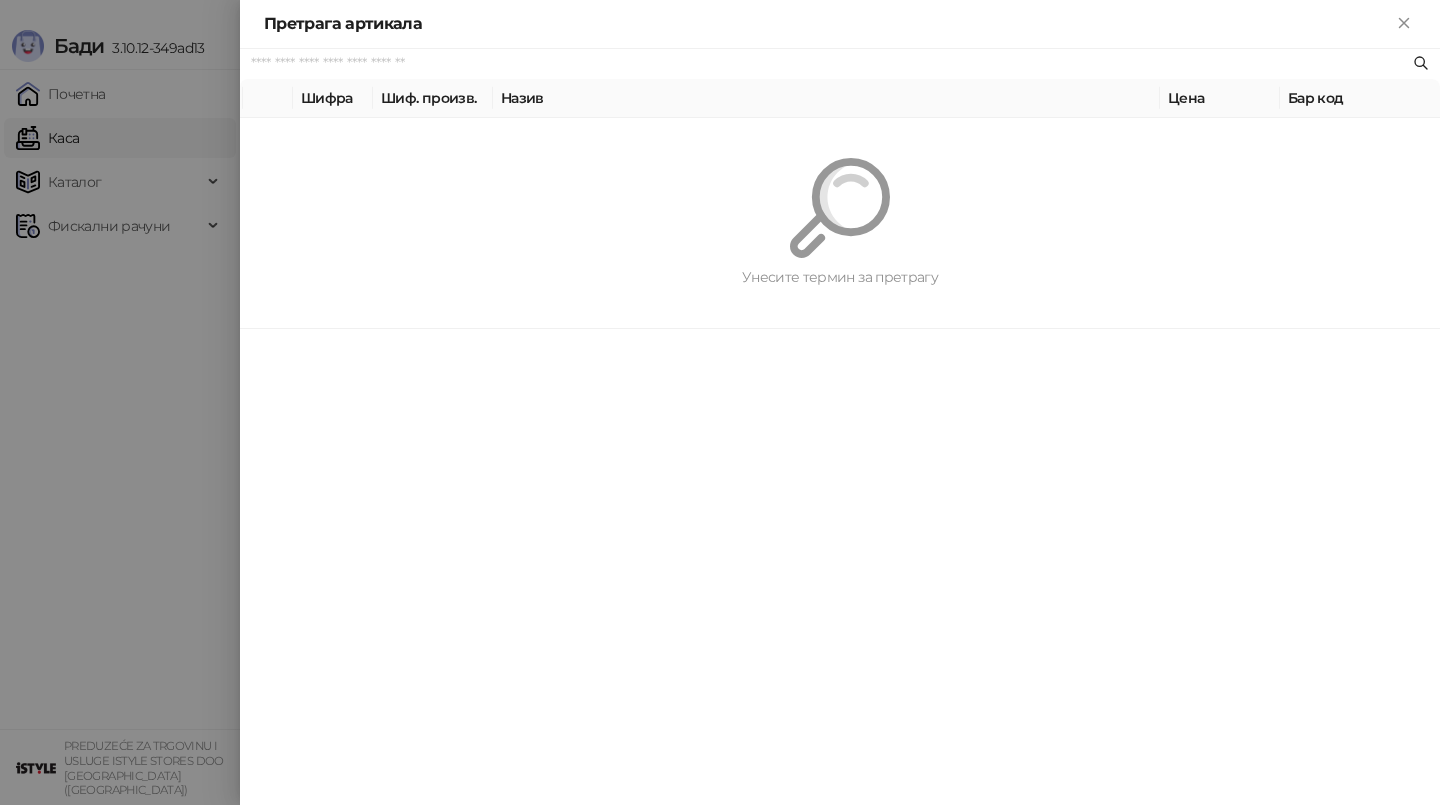 scroll, scrollTop: 0, scrollLeft: 0, axis: both 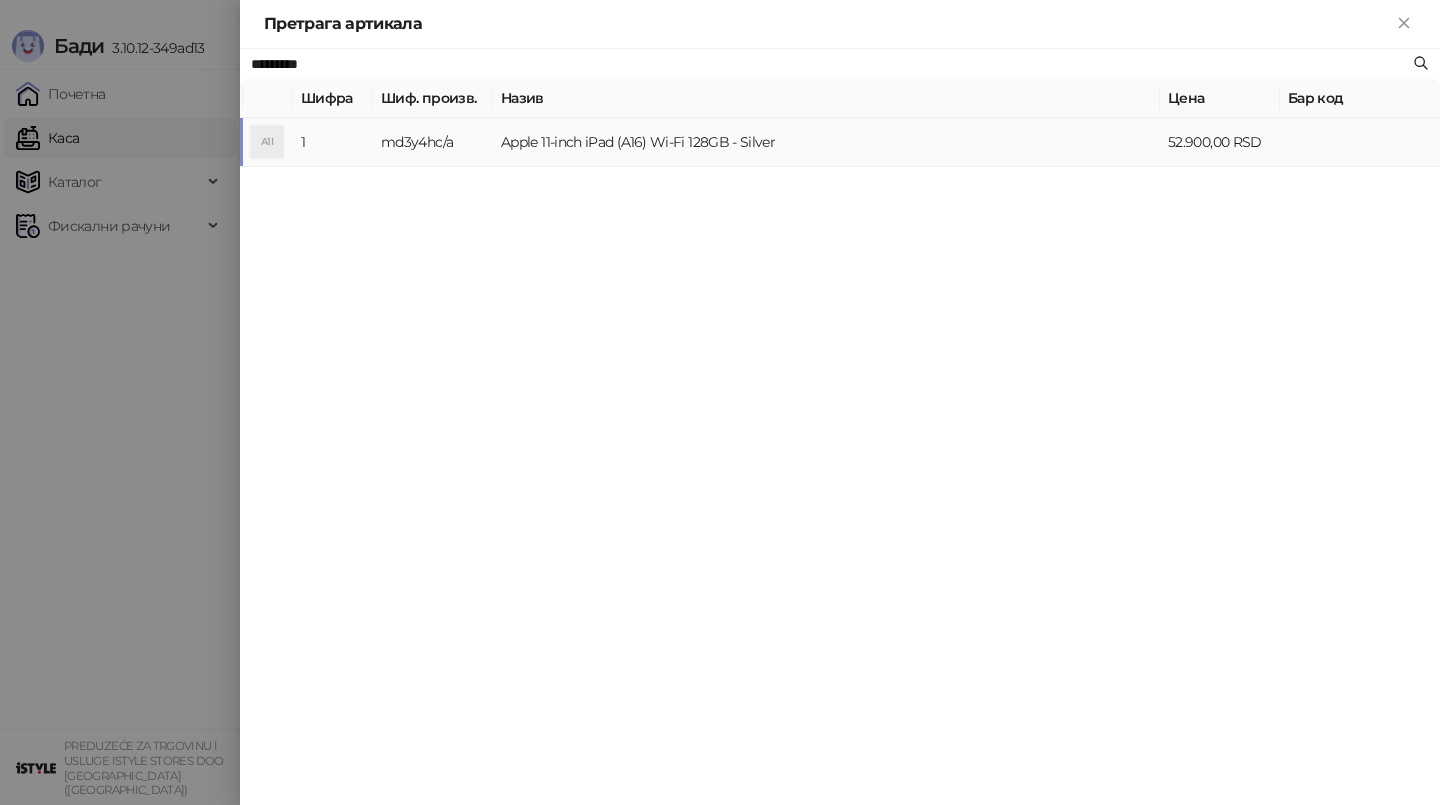 type on "*********" 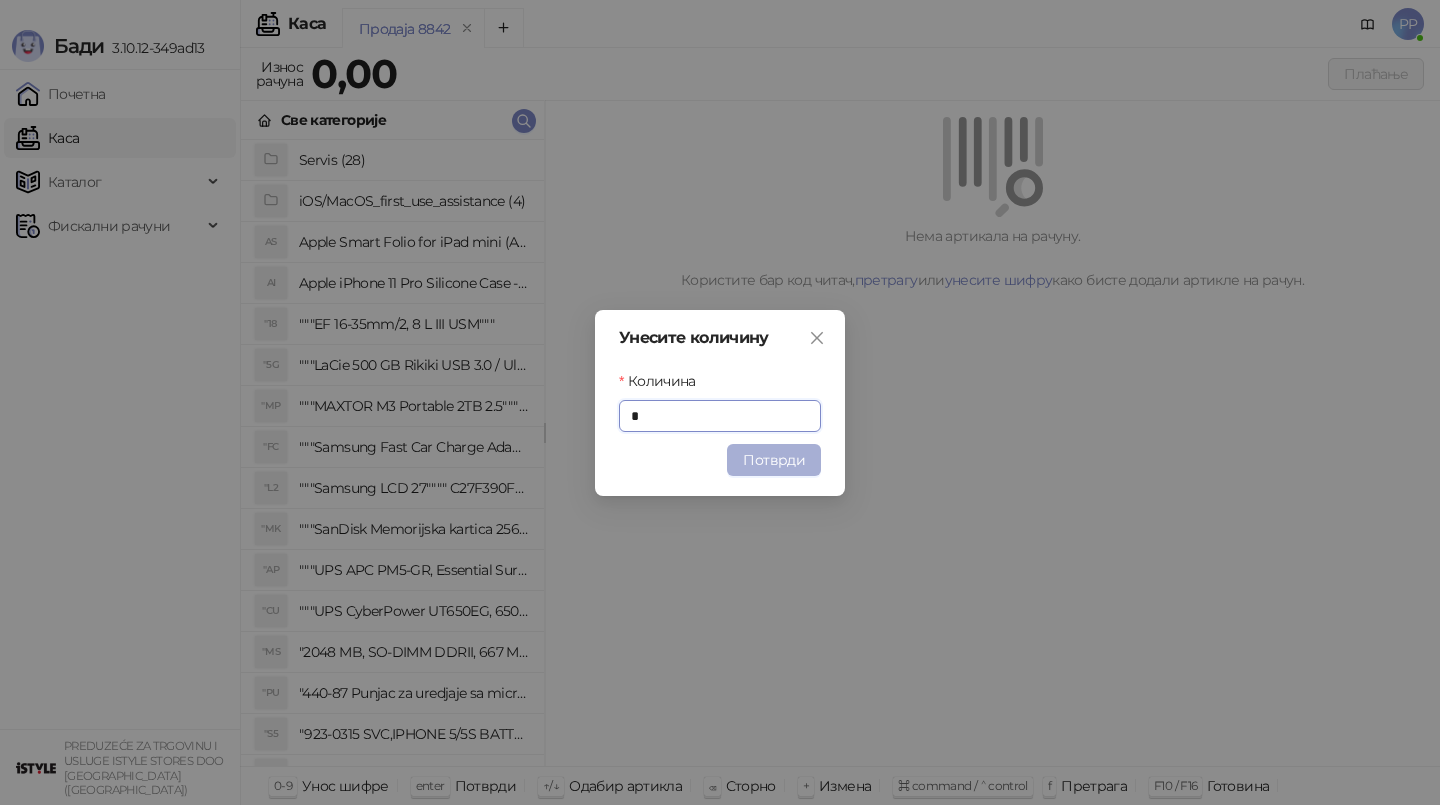 click on "Потврди" at bounding box center (774, 460) 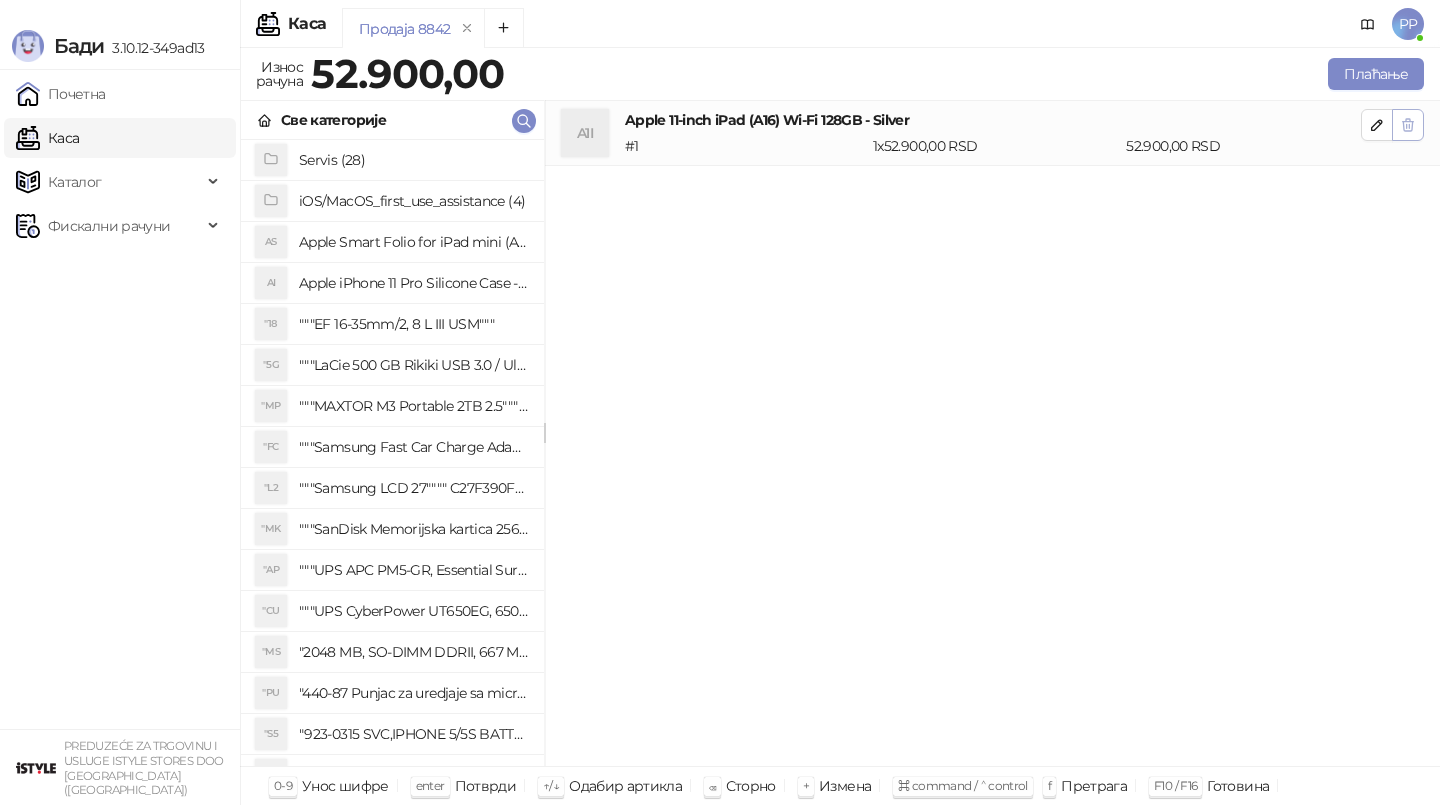click at bounding box center (1408, 125) 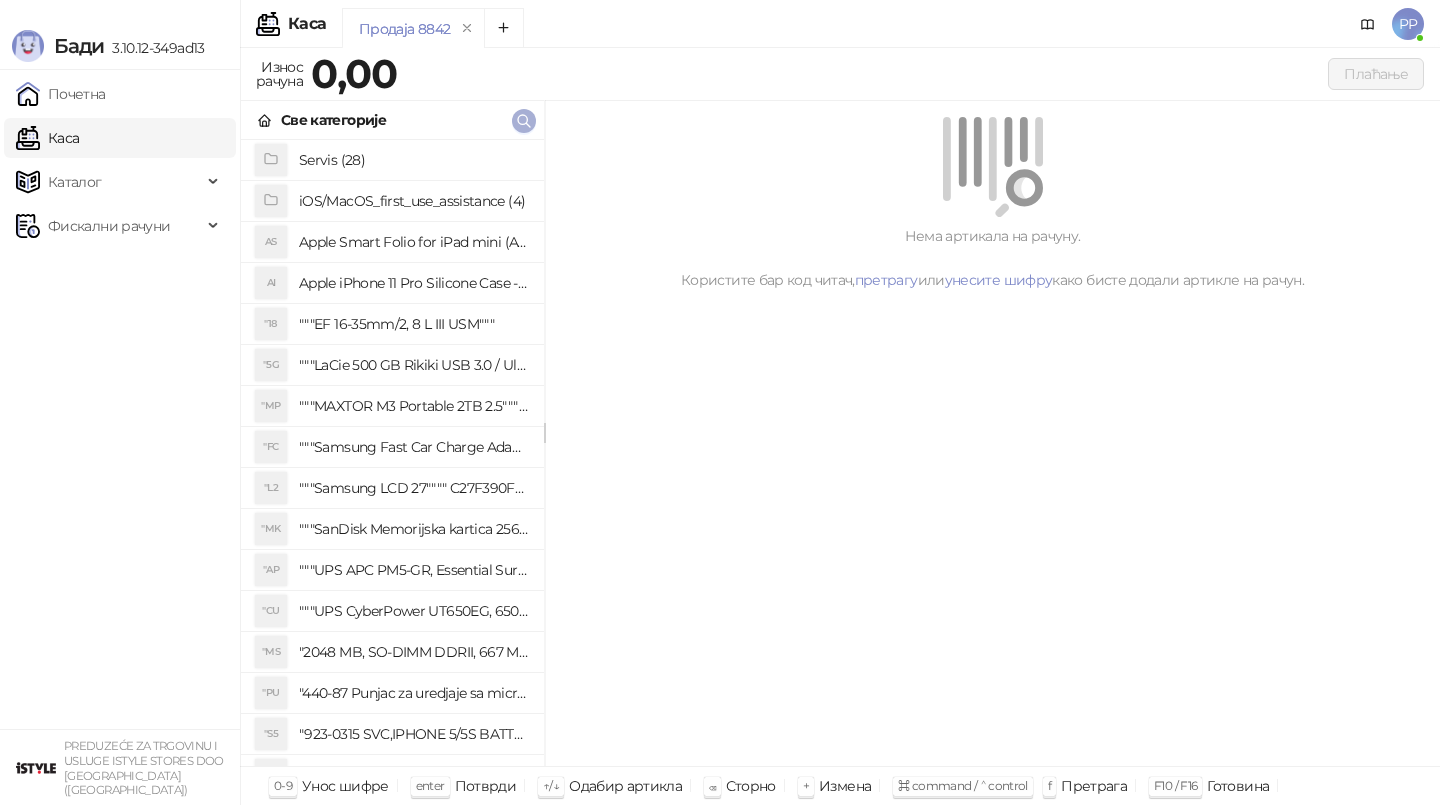 click 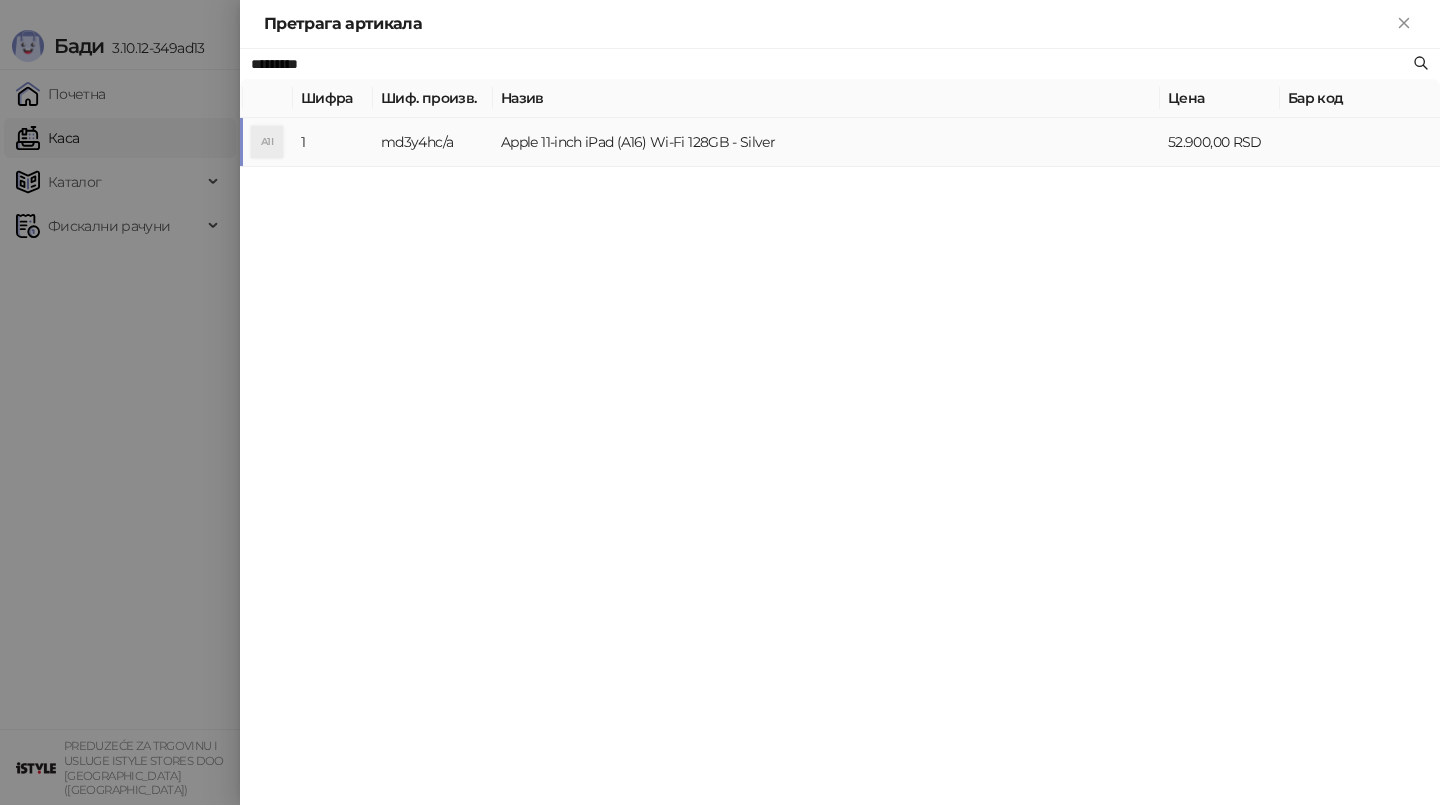 click on "Apple 11-inch iPad (A16) Wi-Fi 128GB - Silver" at bounding box center (826, 142) 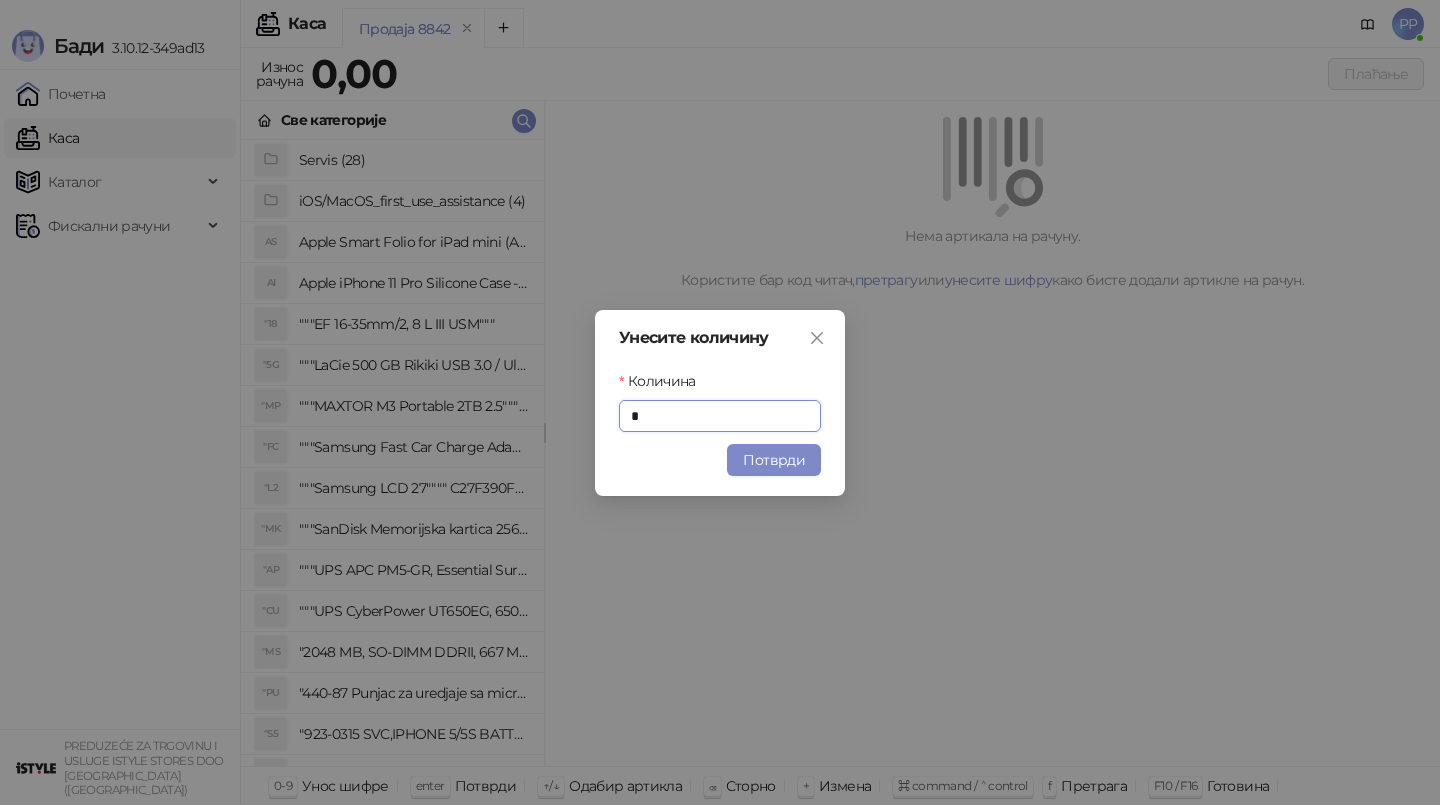 click on "Унесите количину Количина * Потврди" at bounding box center [720, 403] 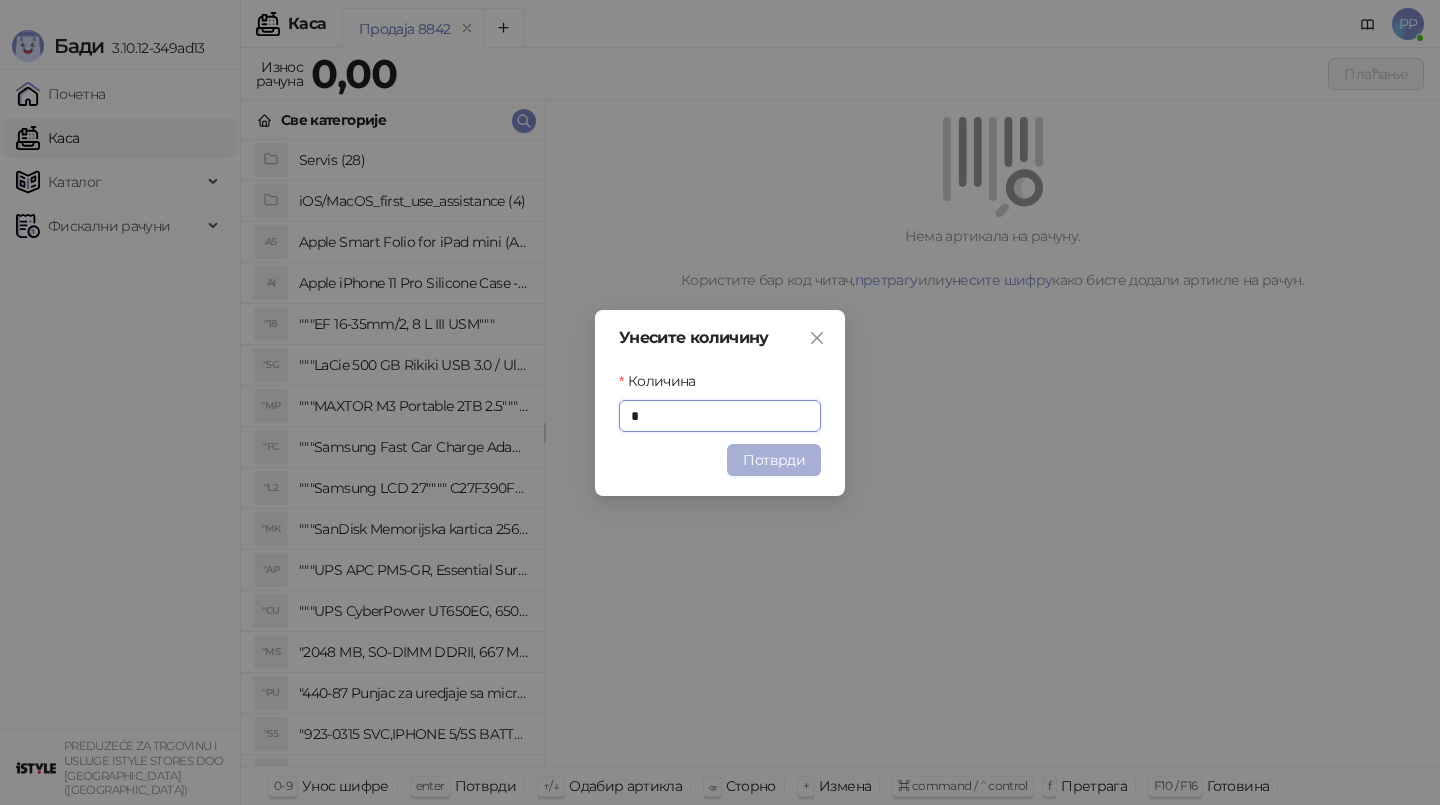click on "Потврди" at bounding box center (774, 460) 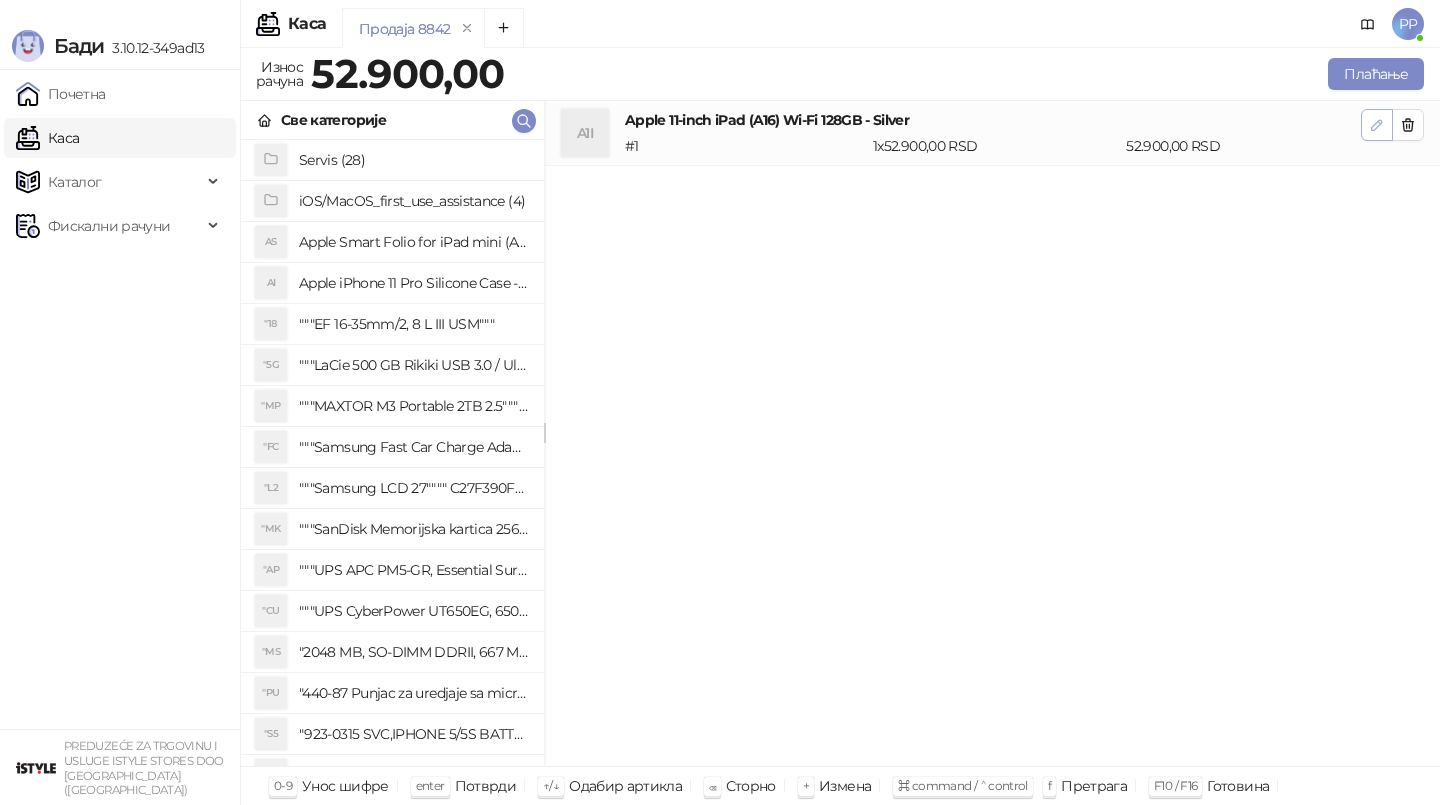 click 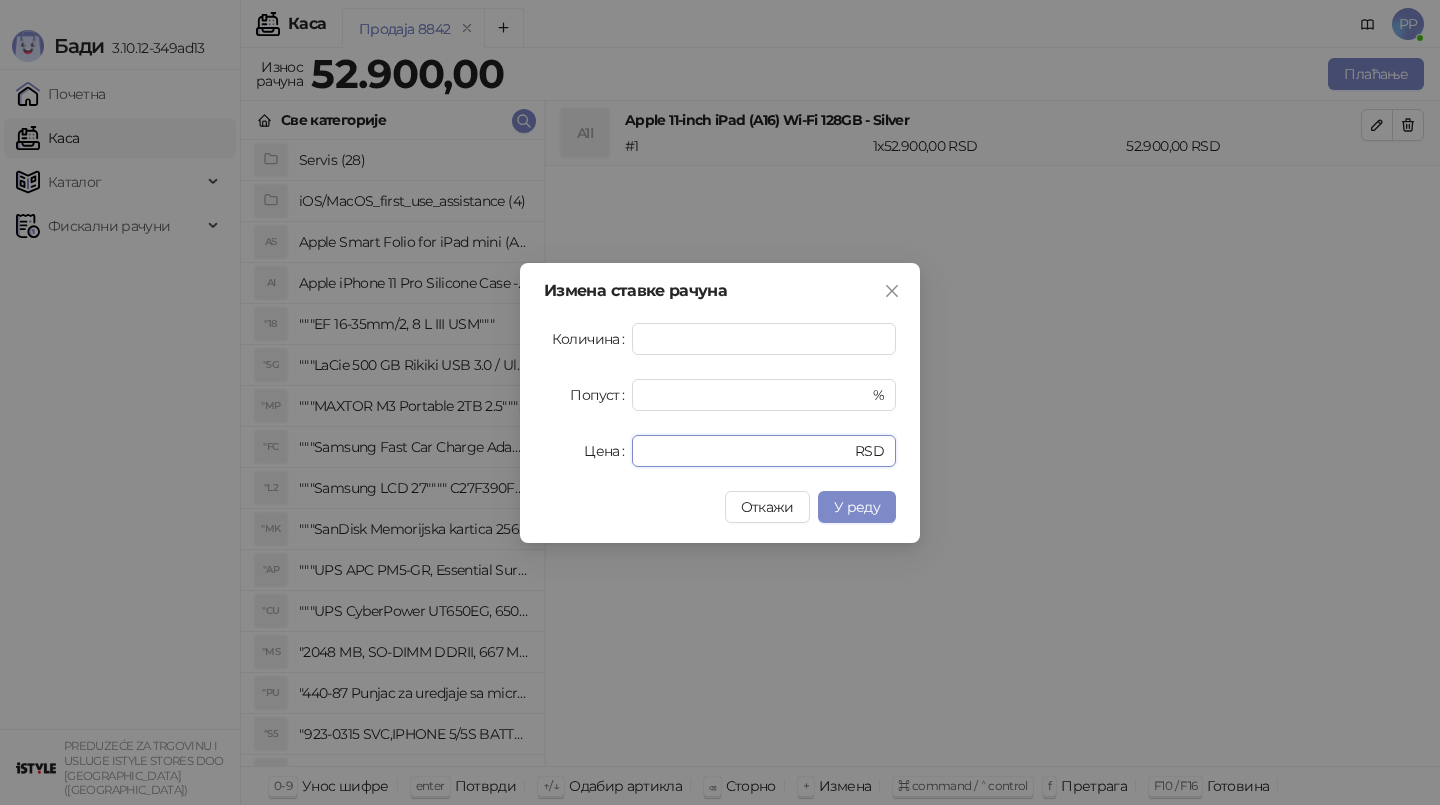drag, startPoint x: 725, startPoint y: 451, endPoint x: 451, endPoint y: 441, distance: 274.18243 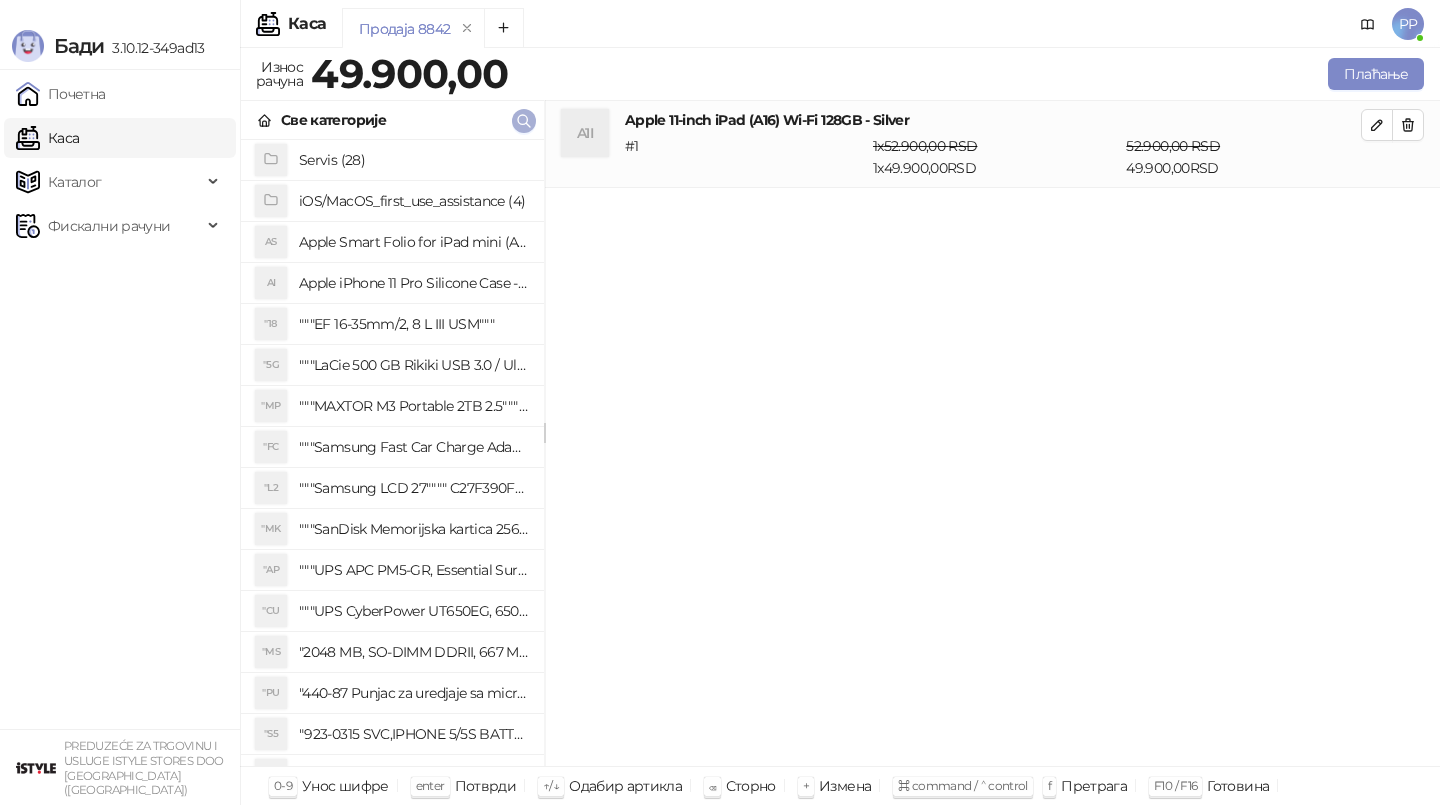 click 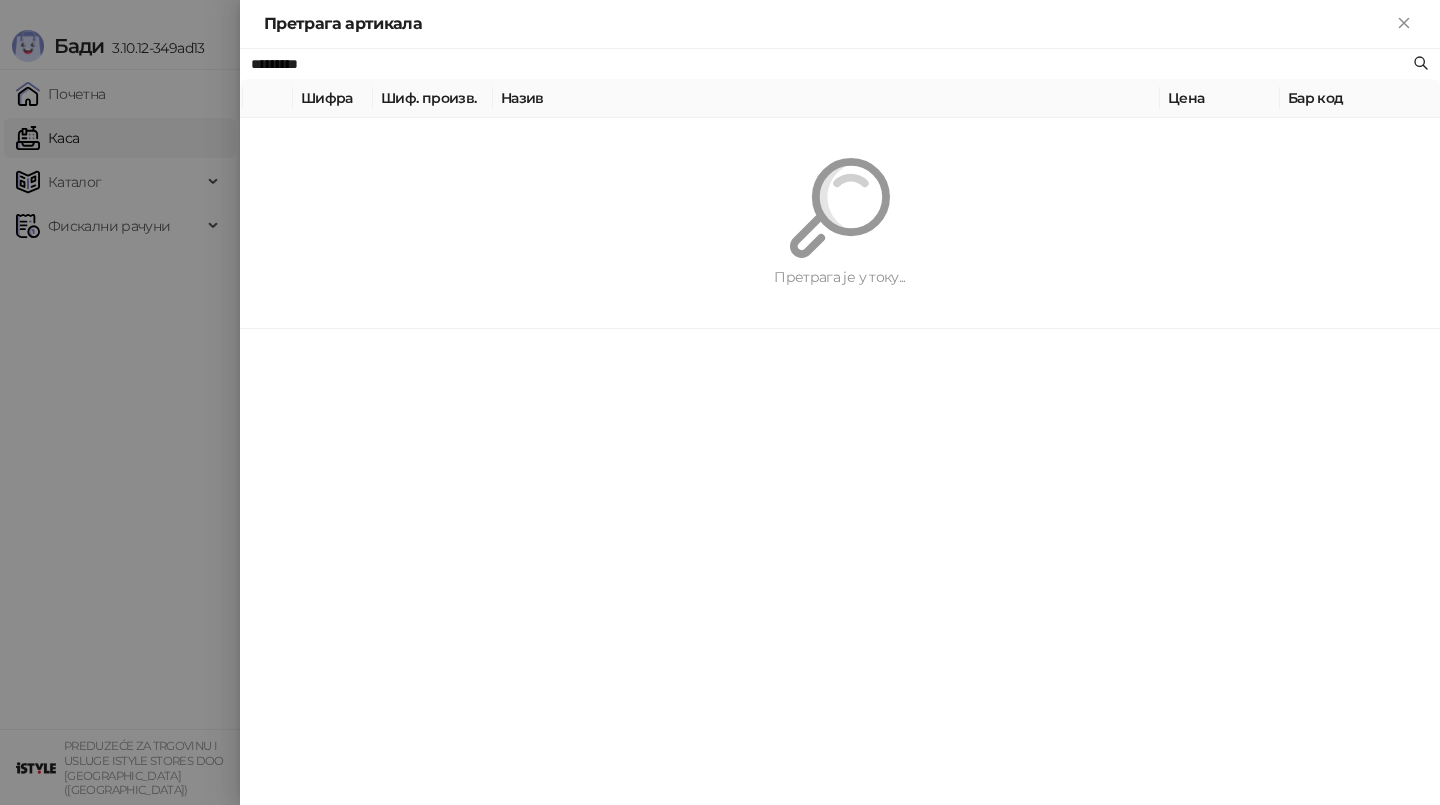 paste on "**********" 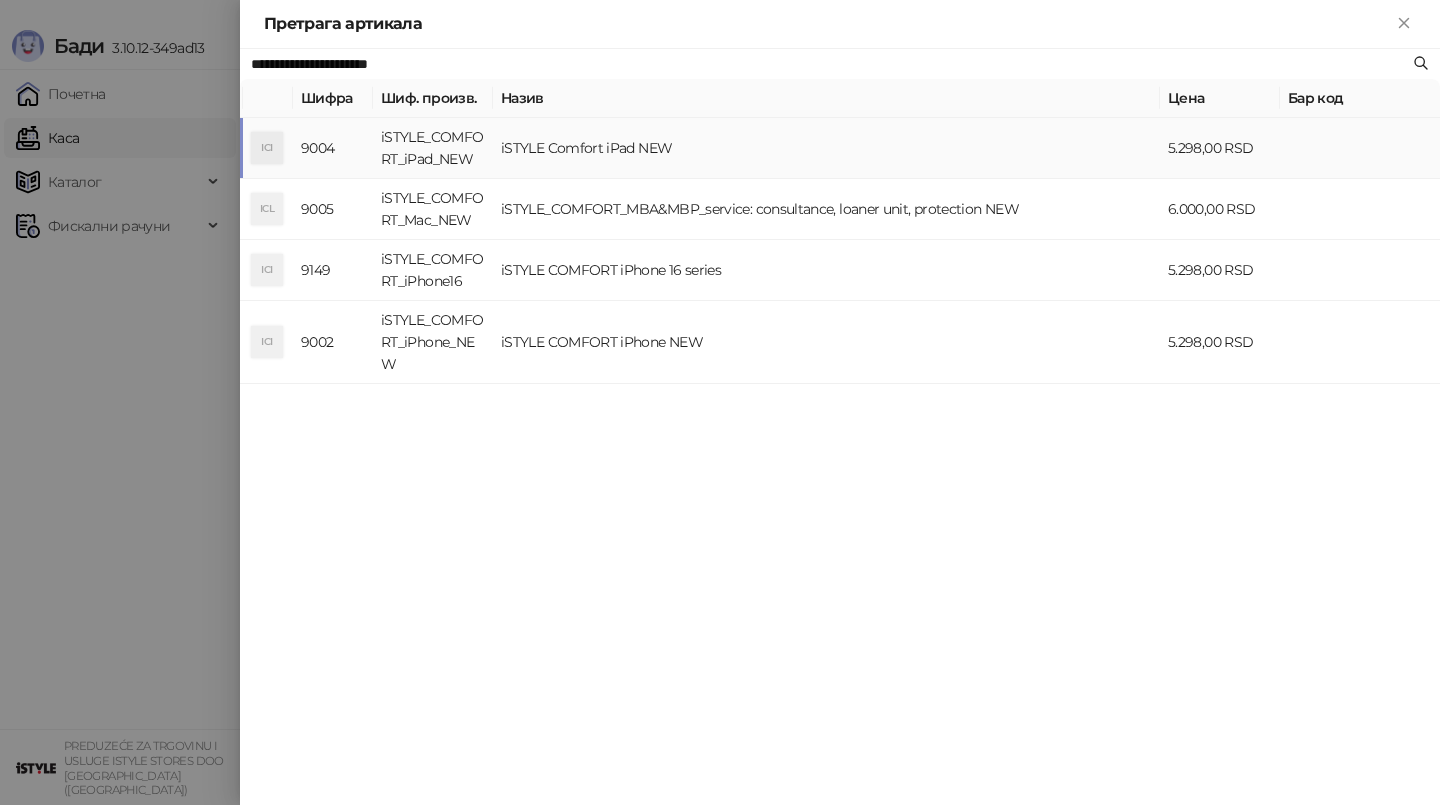 click on "iSTYLE Comfort iPad NEW" at bounding box center (826, 148) 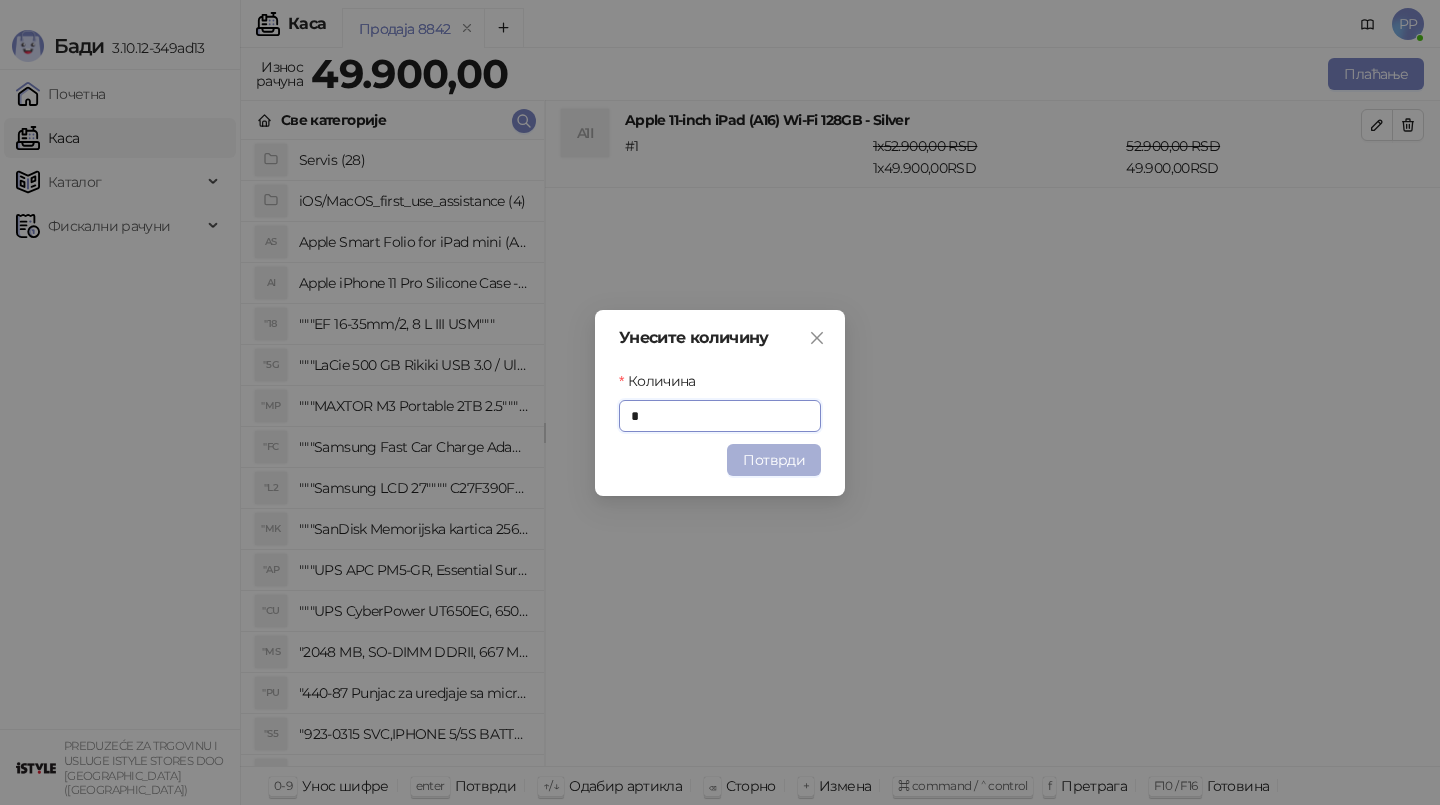 click on "Потврди" at bounding box center [774, 460] 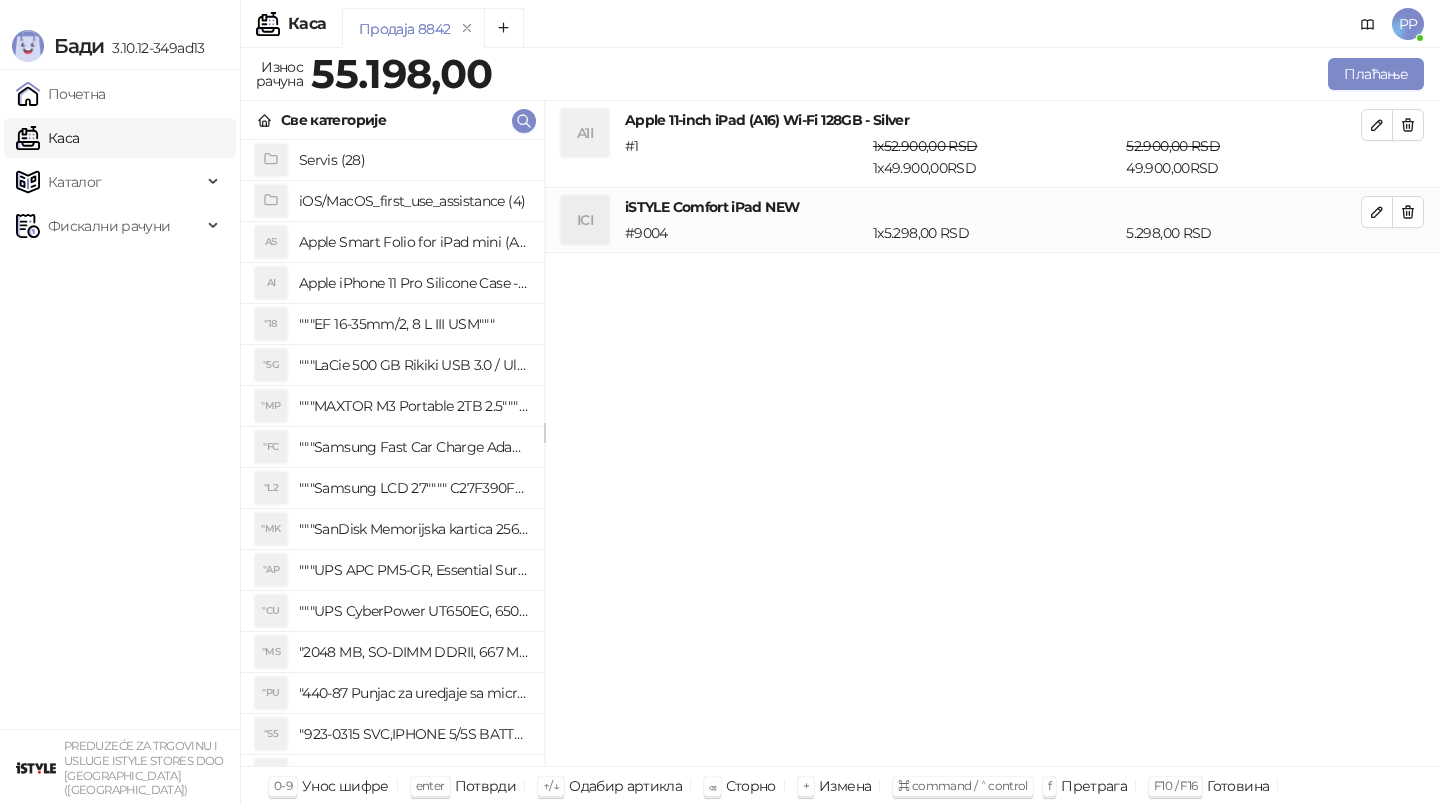 click on "Све категорије" at bounding box center [392, 120] 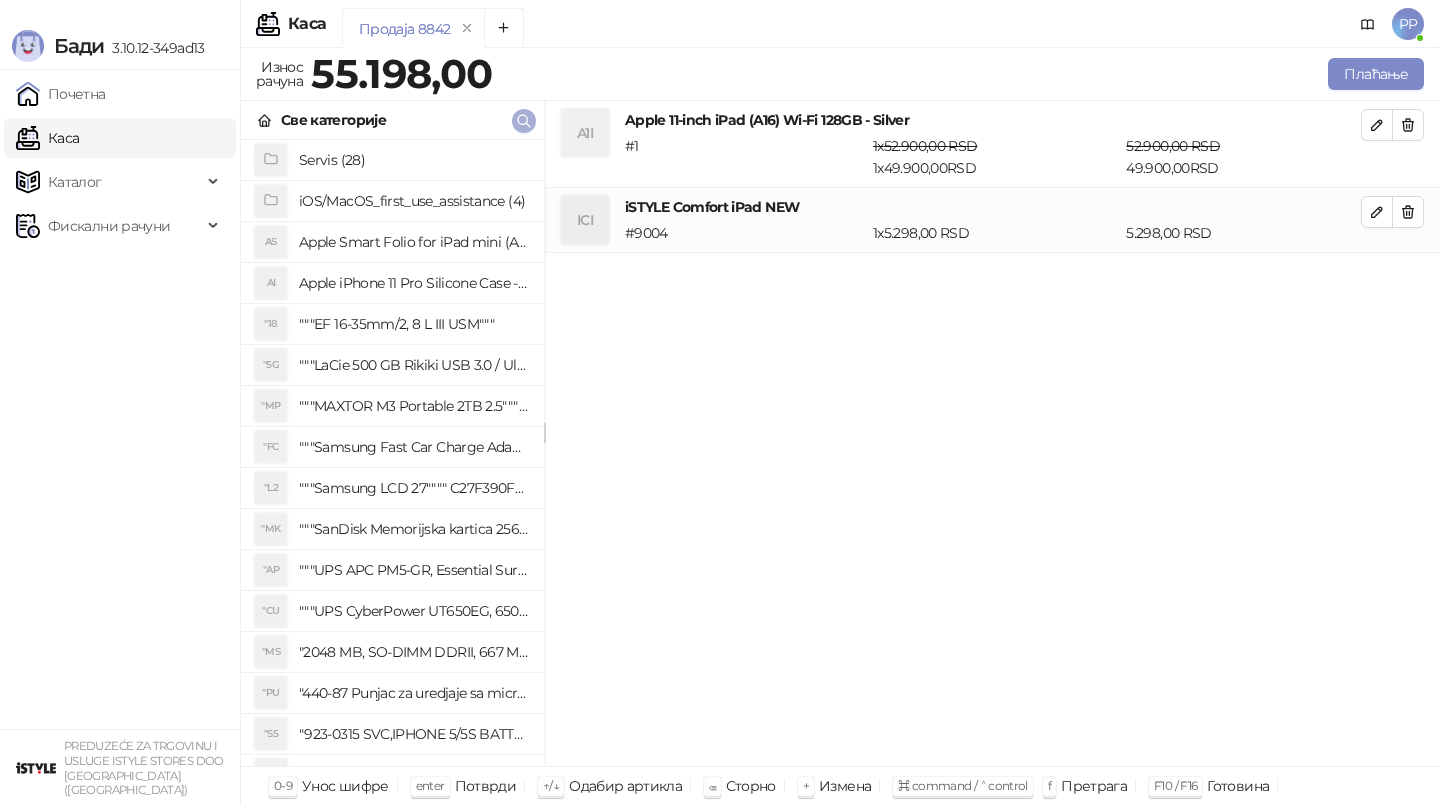 click 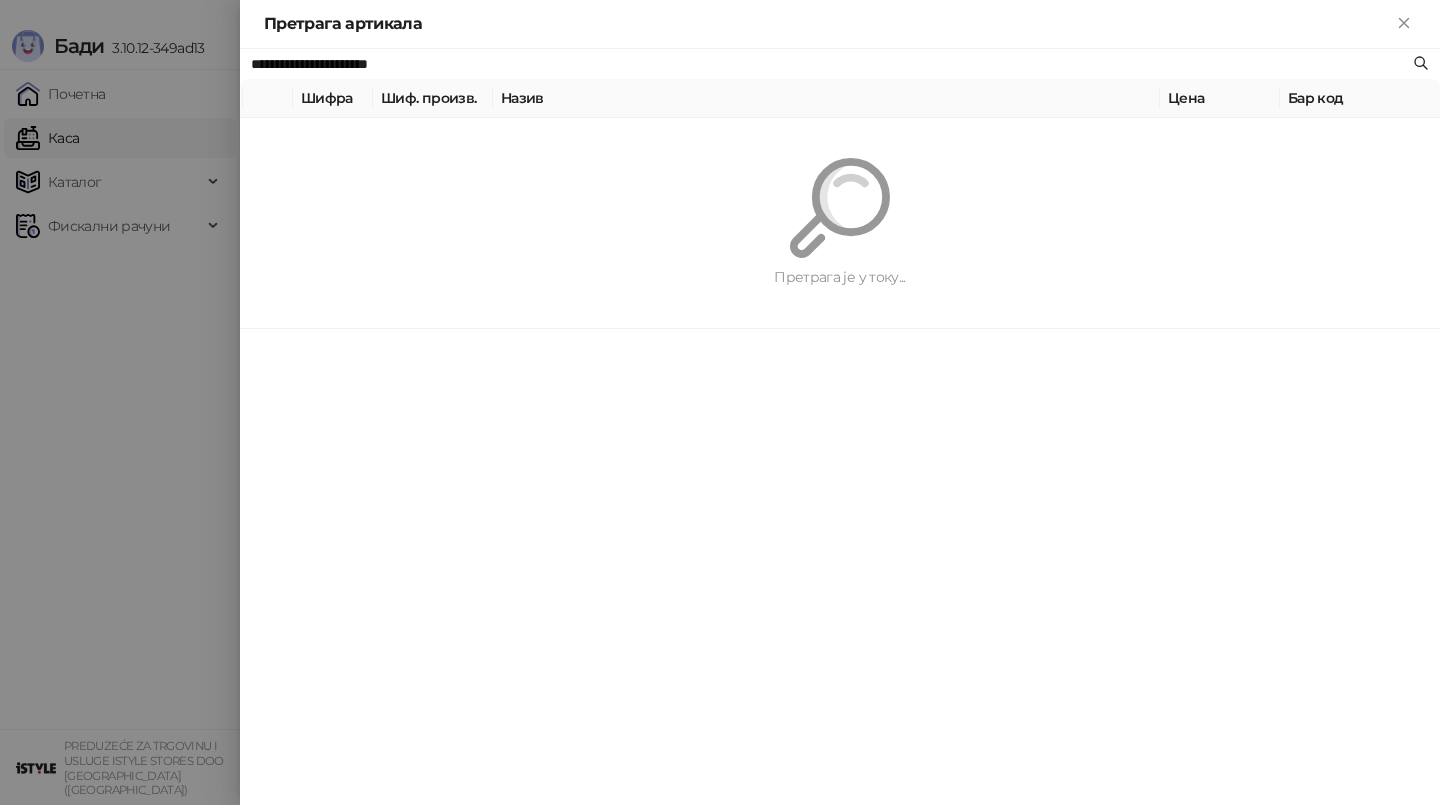 paste 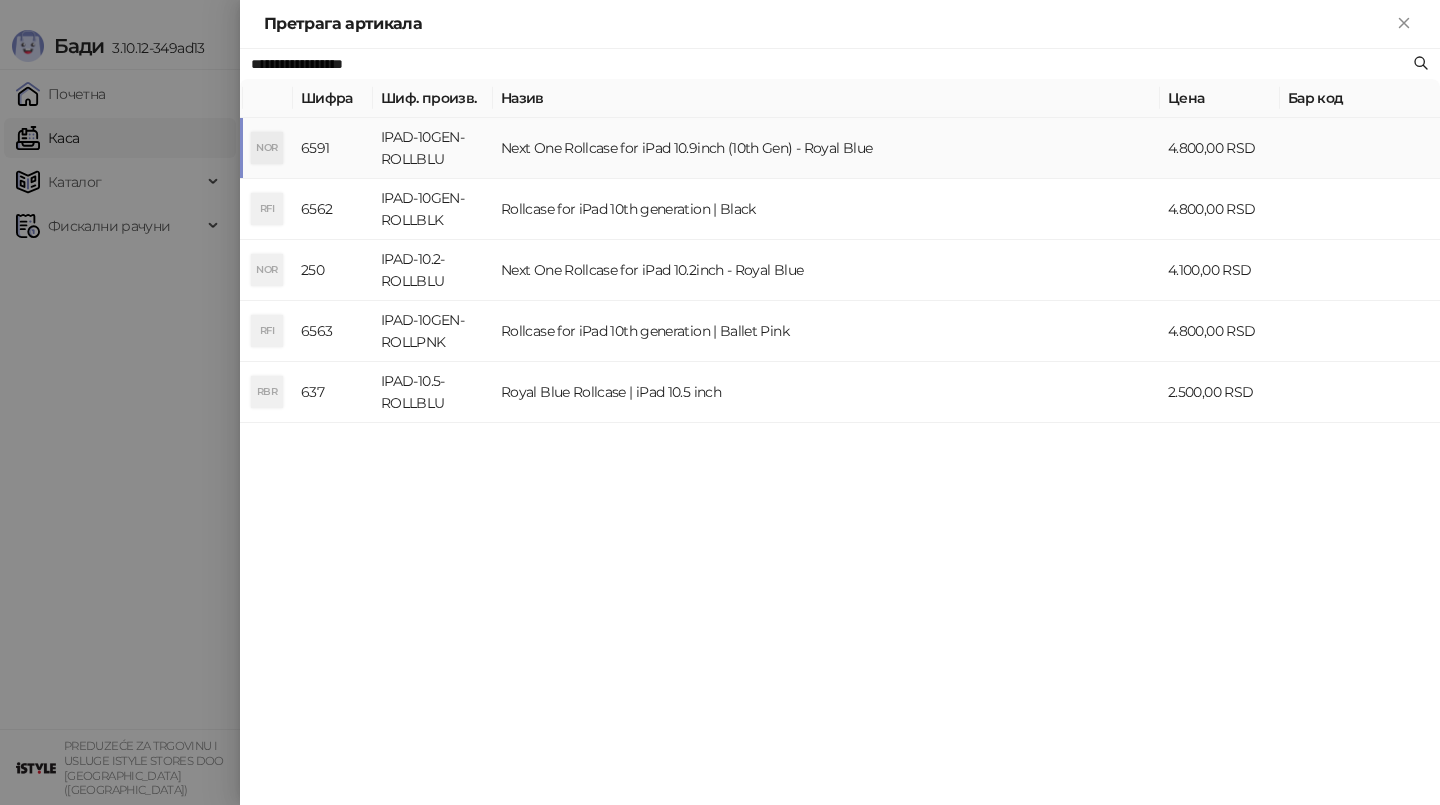 type on "**********" 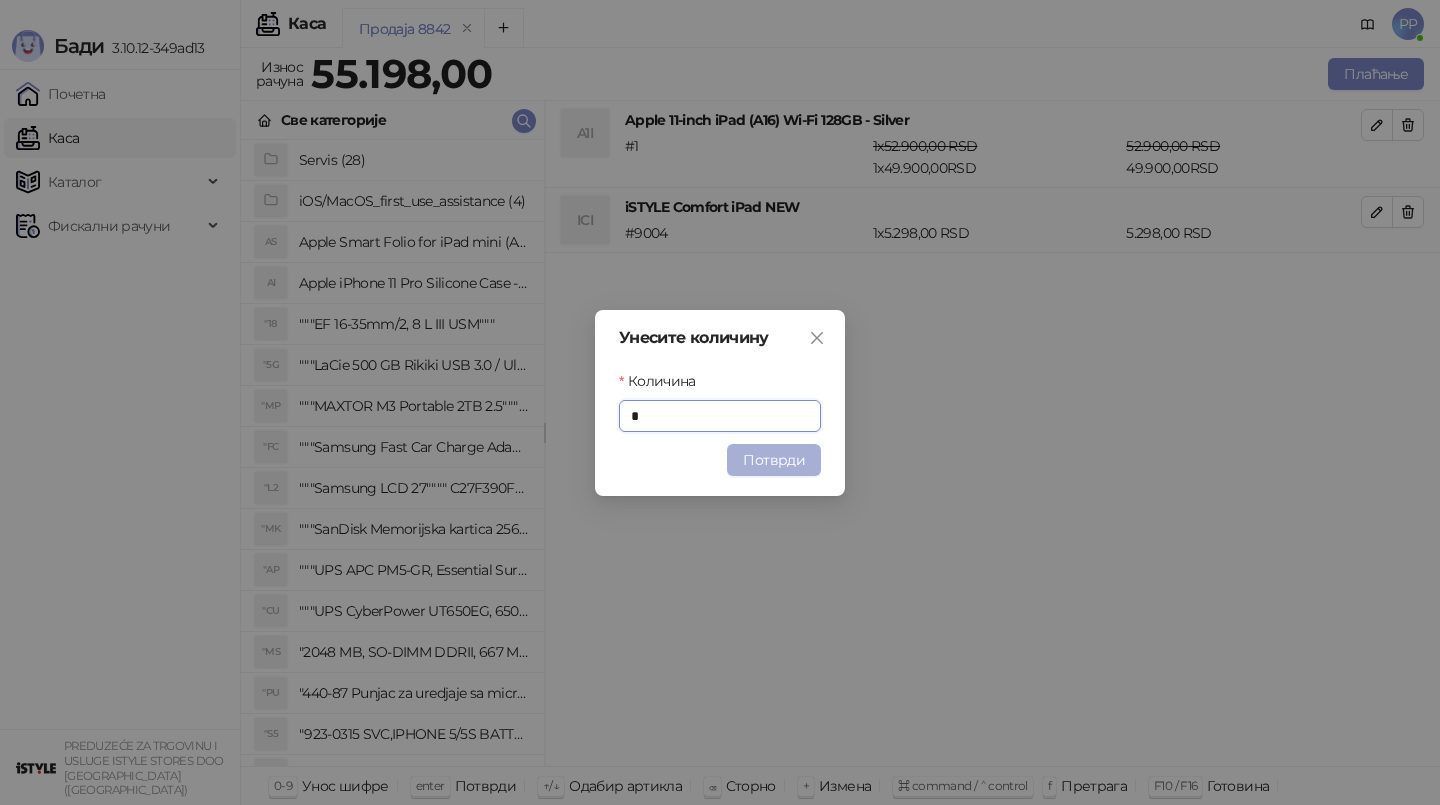 click on "Потврди" at bounding box center [774, 460] 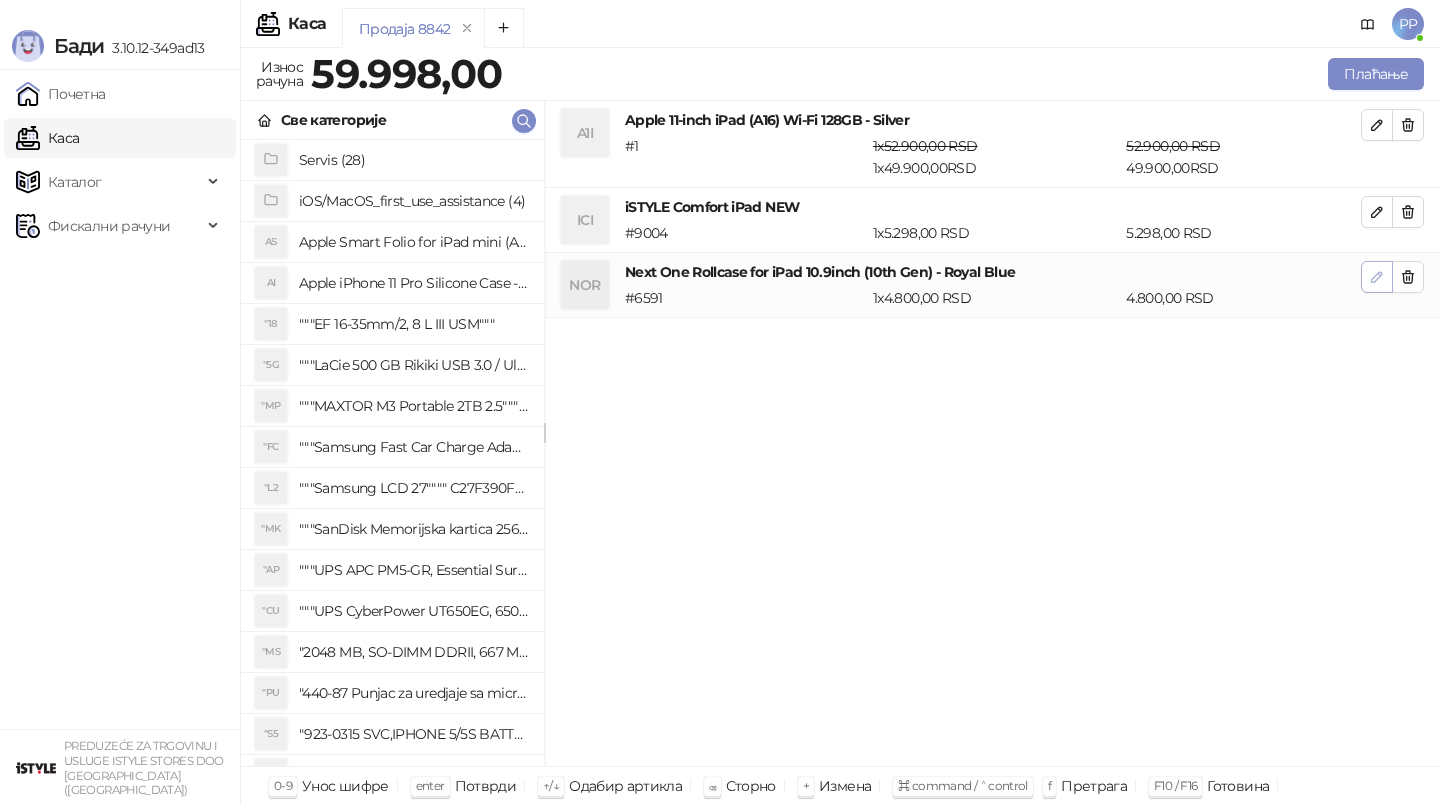 click 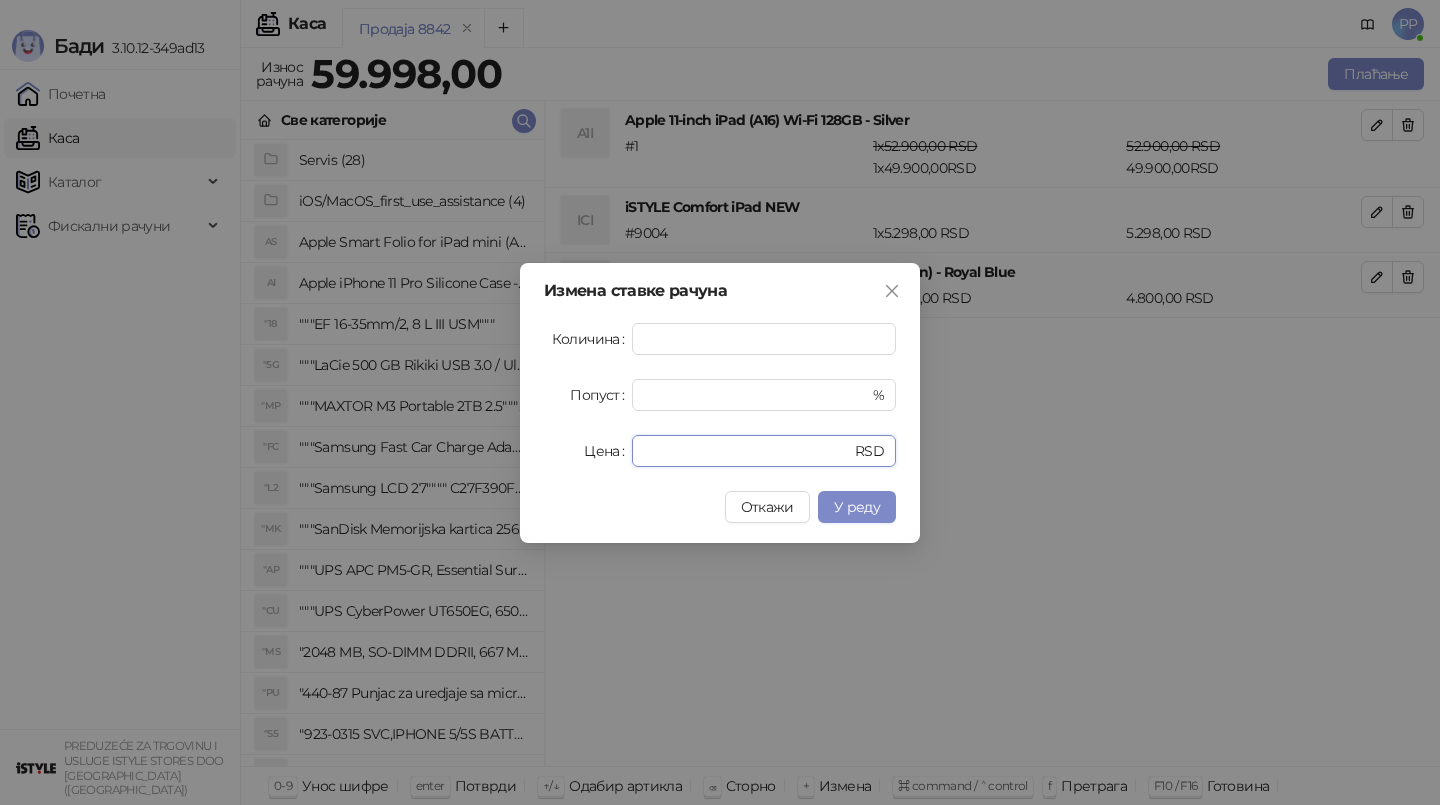 drag, startPoint x: 737, startPoint y: 451, endPoint x: 556, endPoint y: 435, distance: 181.70581 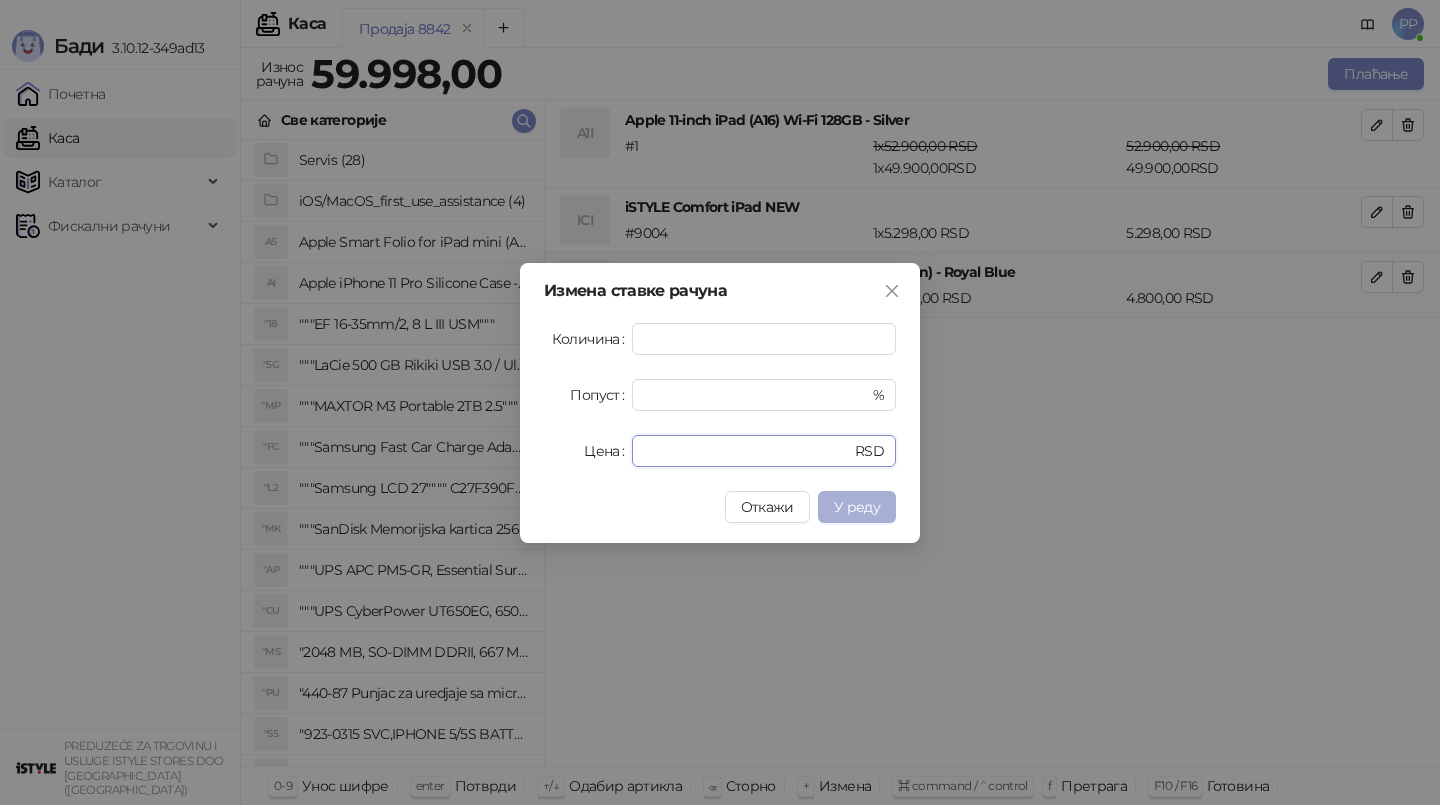 type on "*" 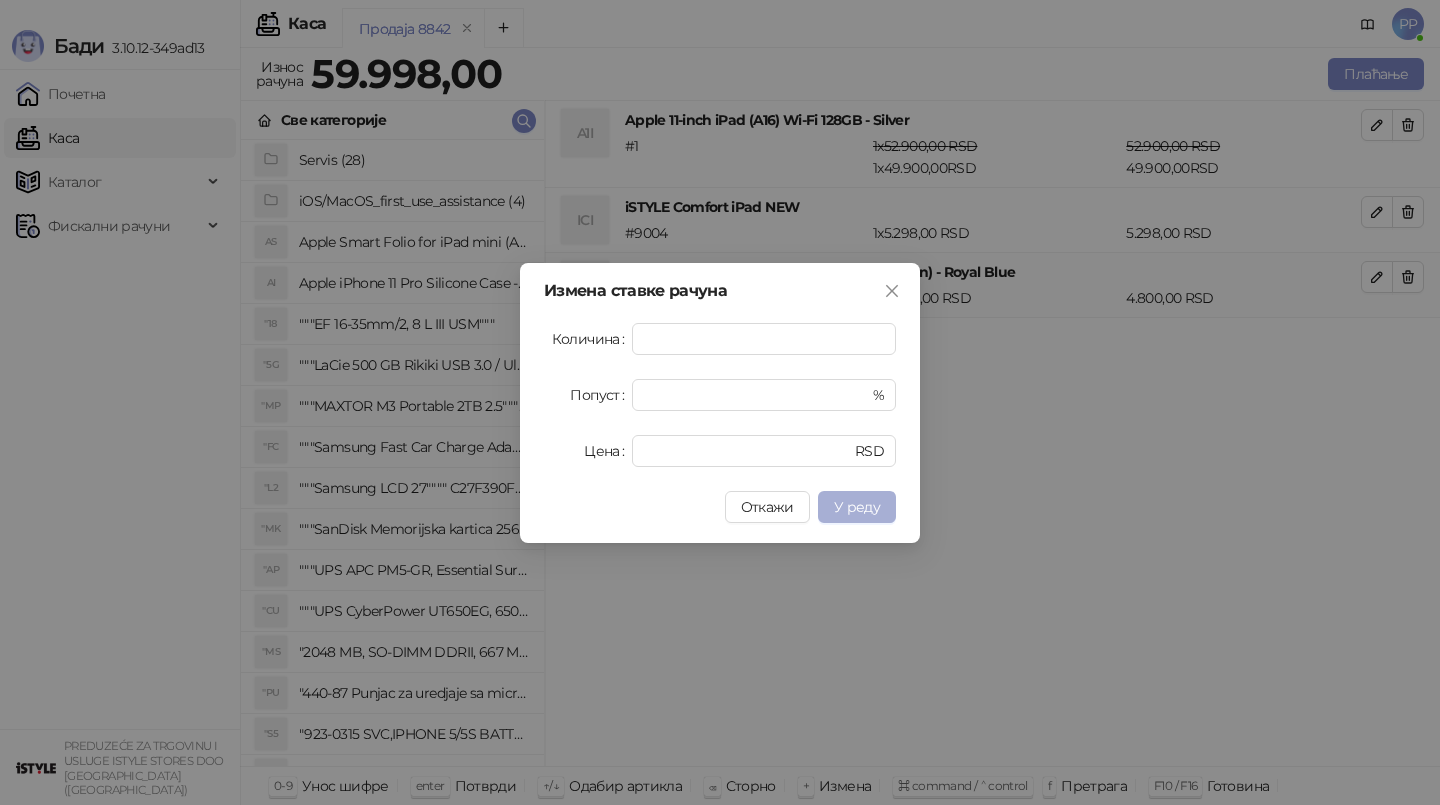 click on "У реду" at bounding box center (857, 507) 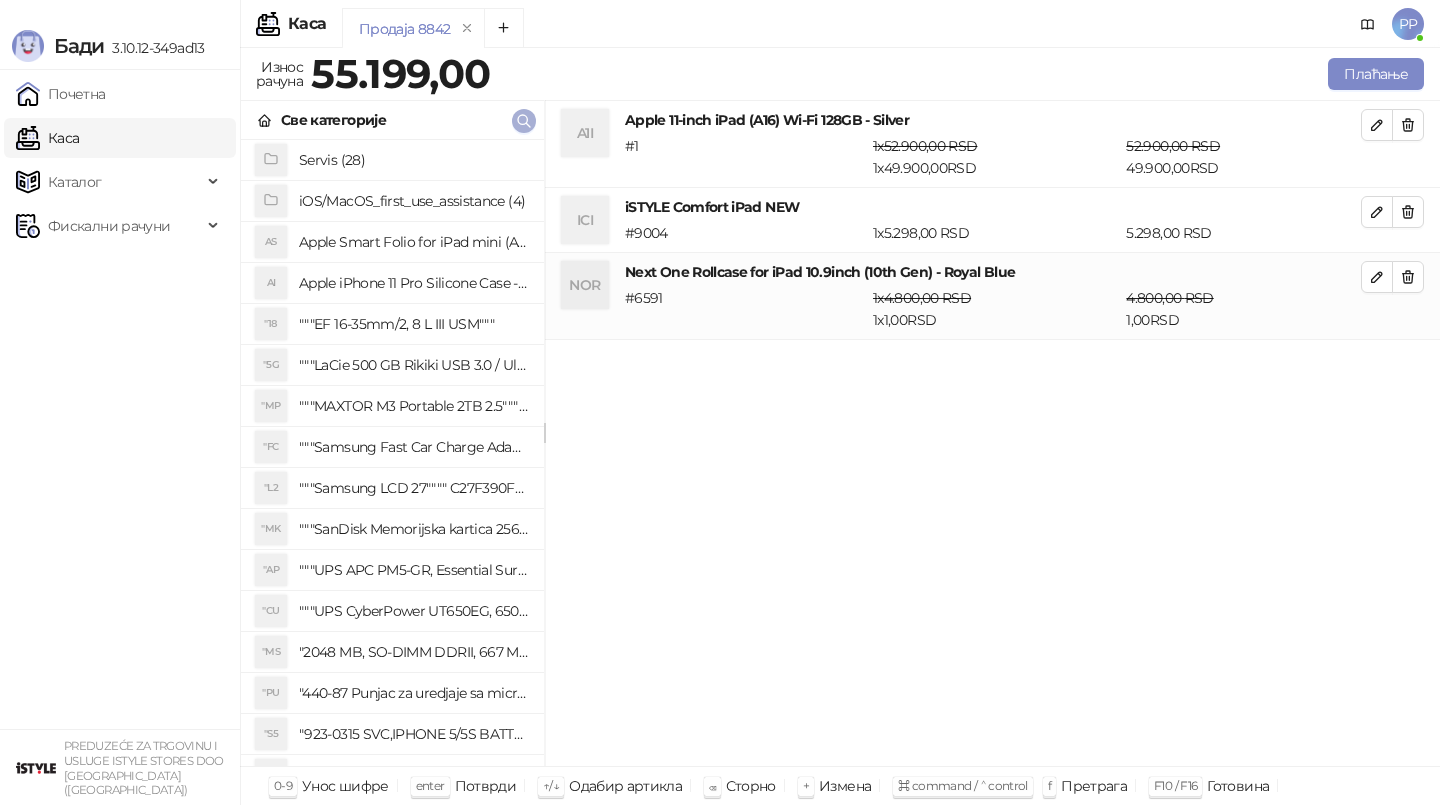 click 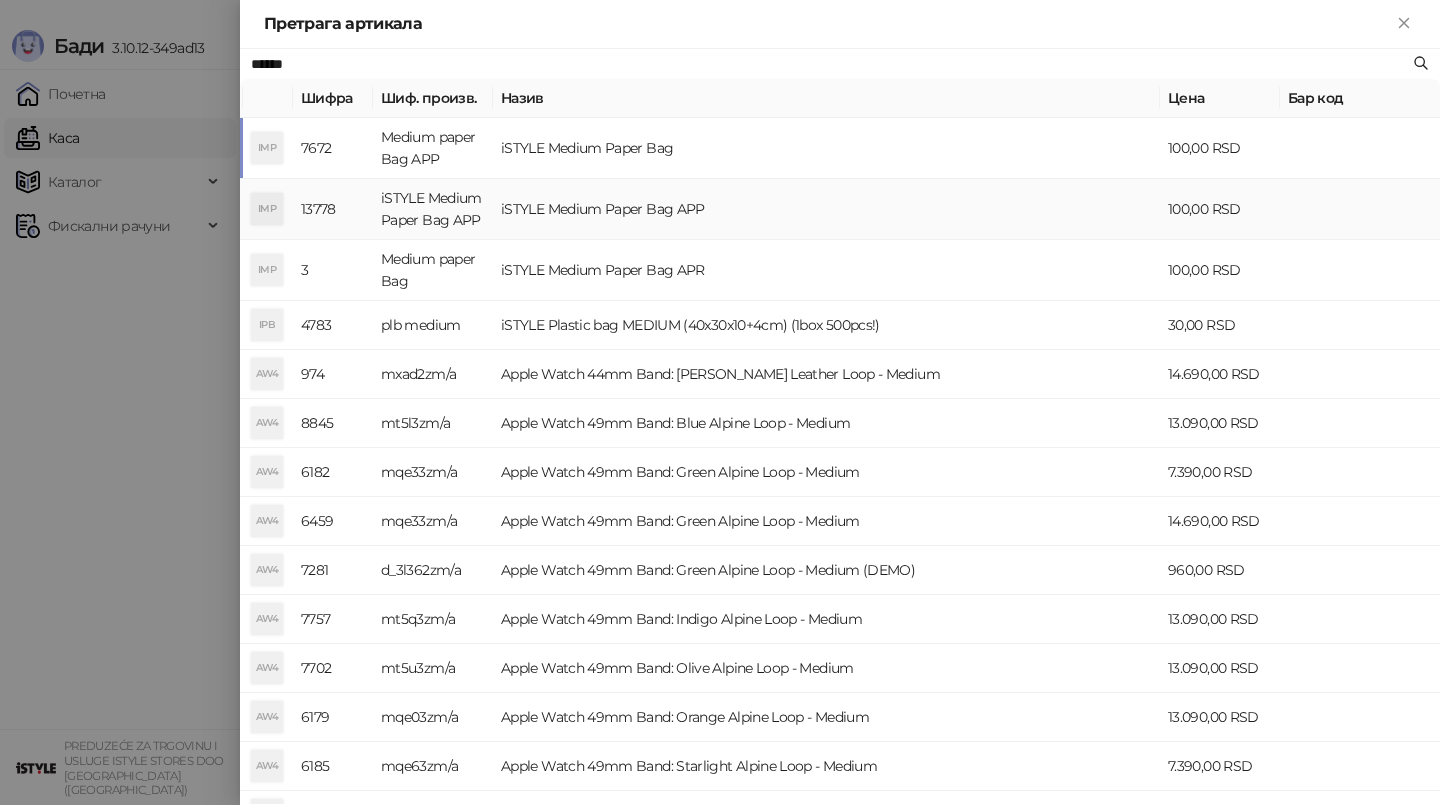 type on "******" 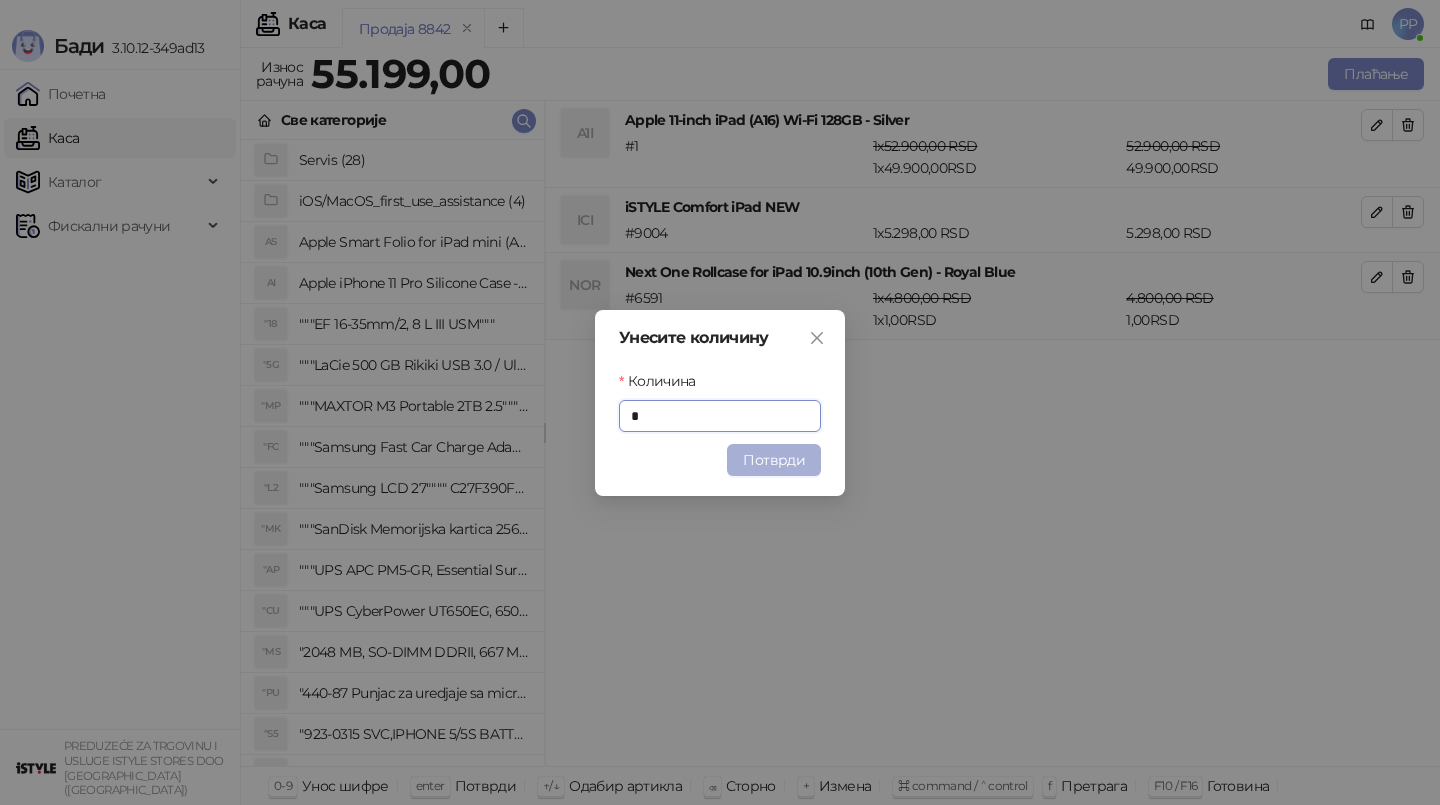 click on "Потврди" at bounding box center [774, 460] 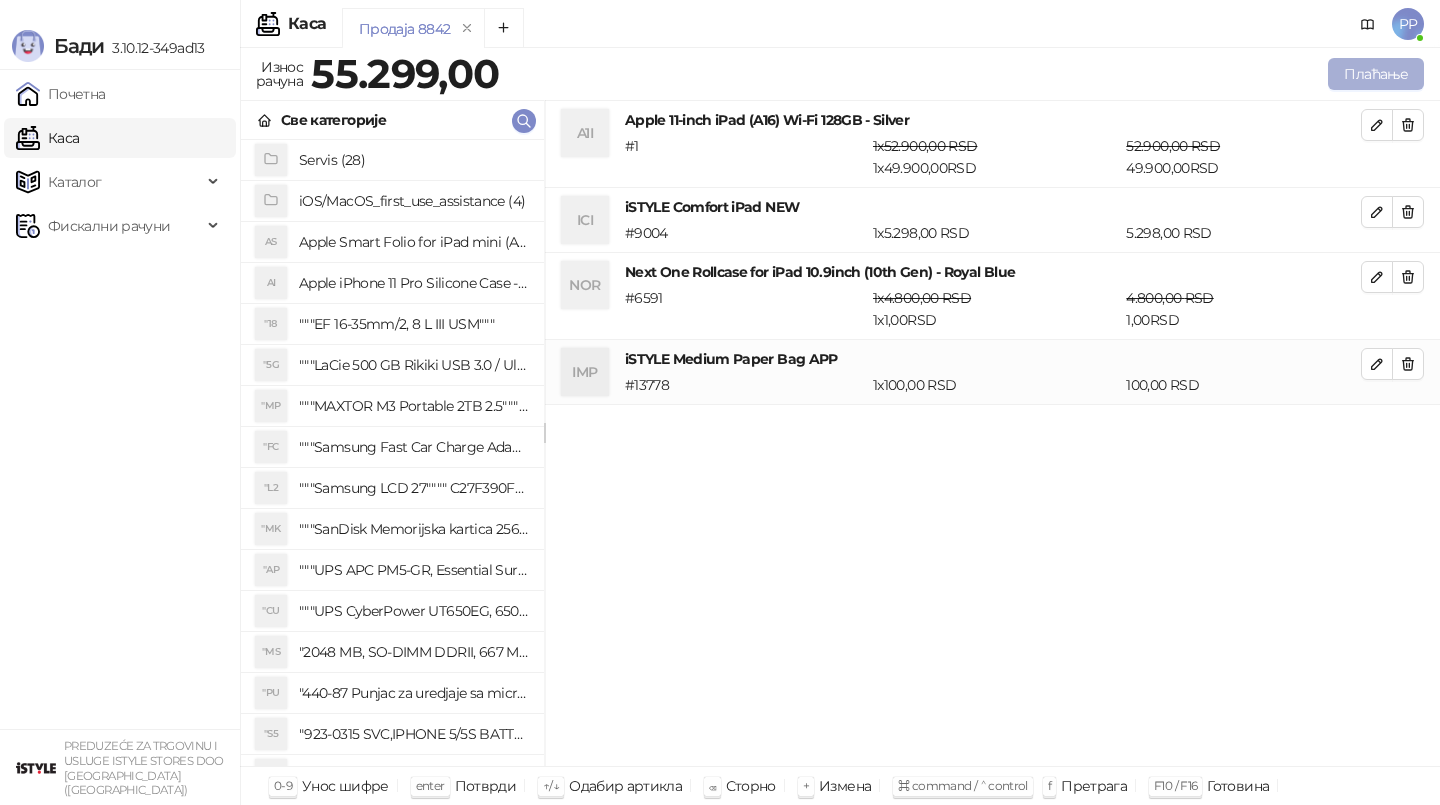 click on "Плаћање" at bounding box center [1376, 74] 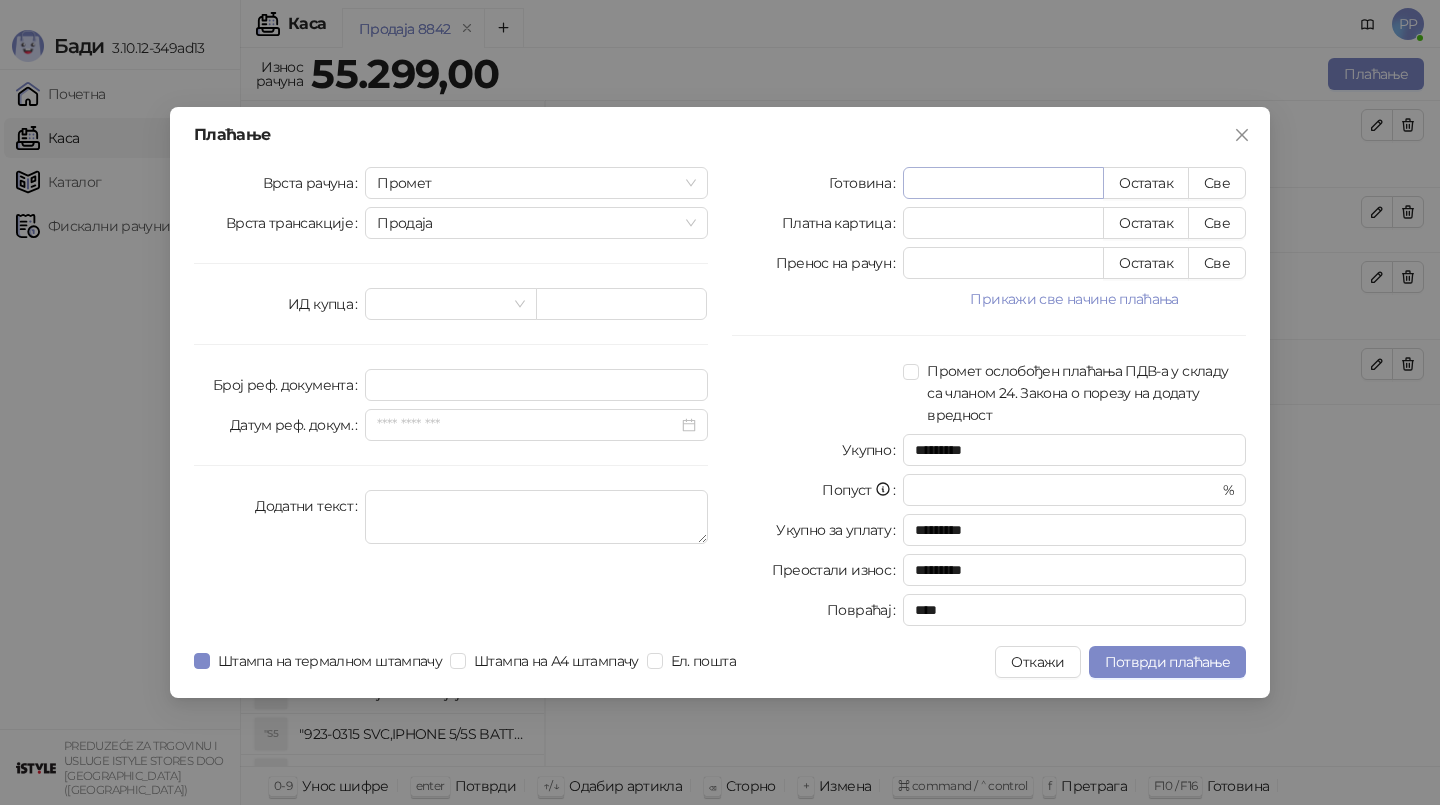 type on "*" 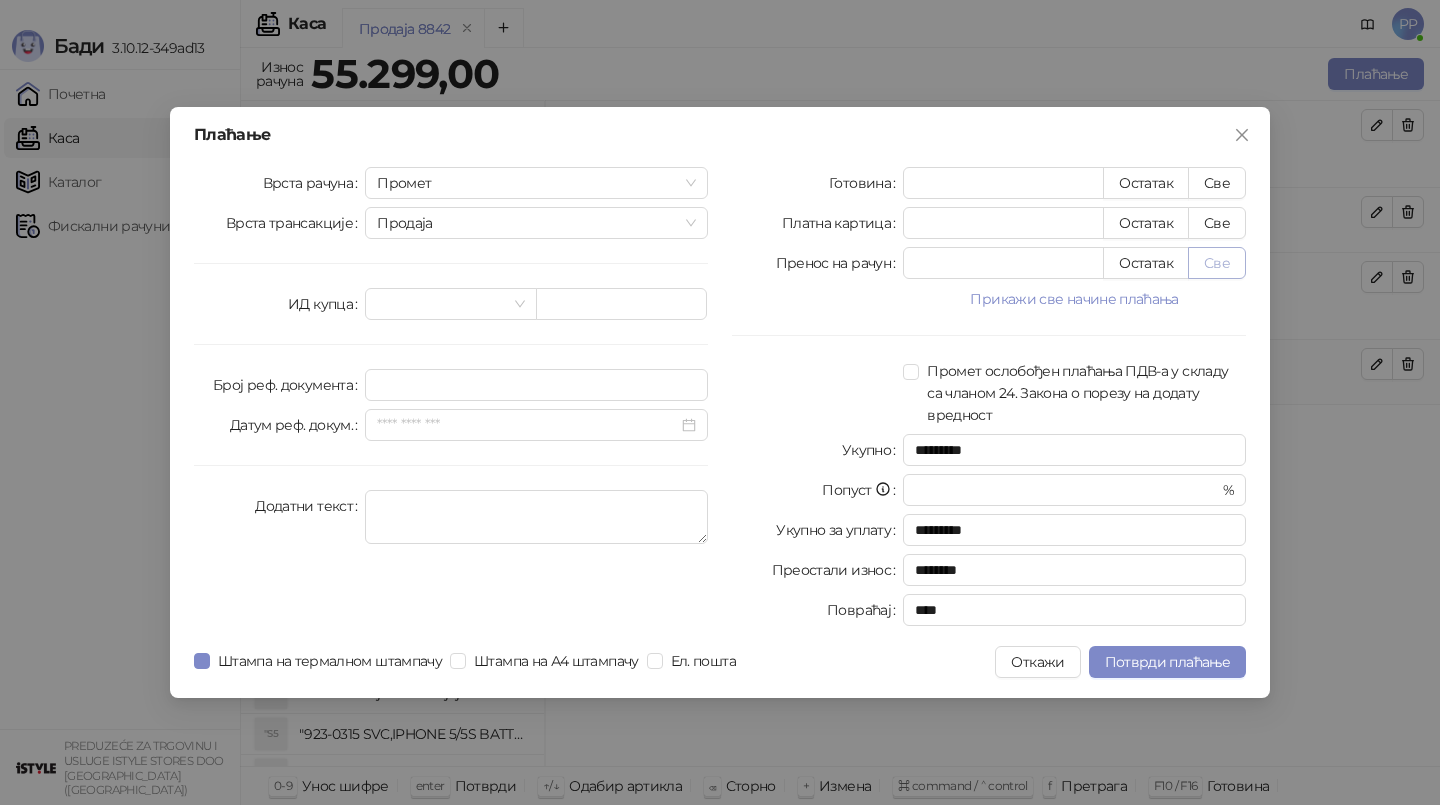 click on "Све" at bounding box center (1217, 263) 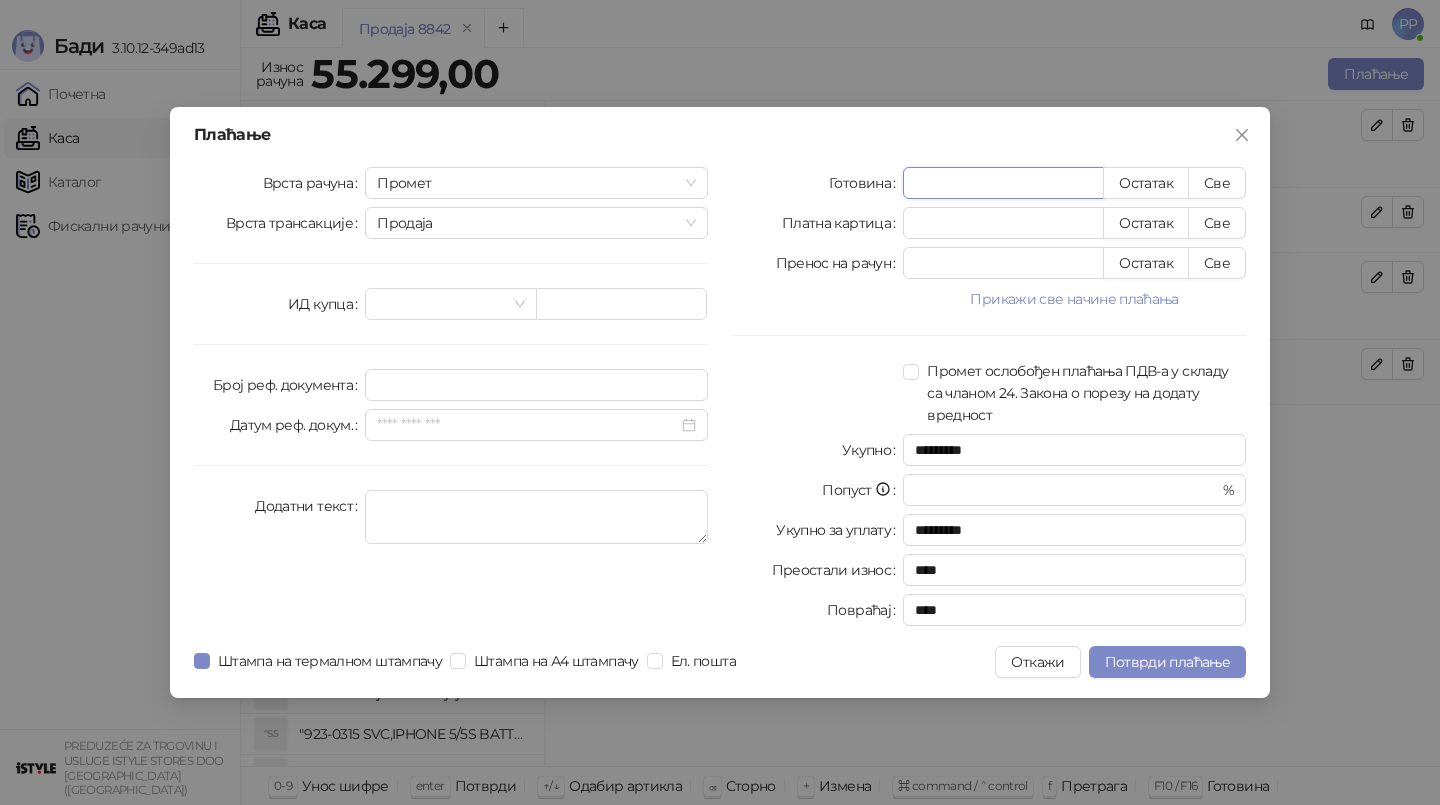 drag, startPoint x: 943, startPoint y: 184, endPoint x: 858, endPoint y: 183, distance: 85.00588 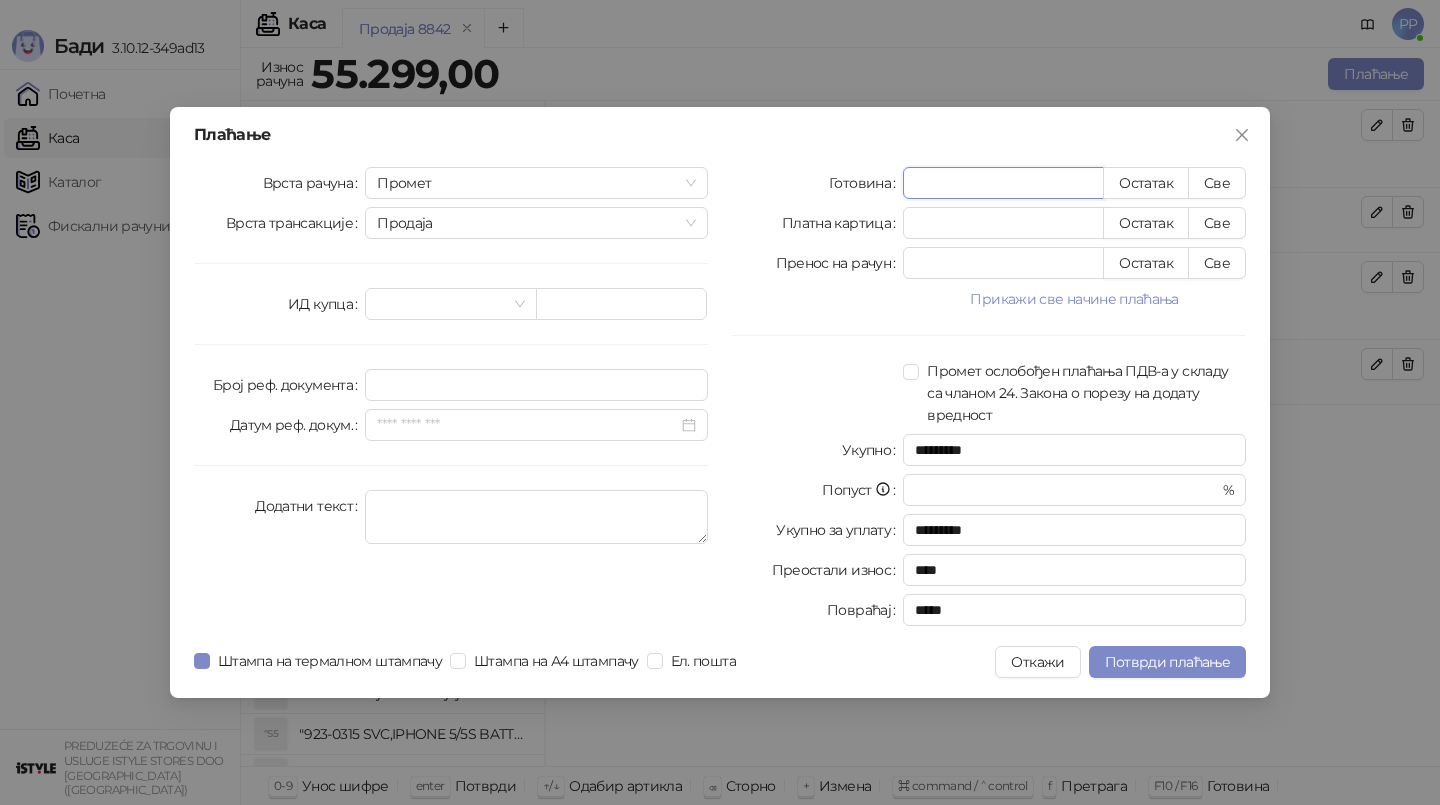 type on "***" 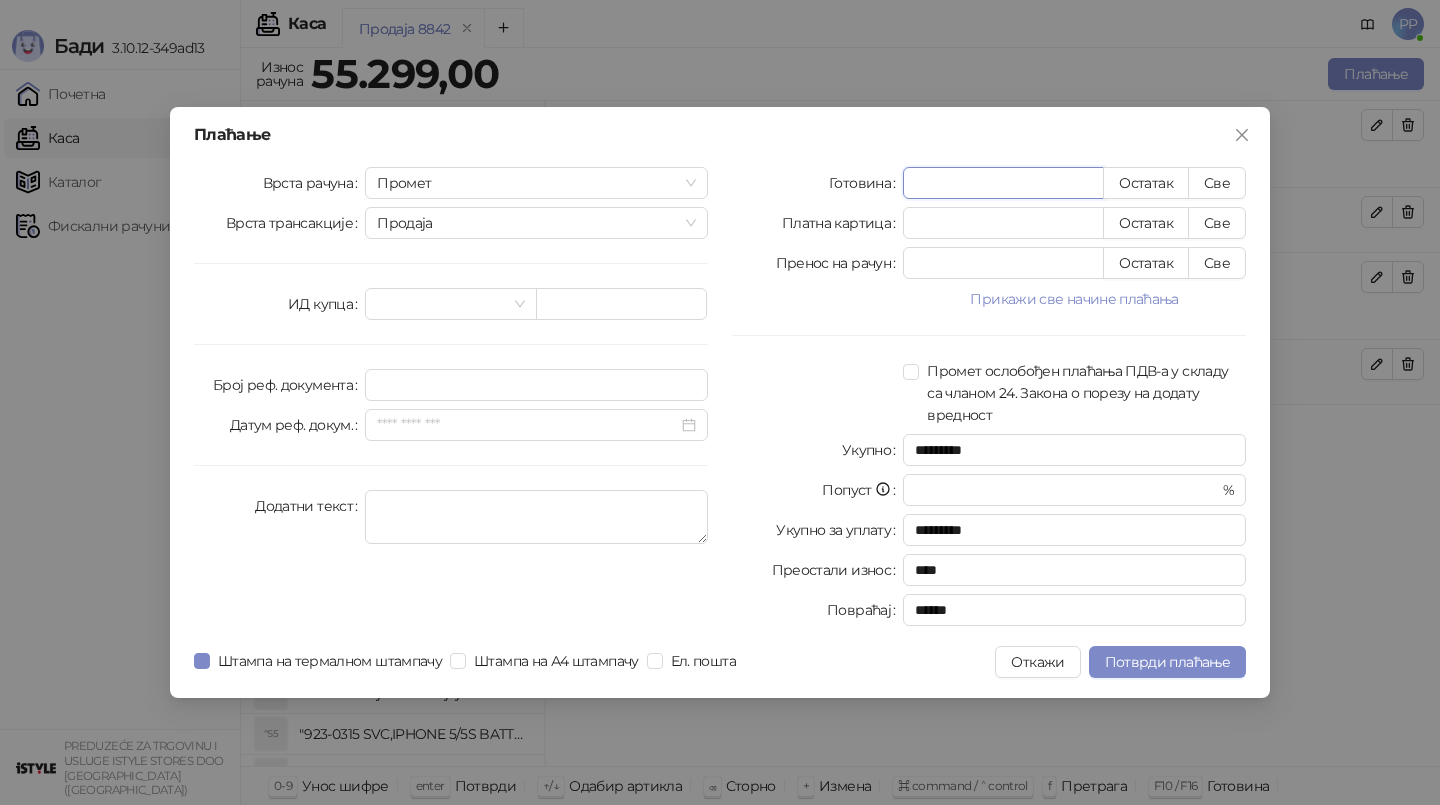 type on "****" 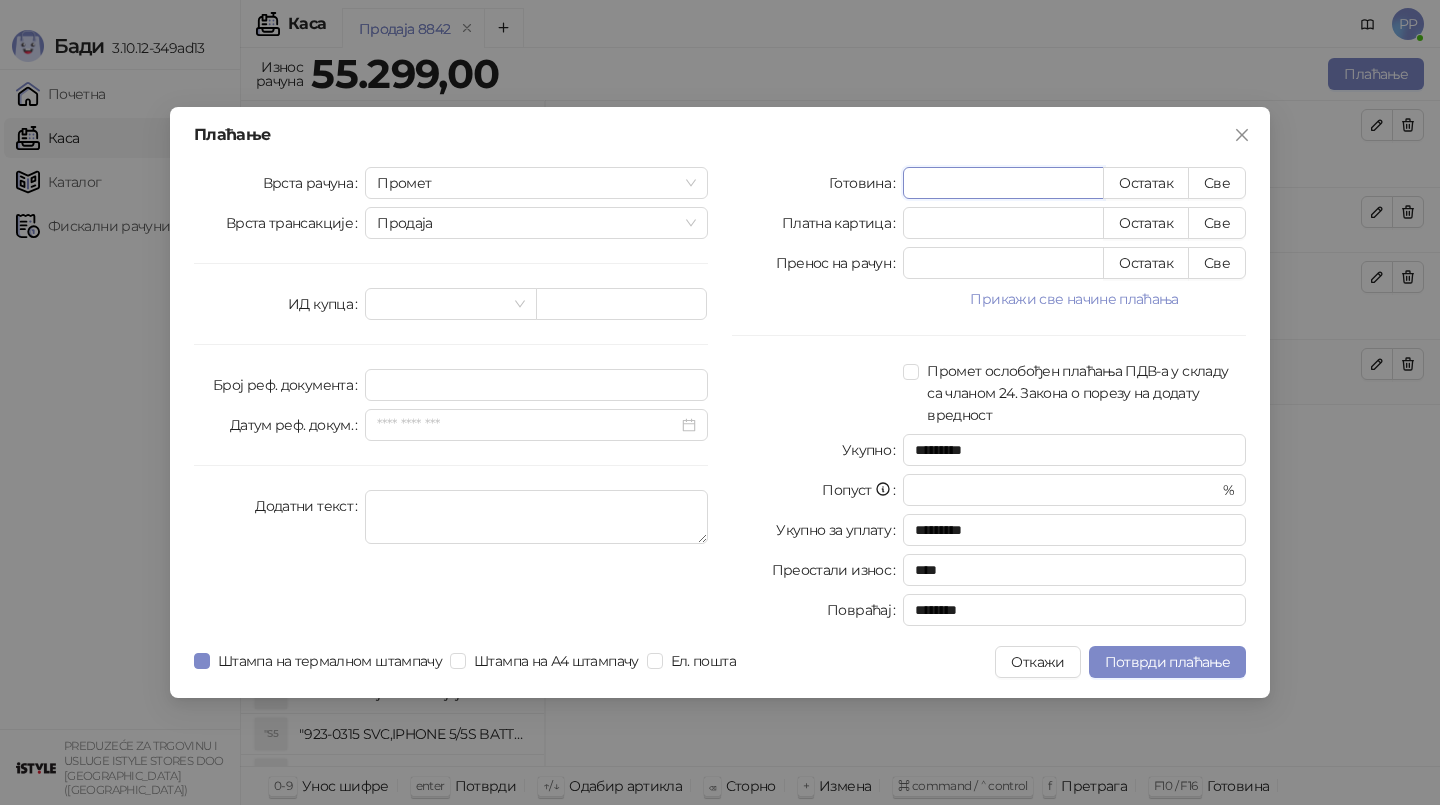 type on "*****" 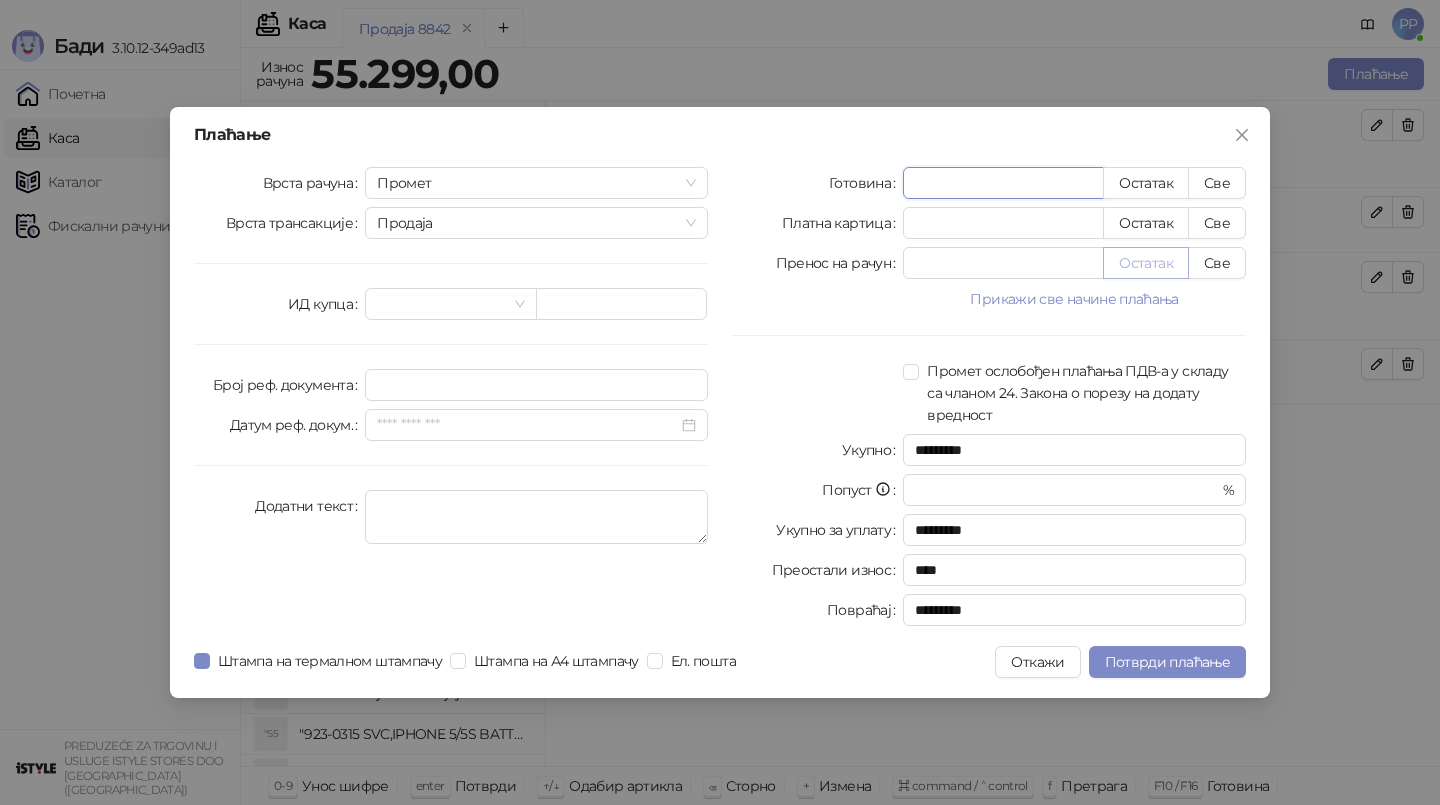 type on "*****" 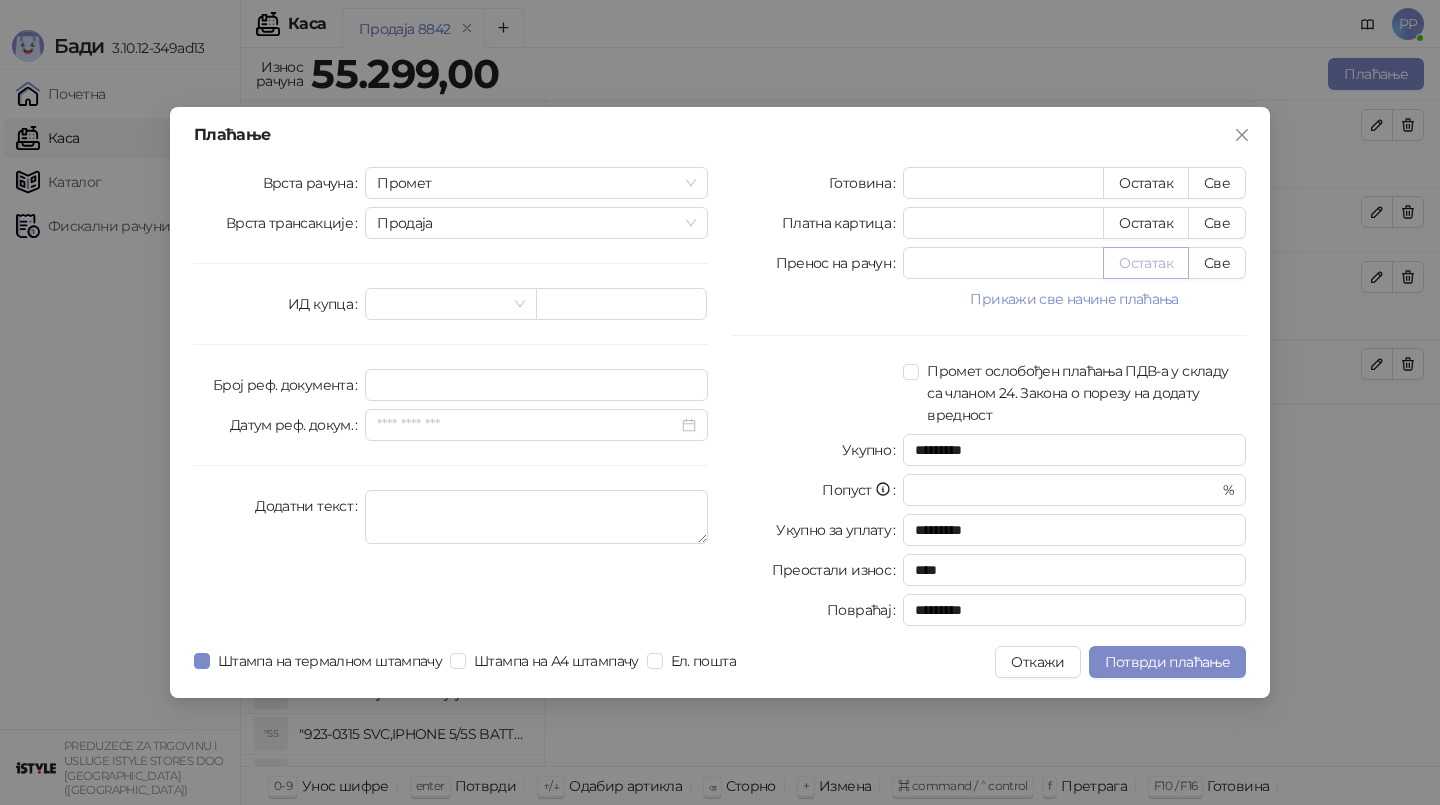 click on "Остатак" at bounding box center [1146, 263] 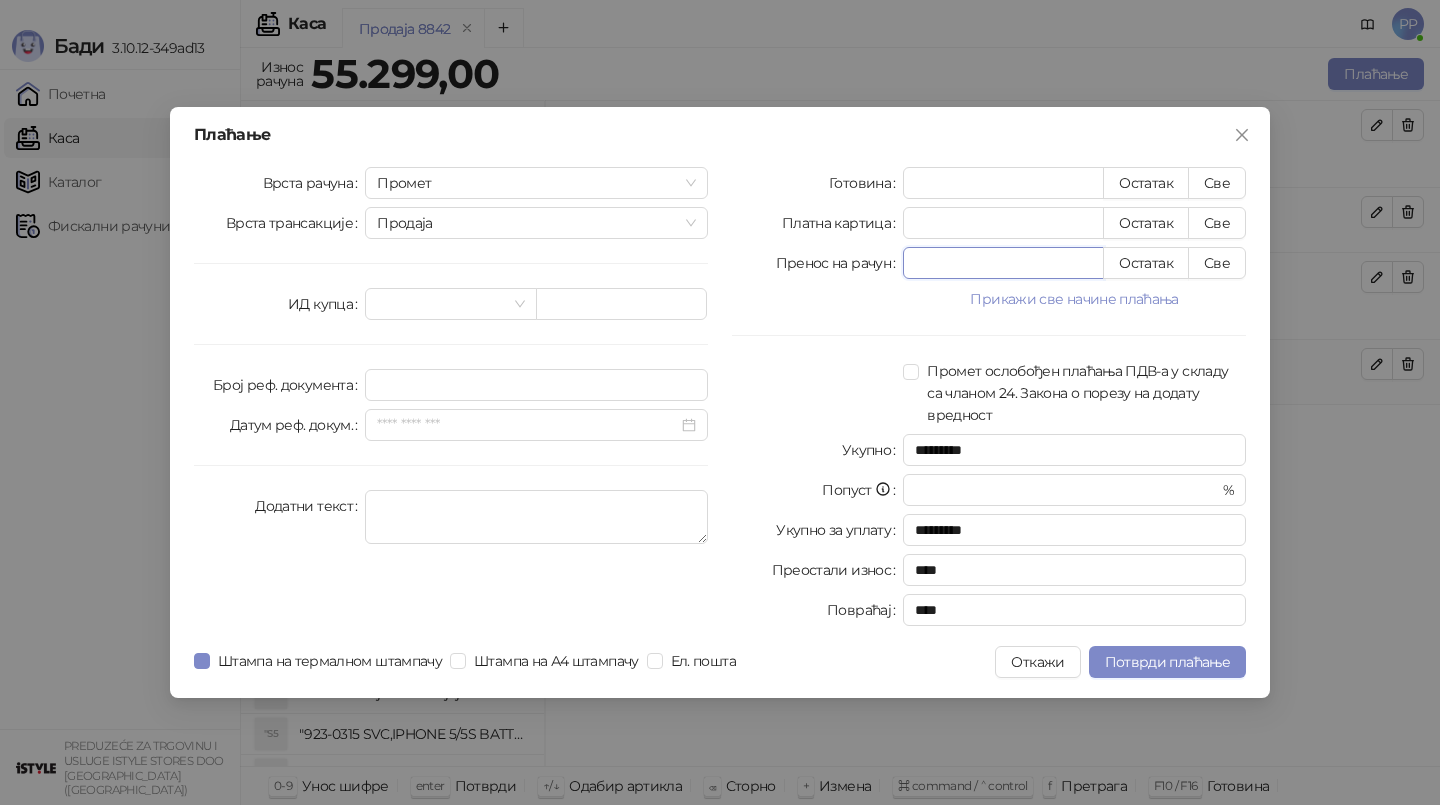 drag, startPoint x: 980, startPoint y: 276, endPoint x: 866, endPoint y: 247, distance: 117.630775 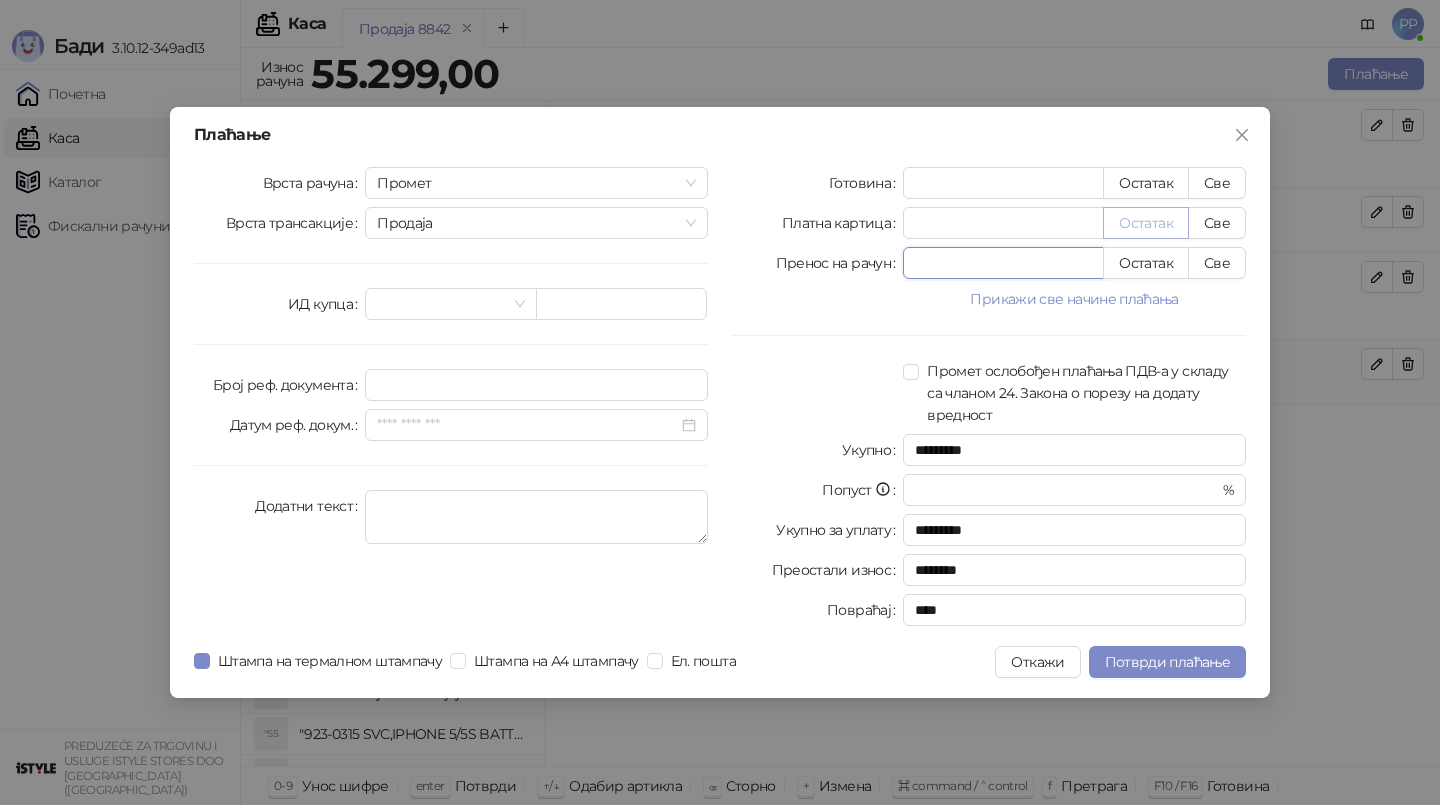 type 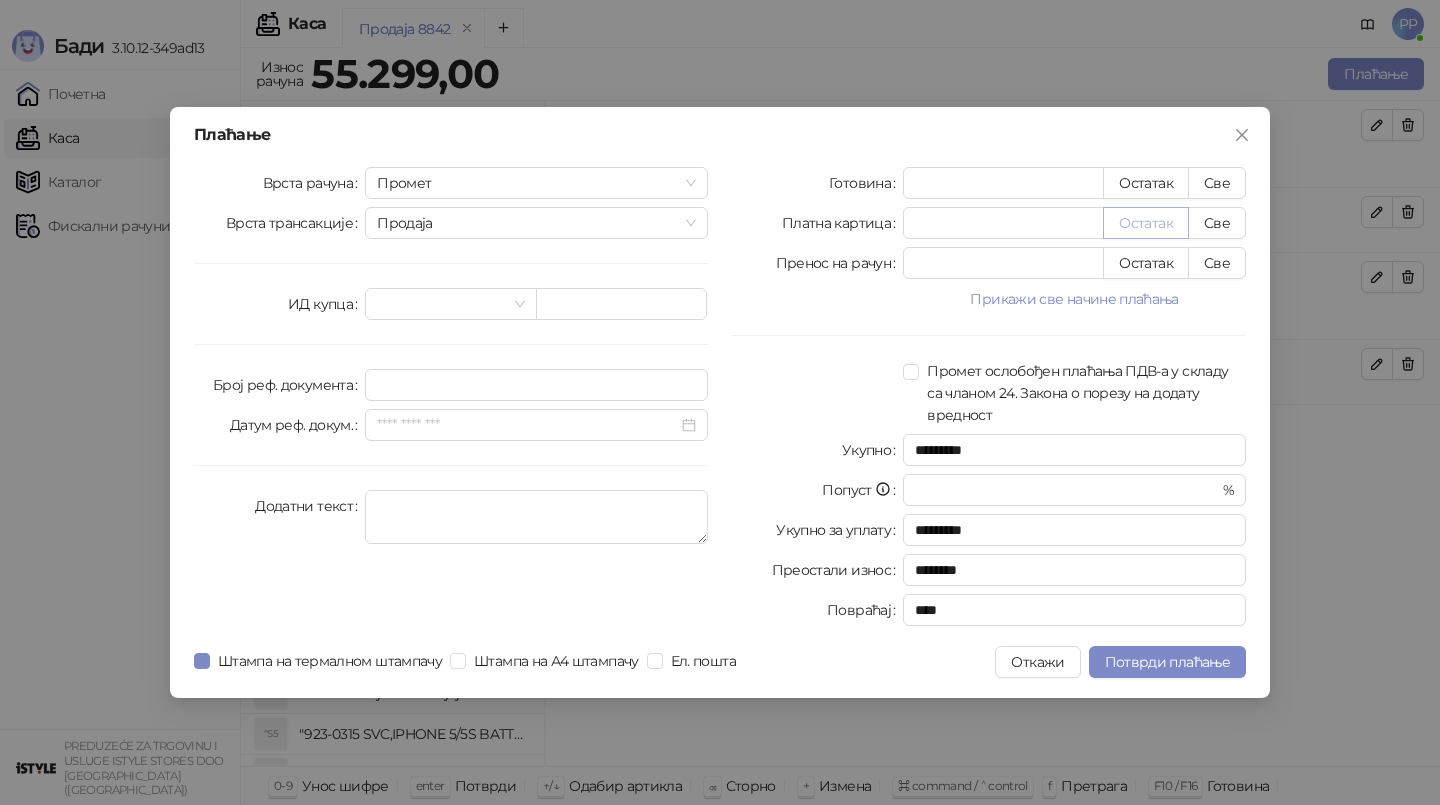 click on "Остатак" at bounding box center (1146, 223) 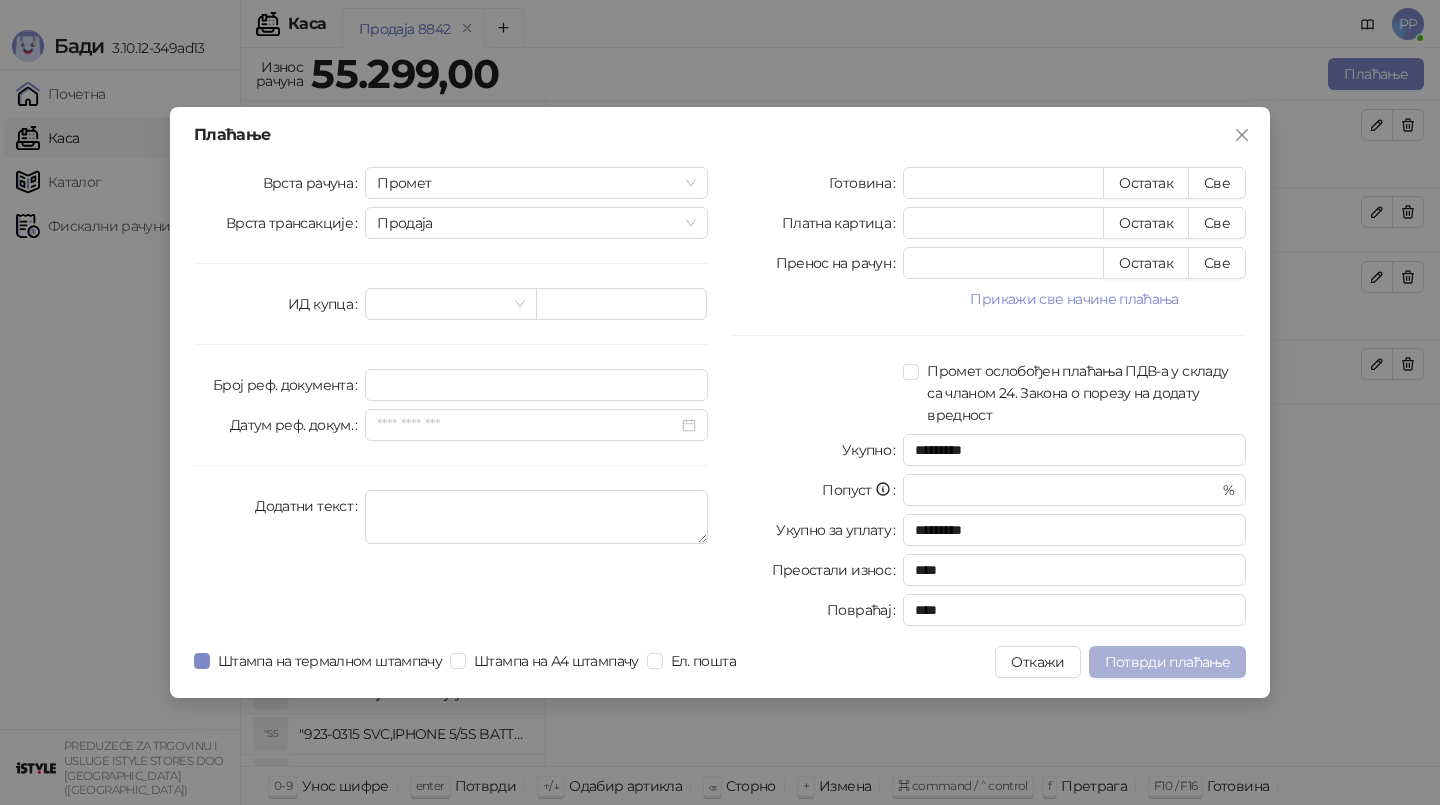 click on "Потврди плаћање" at bounding box center [1167, 662] 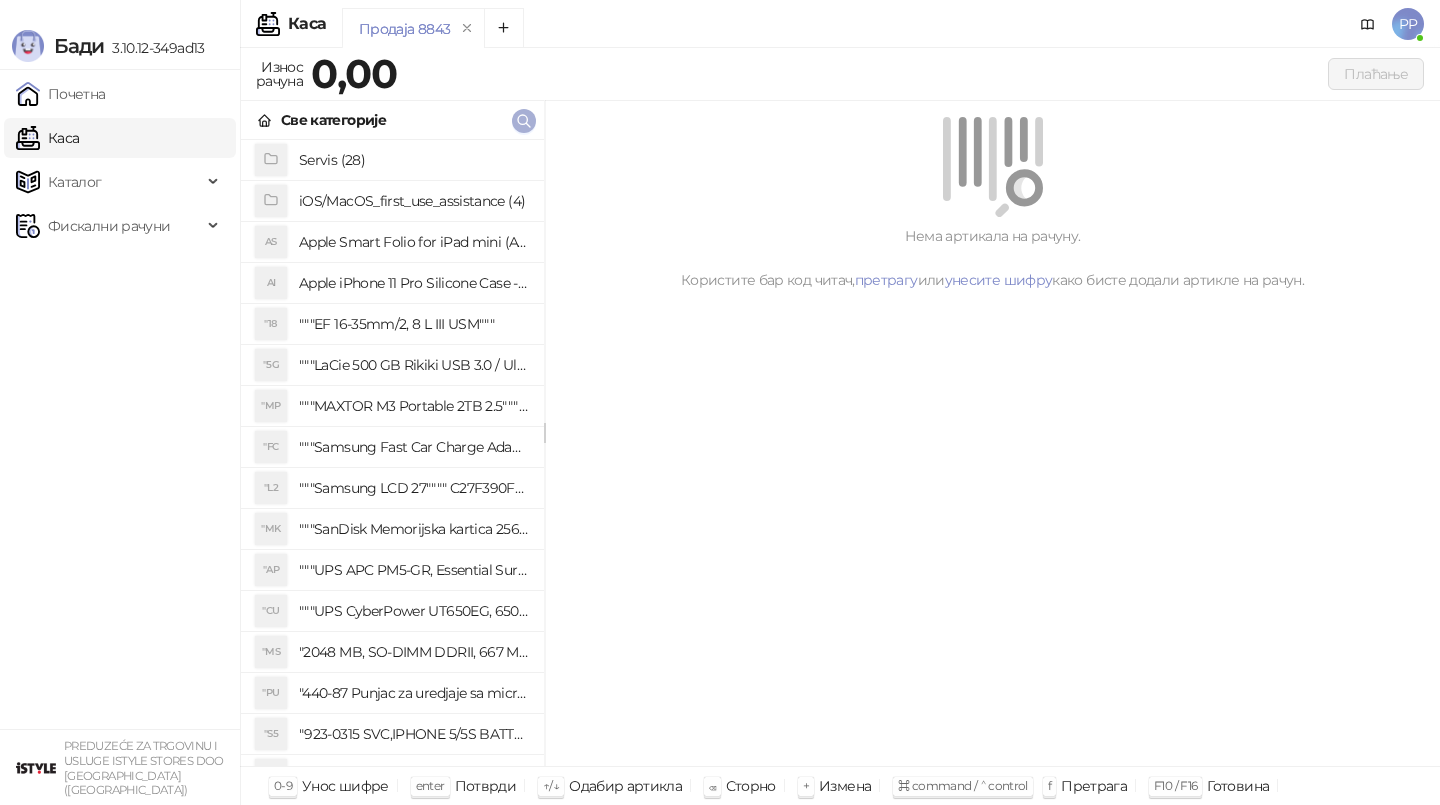 click 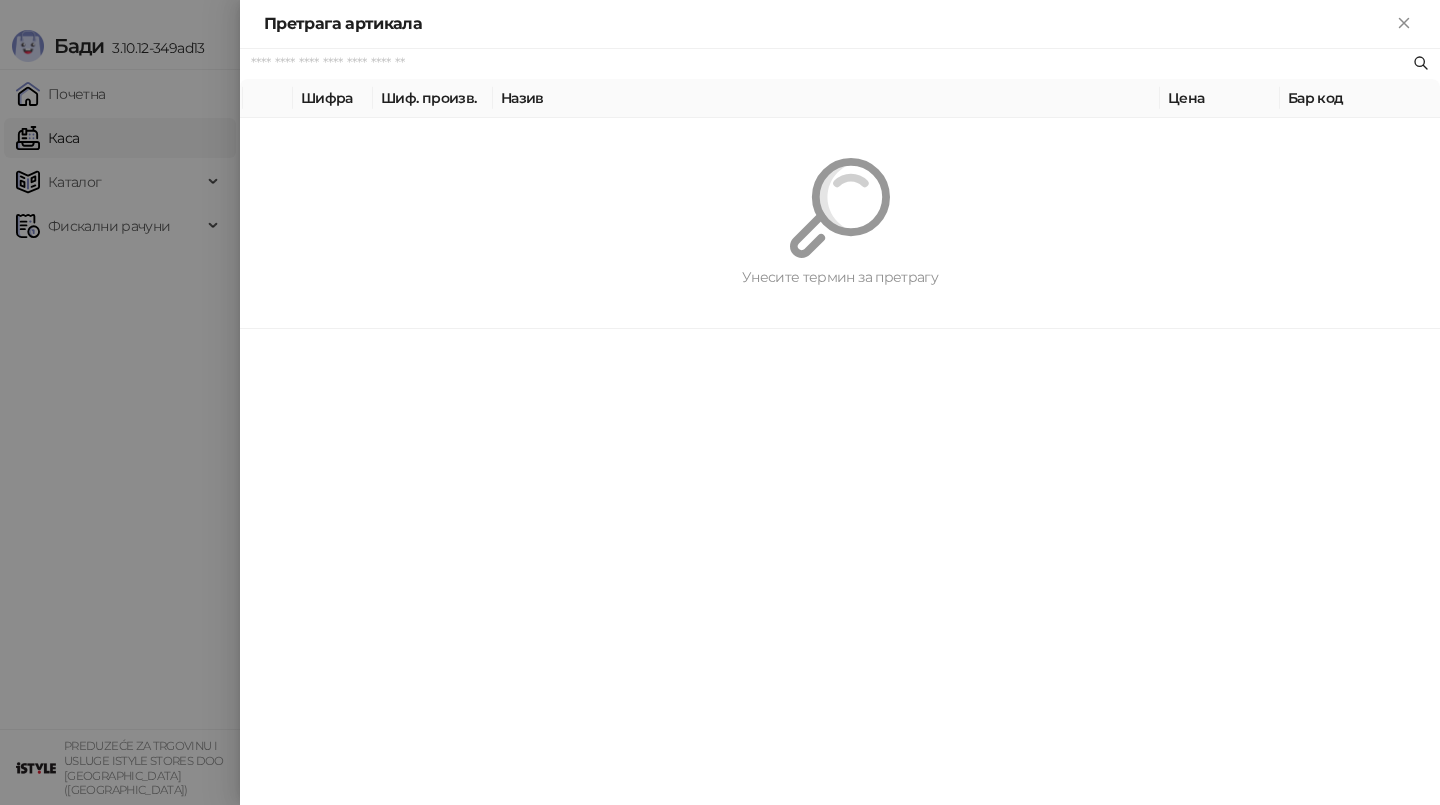 paste on "**********" 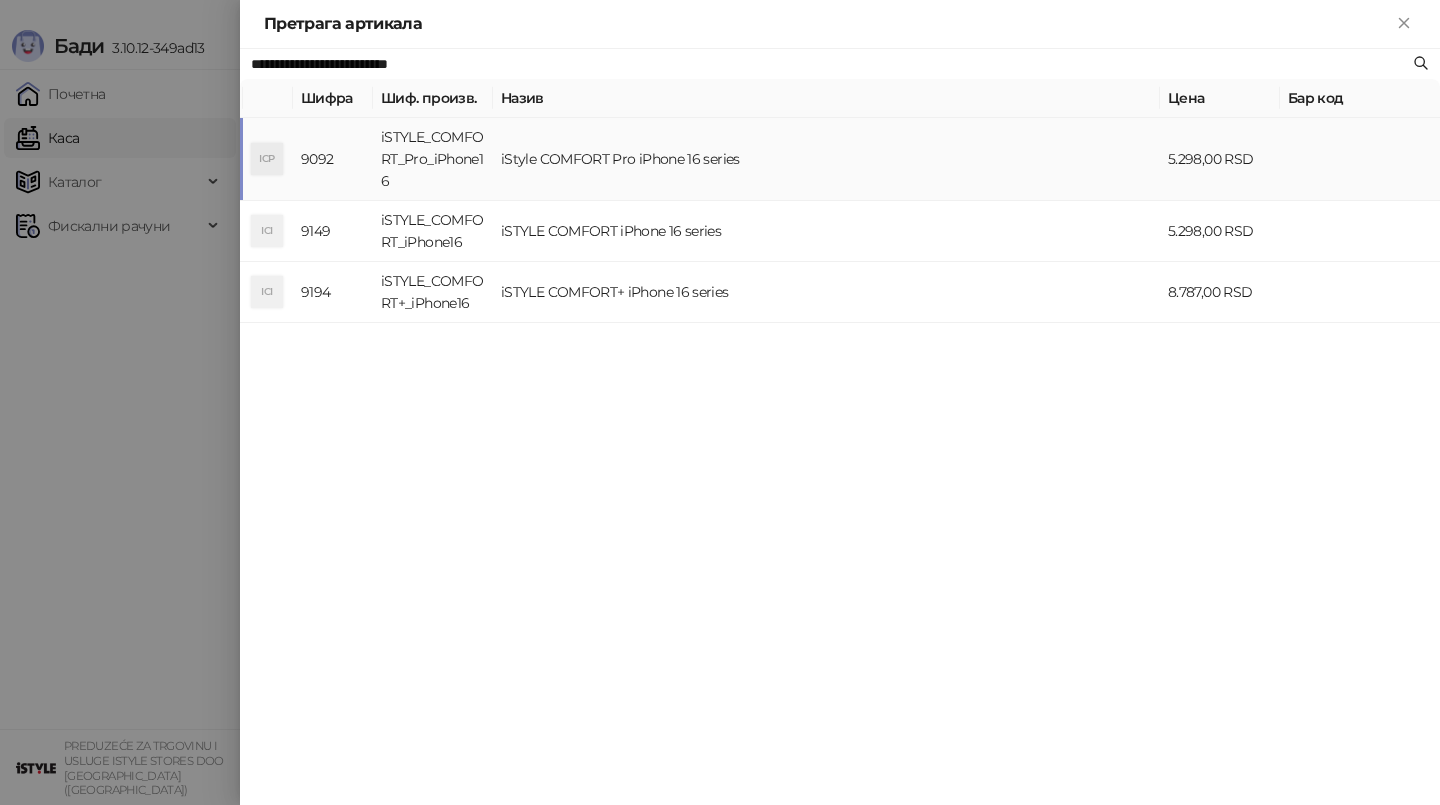 click on "iStyle COMFORT Pro iPhone 16 series" at bounding box center (826, 159) 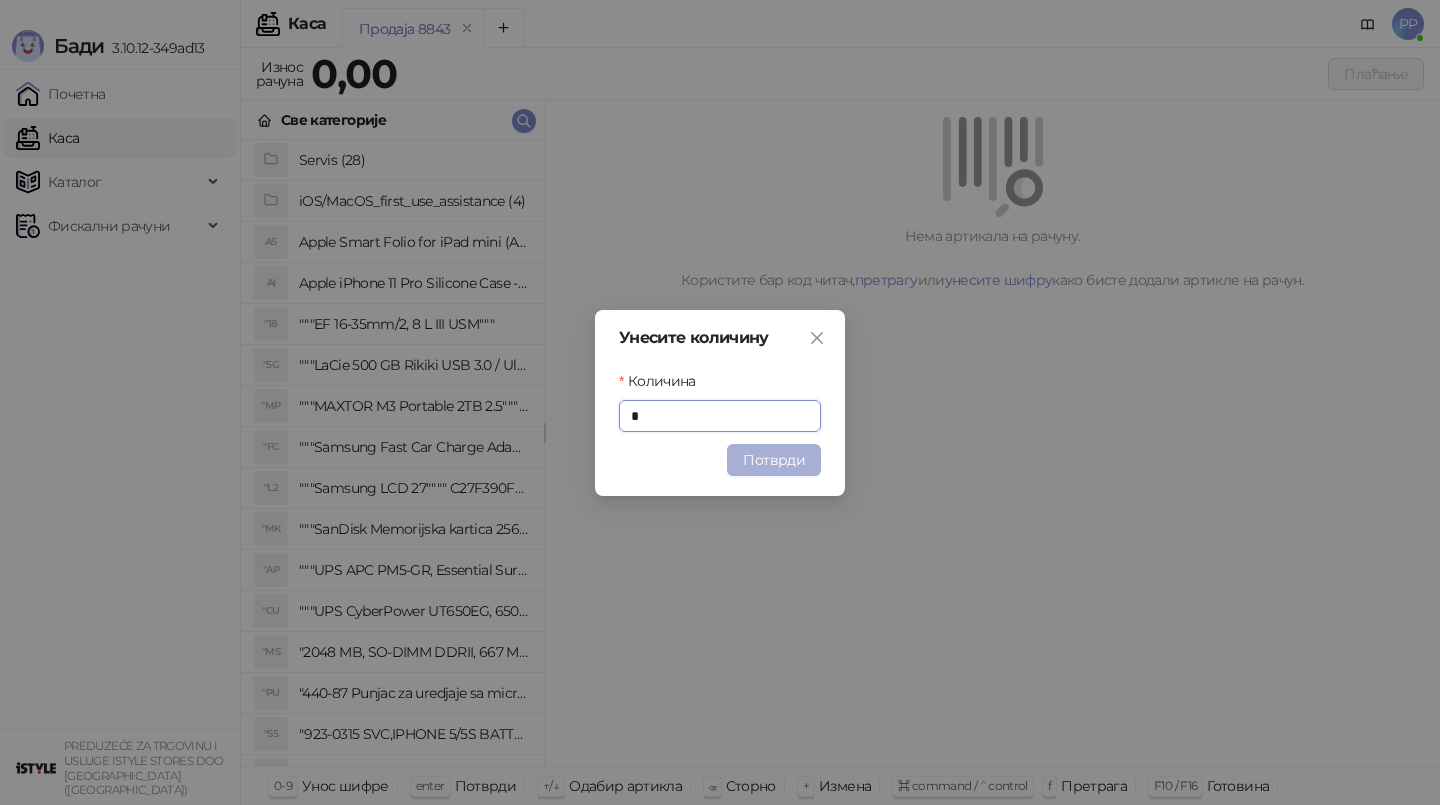 click on "Потврди" at bounding box center [774, 460] 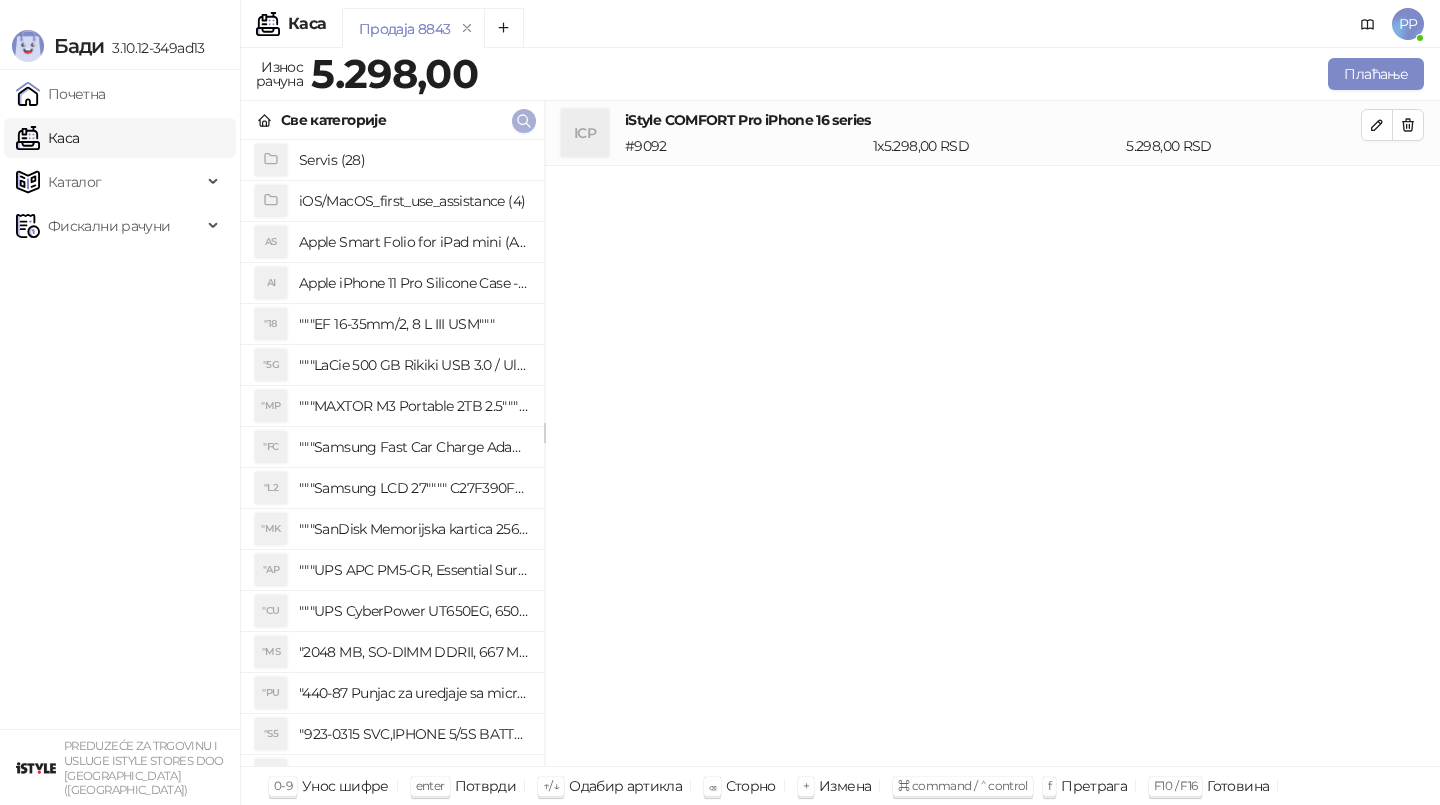 click 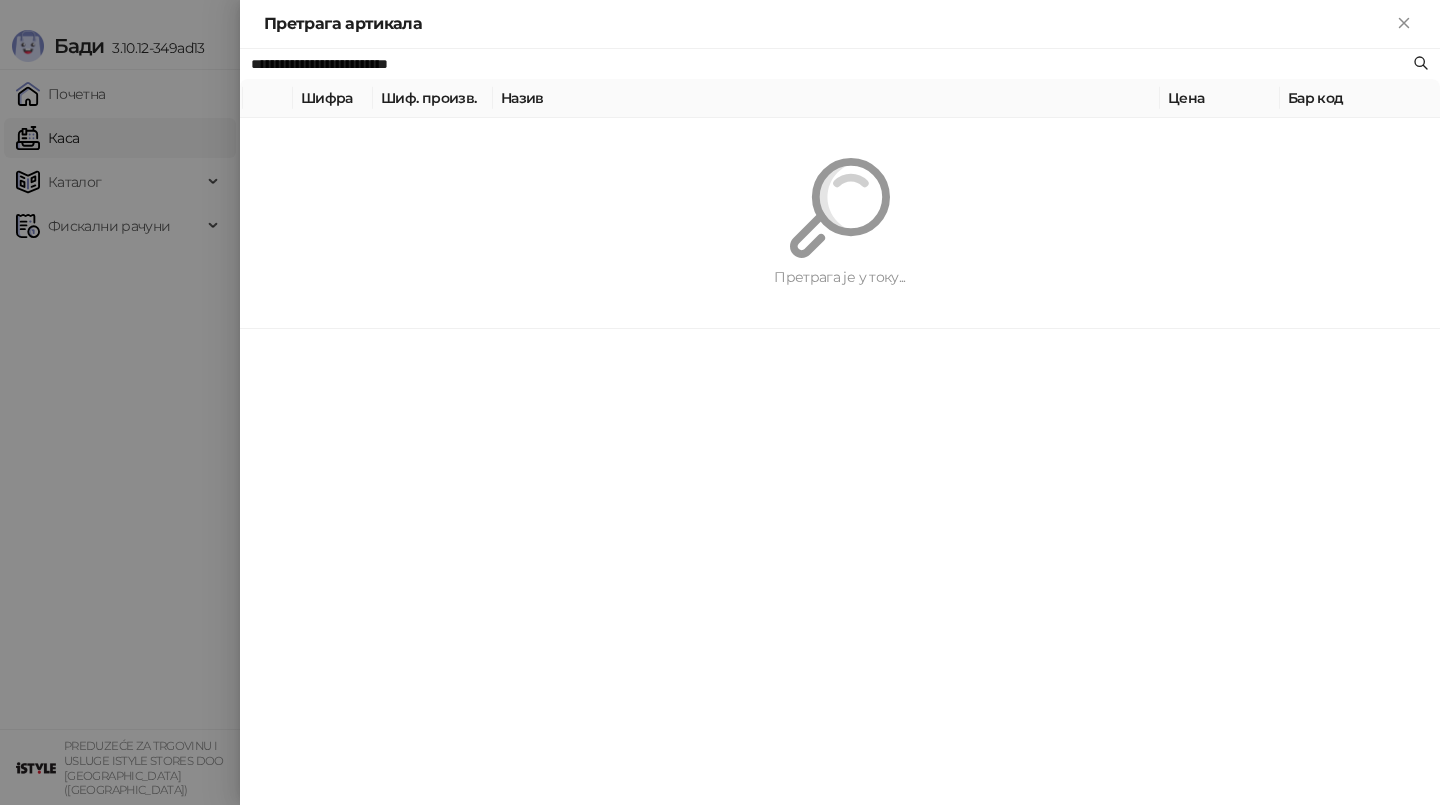 paste 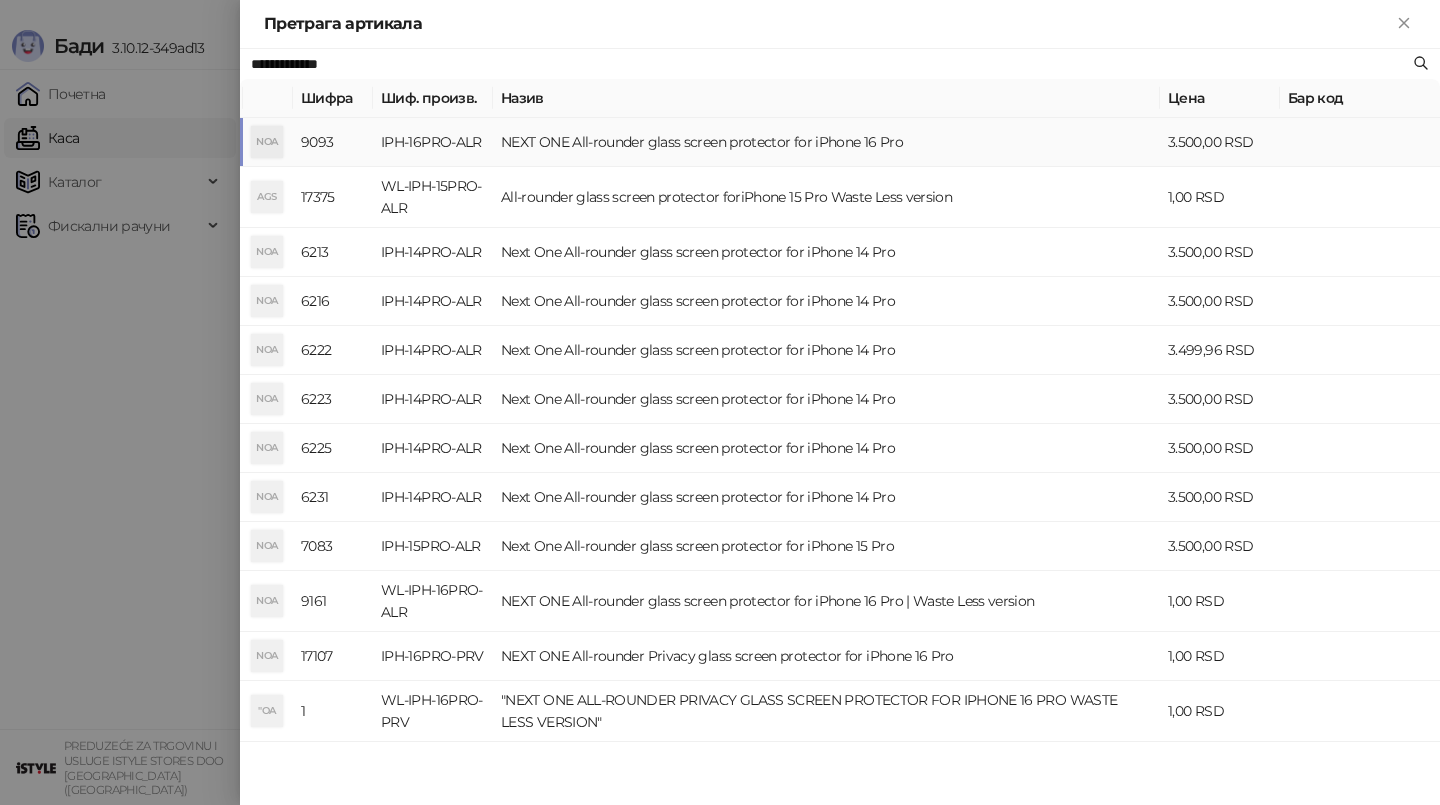 type on "**********" 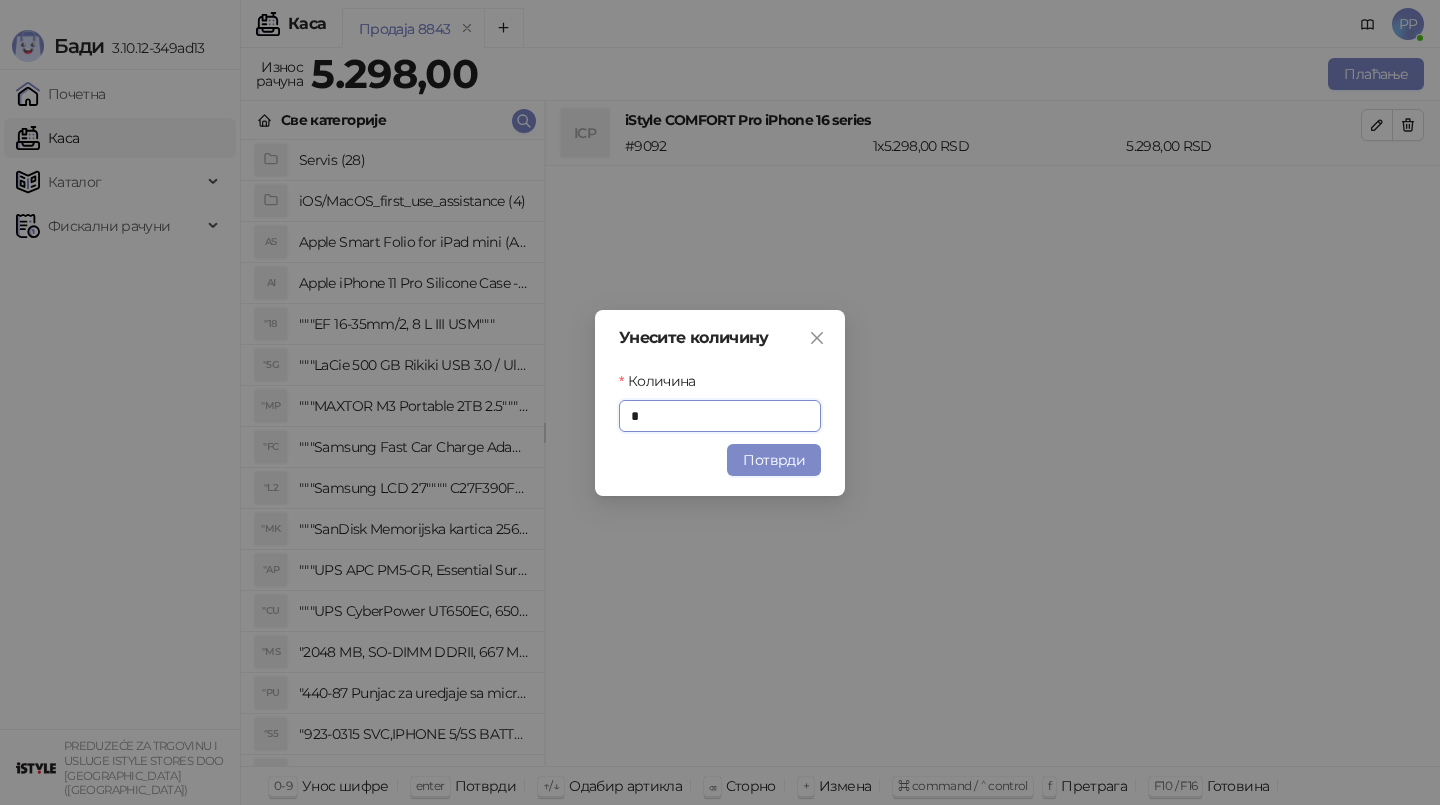 click on "Потврди" at bounding box center [774, 460] 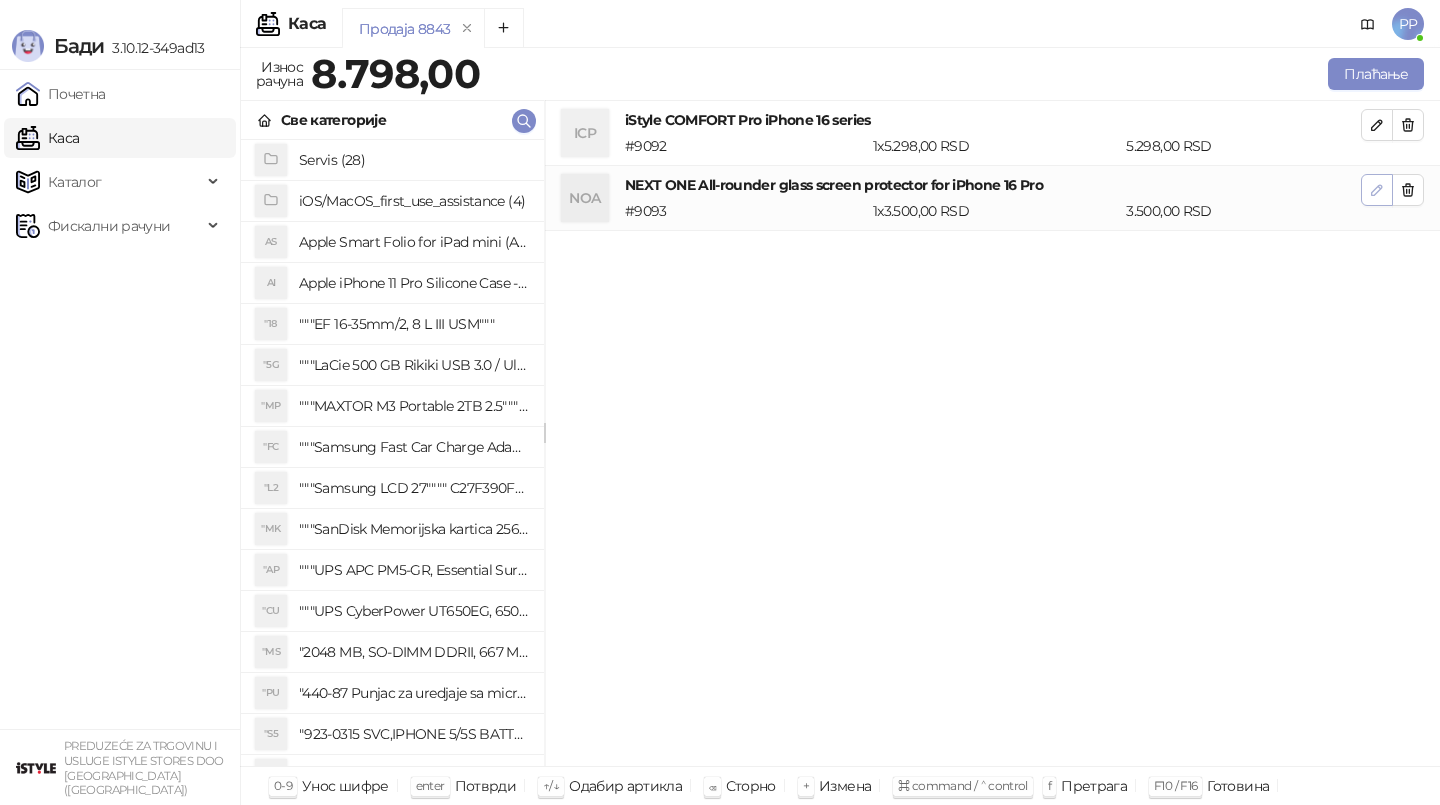click at bounding box center (1377, 190) 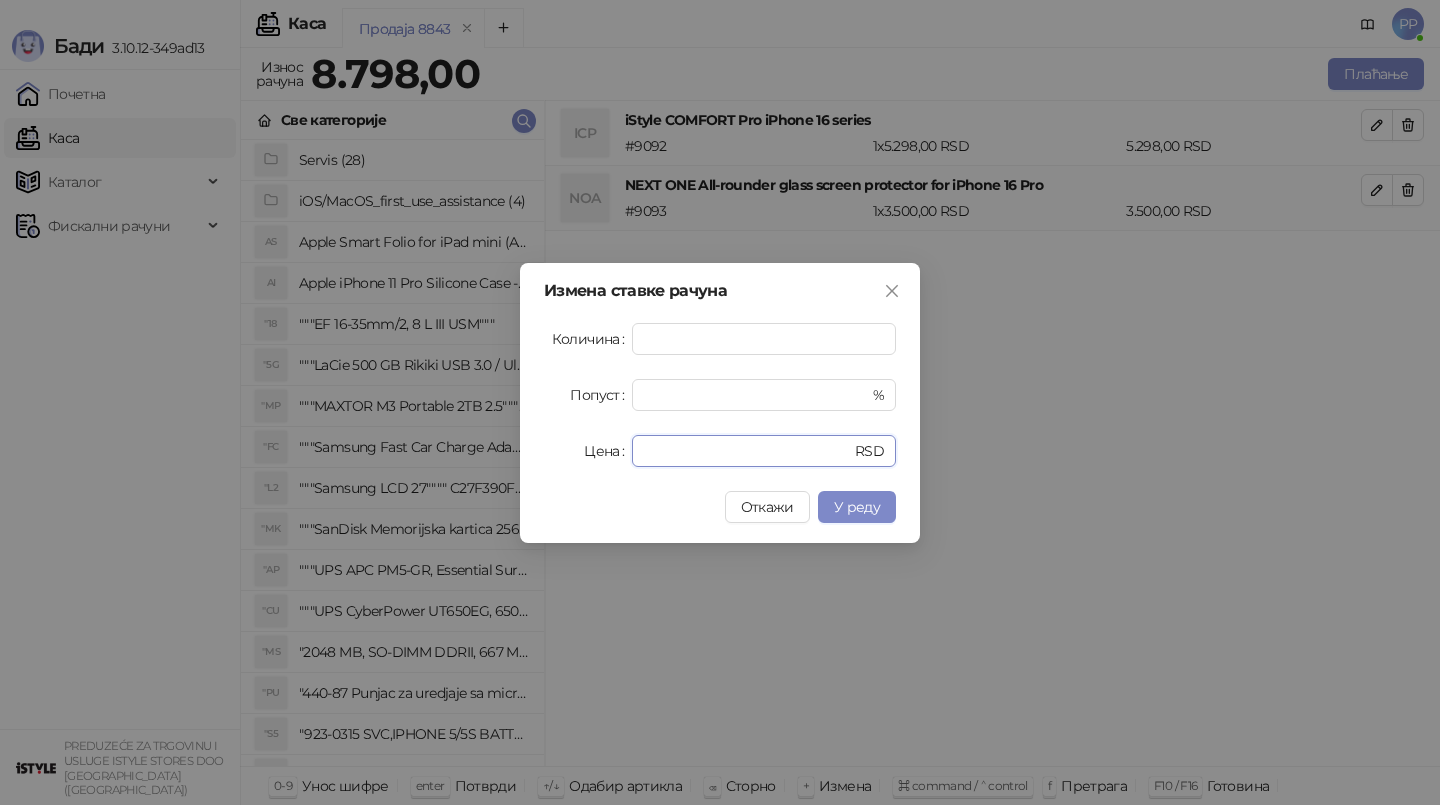 drag, startPoint x: 674, startPoint y: 446, endPoint x: 528, endPoint y: 432, distance: 146.6697 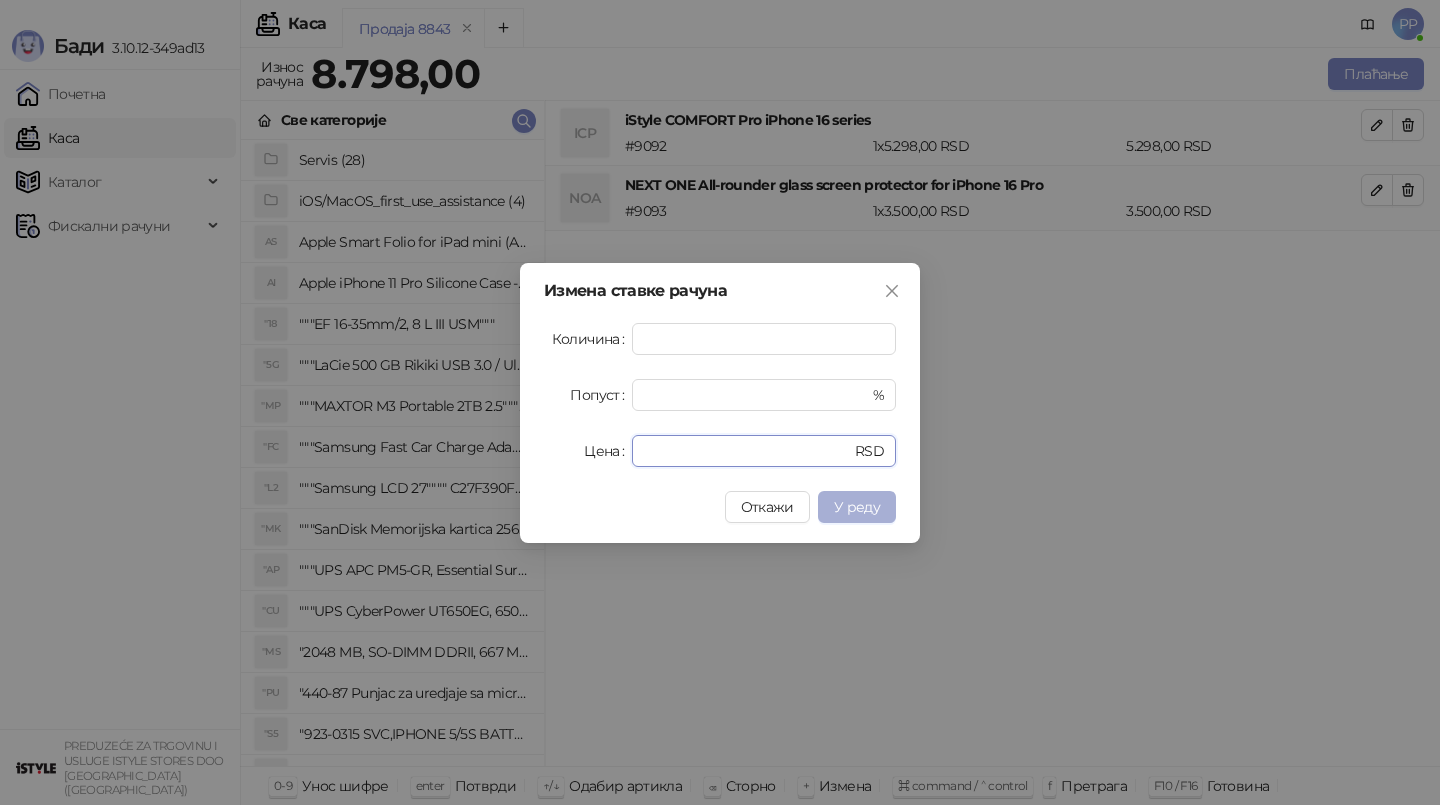 type on "*" 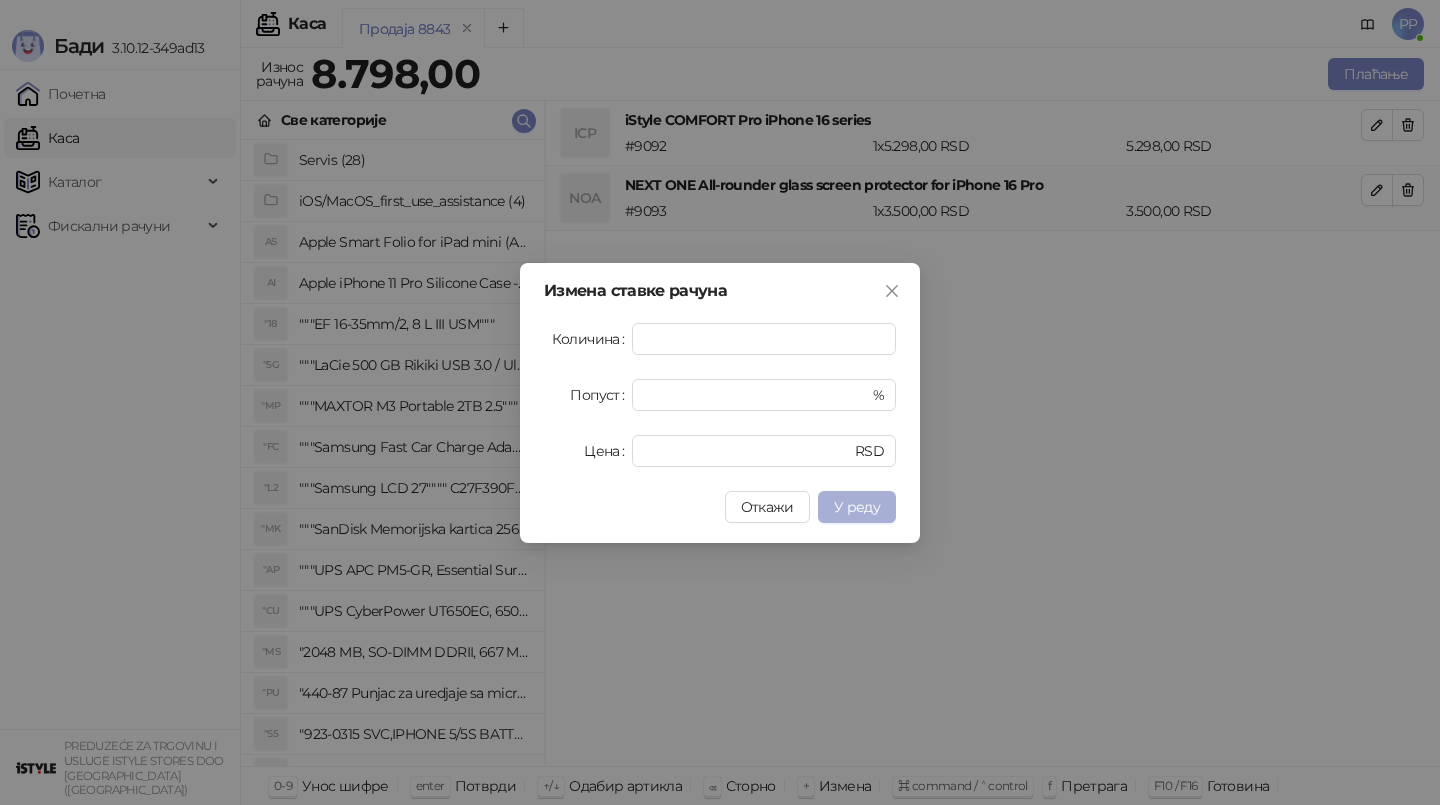 click on "У реду" at bounding box center (857, 507) 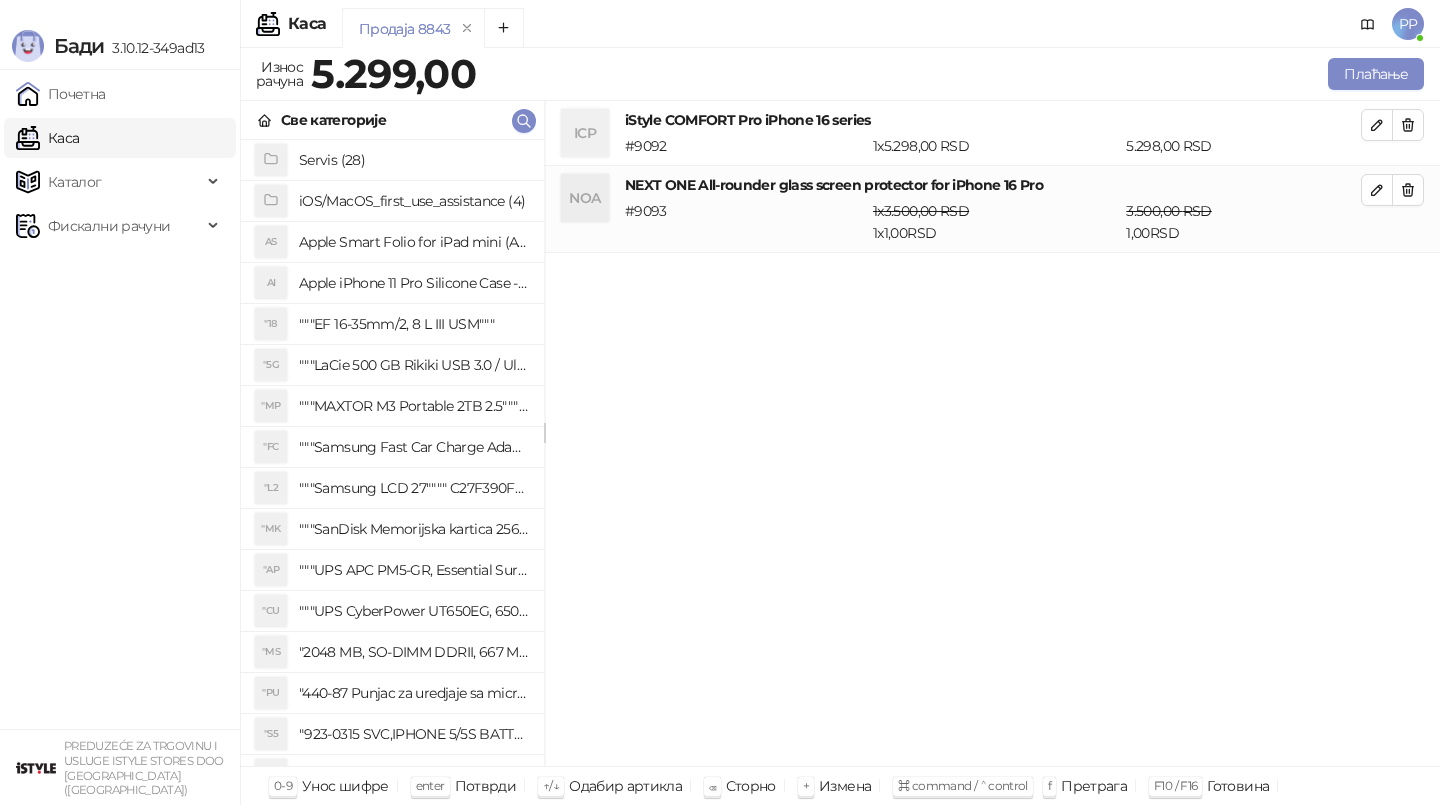 click on "Бади 3.10.12-349ad13 Почетна Каса Каталог Фискални рачуни PREDUZEĆE ZA TRGOVINU I USLUGE ISTYLE STORES DOO [GEOGRAPHIC_DATA] ([GEOGRAPHIC_DATA]) Каса PP Продаја 8843 Износ рачуна 5.299,00 Плаћање Све категорије Servis (28) iOS/MacOS_first_use_assistance (4) AS  Apple Smart Folio for iPad mini (A17 Pro) - Sage AI  Apple iPhone 11 Pro Silicone Case -  Black "18 """EF 16-35mm/2, 8 L III USM""" "5G """LaCie 500 GB Rikiki USB 3.0 / Ultra Compact & Resistant aluminum / USB 3.0 / 2.5""""""" "MP """MAXTOR M3 Portable 2TB 2.5"""" crni eksterni hard disk HX-M201TCB/GM""" "FC """Samsung Fast Car Charge Adapter, brzi auto punja_, boja crna""" "L2 """Samsung LCD 27"""" C27F390FHUXEN""" "MK """SanDisk Memorijska kartica 256GB microSDXC sa SD adapterom SDSQXA1-256G-GN6MA - Extreme PLUS, A2, UHS-I, V30, U3, Class 10, Brzina _itanja 160 MB/s, Brzina upisa 90 MB/s""" "AP """UPS APC PM5-GR, Essential Surge Arrest,5 utic_nica""" "CU "MS "PU "S5 "SD "3S "3S "3S "3S #" at bounding box center (720, 402) 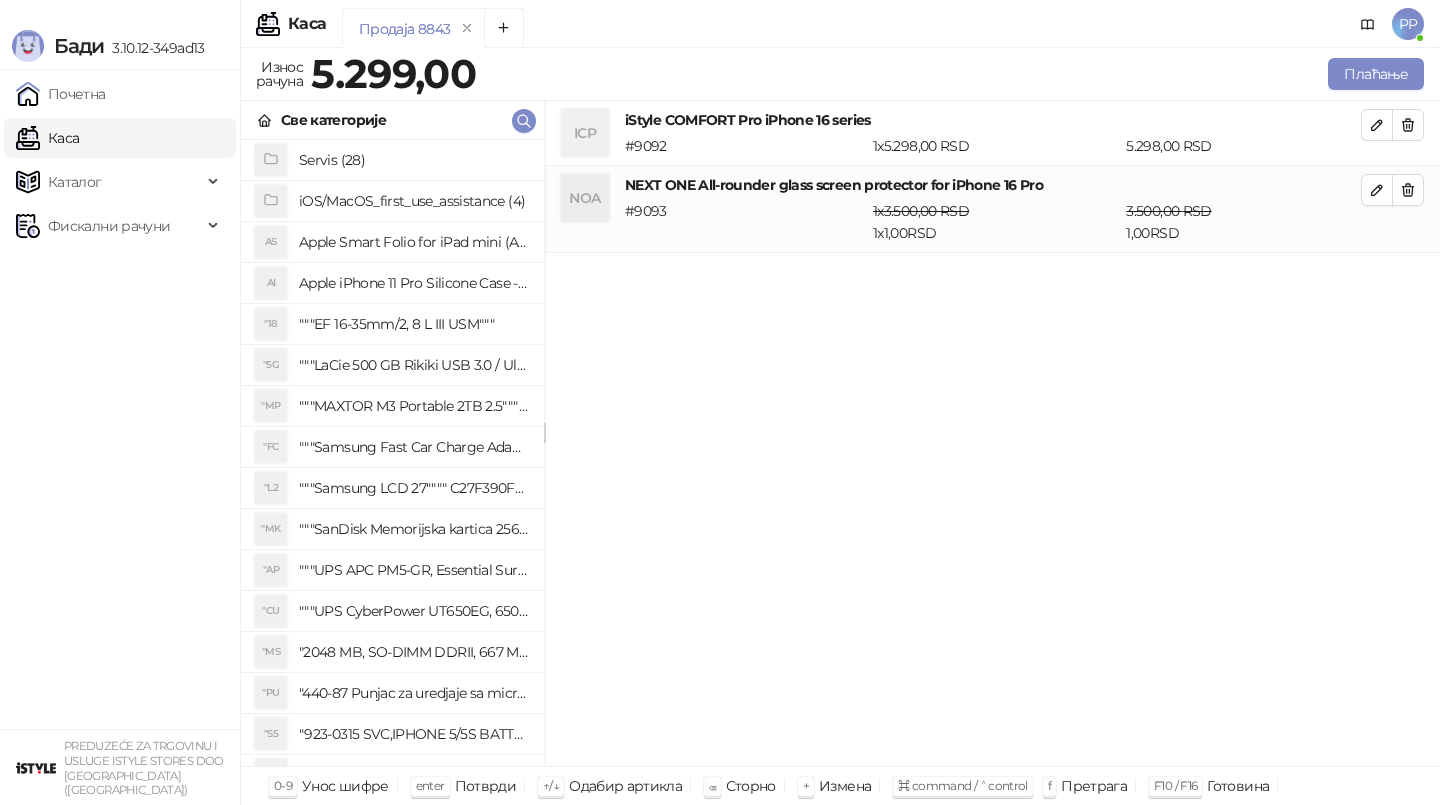 click on "ICP iStyle COMFORT Pro iPhone 16 series    # 9092 1  x  5.298,00 RSD 5.298,00 RSD NOA NEXT ONE All-rounder glass screen protector for iPhone 16 Pro    # 9093 1  x  3.500,00   RSD 1  x  1,00  RSD  3.500,00   RSD 1,00  RSD" at bounding box center (992, 434) 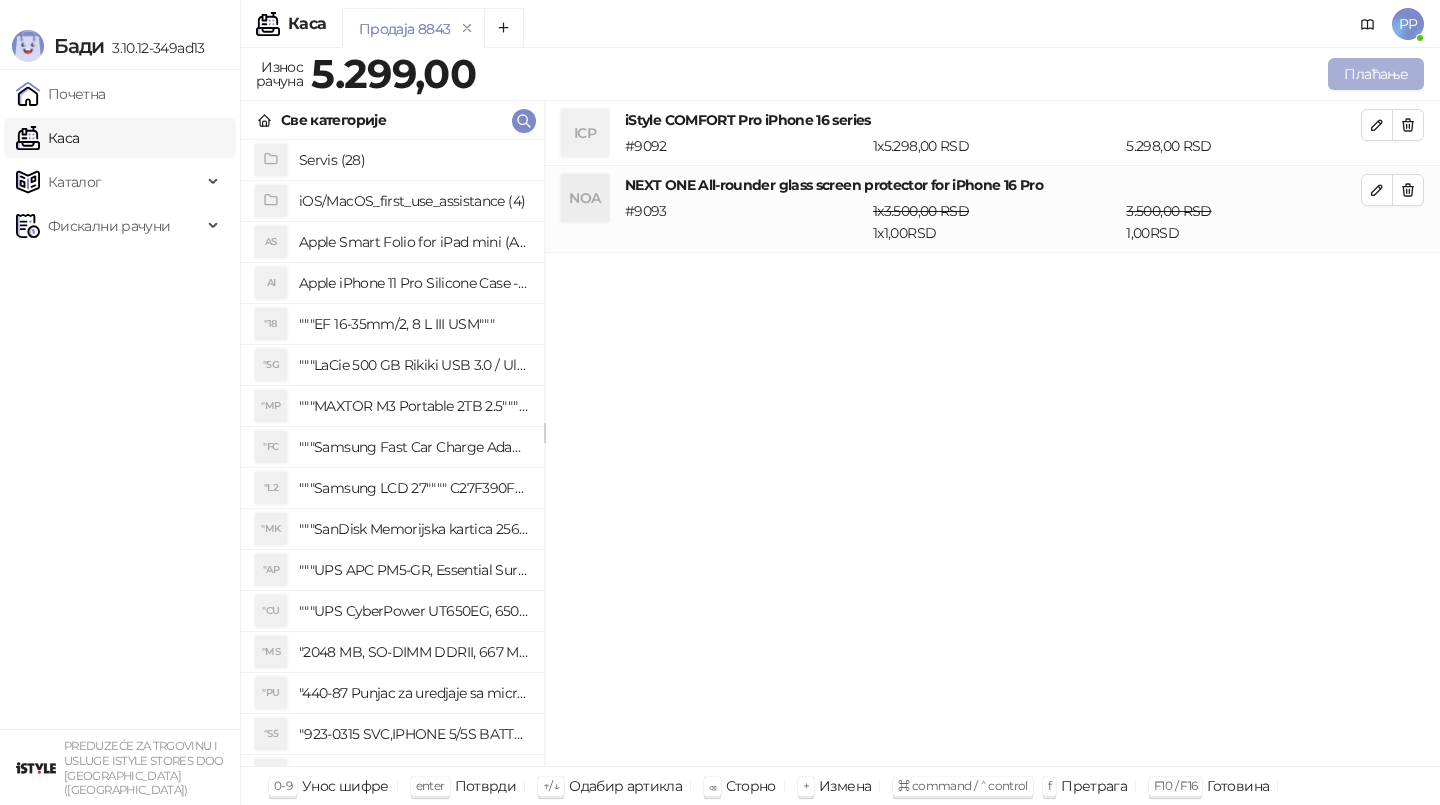 click on "Плаћање" at bounding box center (1376, 74) 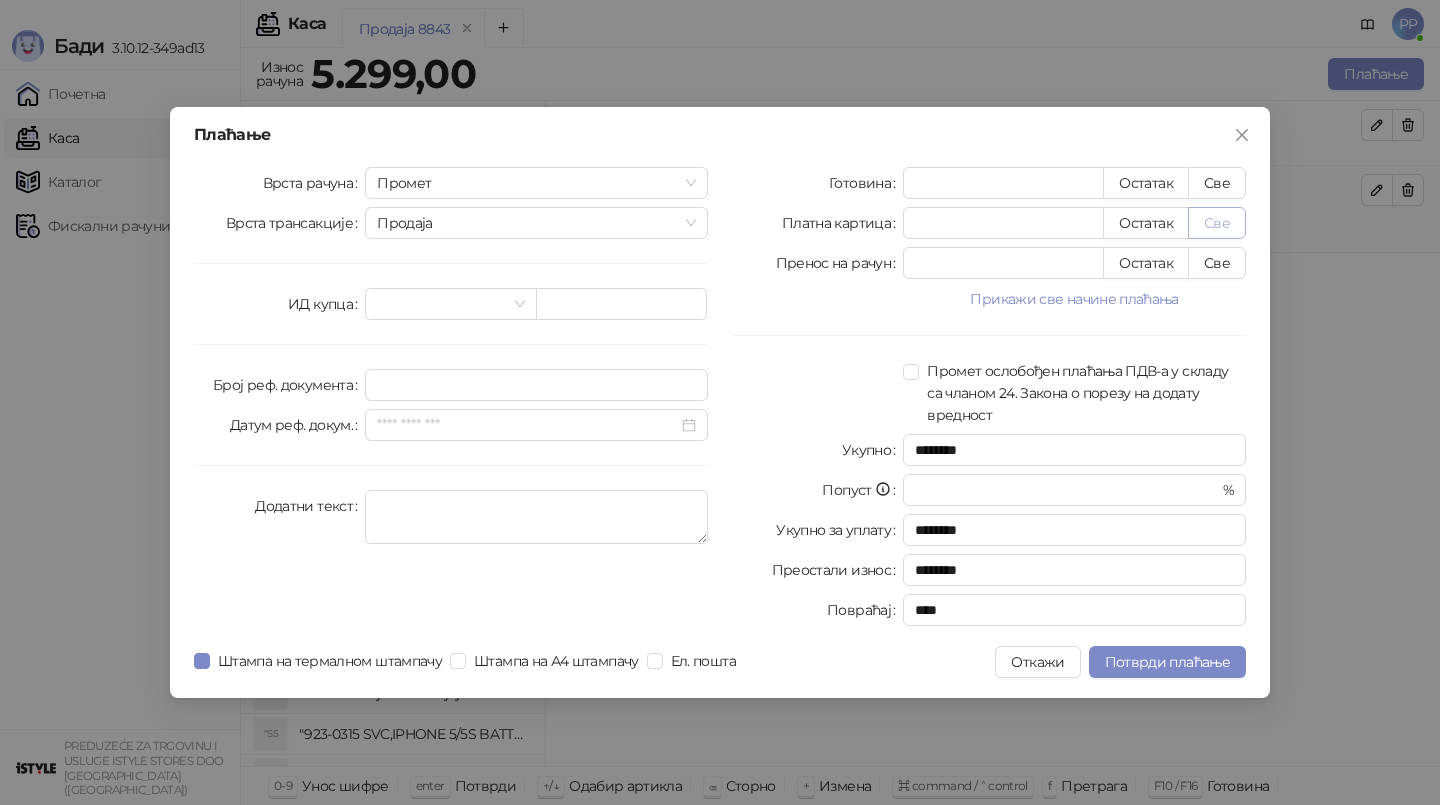 click on "Све" at bounding box center (1217, 223) 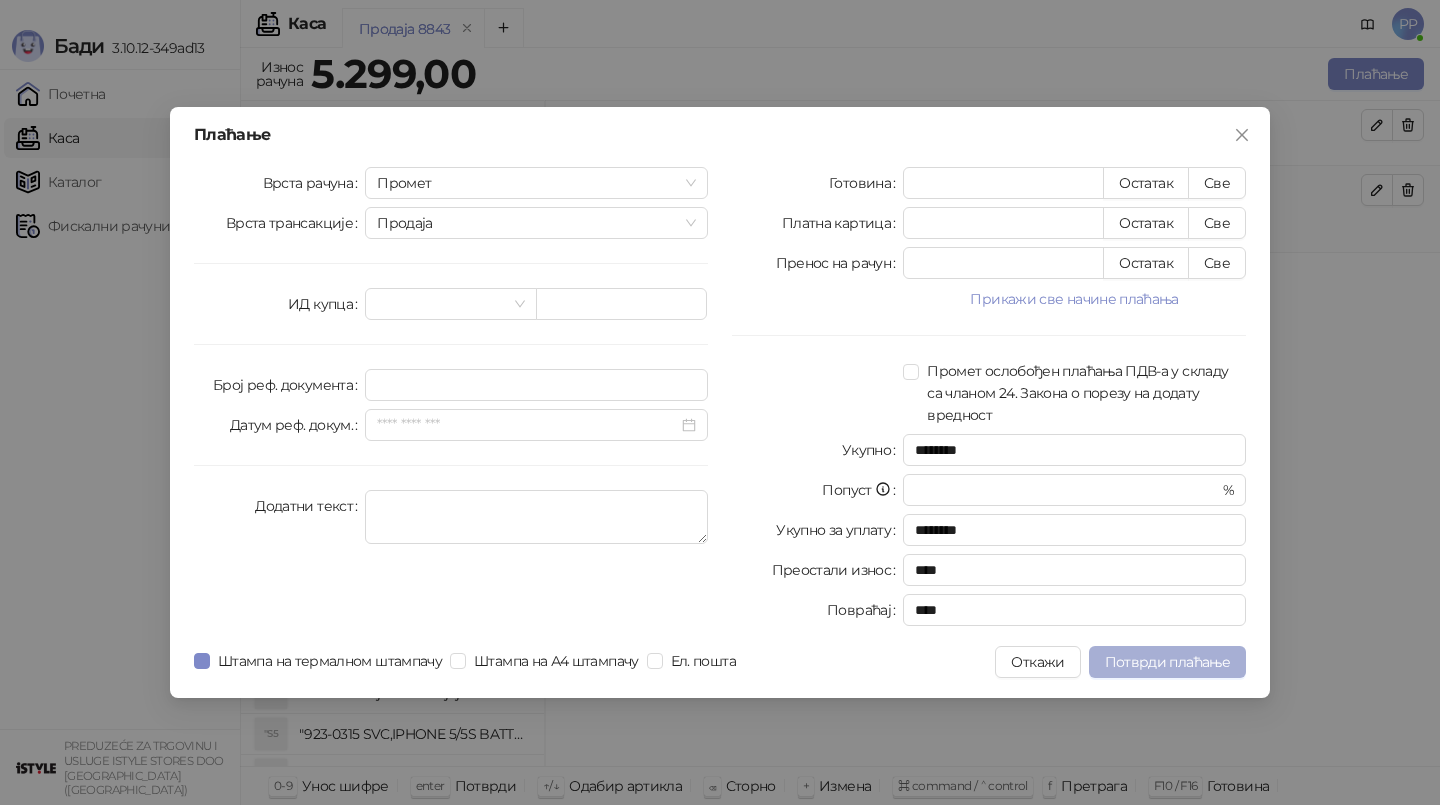 click on "Потврди плаћање" at bounding box center (1167, 662) 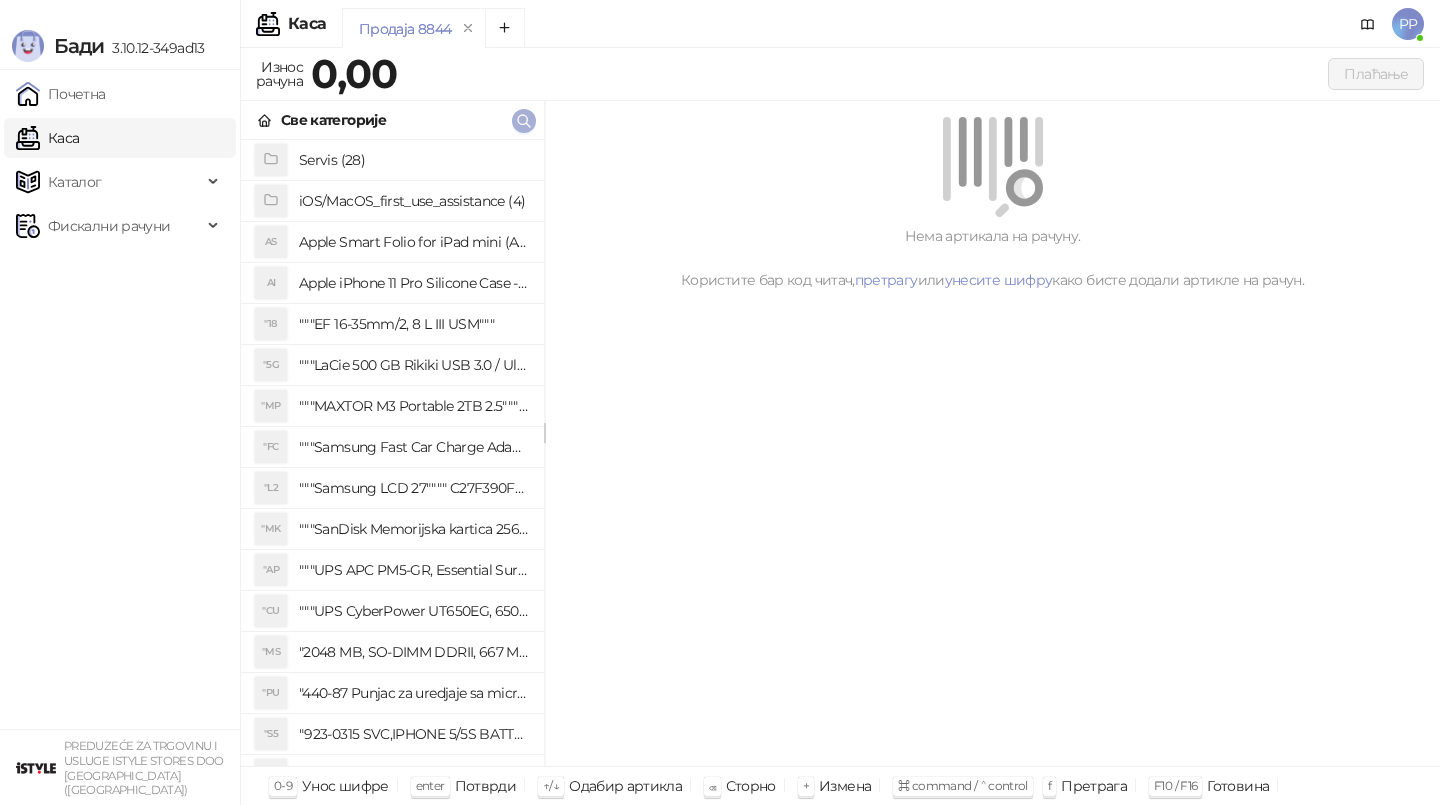 click at bounding box center [524, 120] 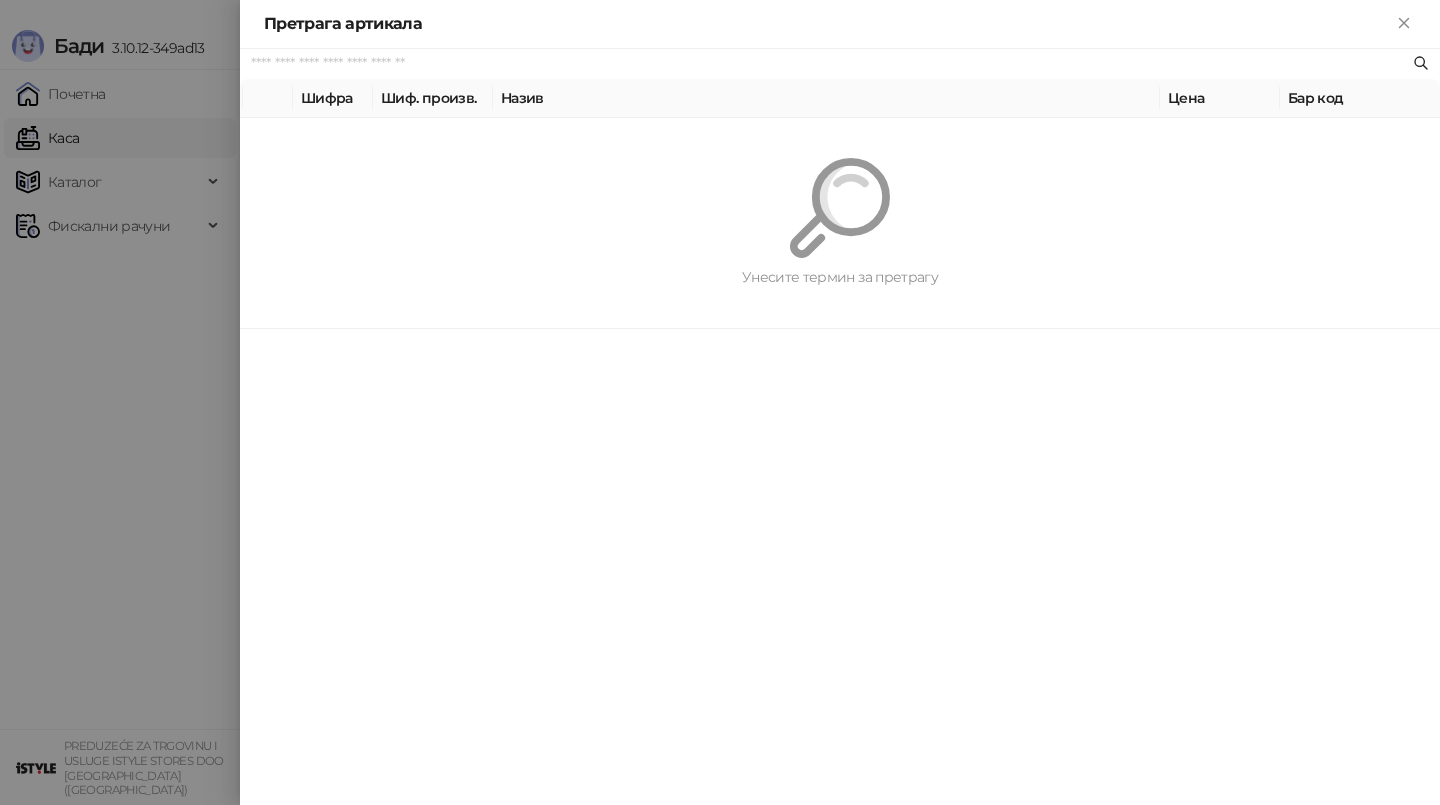 paste on "*********" 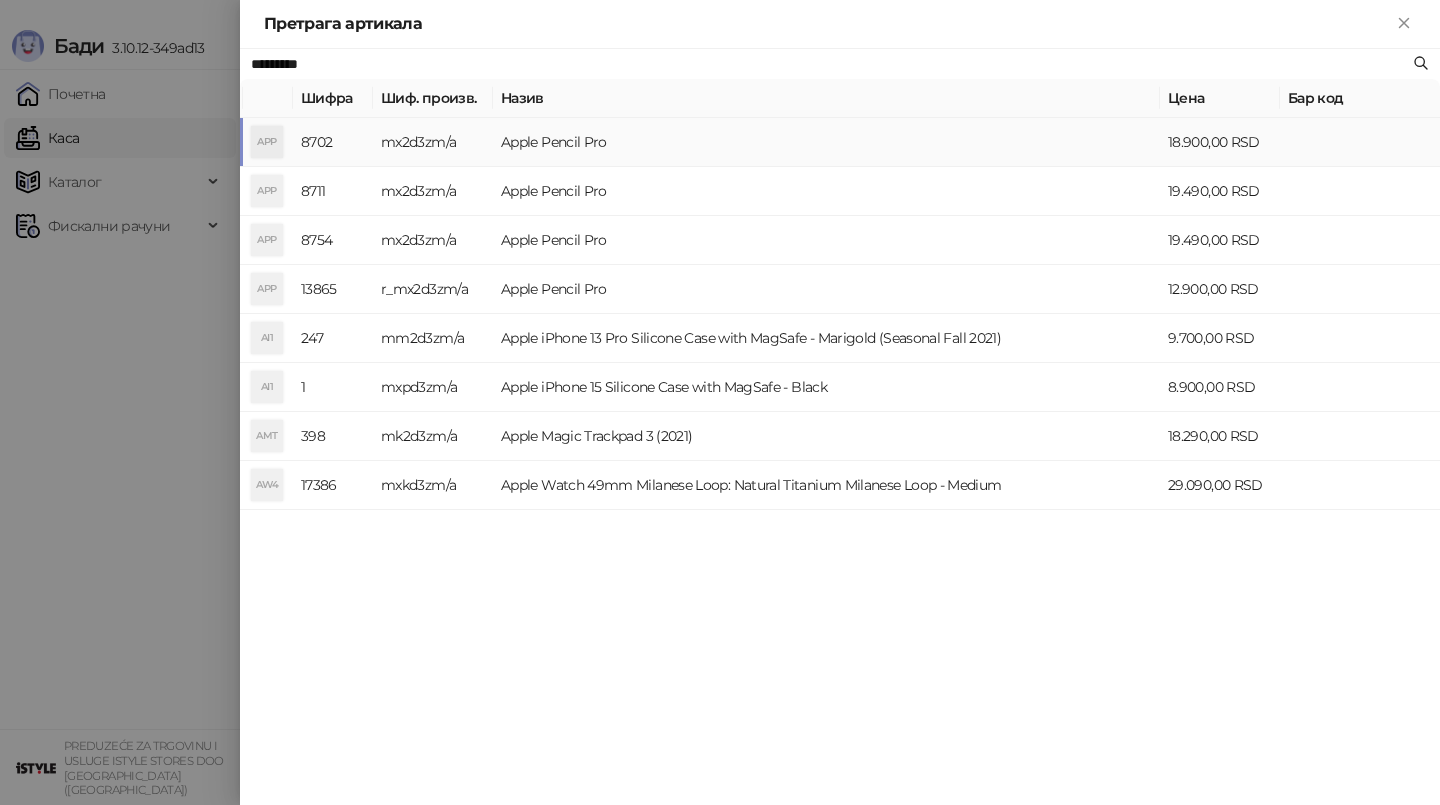 click on "Apple Pencil Pro" at bounding box center (826, 142) 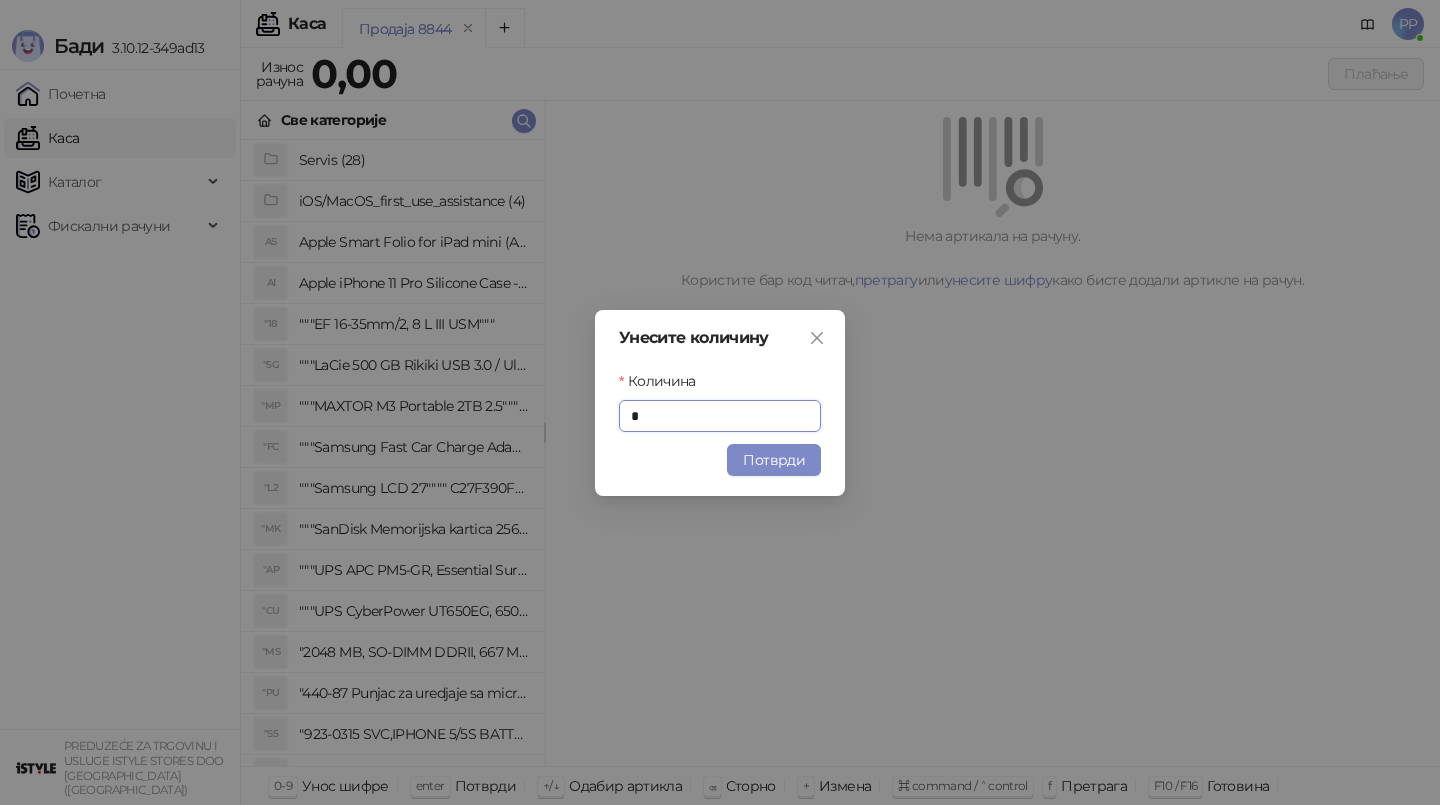 click on "Потврди" at bounding box center (774, 460) 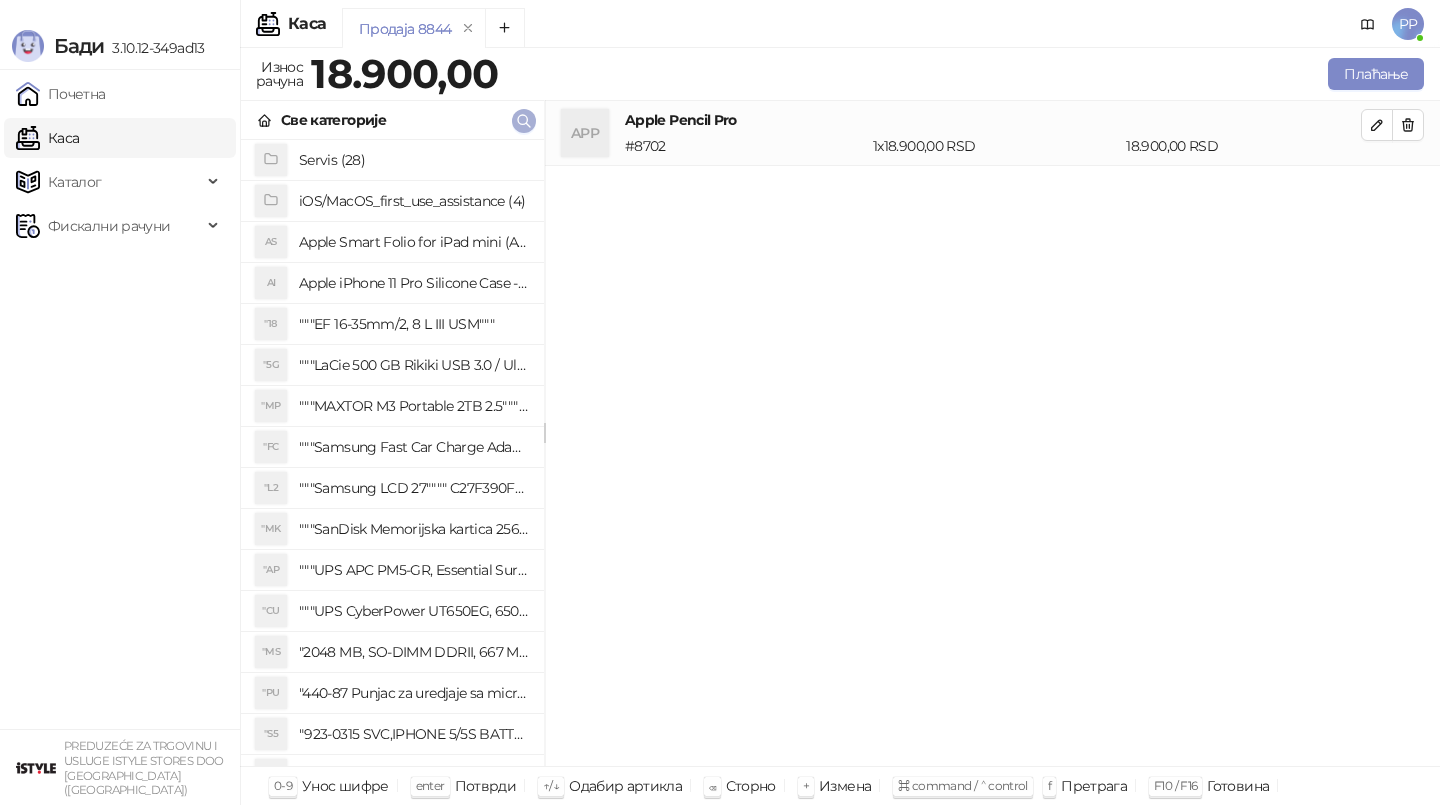click at bounding box center (524, 121) 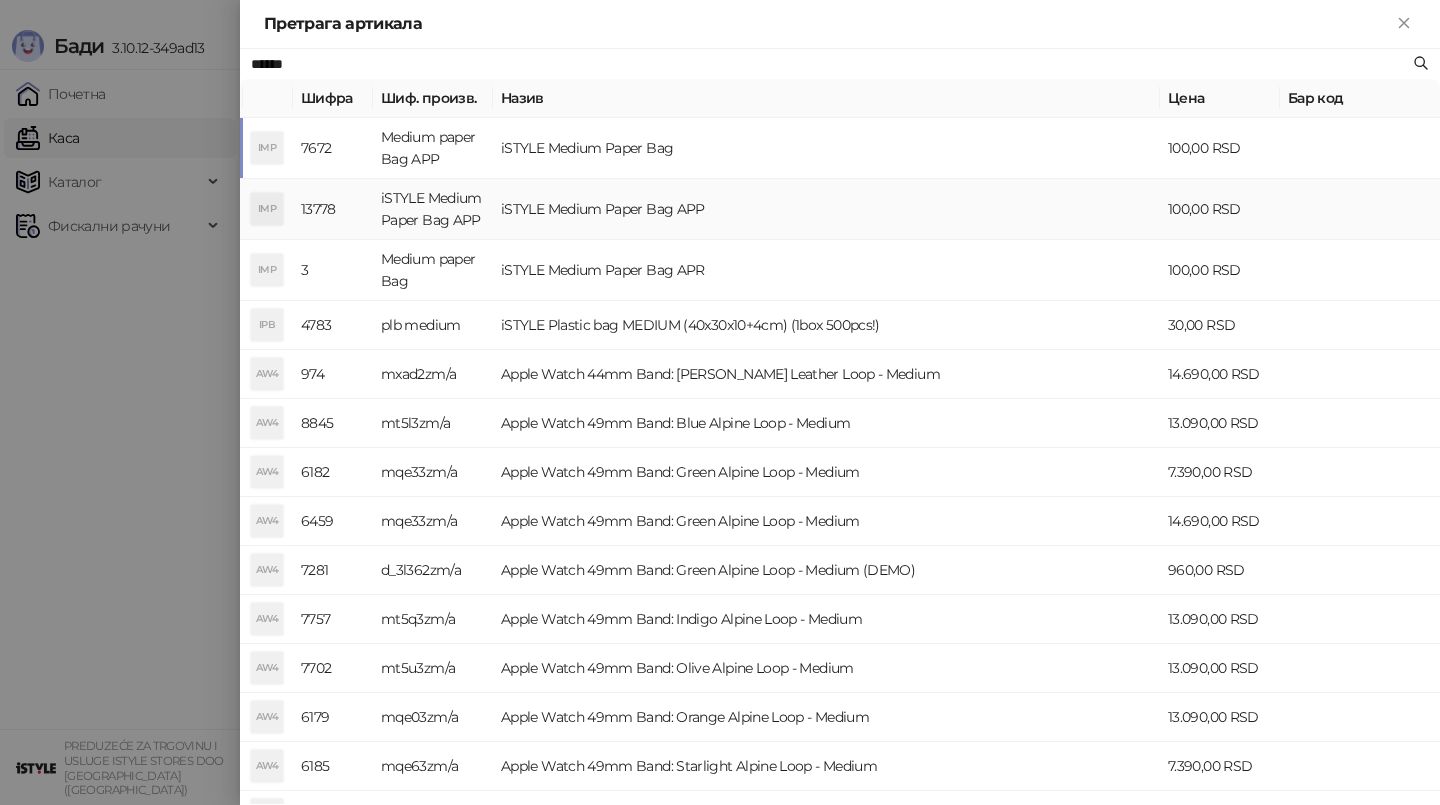 type on "******" 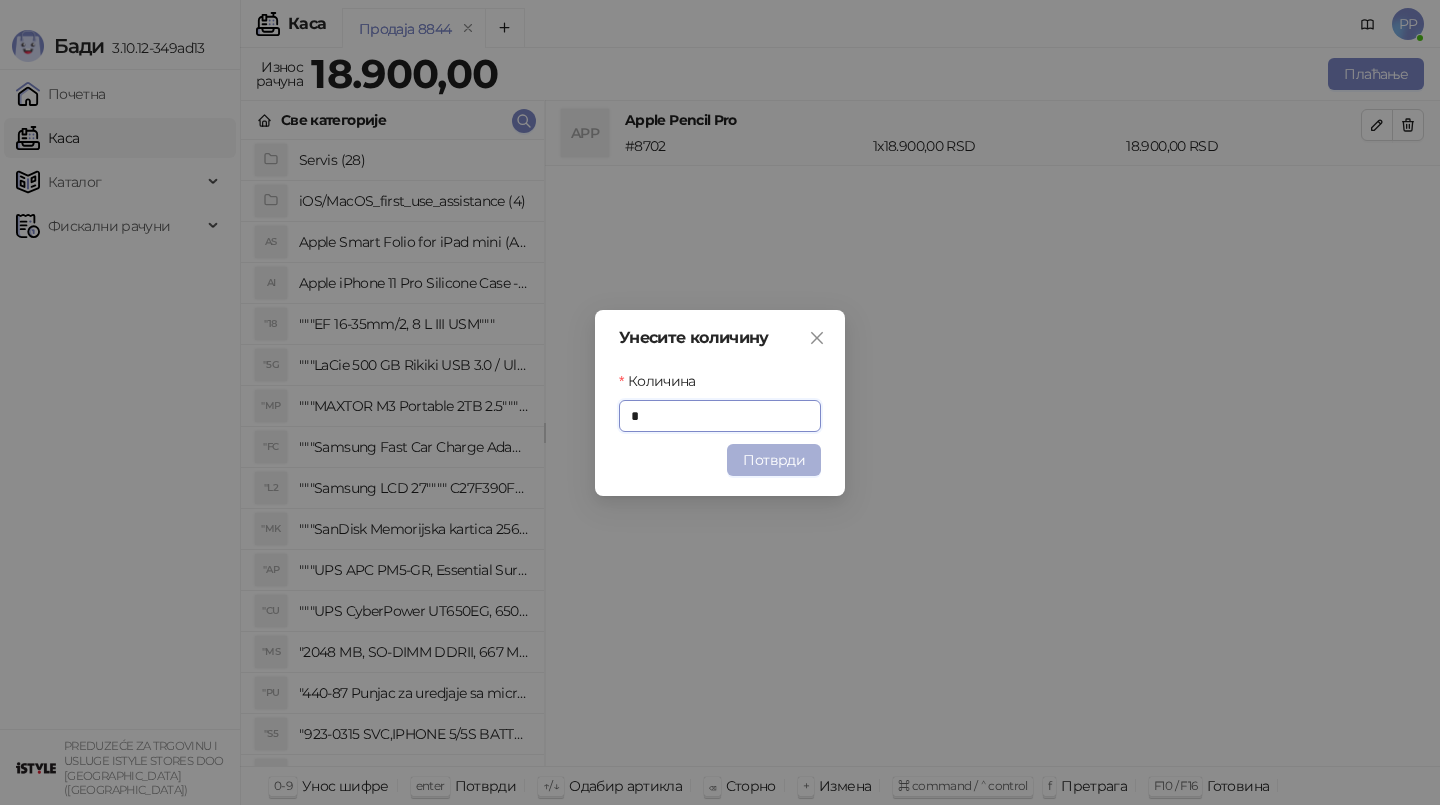 click on "Потврди" at bounding box center (774, 460) 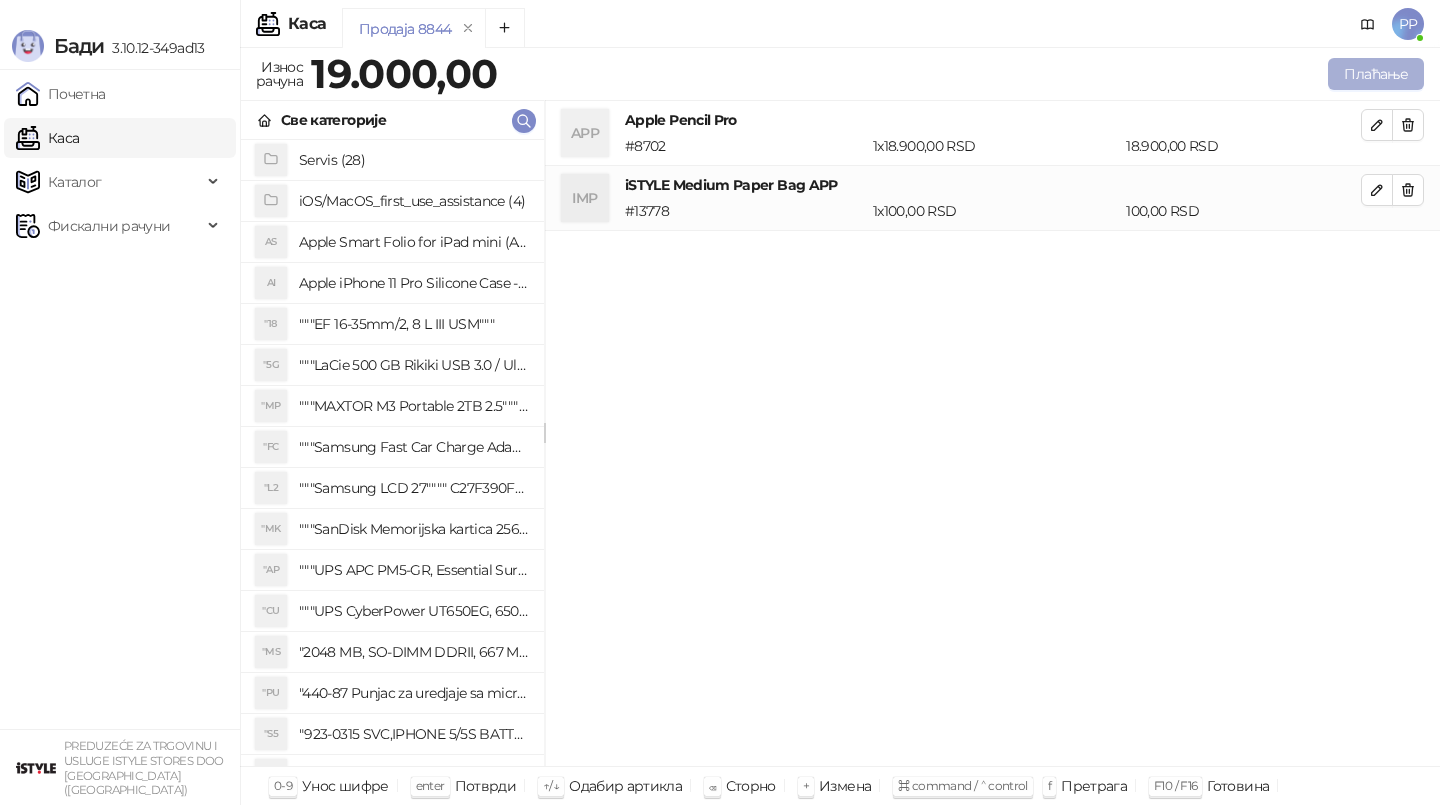 click on "Плаћање" at bounding box center [1376, 74] 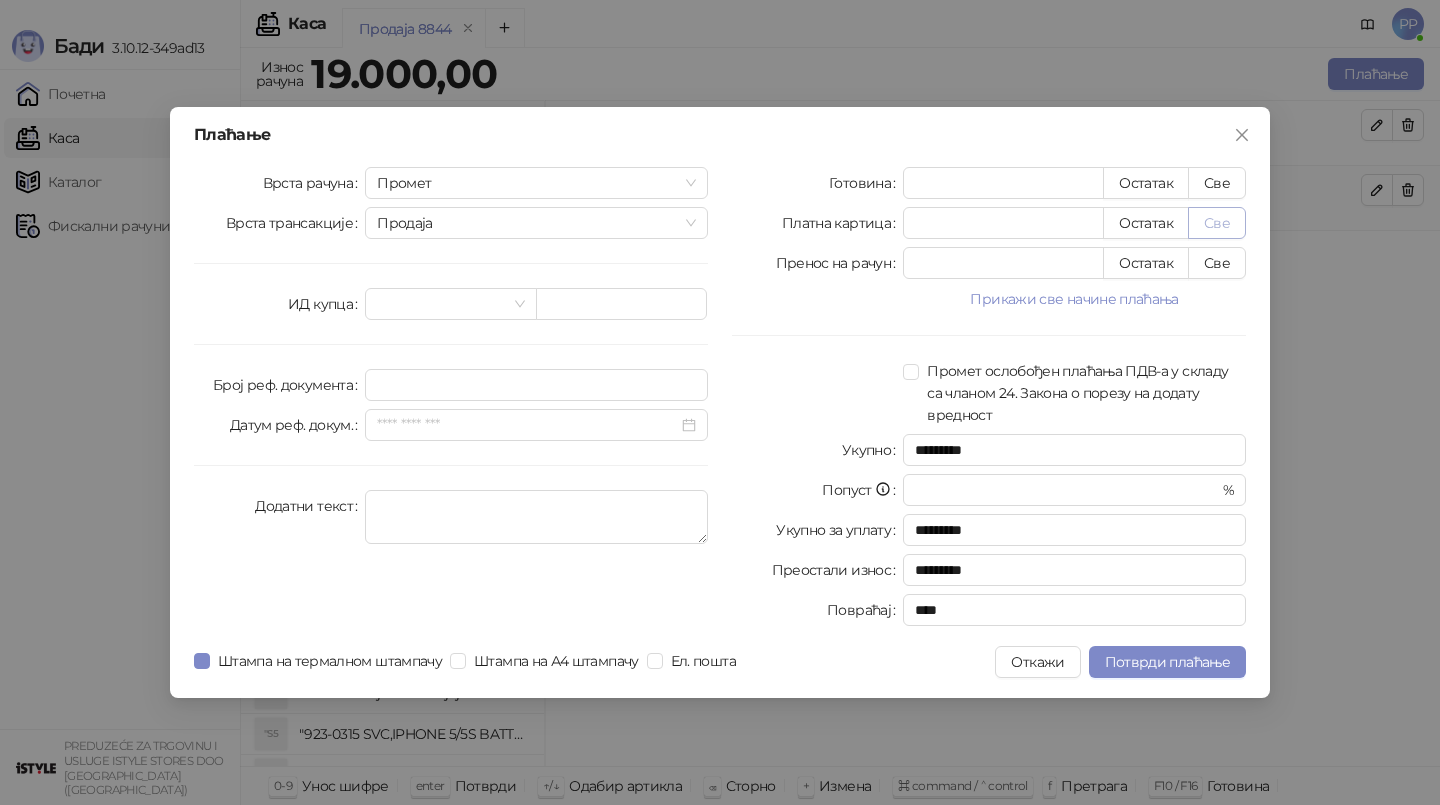 click on "Све" at bounding box center [1217, 223] 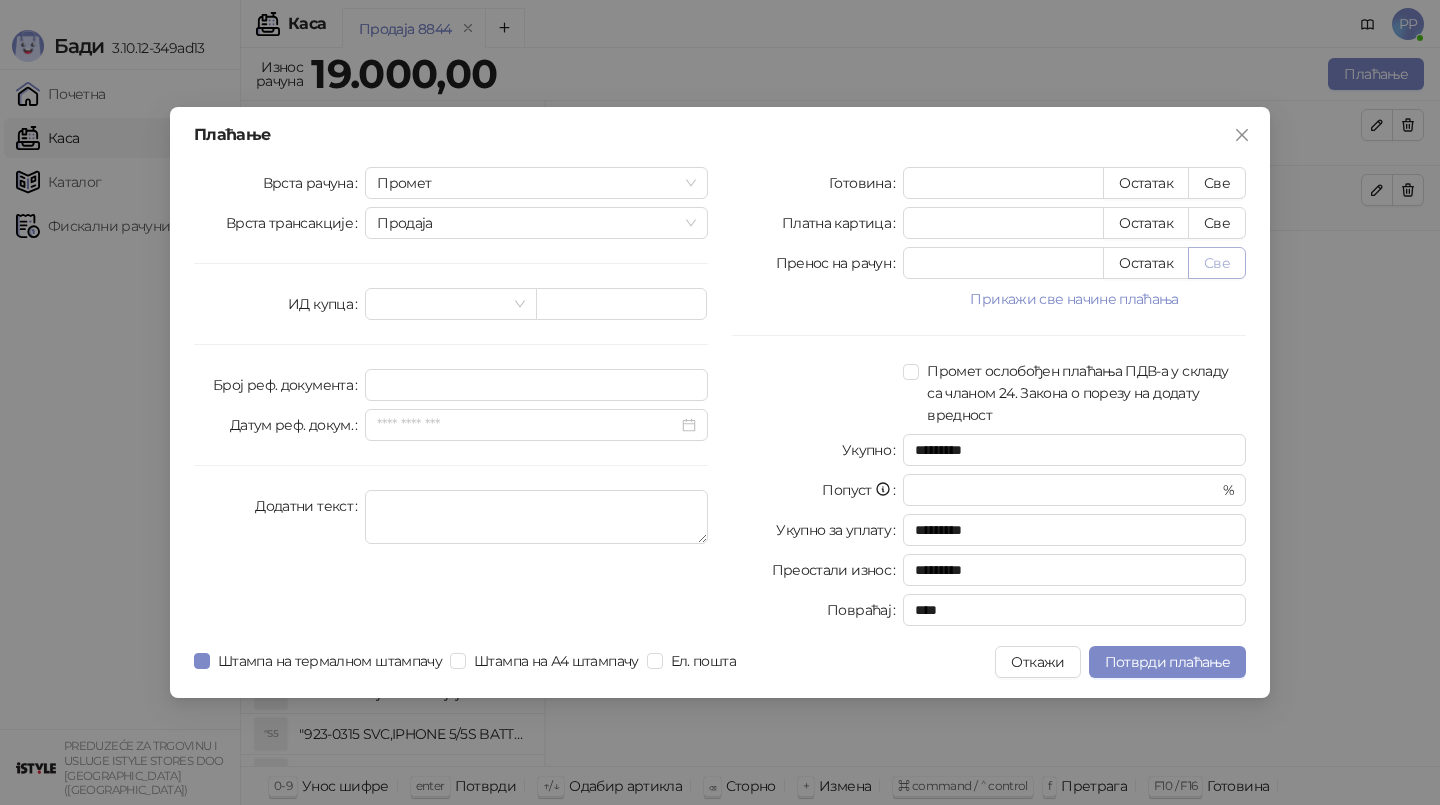 type on "*****" 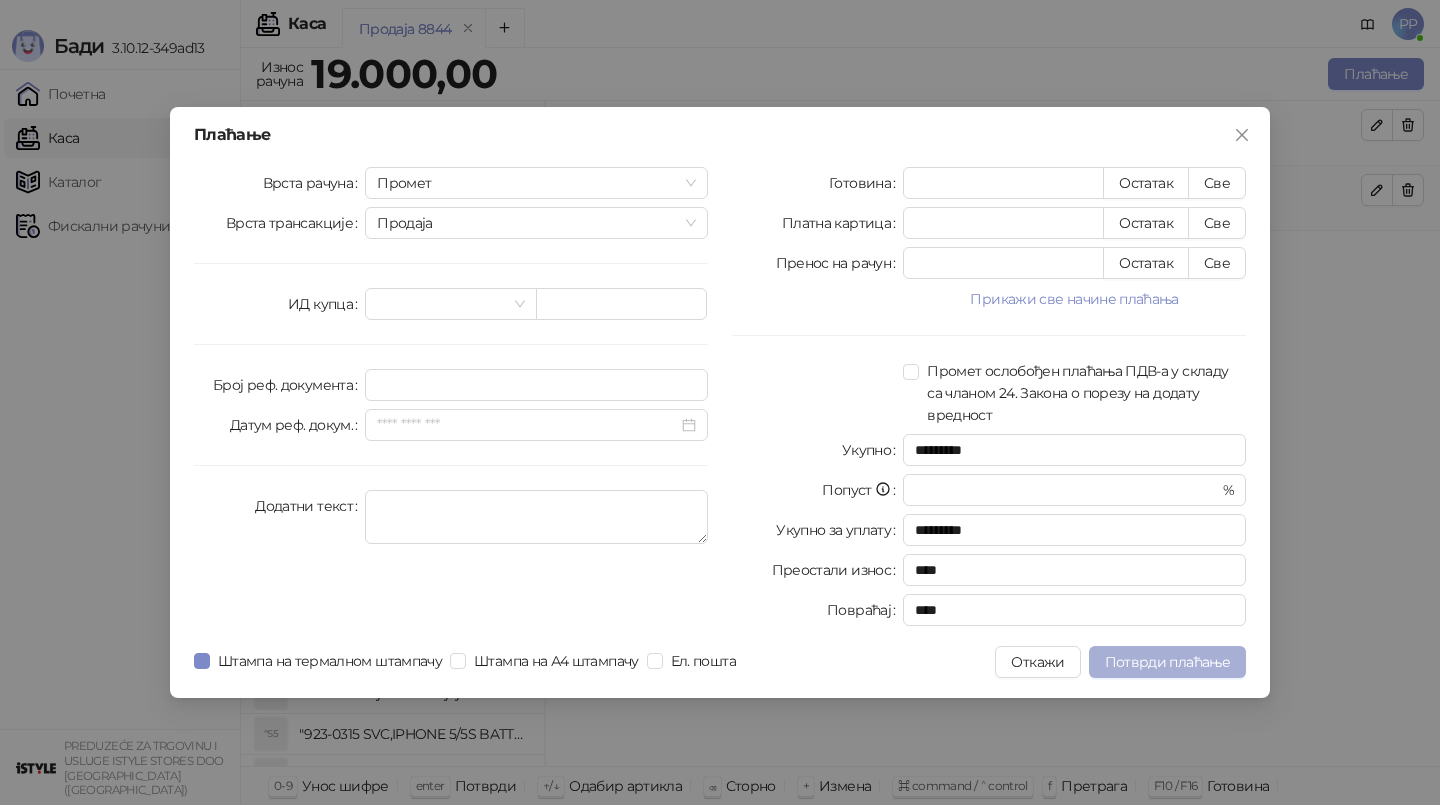 click on "Потврди плаћање" at bounding box center [1167, 662] 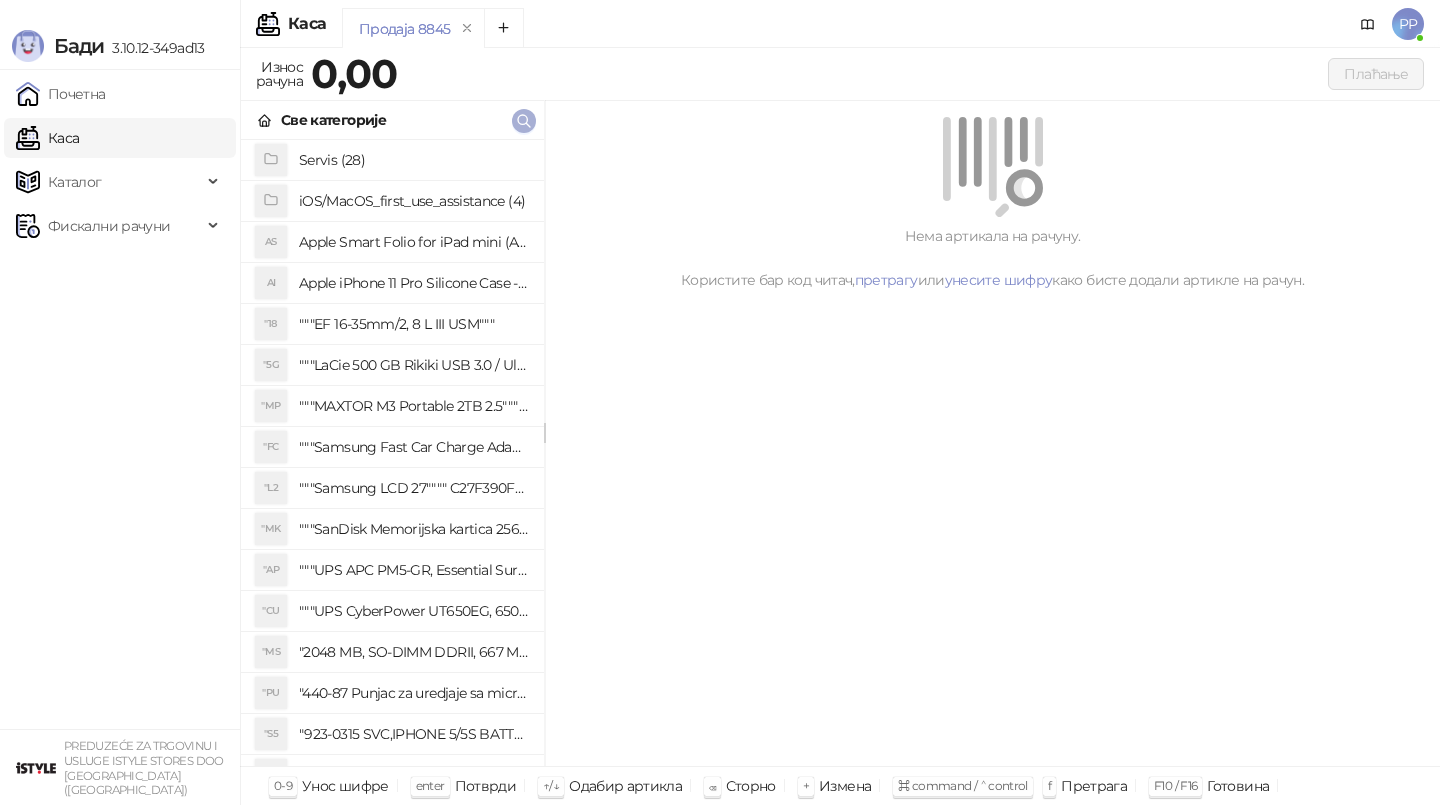 click 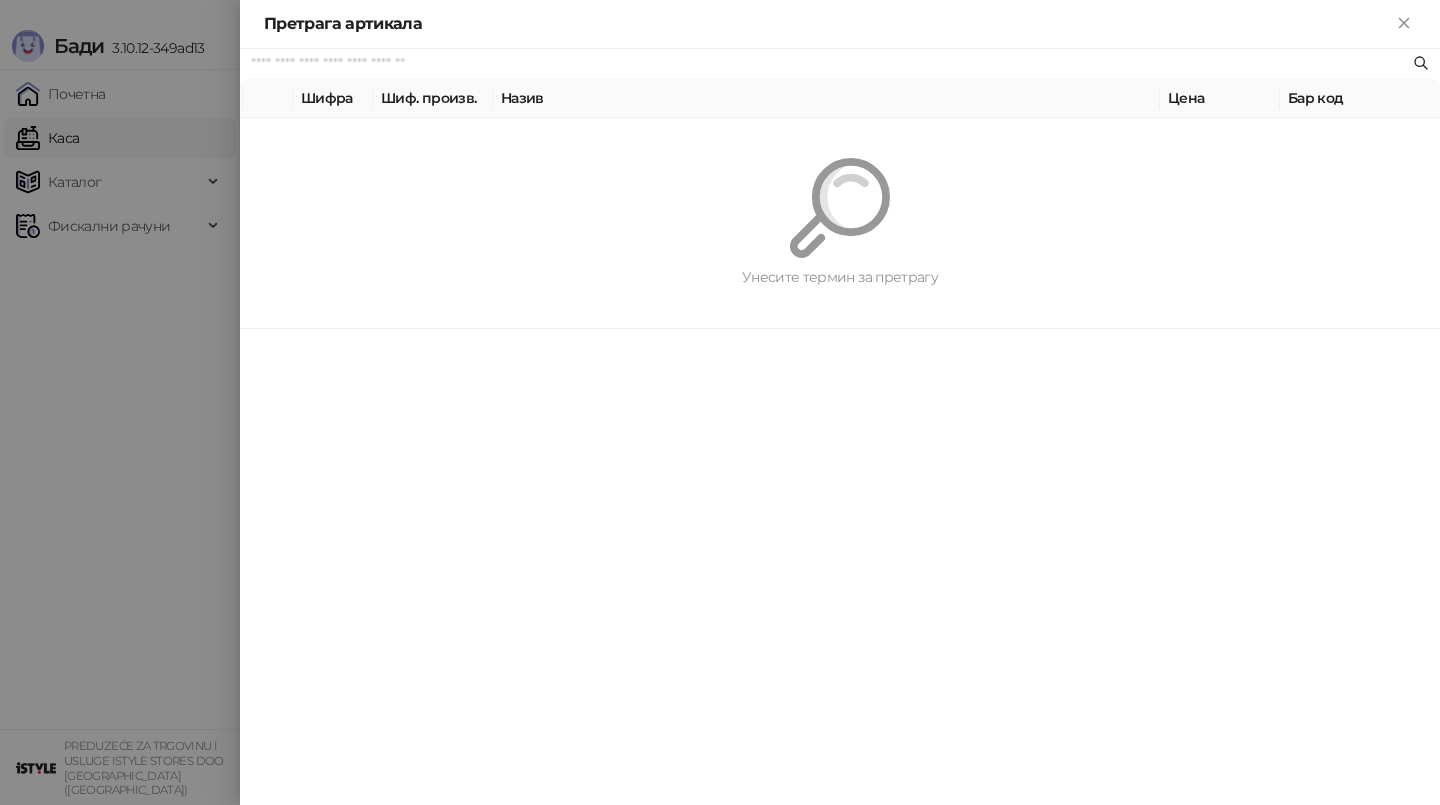 paste on "**********" 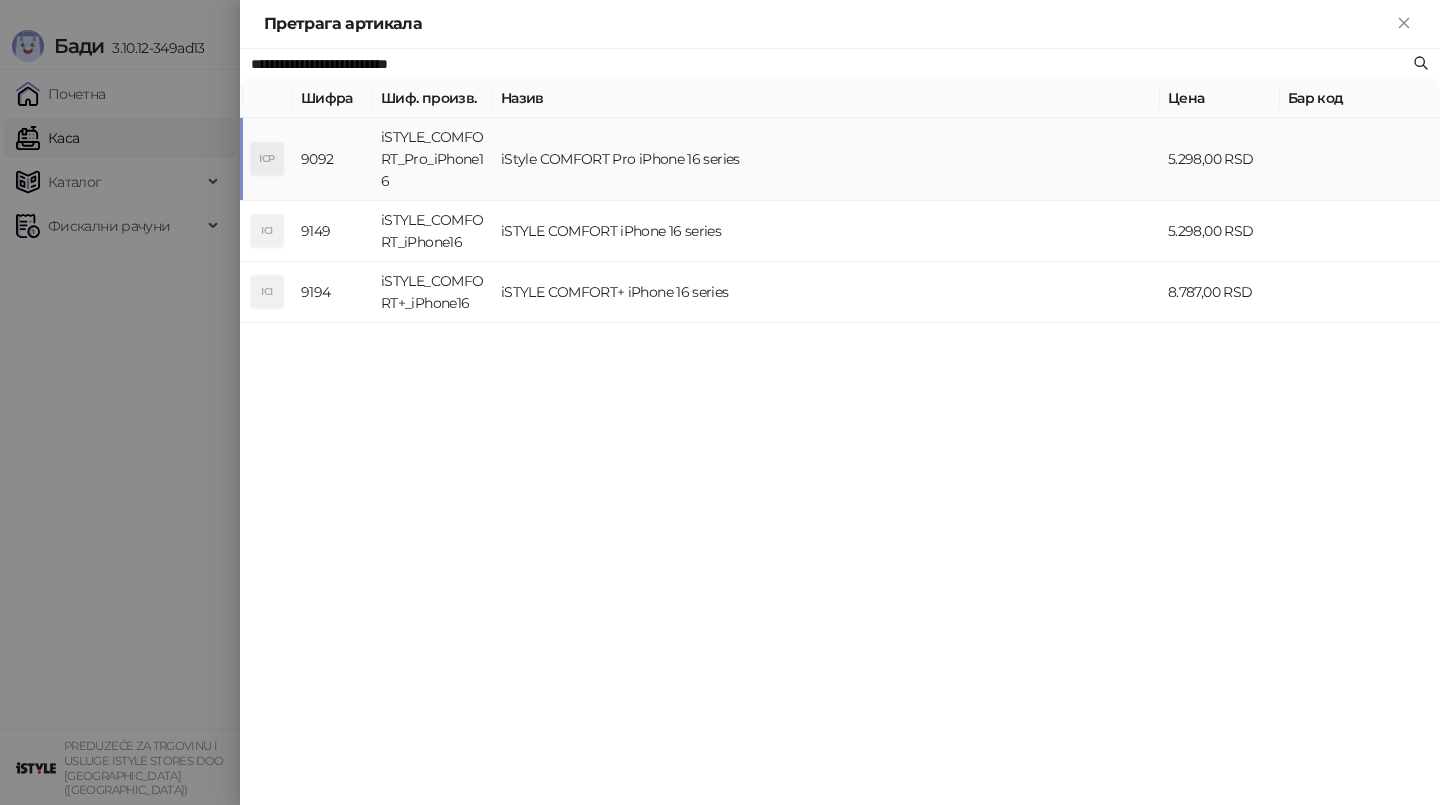 click on "iStyle COMFORT Pro iPhone 16 series" at bounding box center (826, 159) 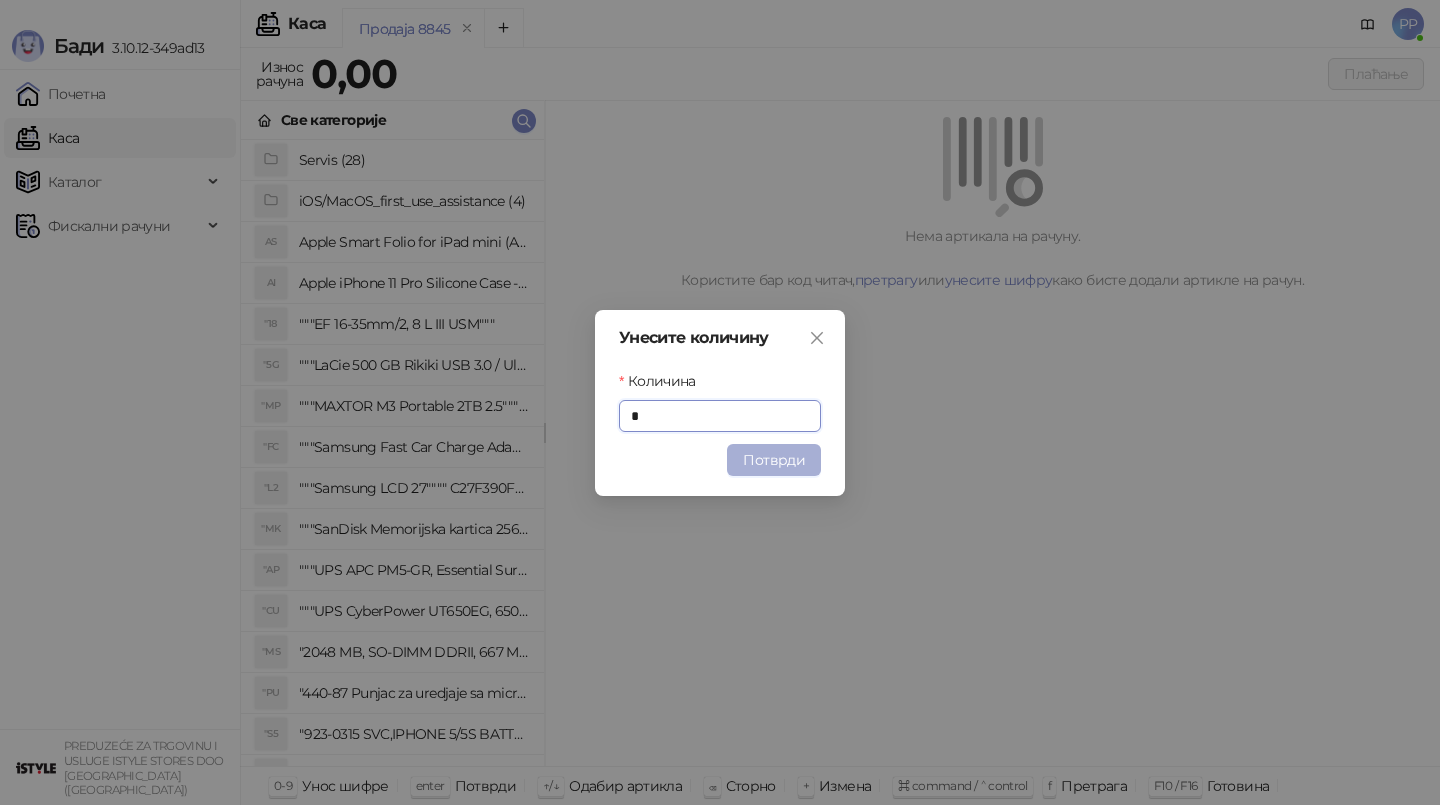 click on "Потврди" at bounding box center (774, 460) 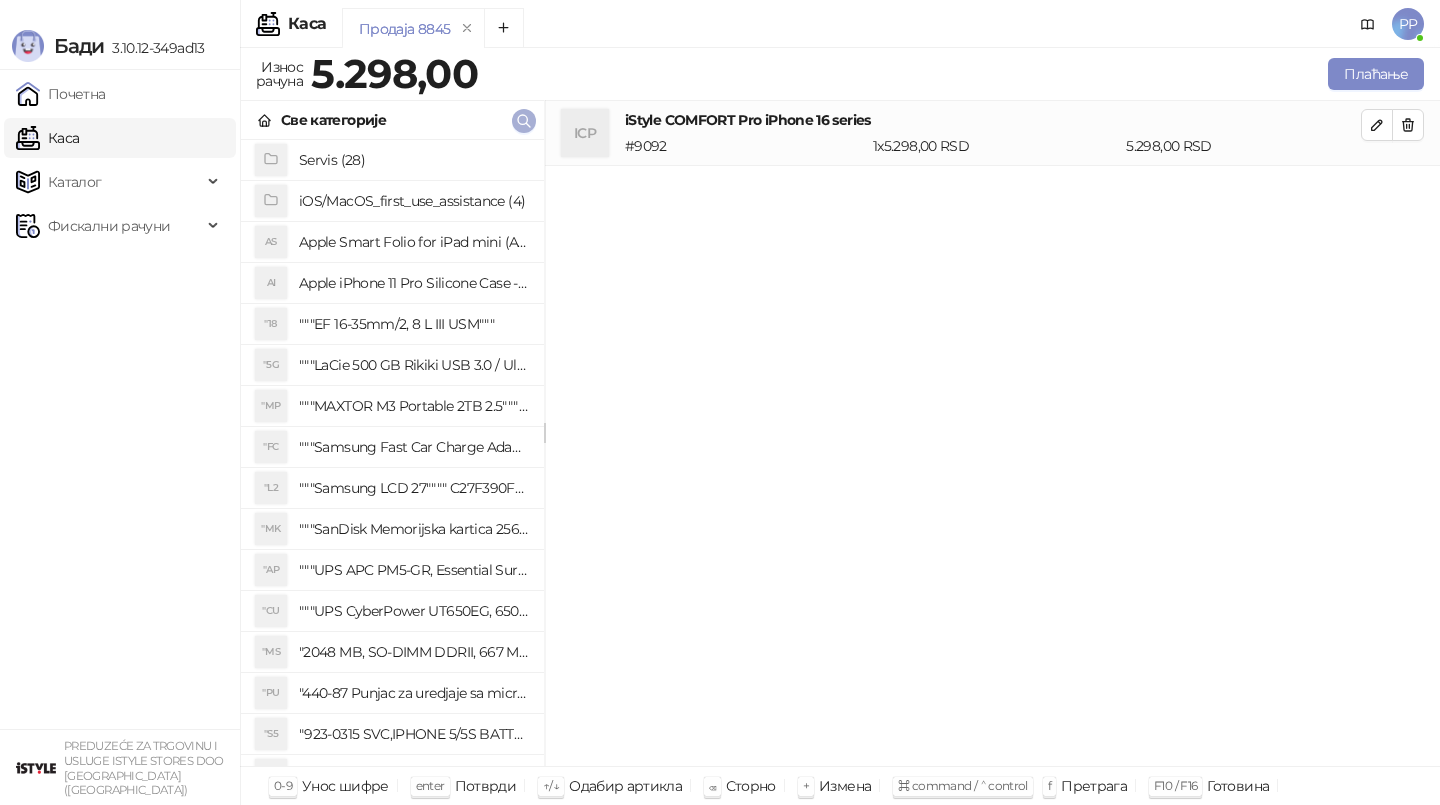 click 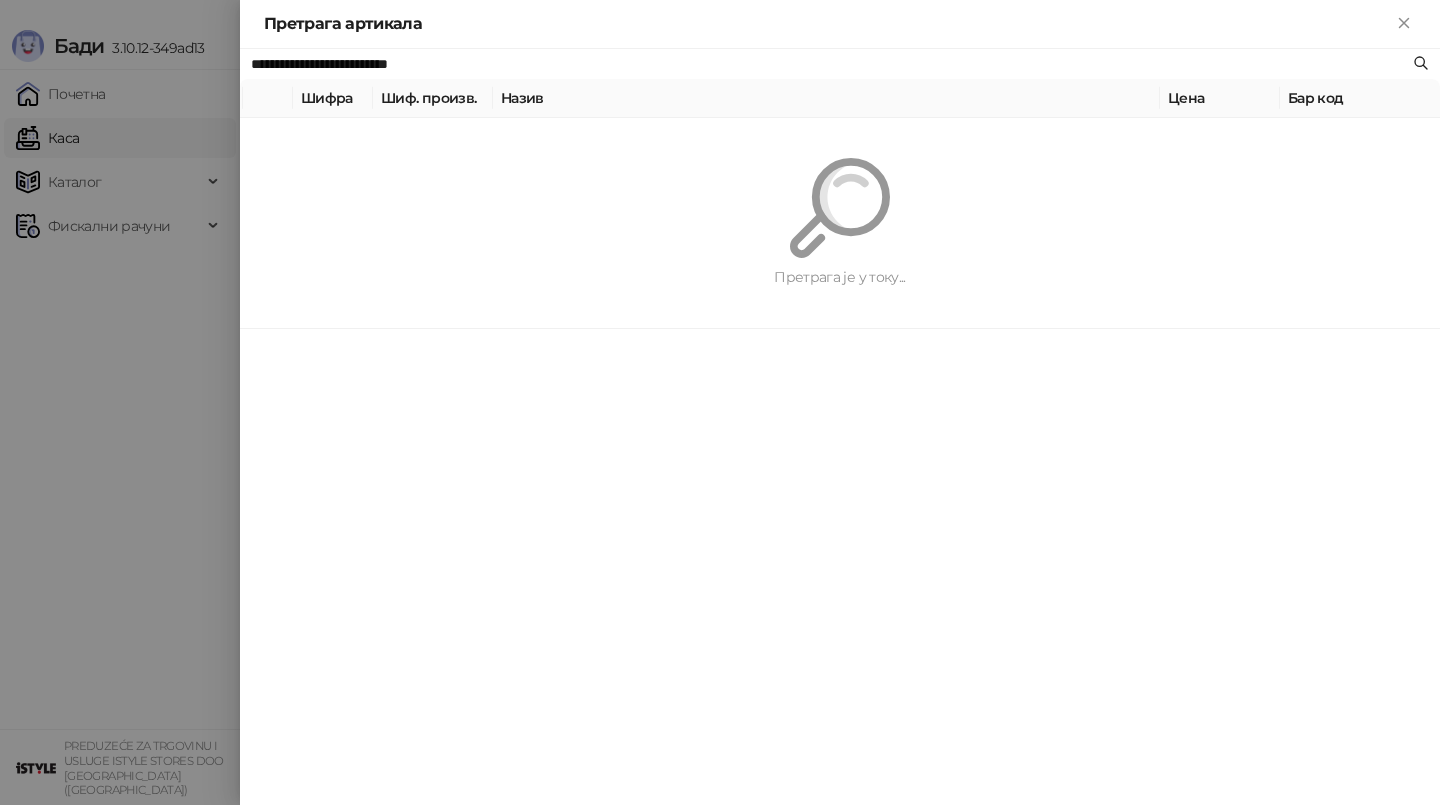 paste 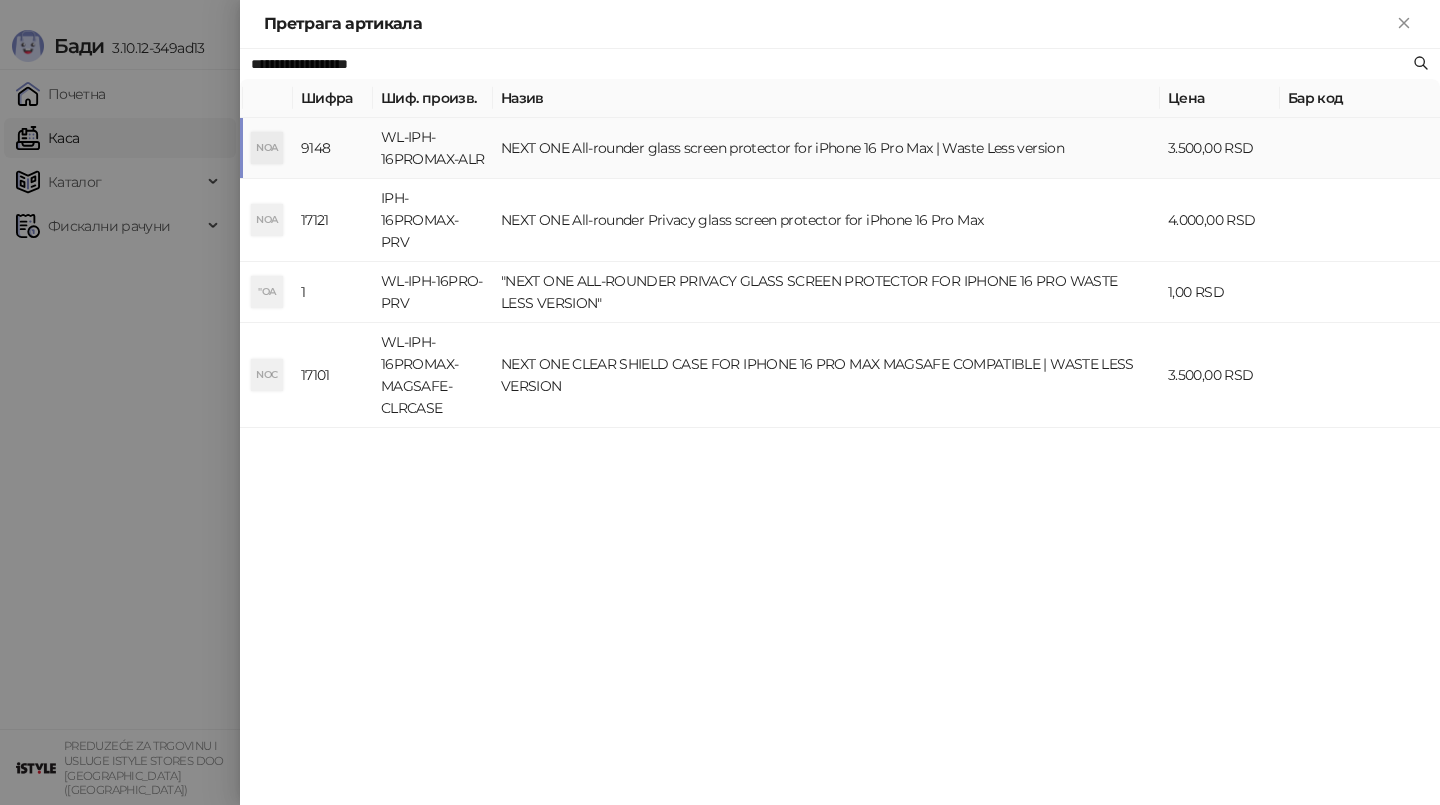 type on "**********" 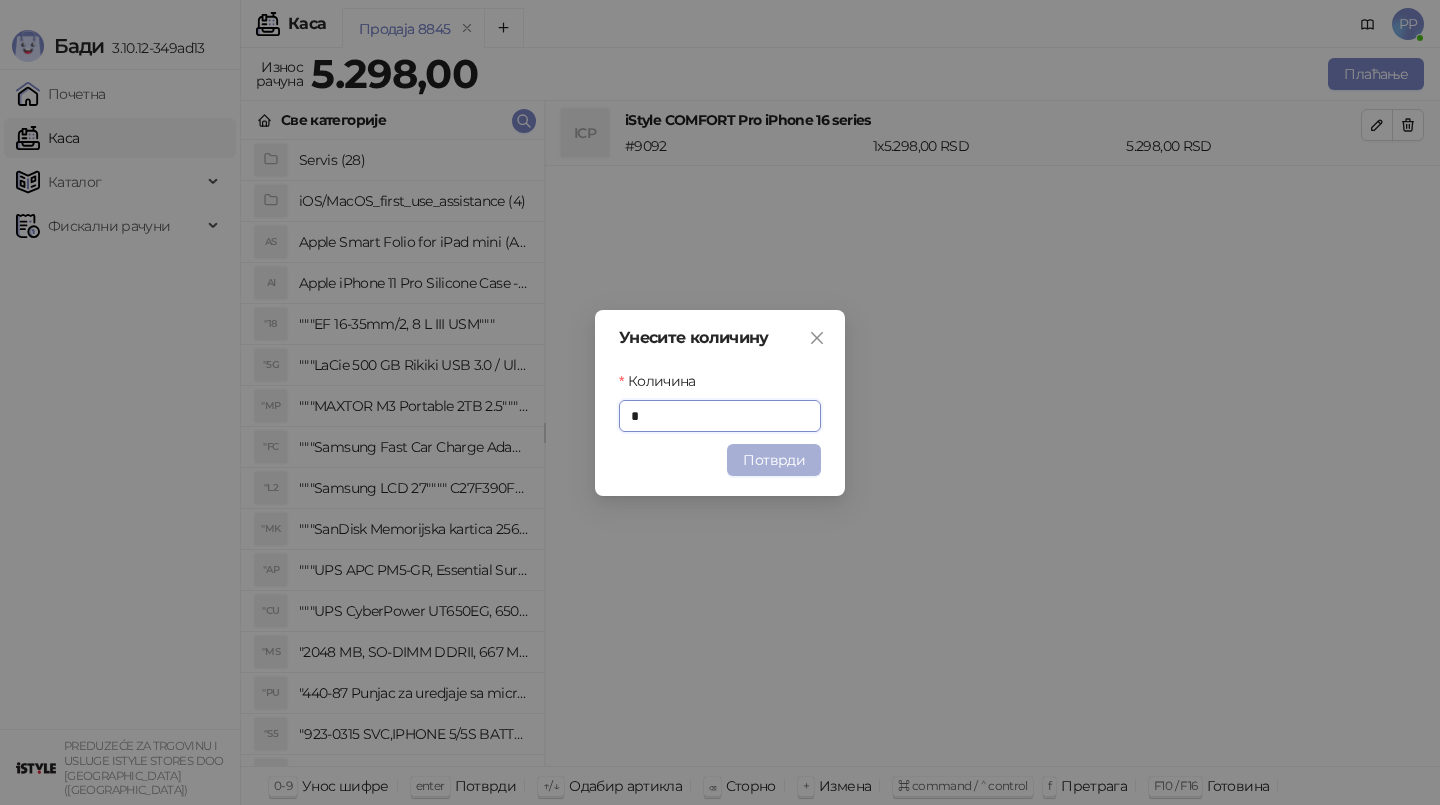 click on "Потврди" at bounding box center [774, 460] 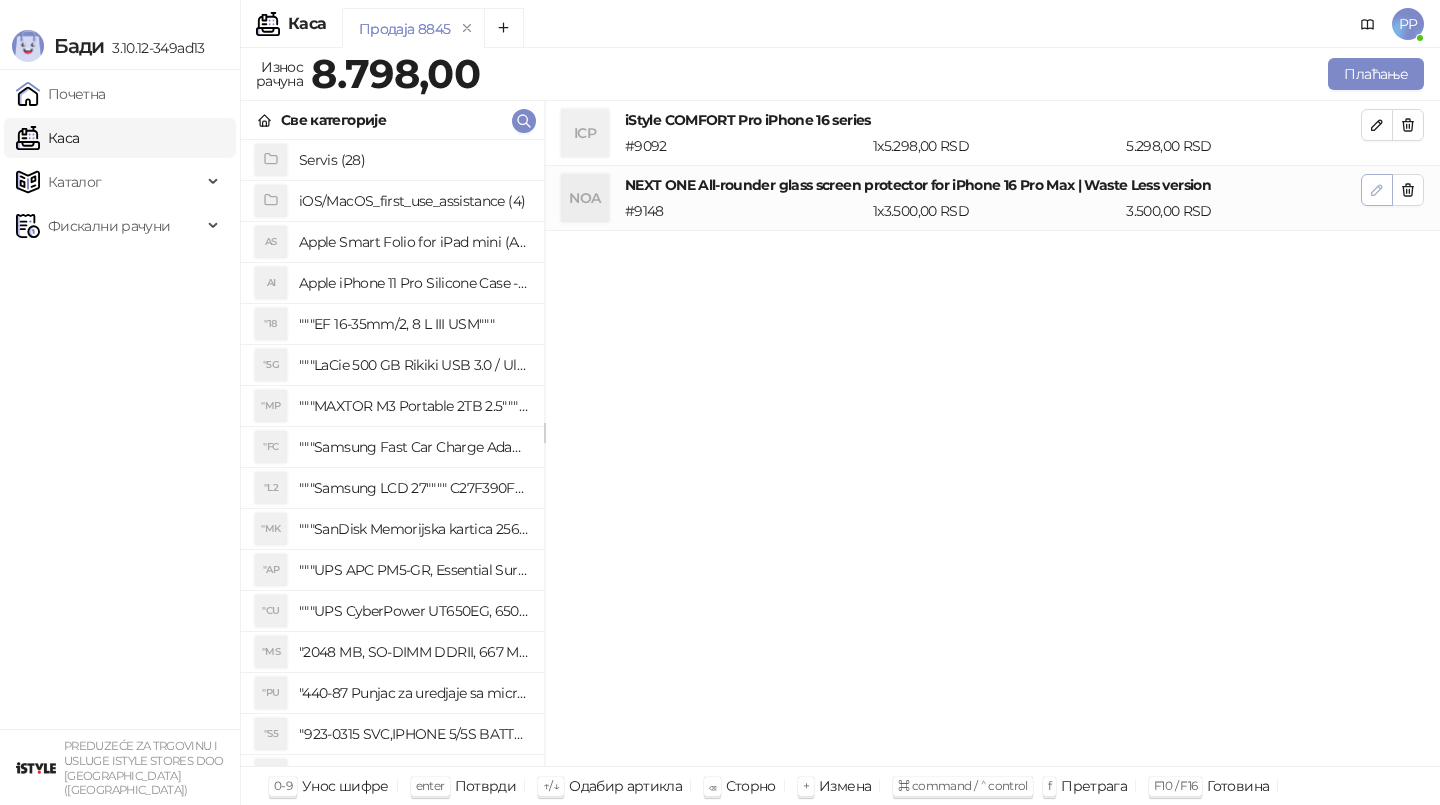 click 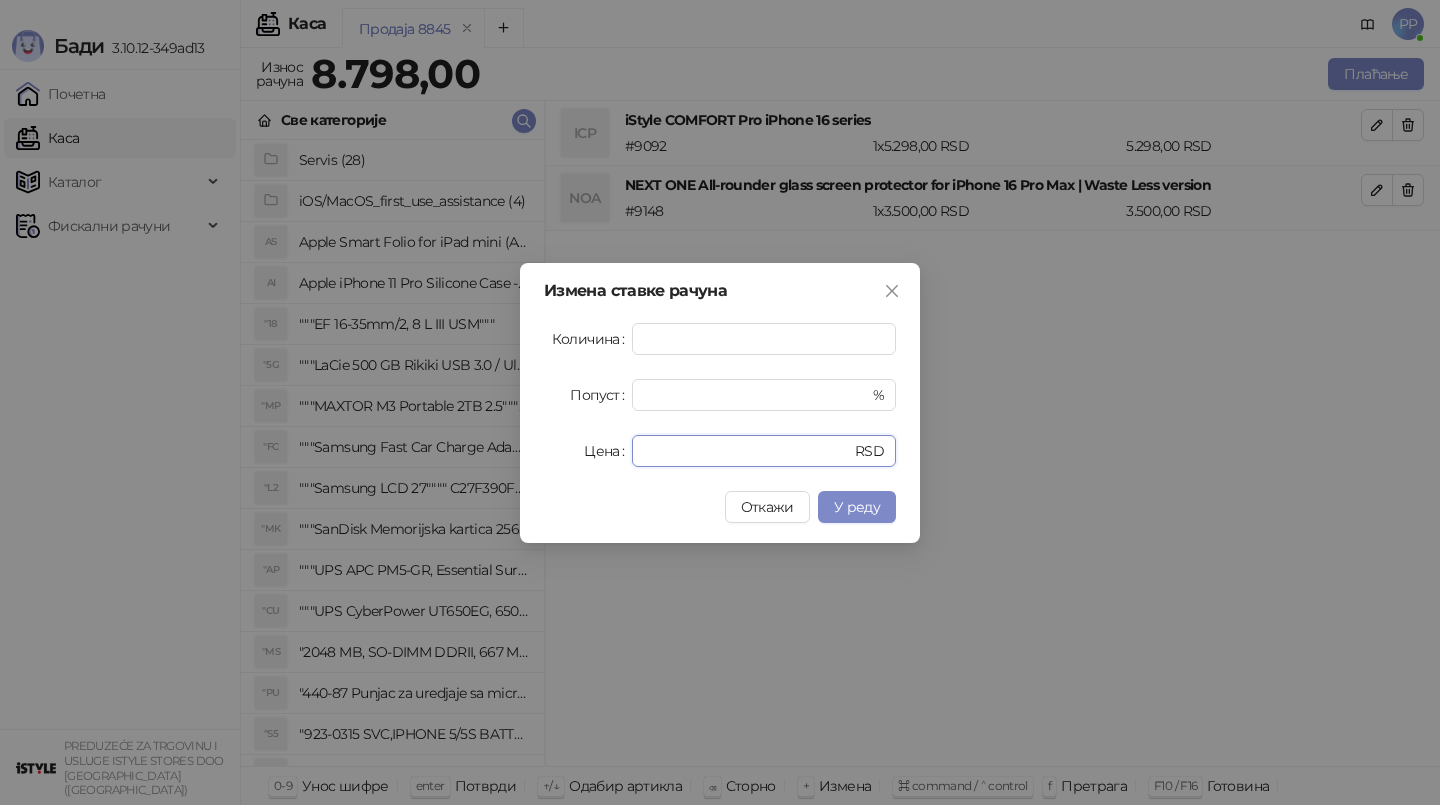 drag, startPoint x: 716, startPoint y: 439, endPoint x: 626, endPoint y: 439, distance: 90 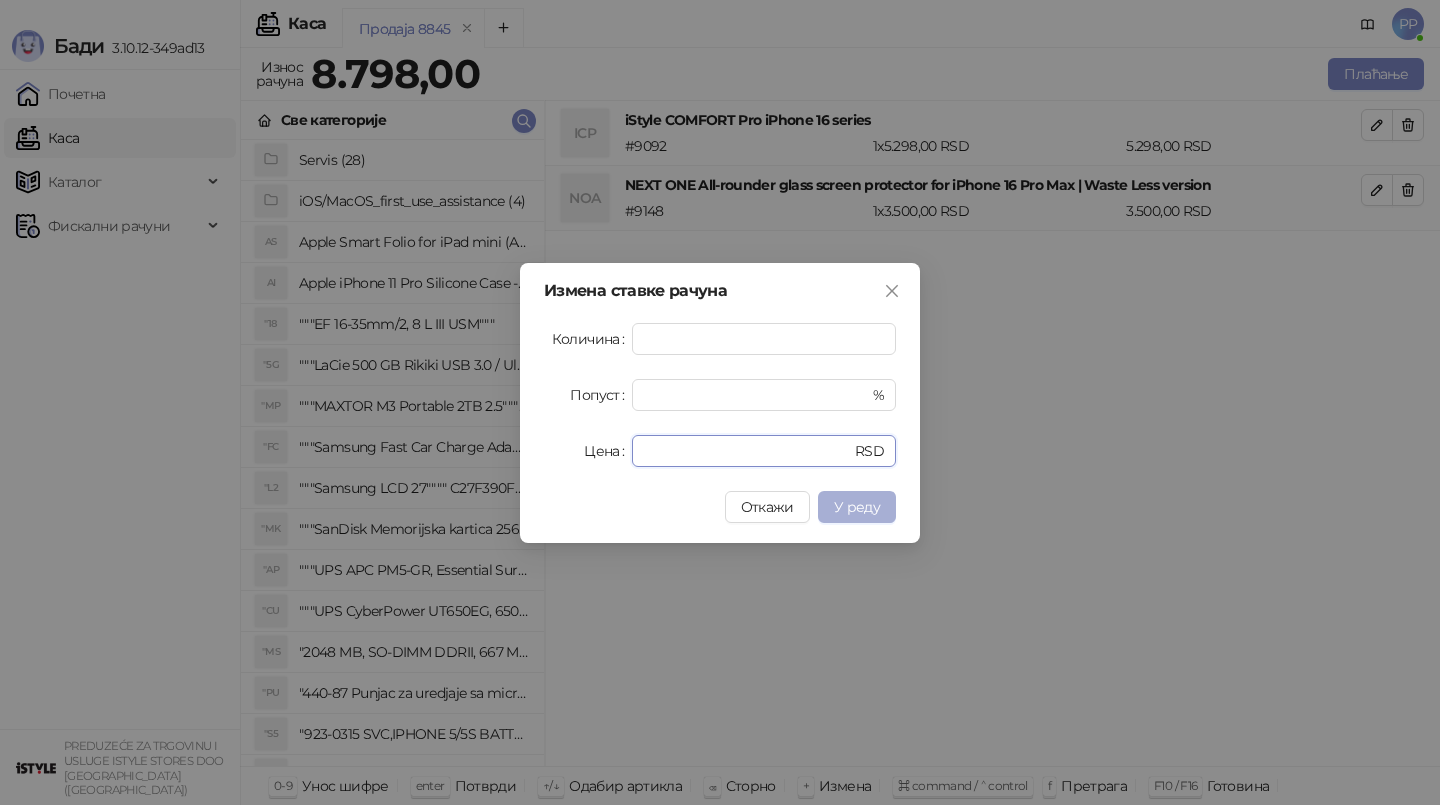 type on "*" 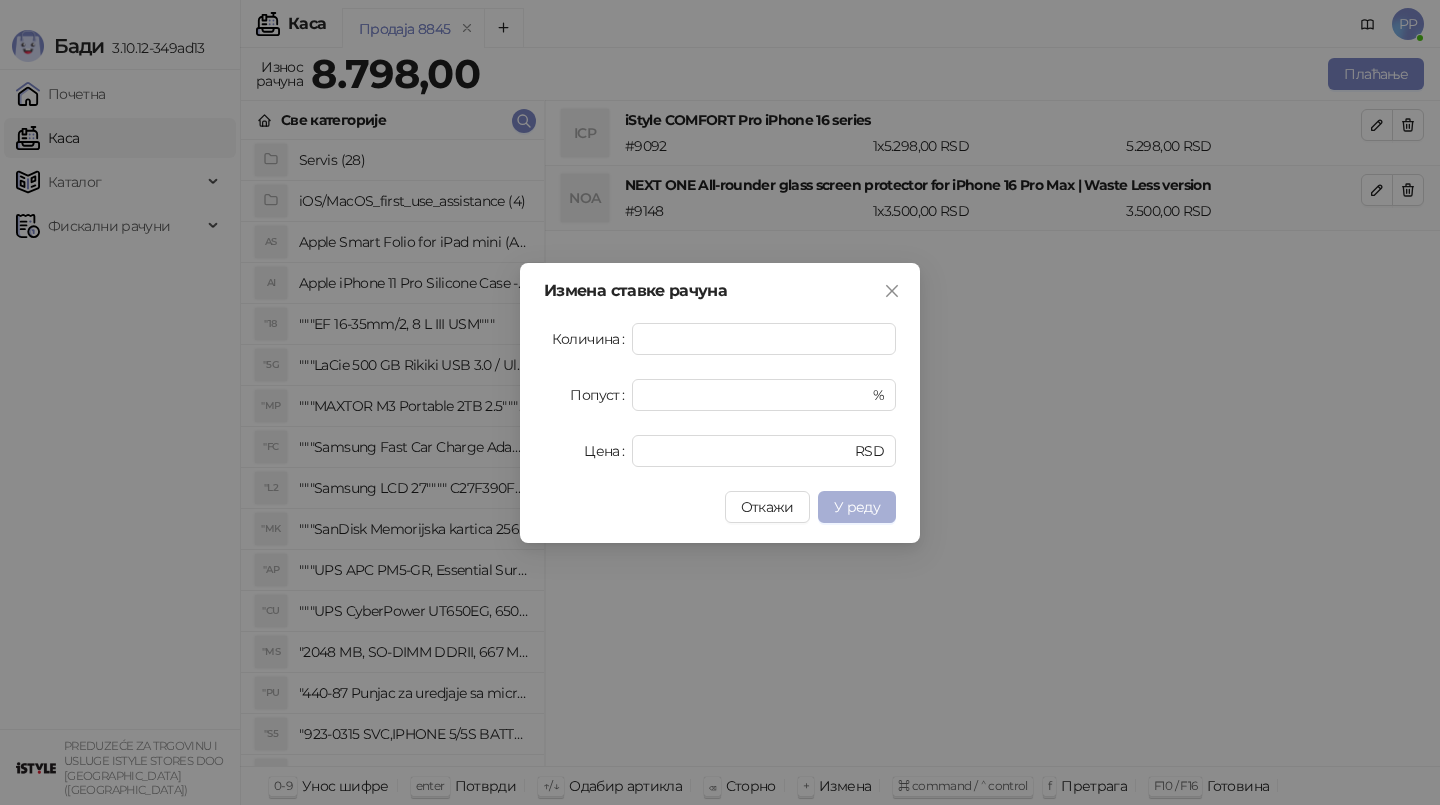 click on "У реду" at bounding box center [857, 507] 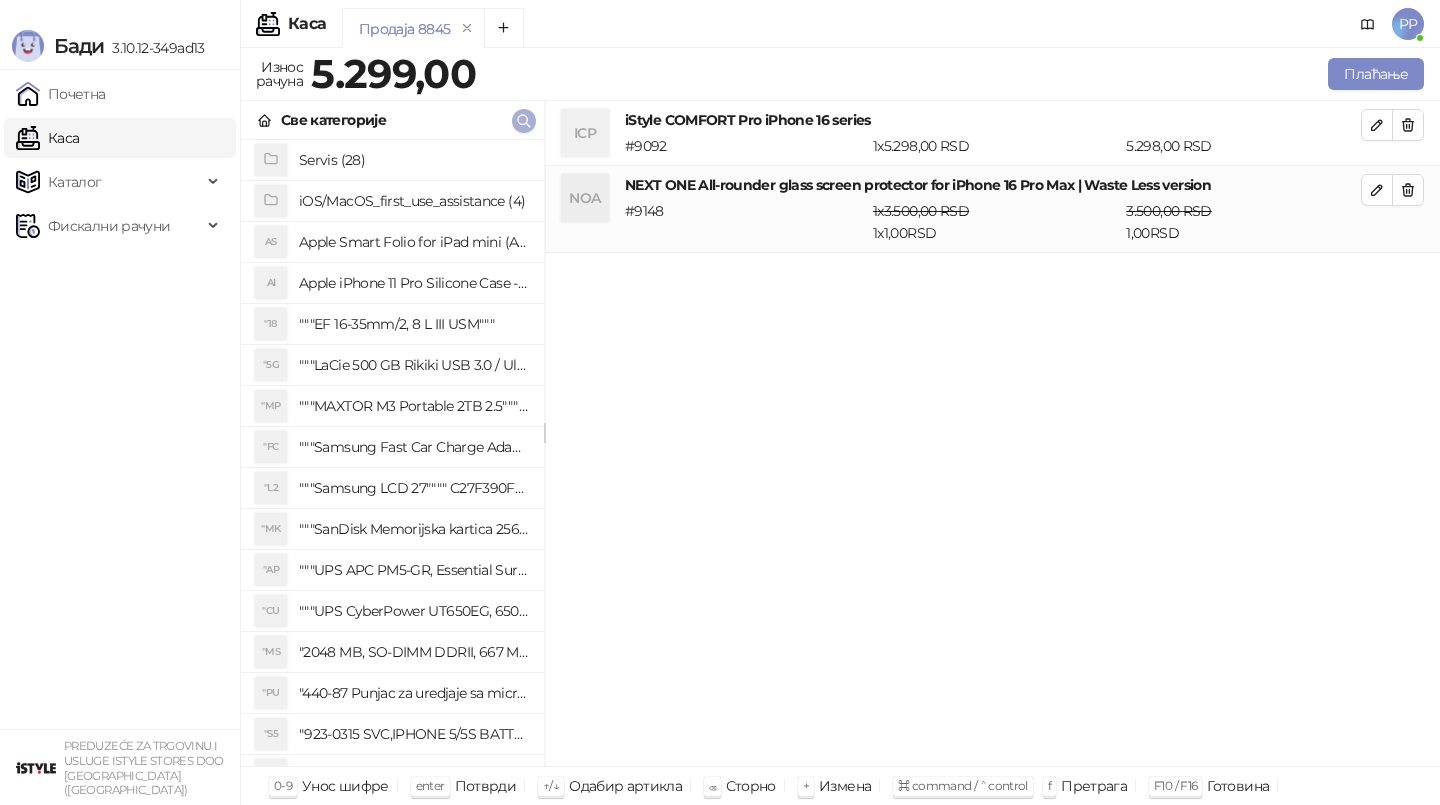 click 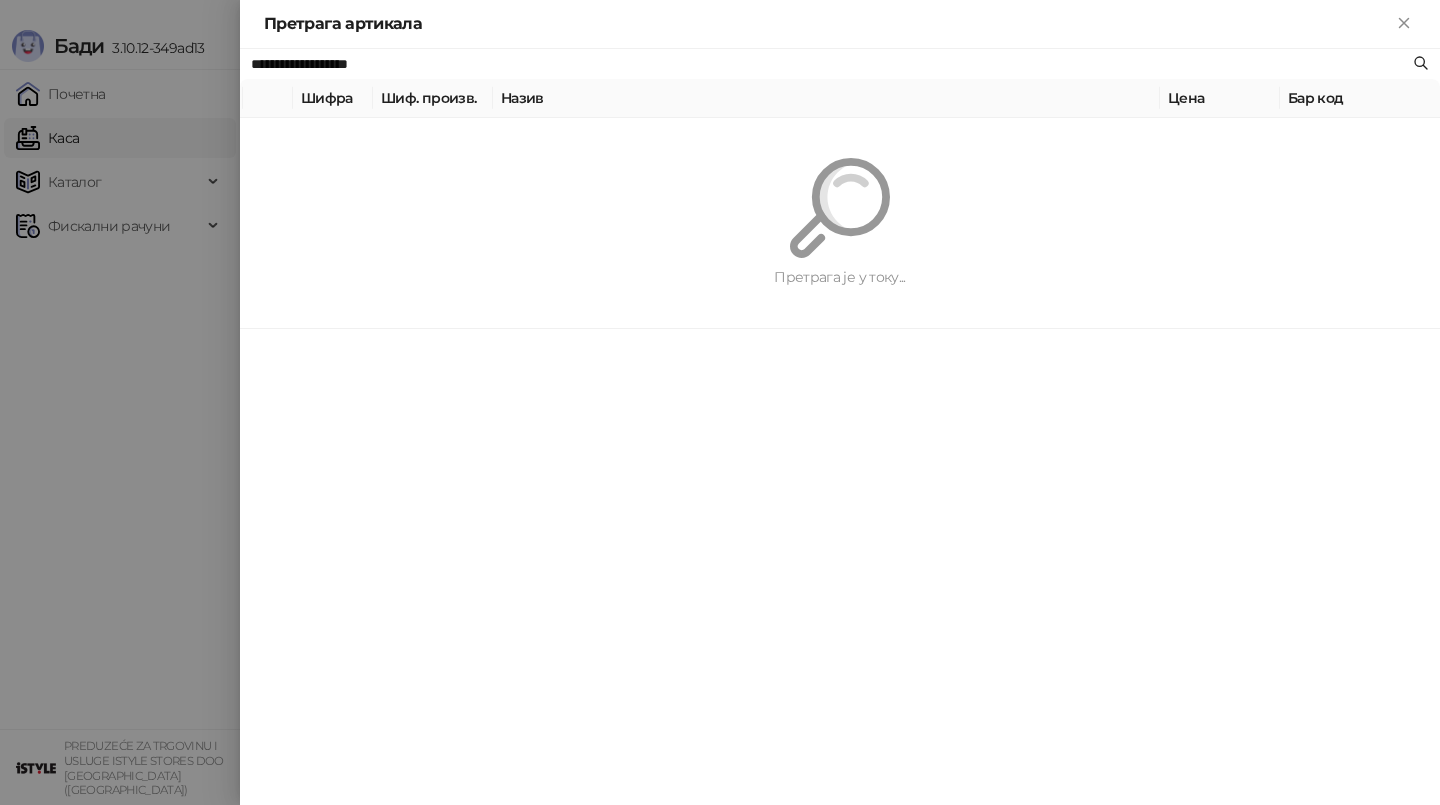 paste 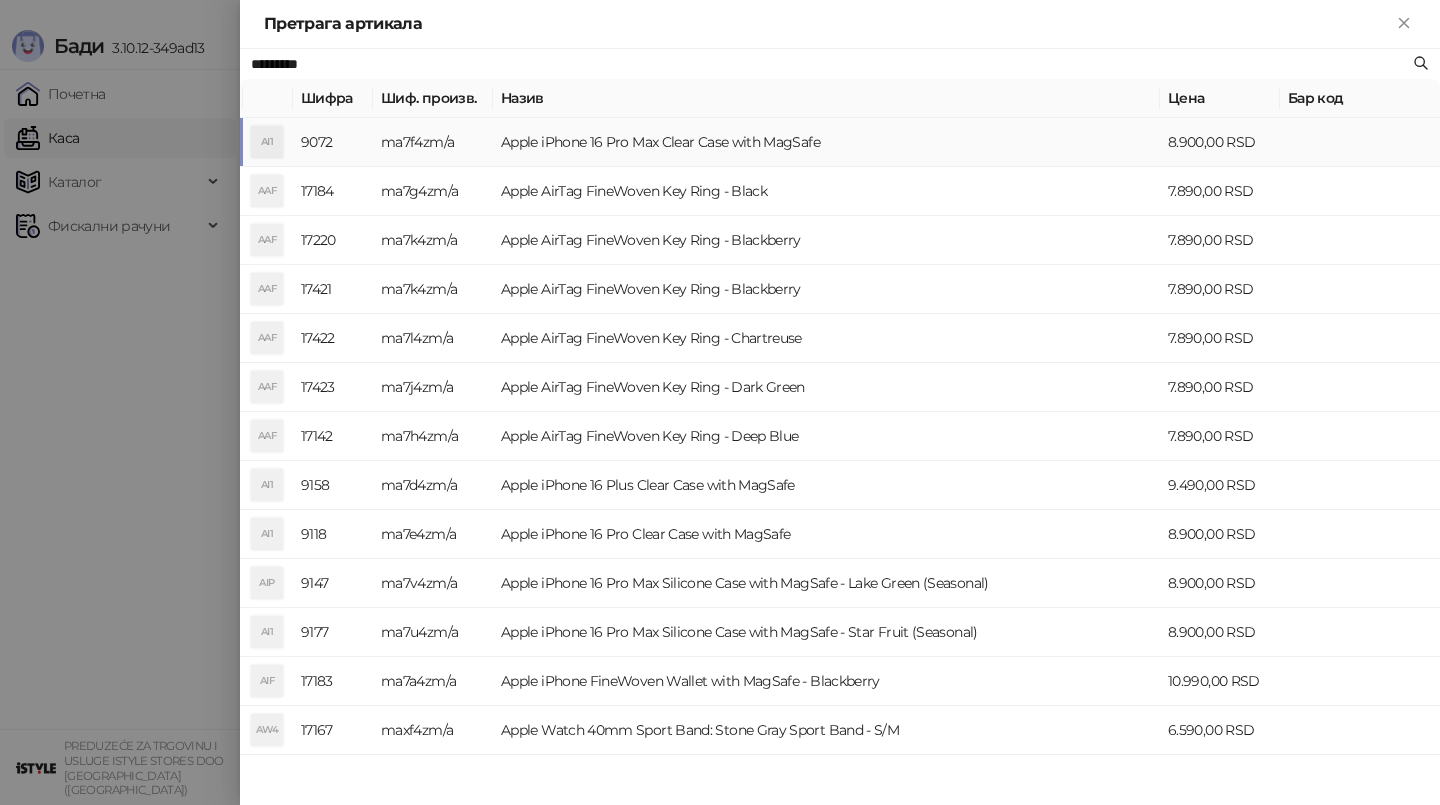 type on "*********" 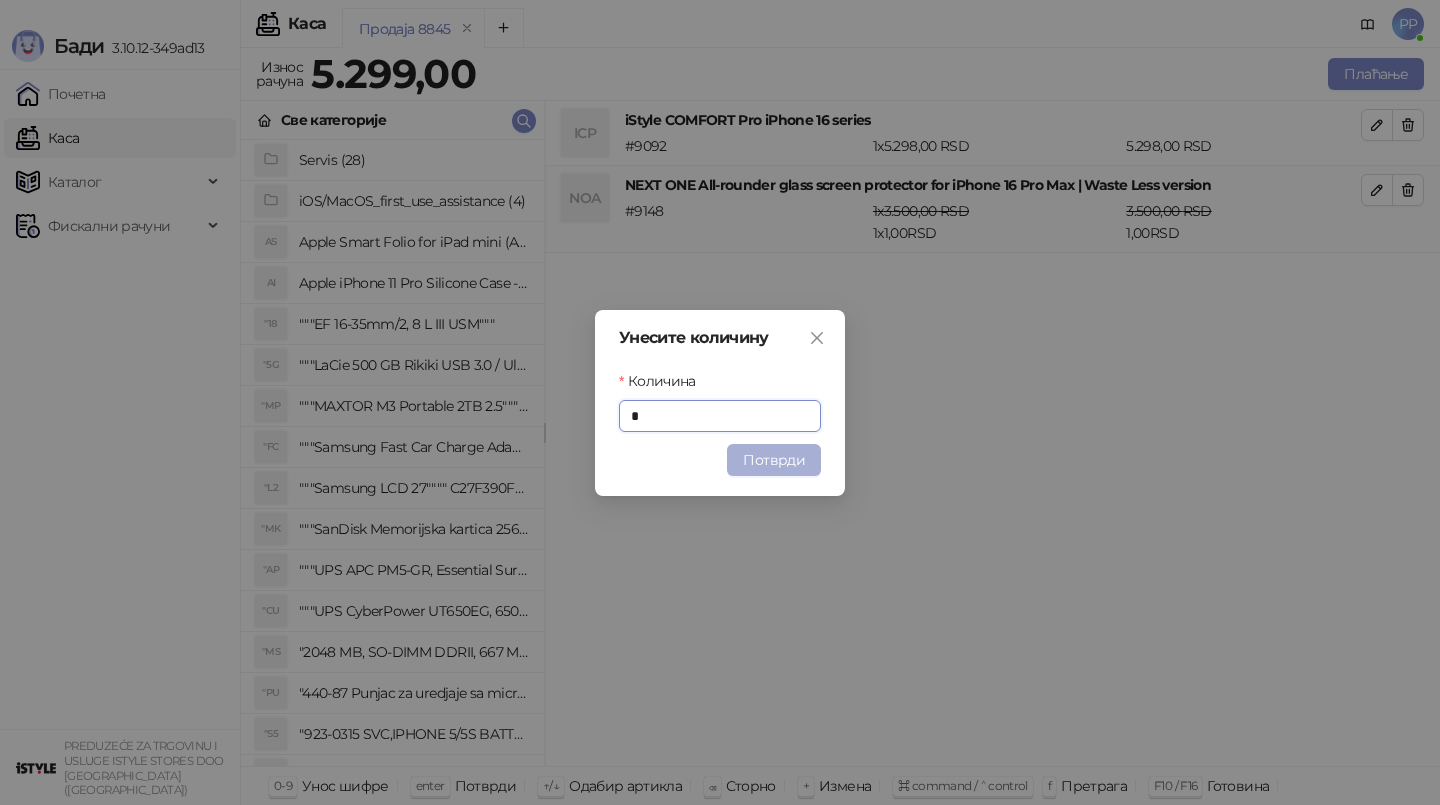 click on "Потврди" at bounding box center [774, 460] 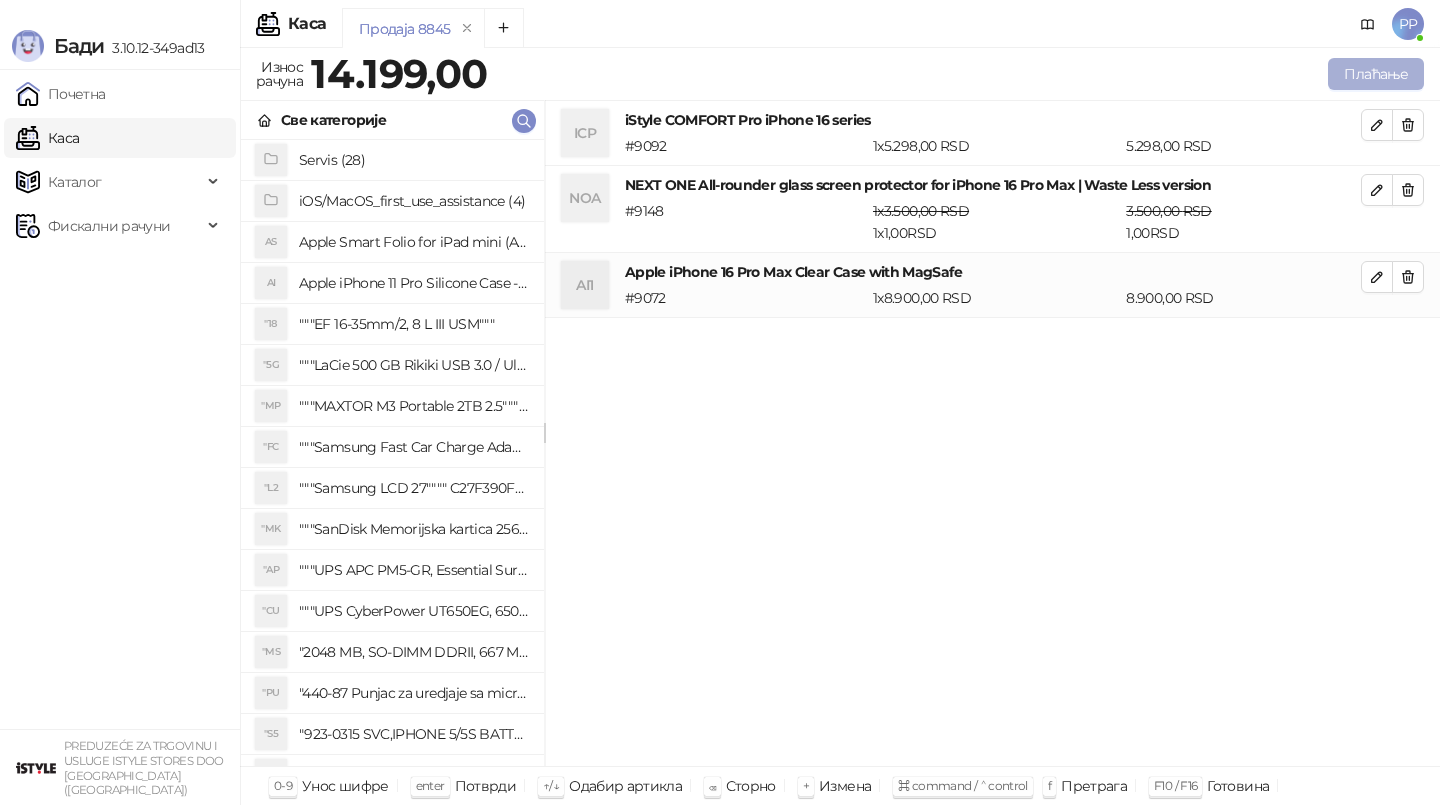 click on "Плаћање" at bounding box center (1376, 74) 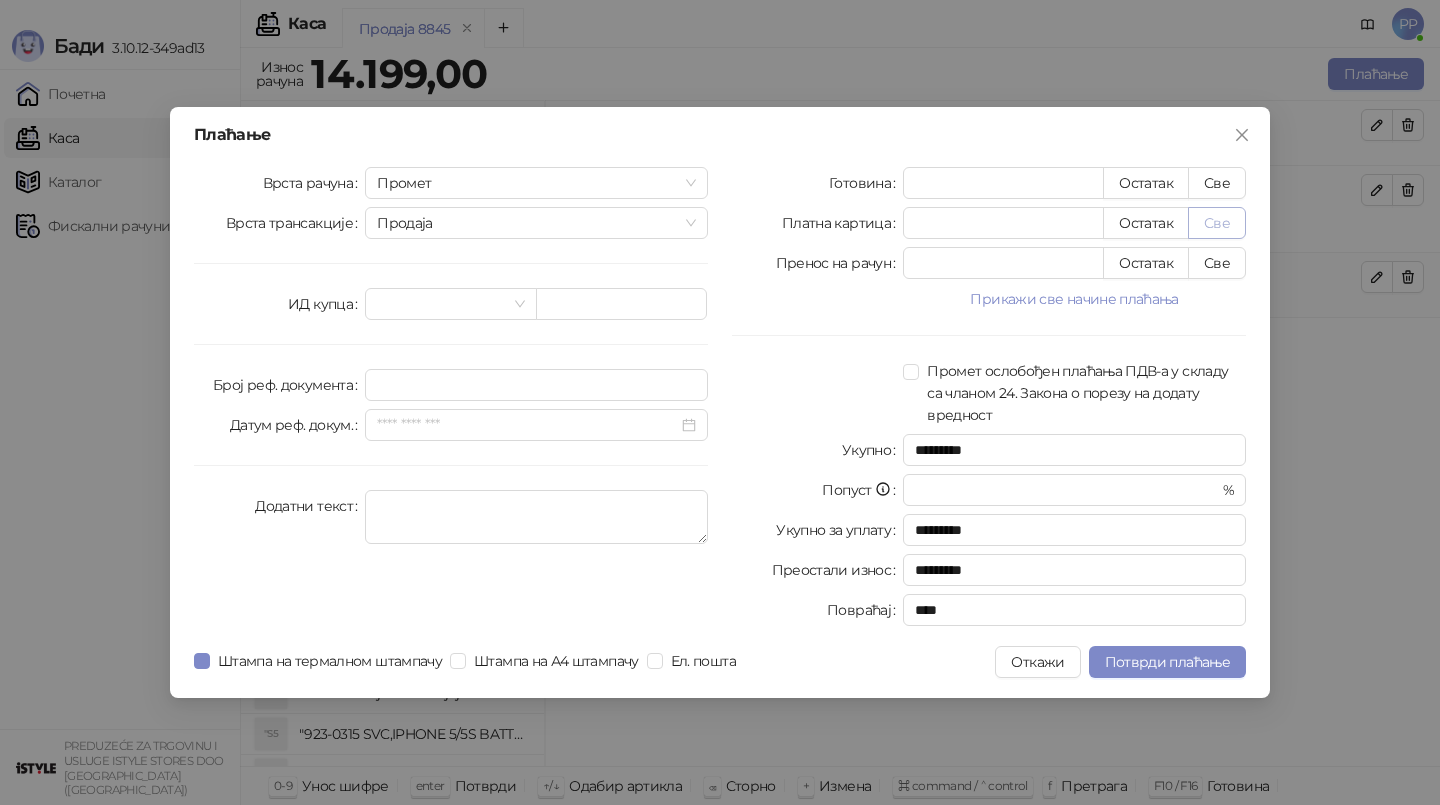 click on "Све" at bounding box center [1217, 223] 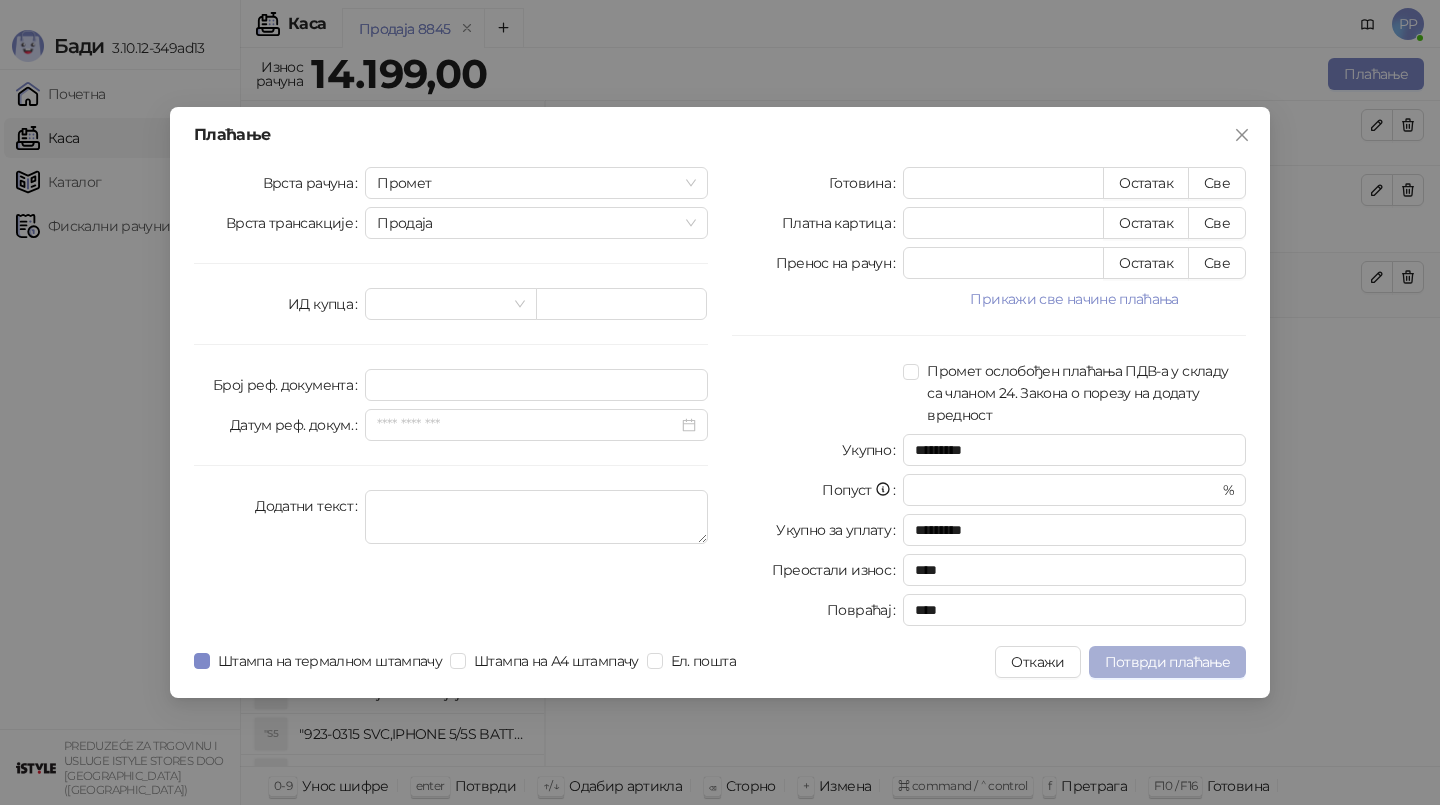 click on "Потврди плаћање" at bounding box center [1167, 662] 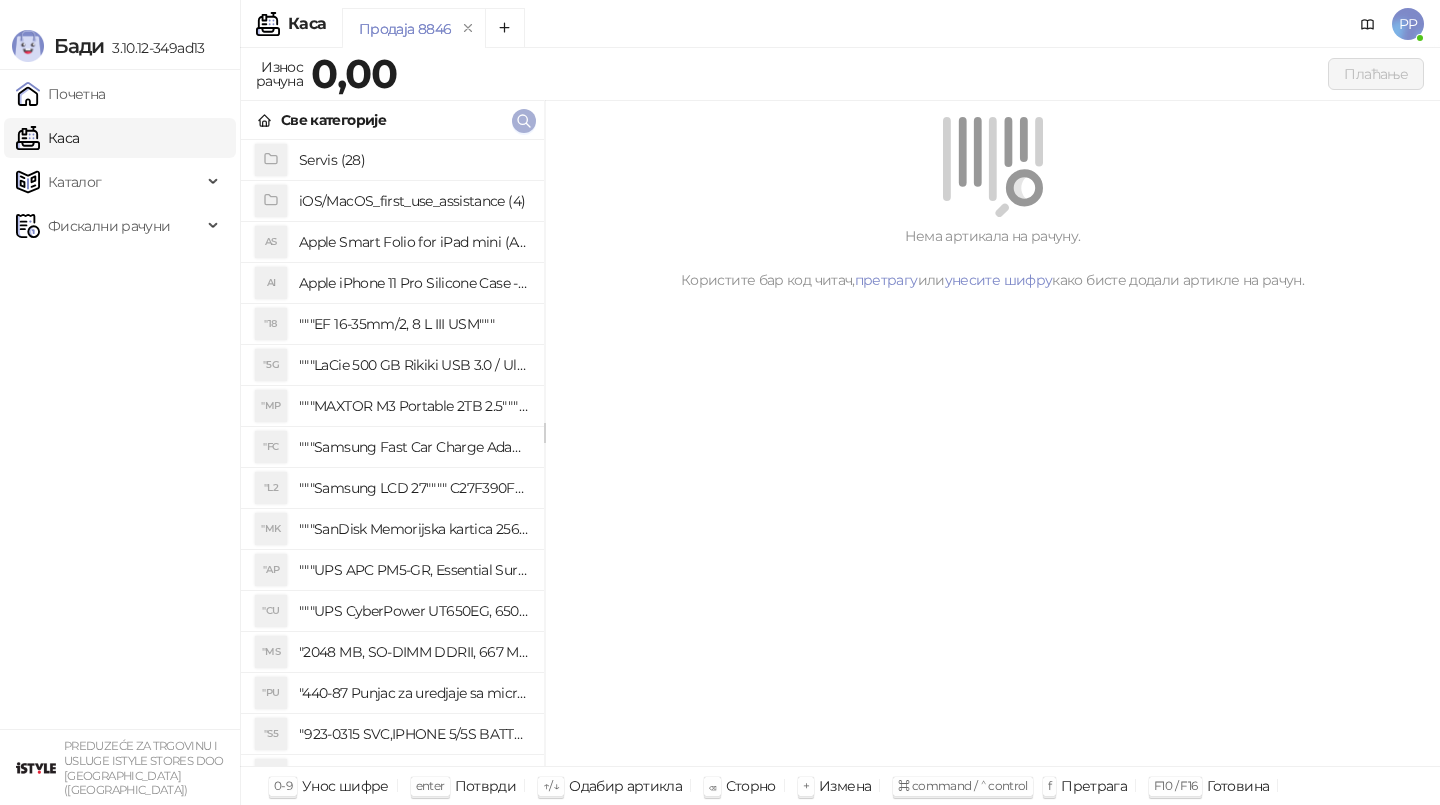 click 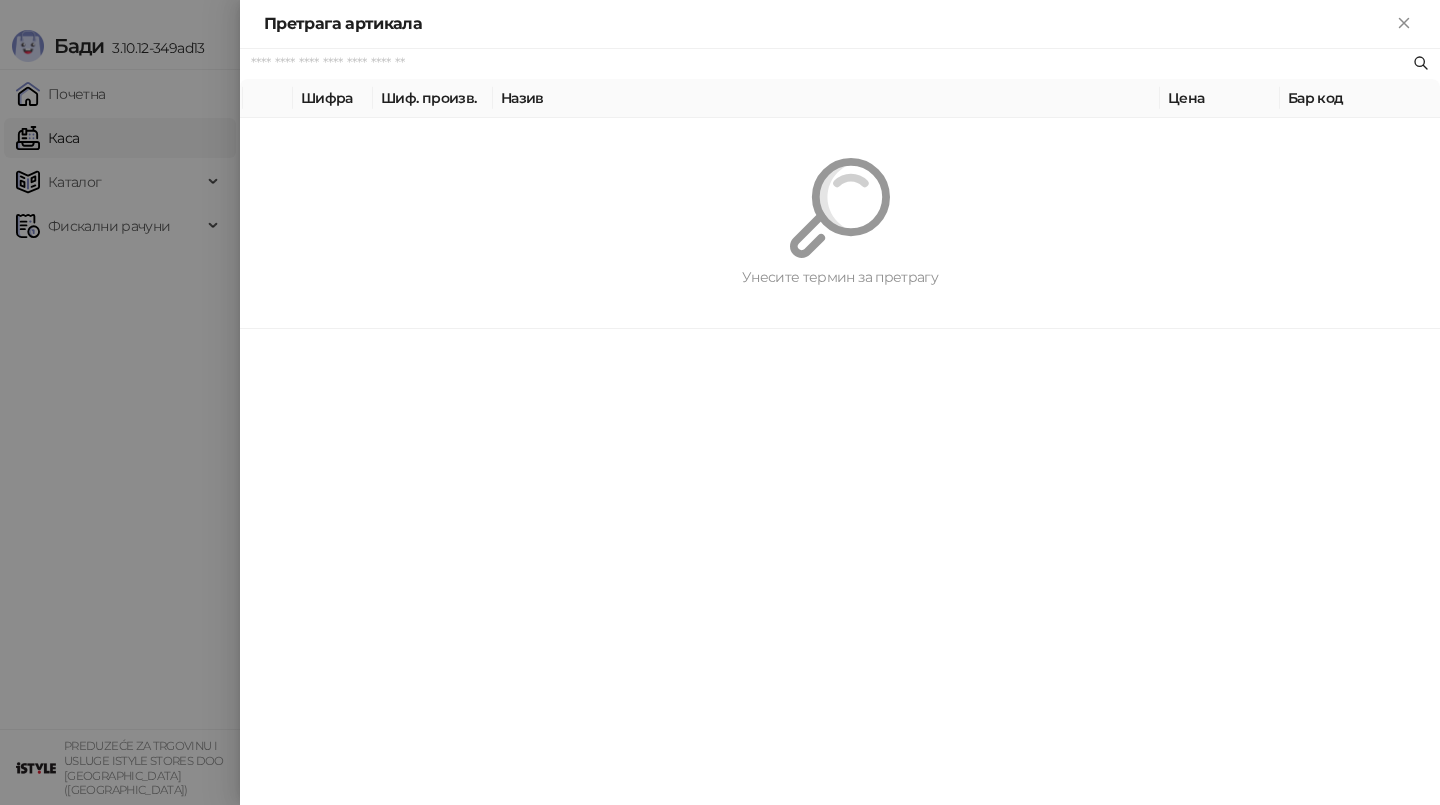 paste on "*********" 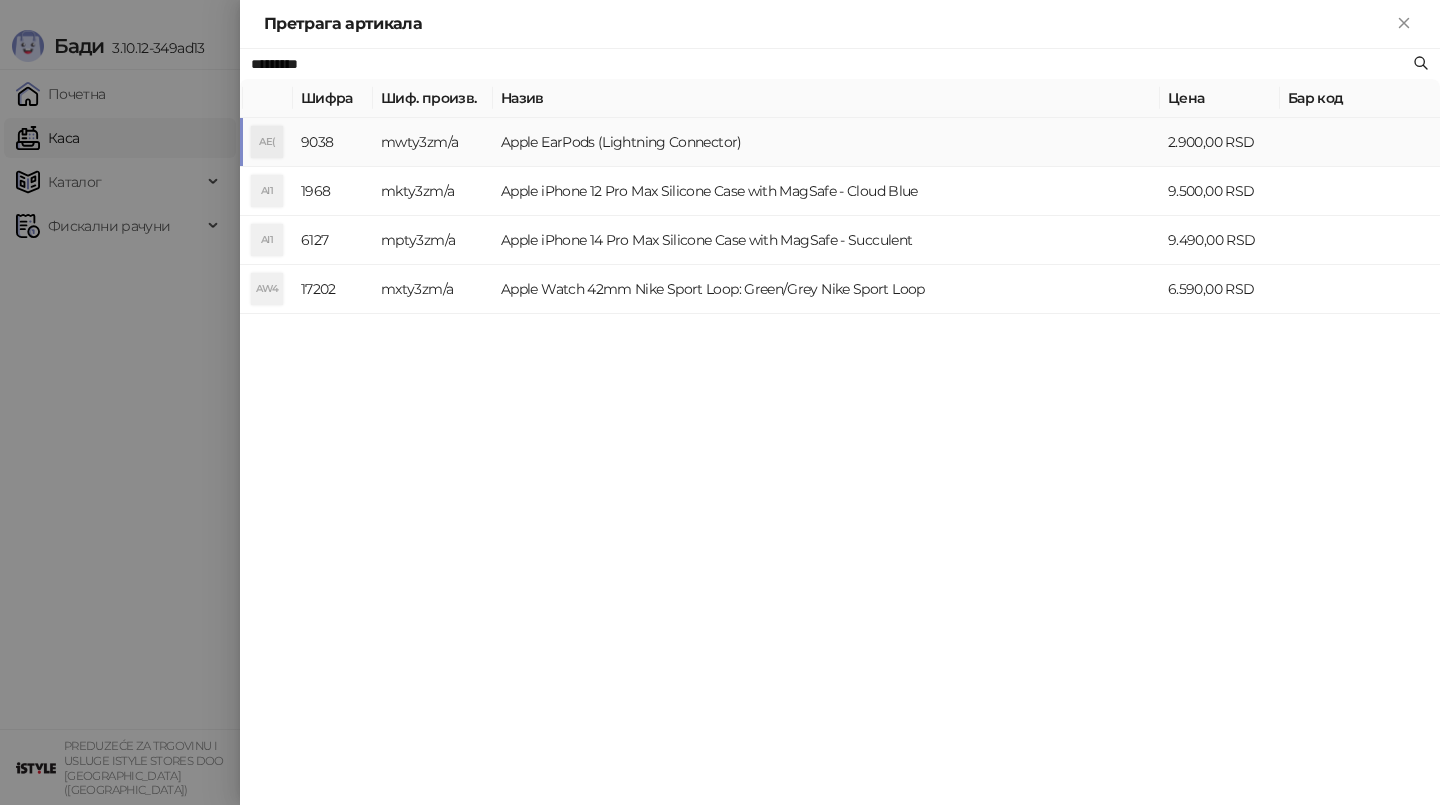 type on "*********" 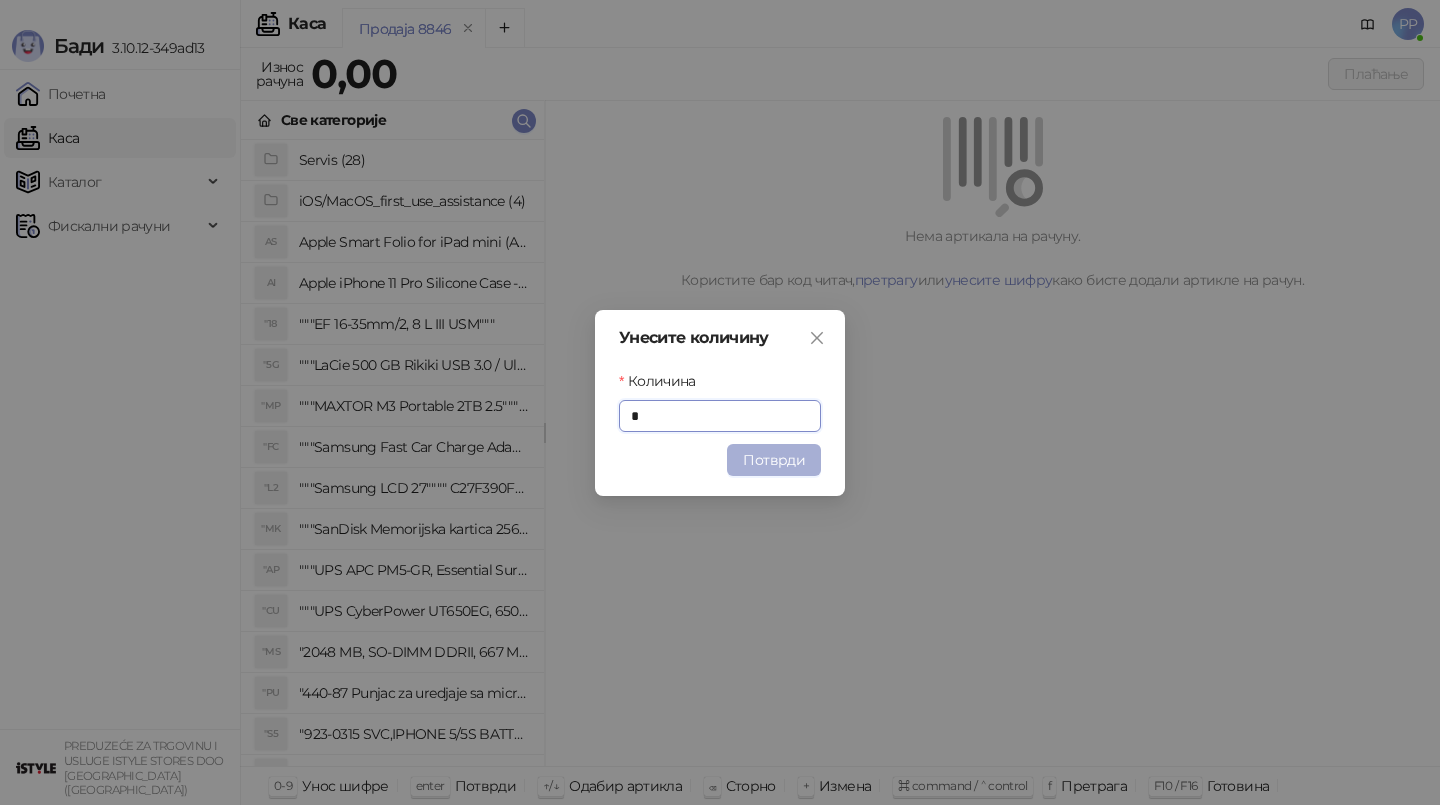 click on "Потврди" at bounding box center (774, 460) 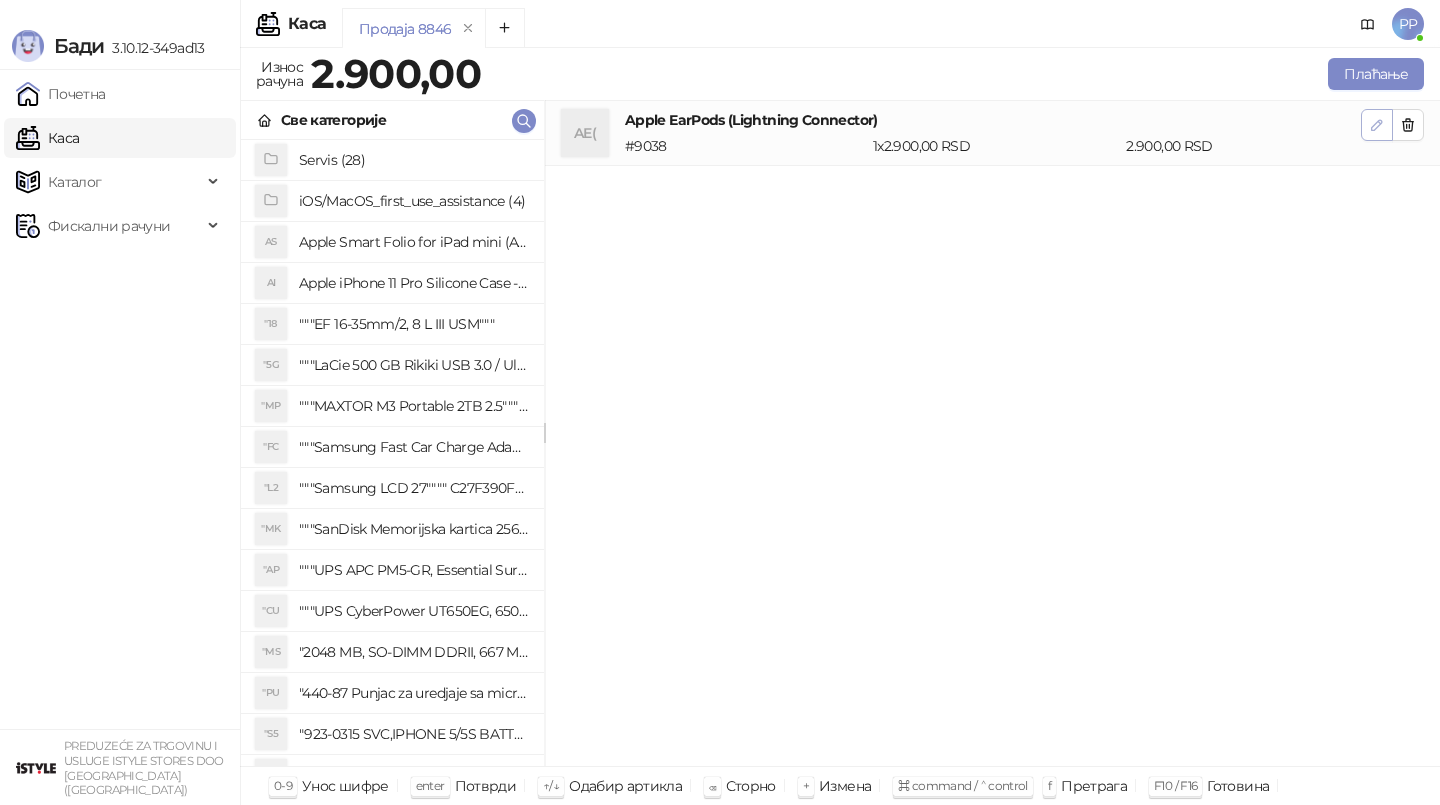 click at bounding box center [1377, 125] 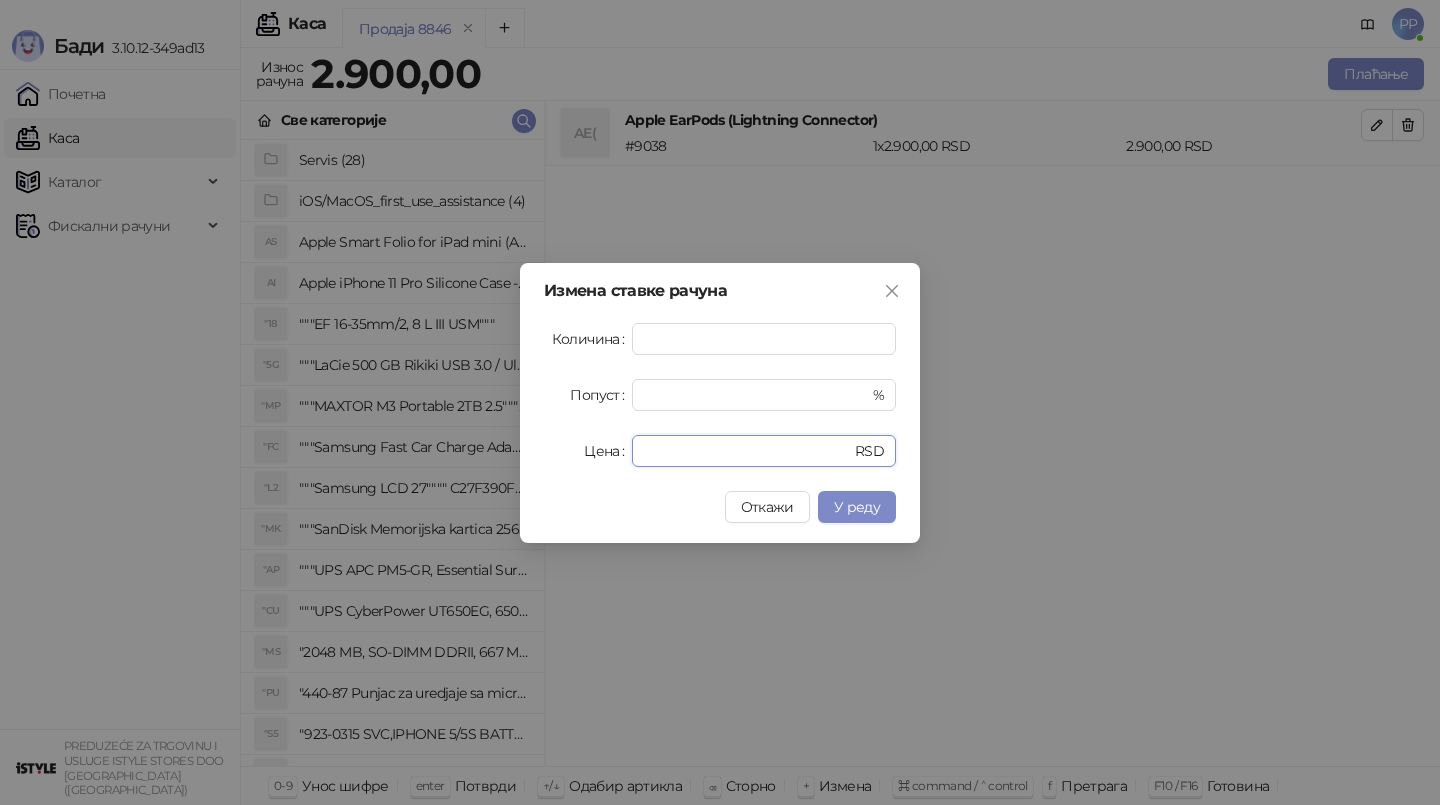 drag, startPoint x: 706, startPoint y: 460, endPoint x: 566, endPoint y: 433, distance: 142.5798 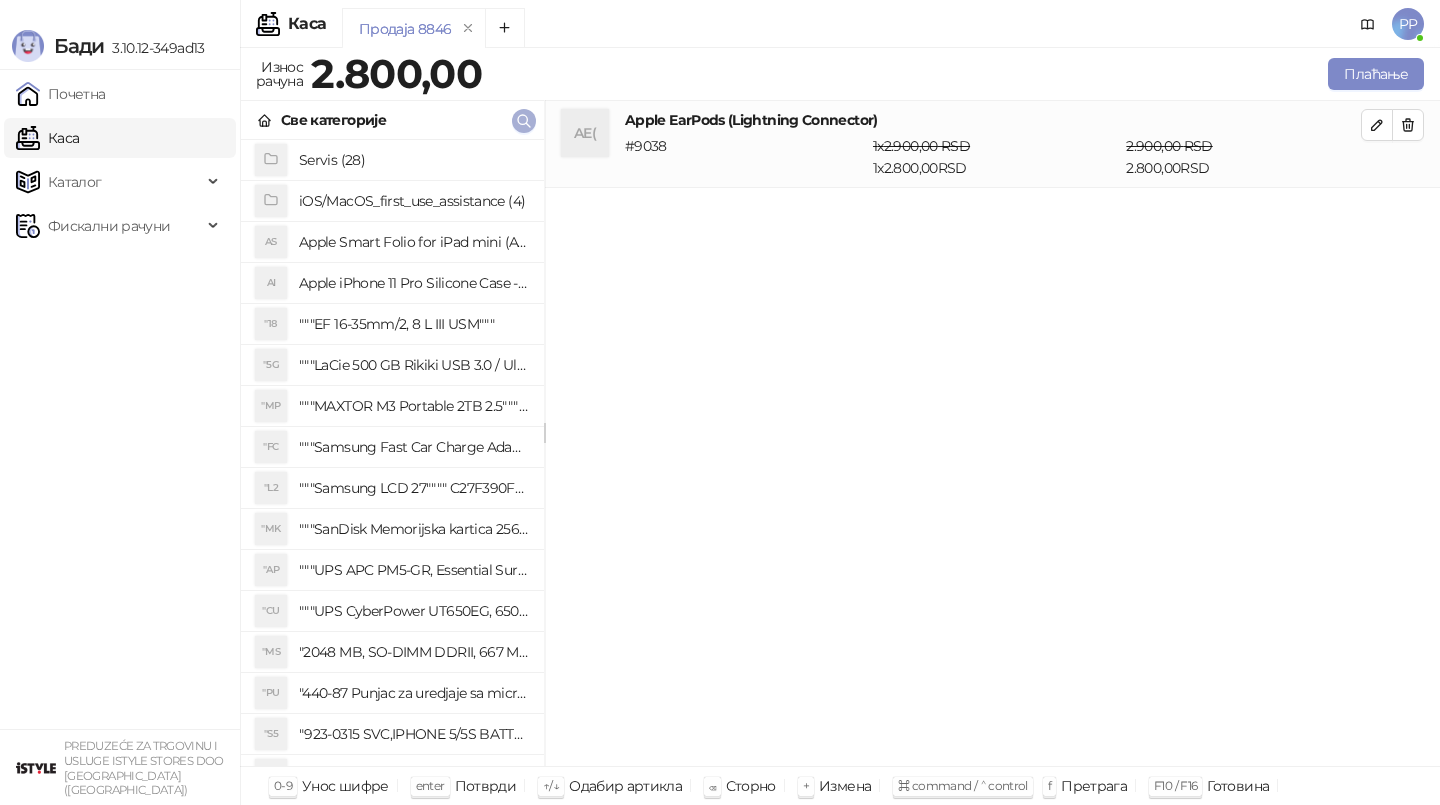 click 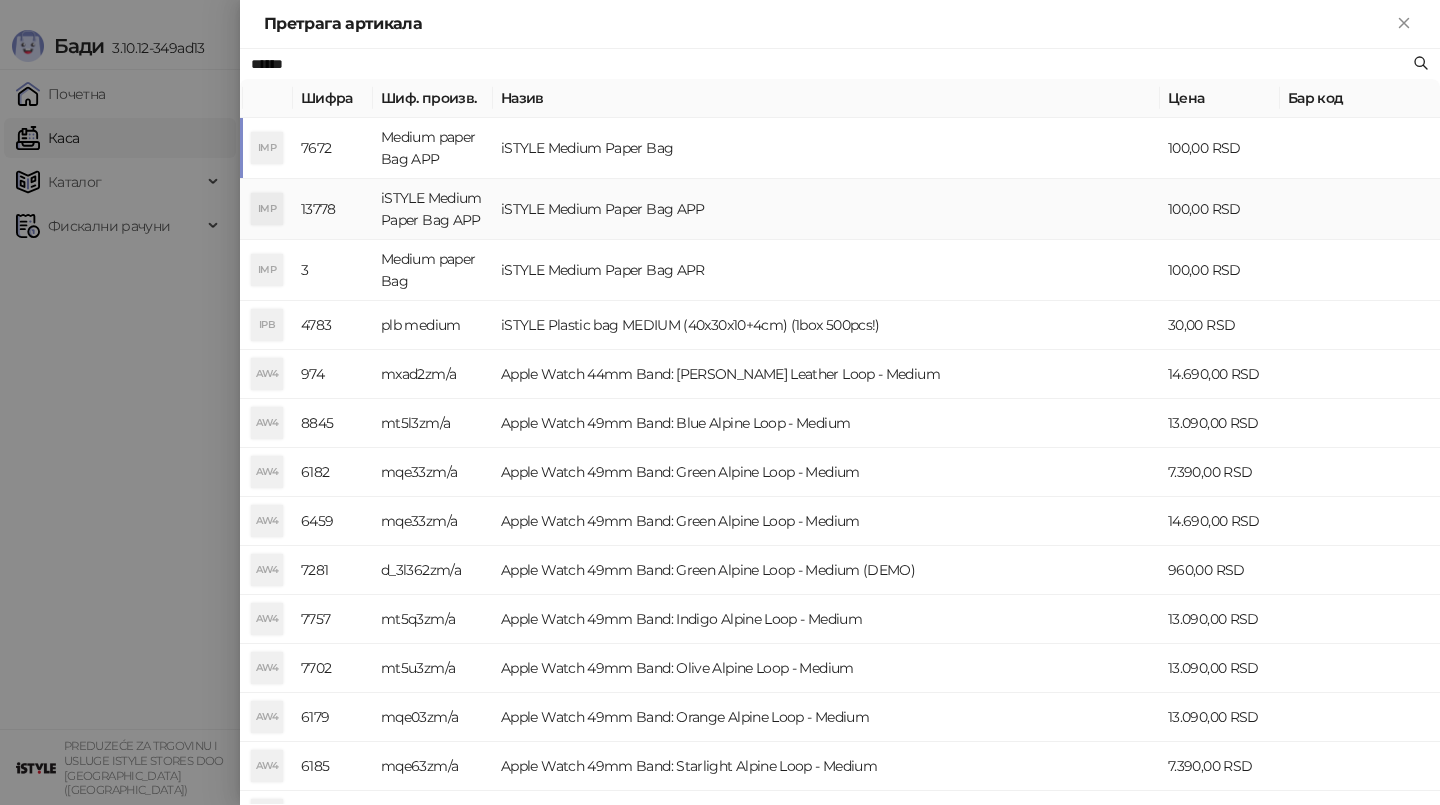 type on "******" 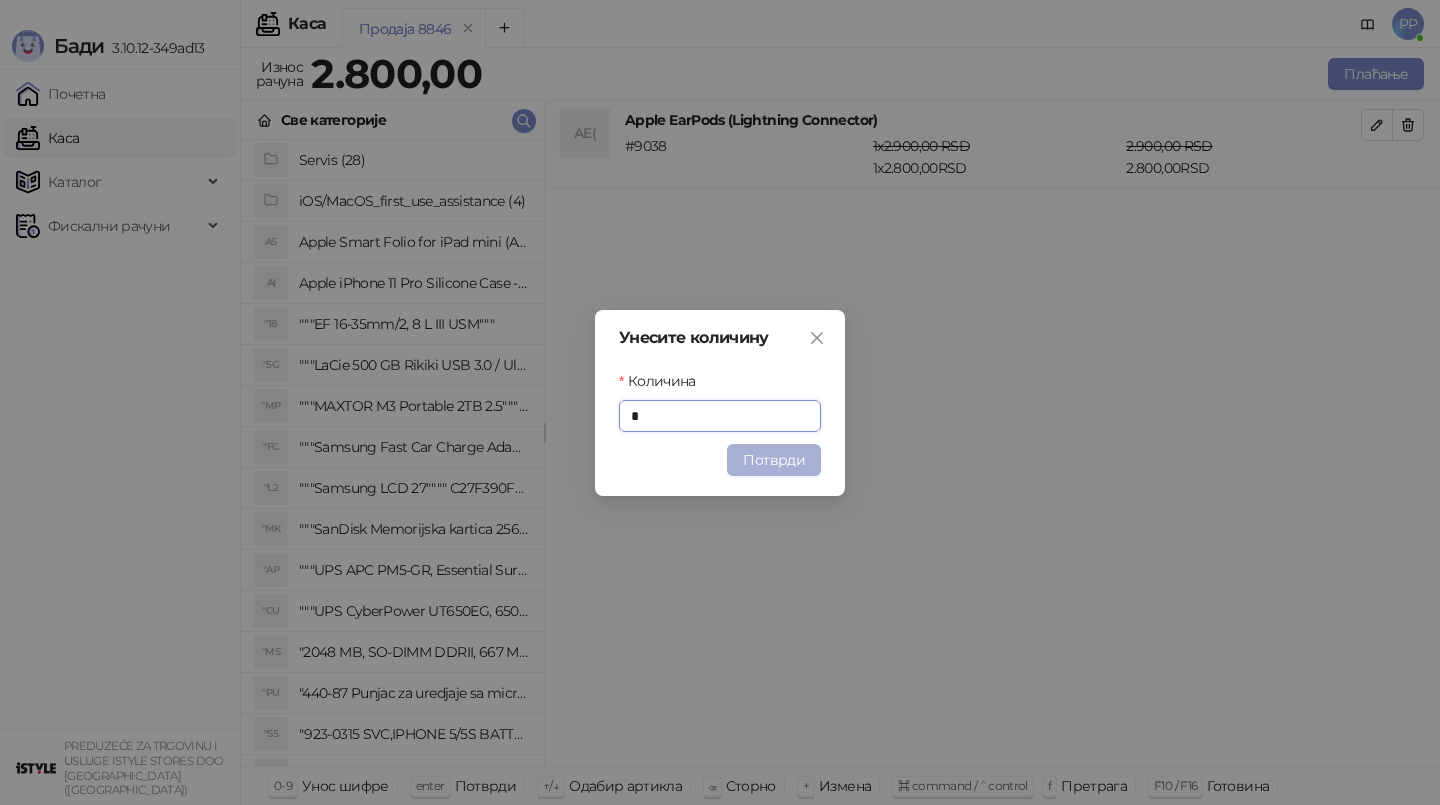 click on "Потврди" at bounding box center (774, 460) 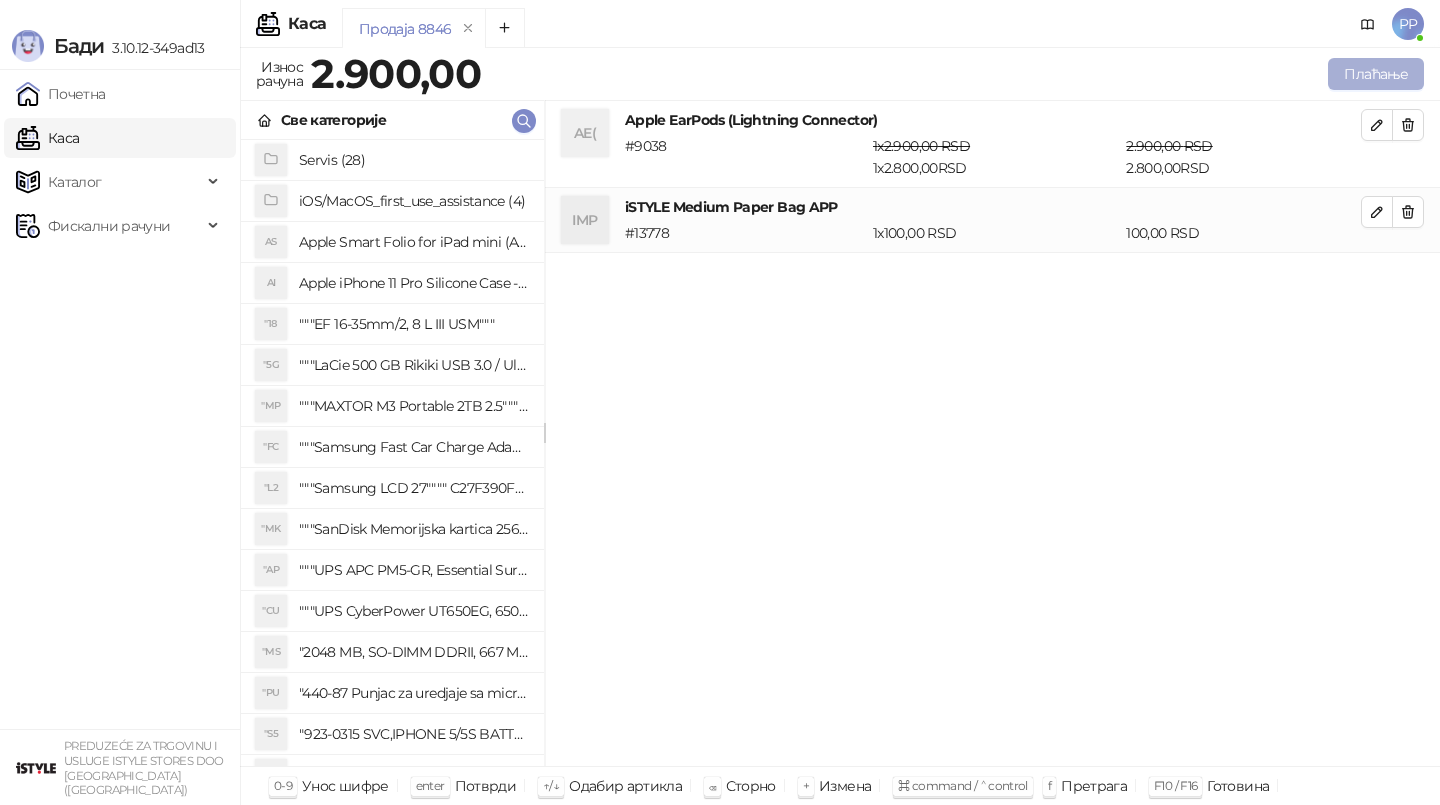 click on "Плаћање" at bounding box center [1376, 74] 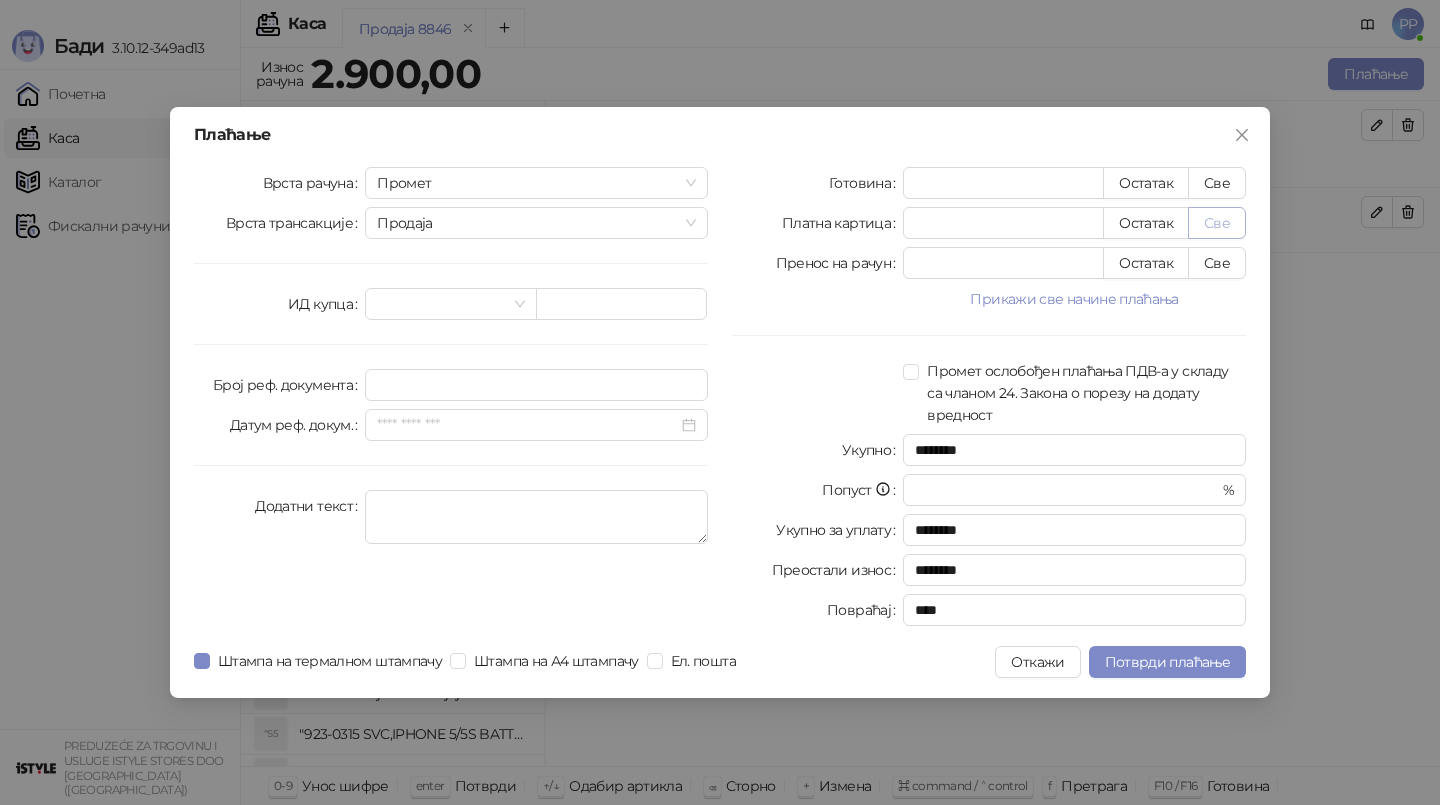 click on "Све" at bounding box center (1217, 223) 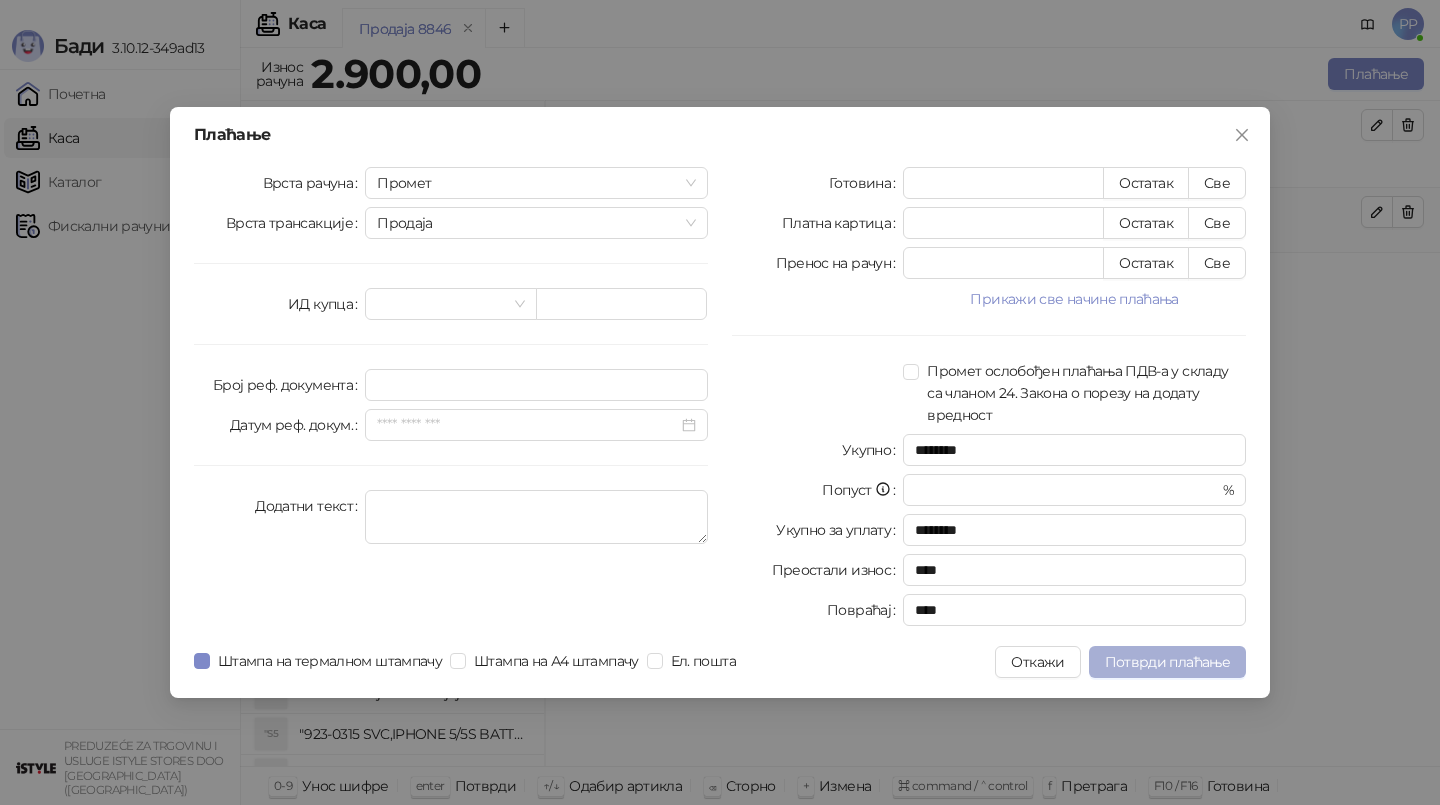 click on "Потврди плаћање" at bounding box center (1167, 662) 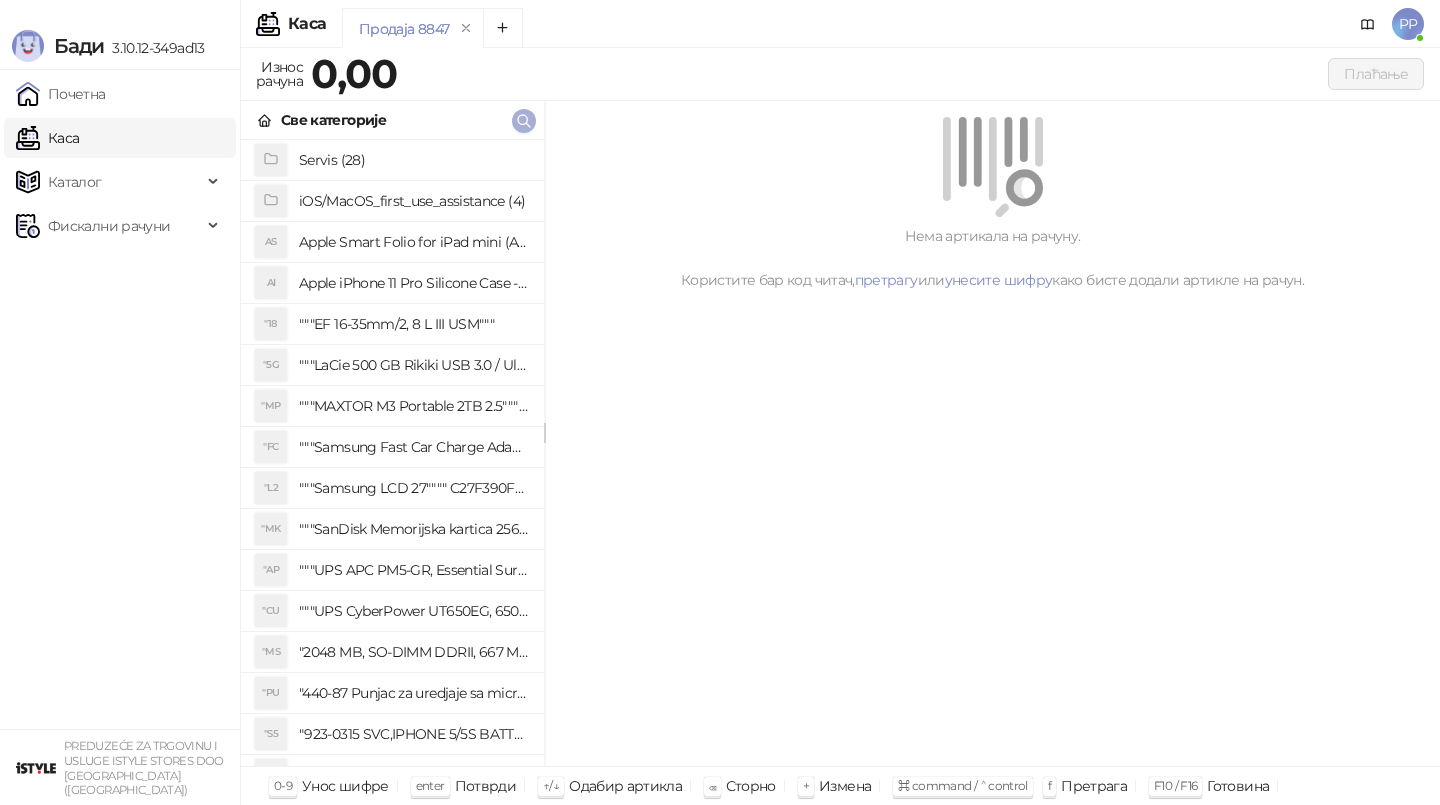 click 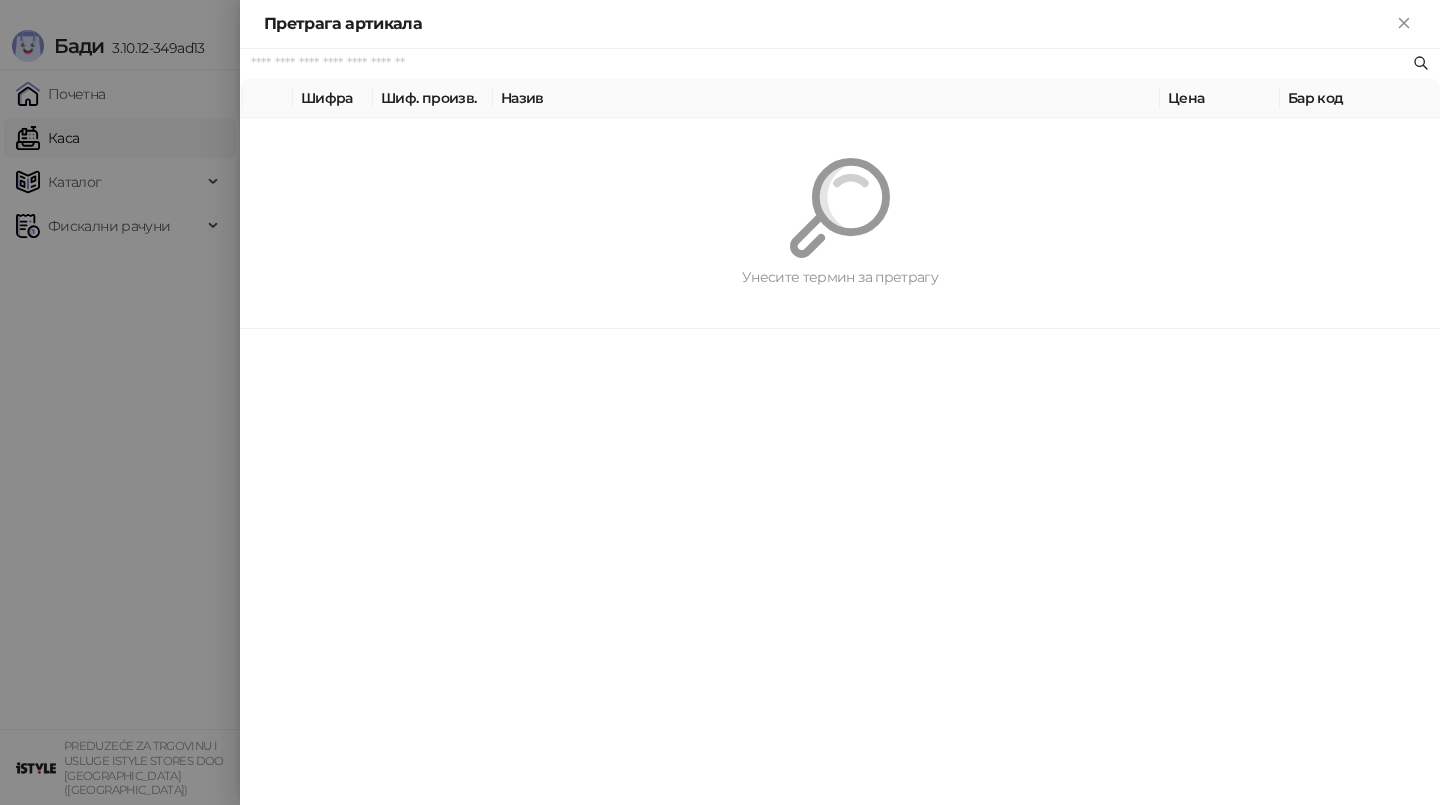 paste on "*********" 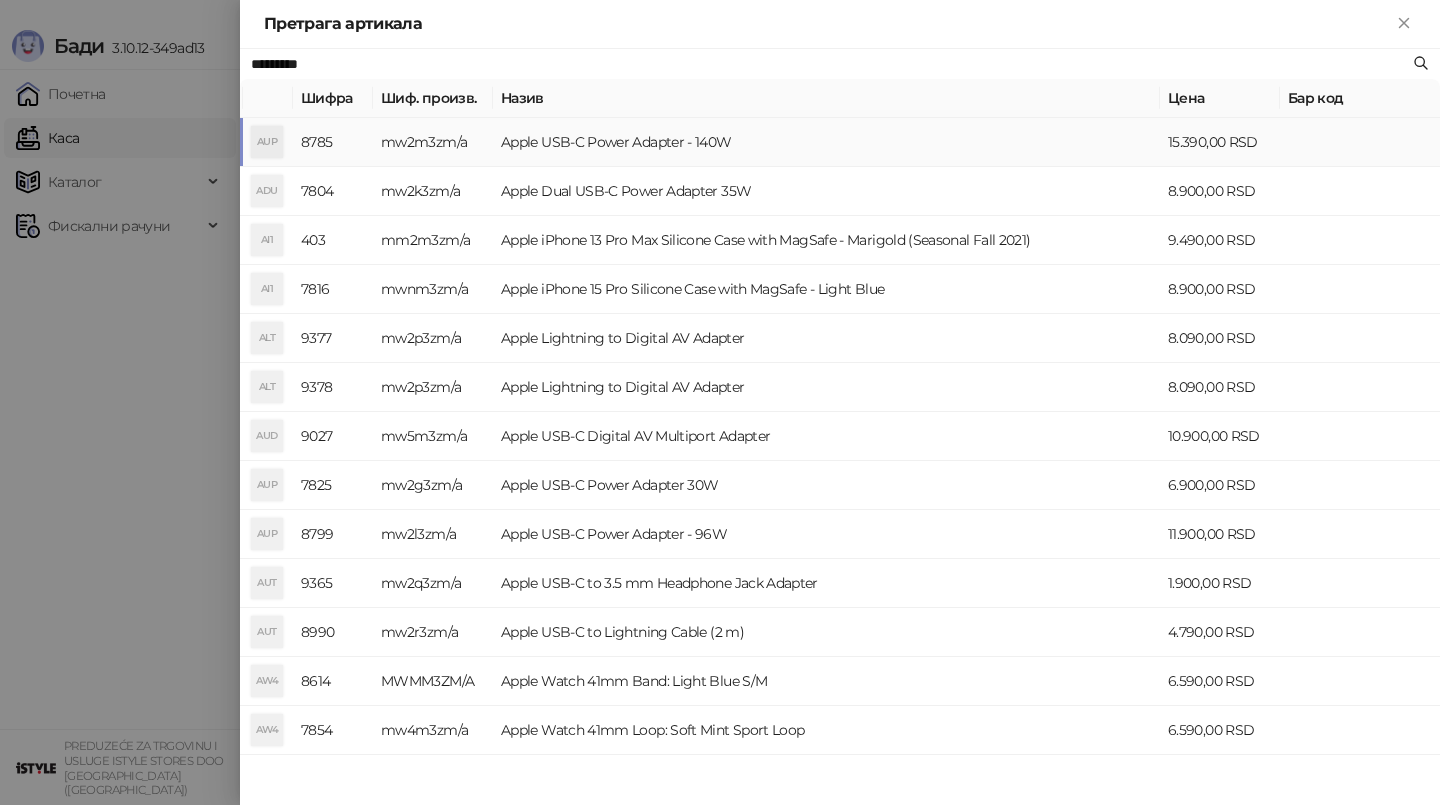 click on "Apple USB-C Power Adapter - 140W" at bounding box center [826, 142] 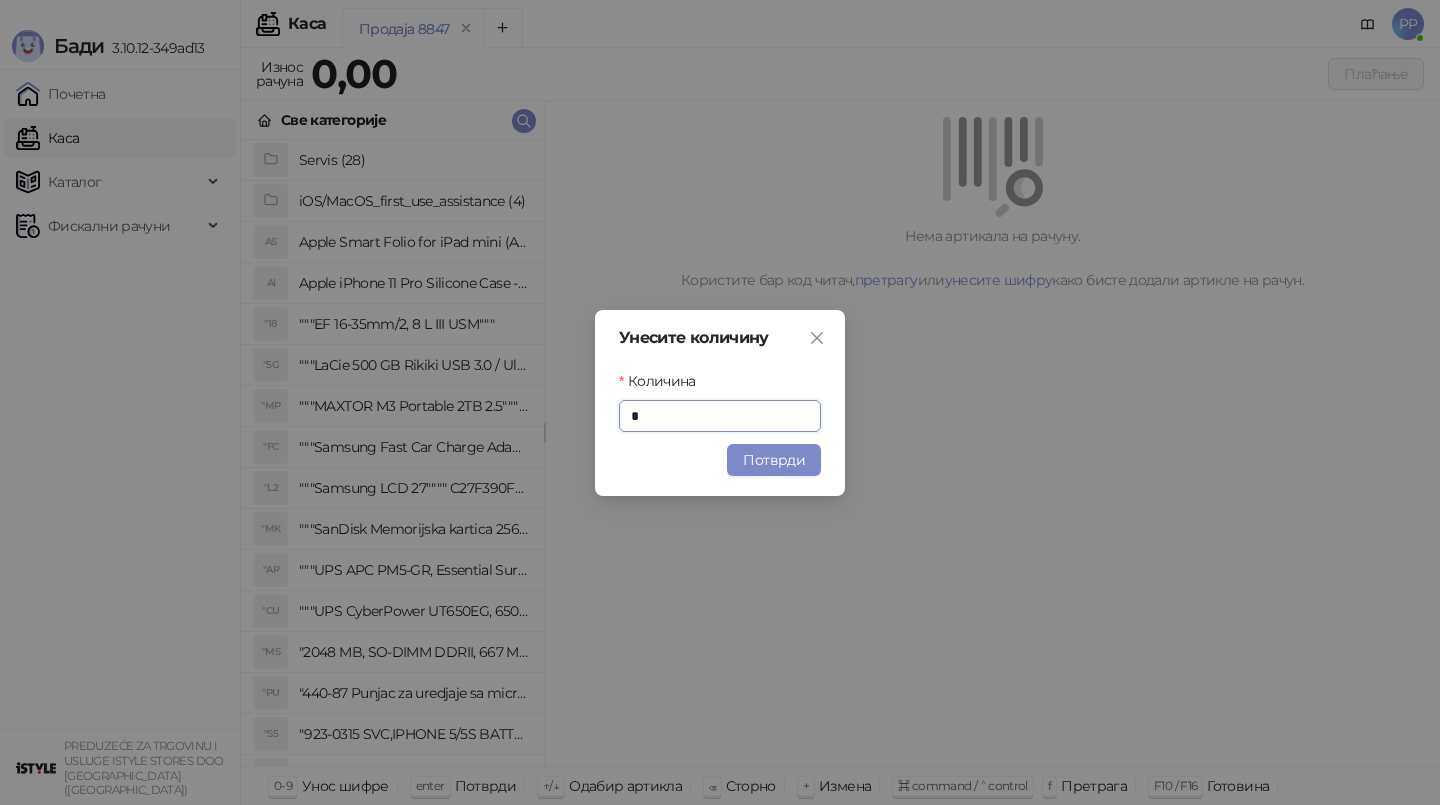 click on "Потврди" at bounding box center [774, 460] 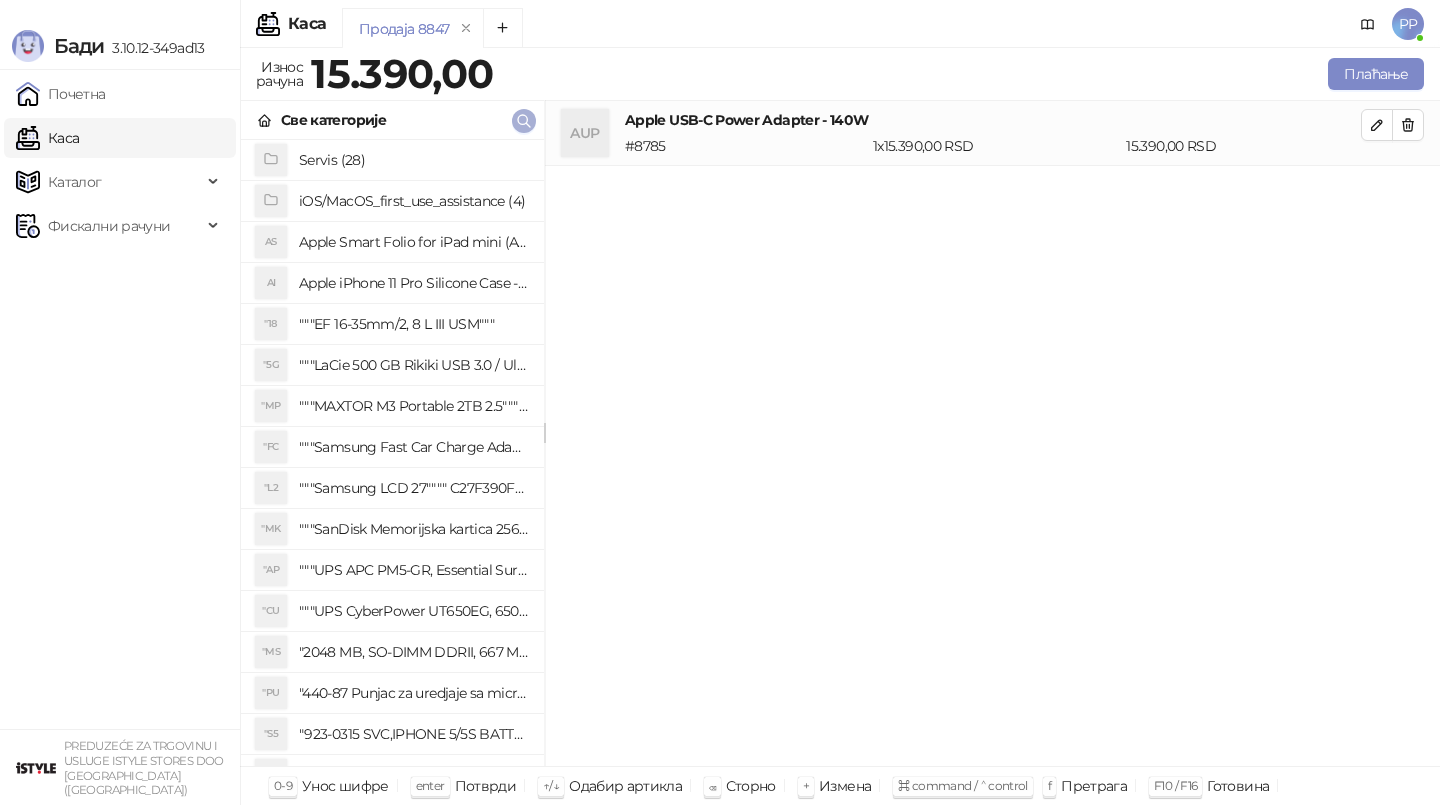 click 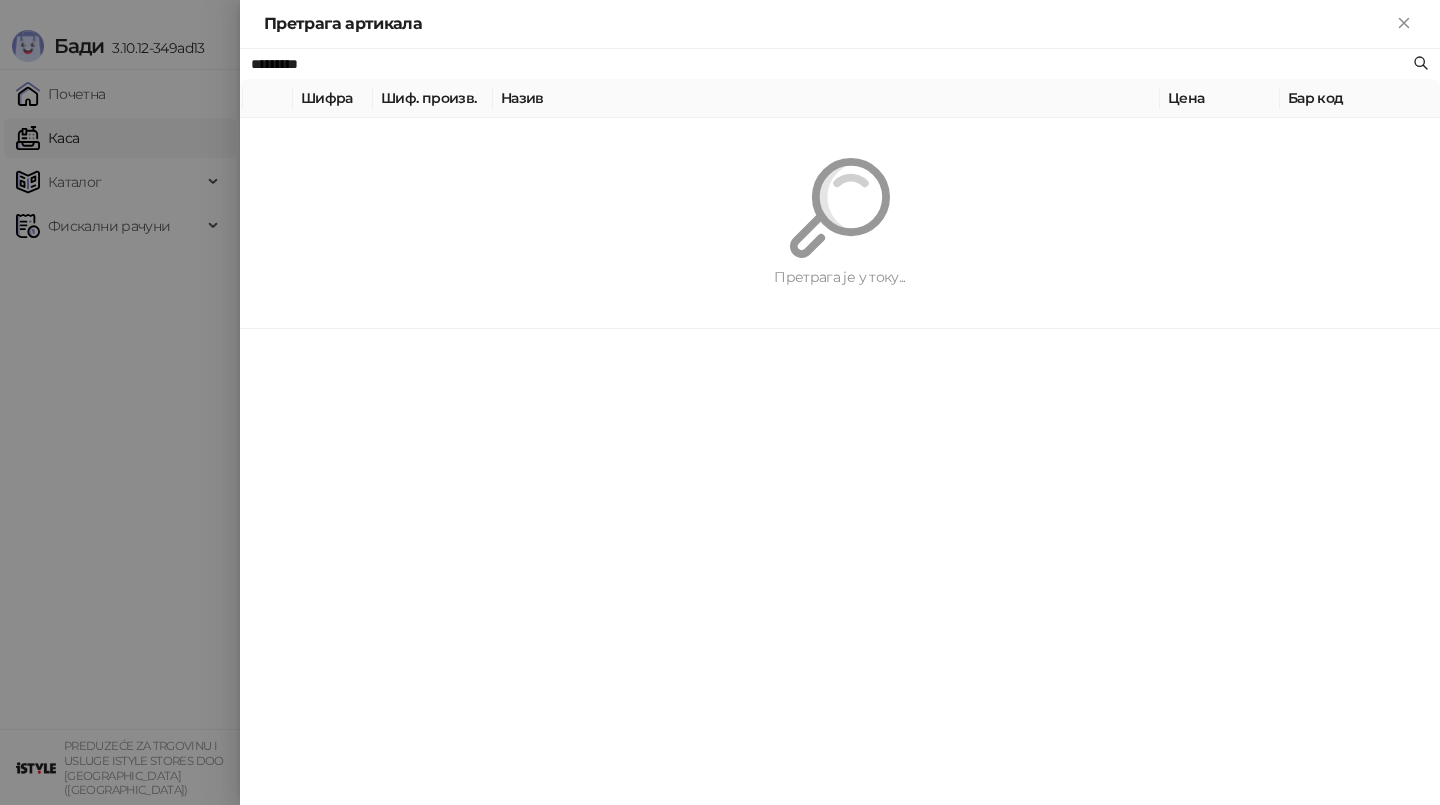 paste on "*" 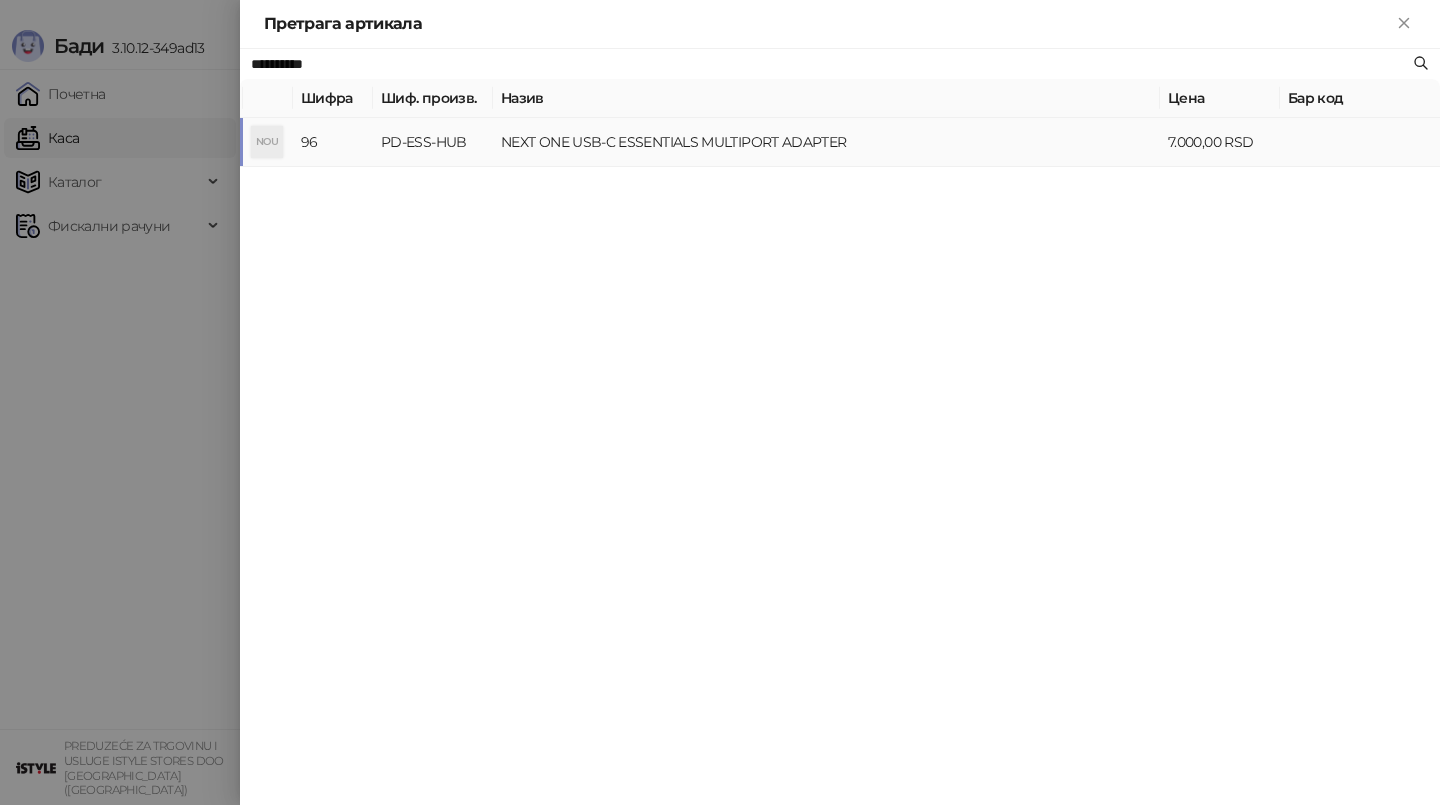 type on "**********" 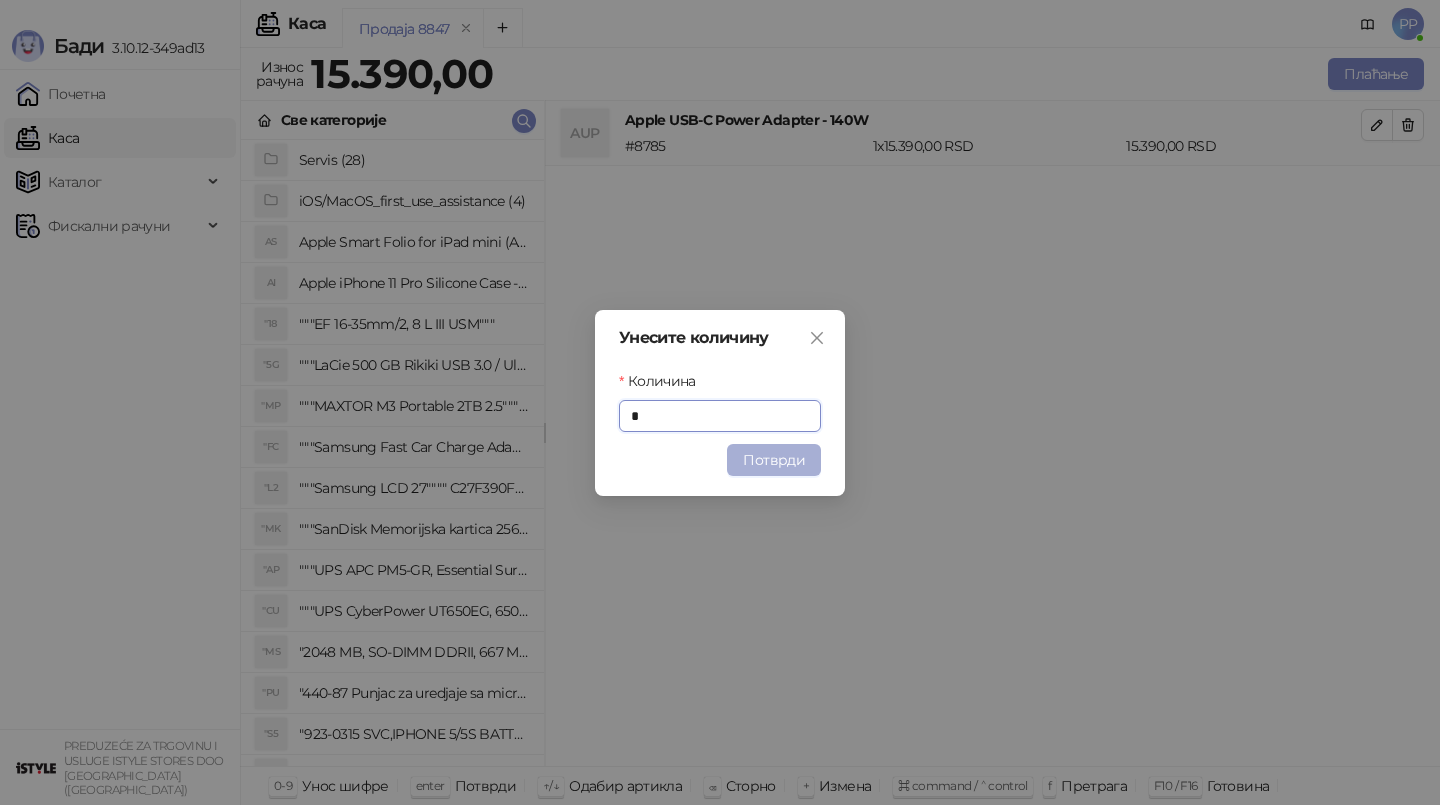 click on "Потврди" at bounding box center (774, 460) 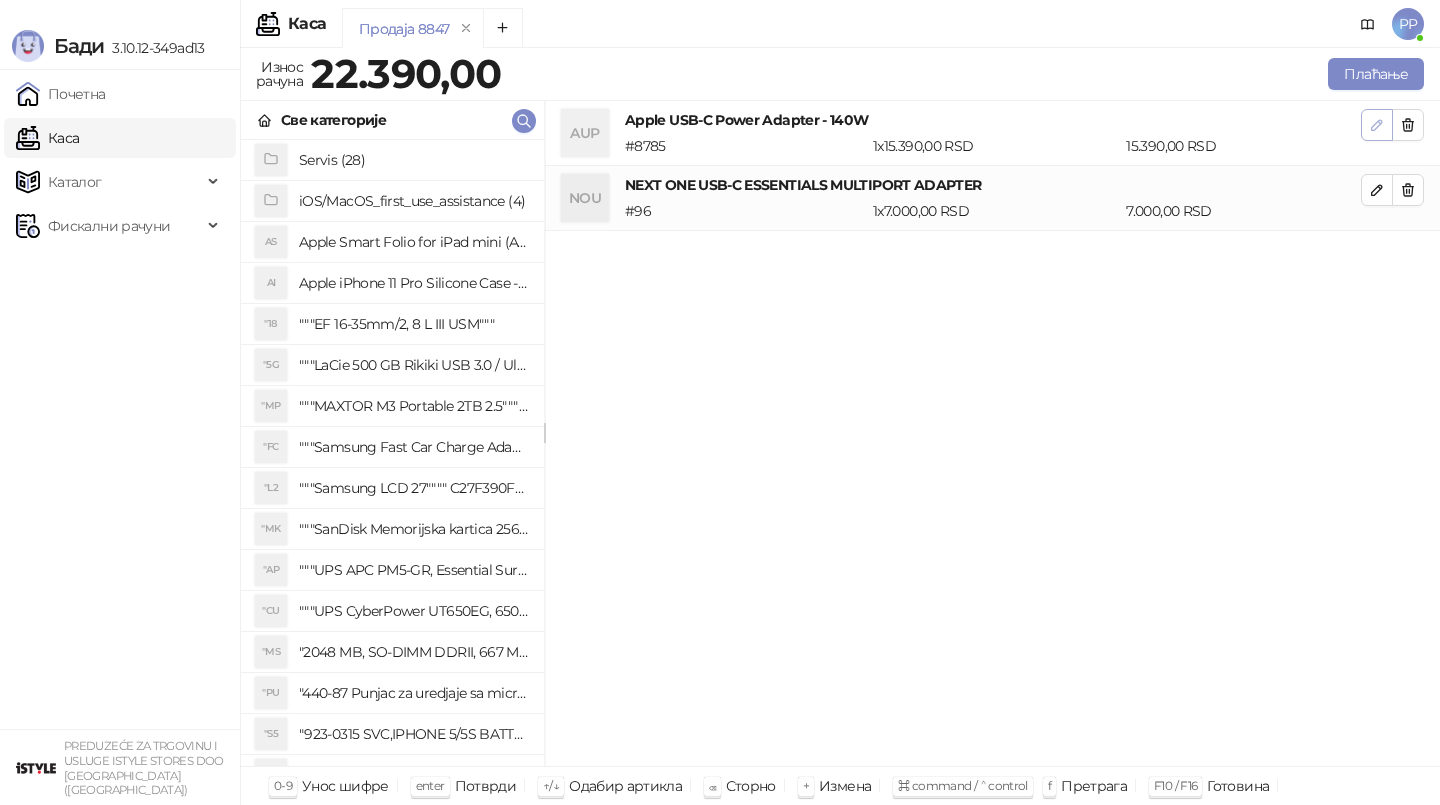 click 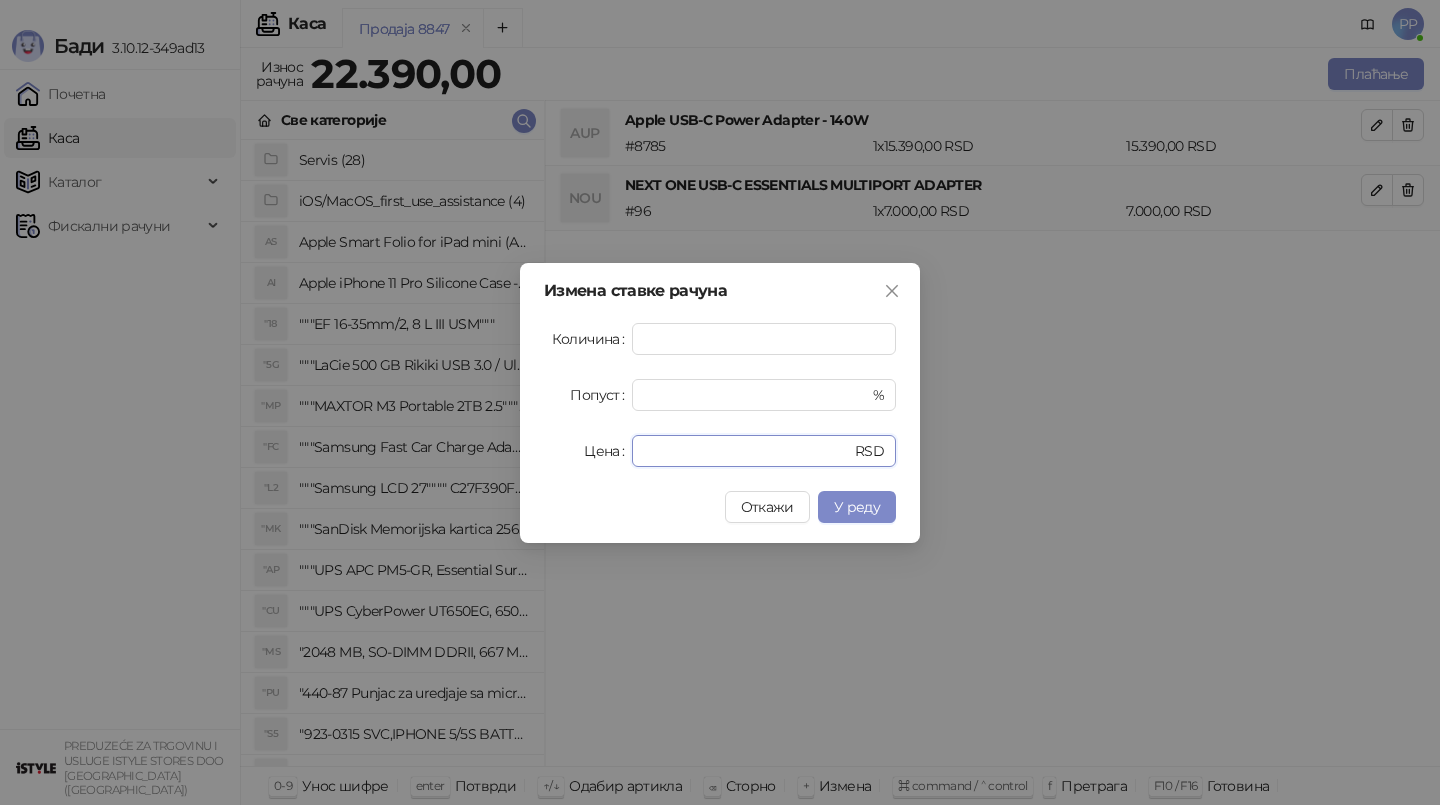 drag, startPoint x: 706, startPoint y: 455, endPoint x: 547, endPoint y: 417, distance: 163.47783 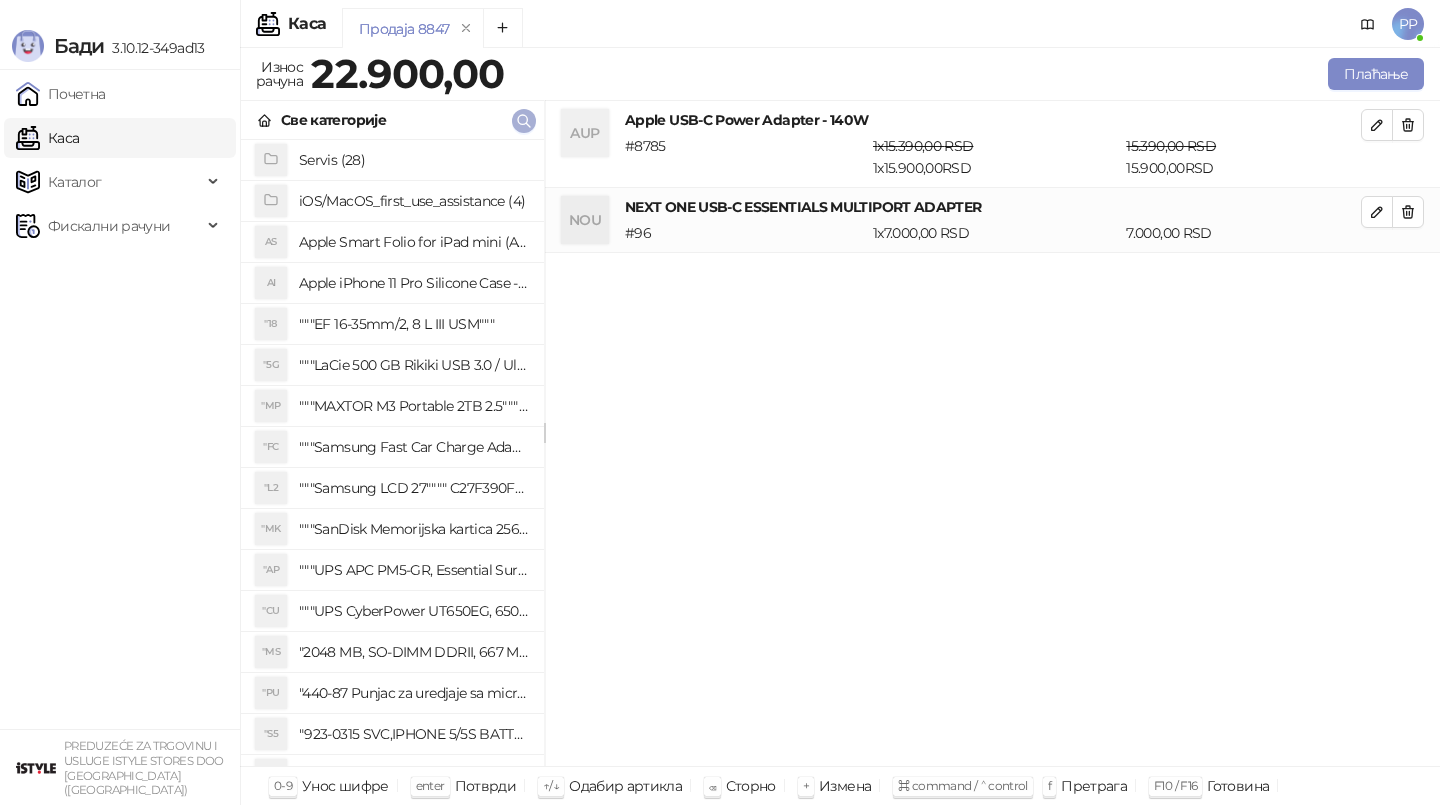 click 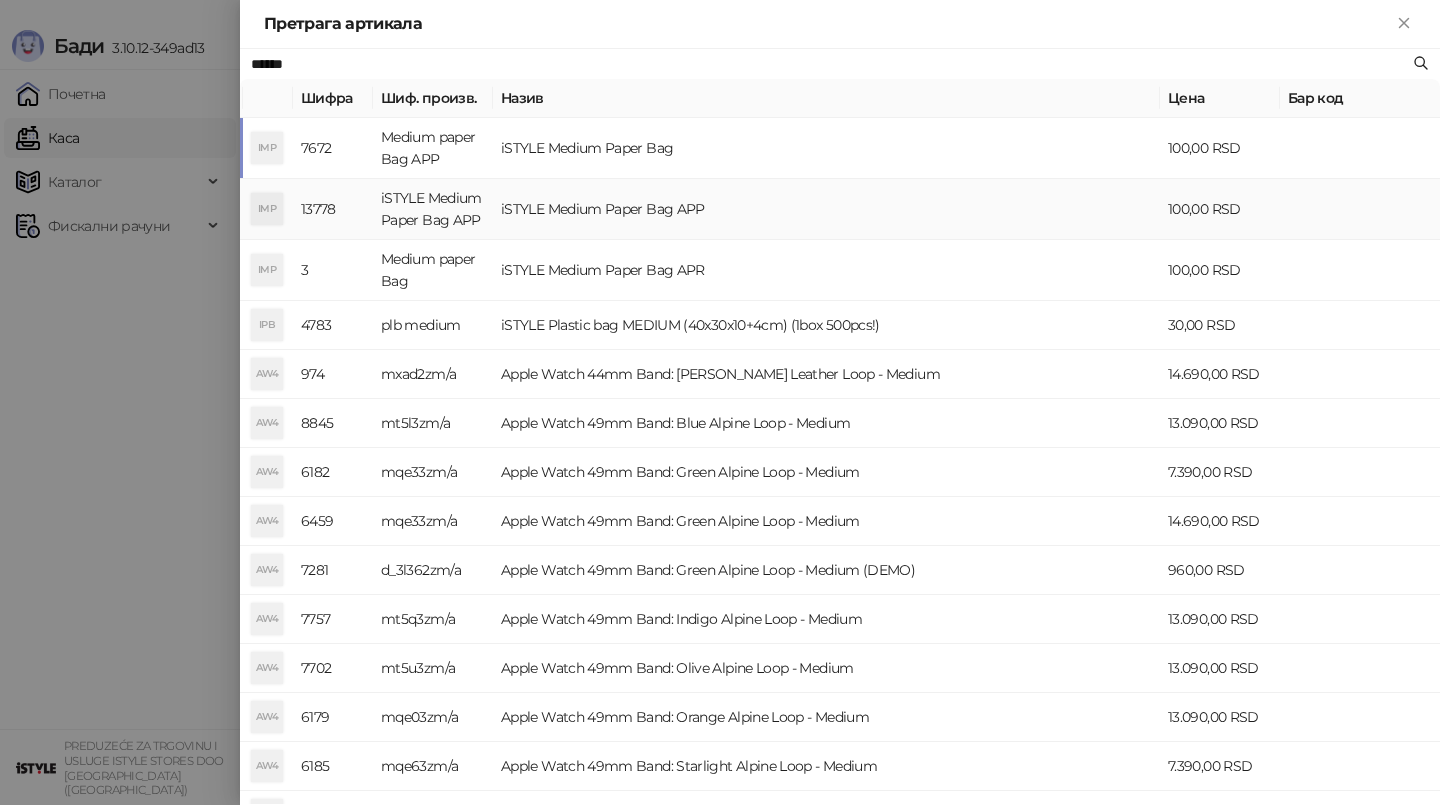 type on "******" 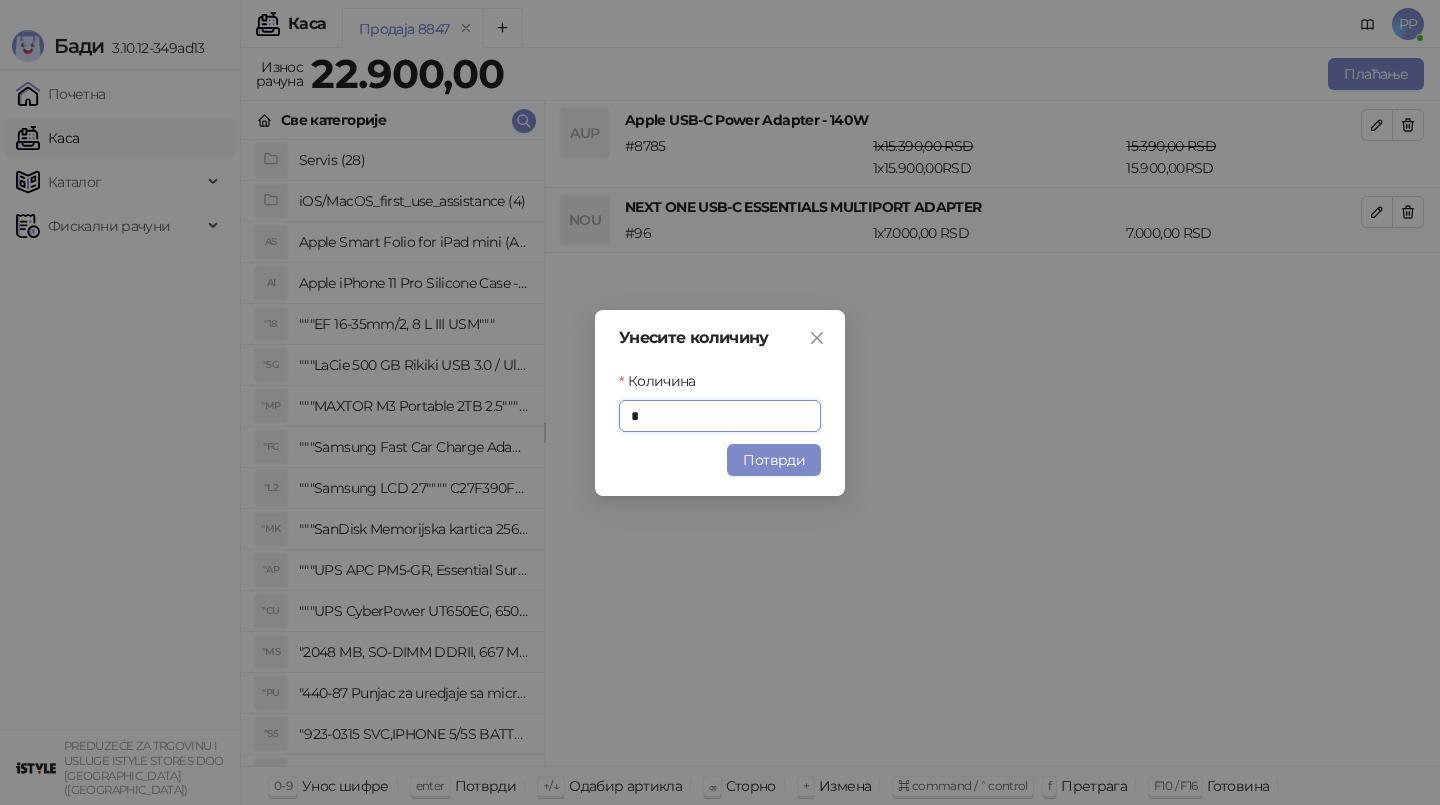 click on "Потврди" at bounding box center [774, 460] 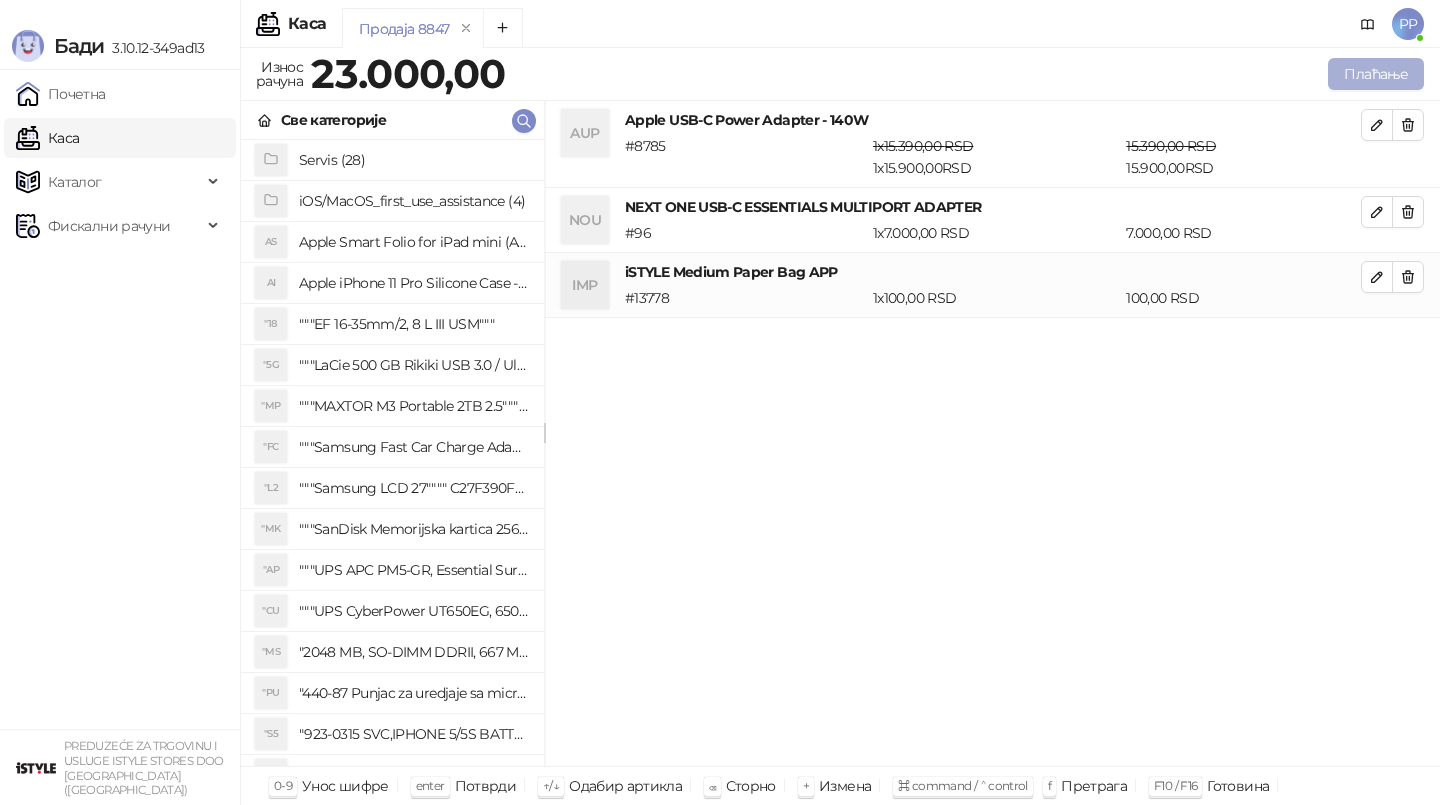 click on "Плаћање" at bounding box center (1376, 74) 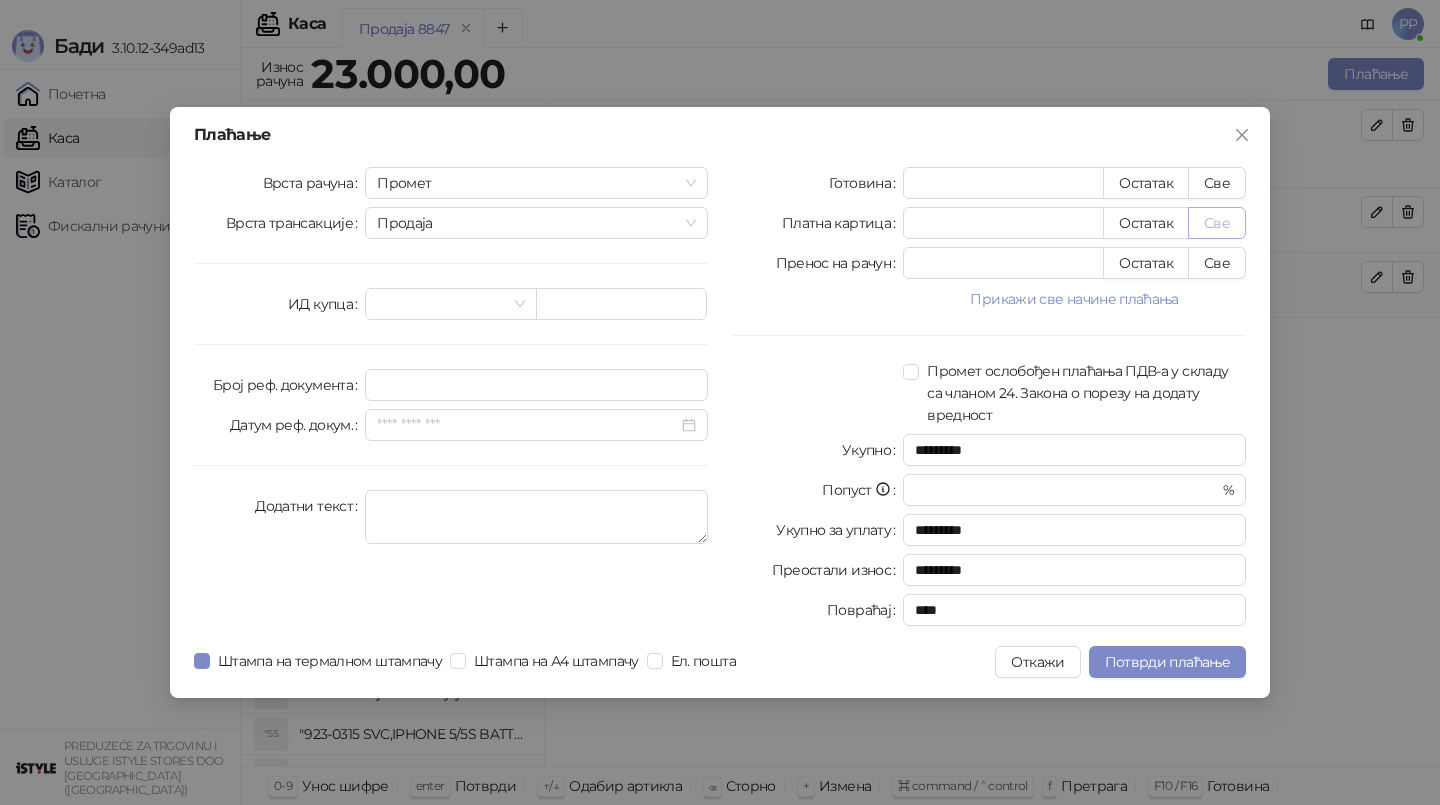 click on "Све" at bounding box center [1217, 223] 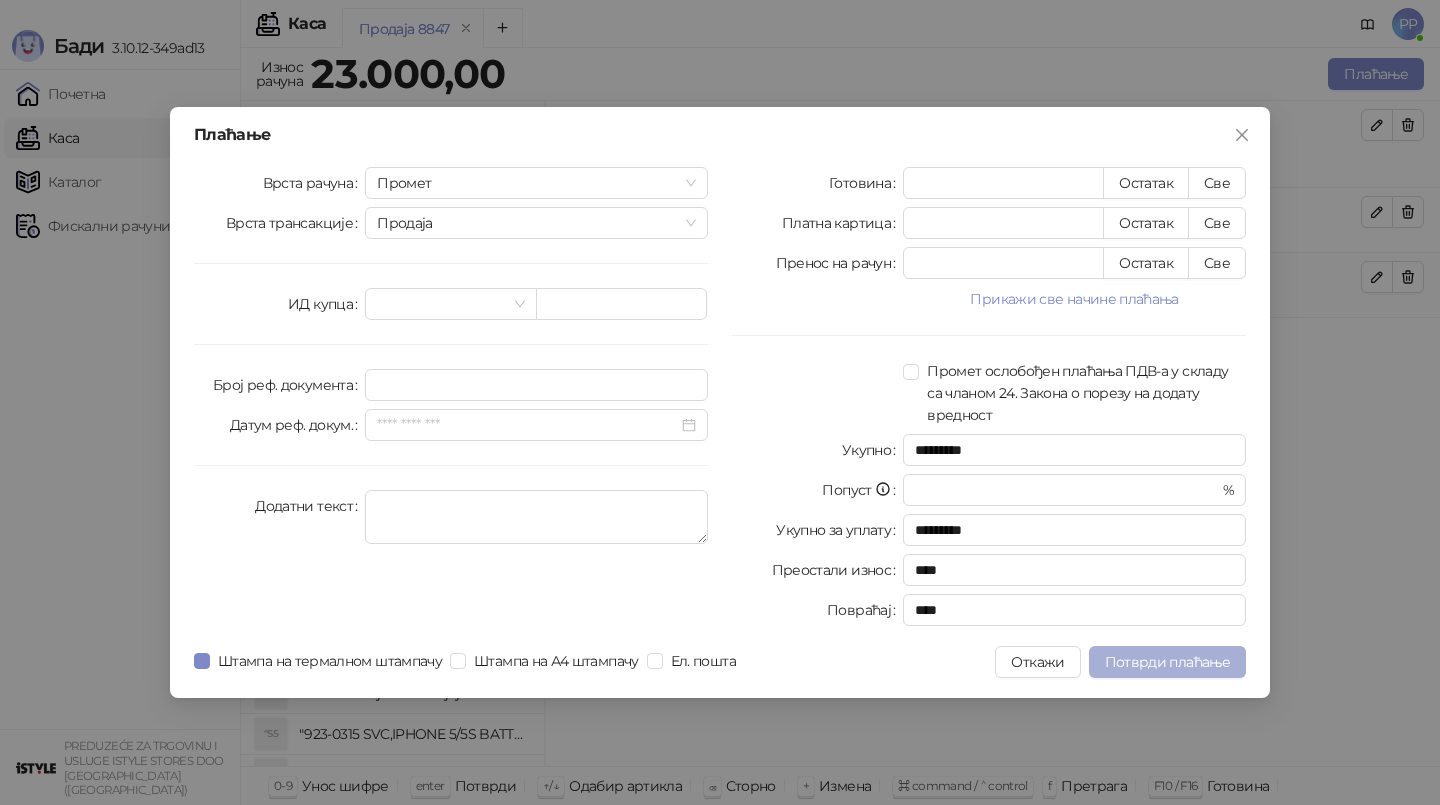click on "Потврди плаћање" at bounding box center (1167, 662) 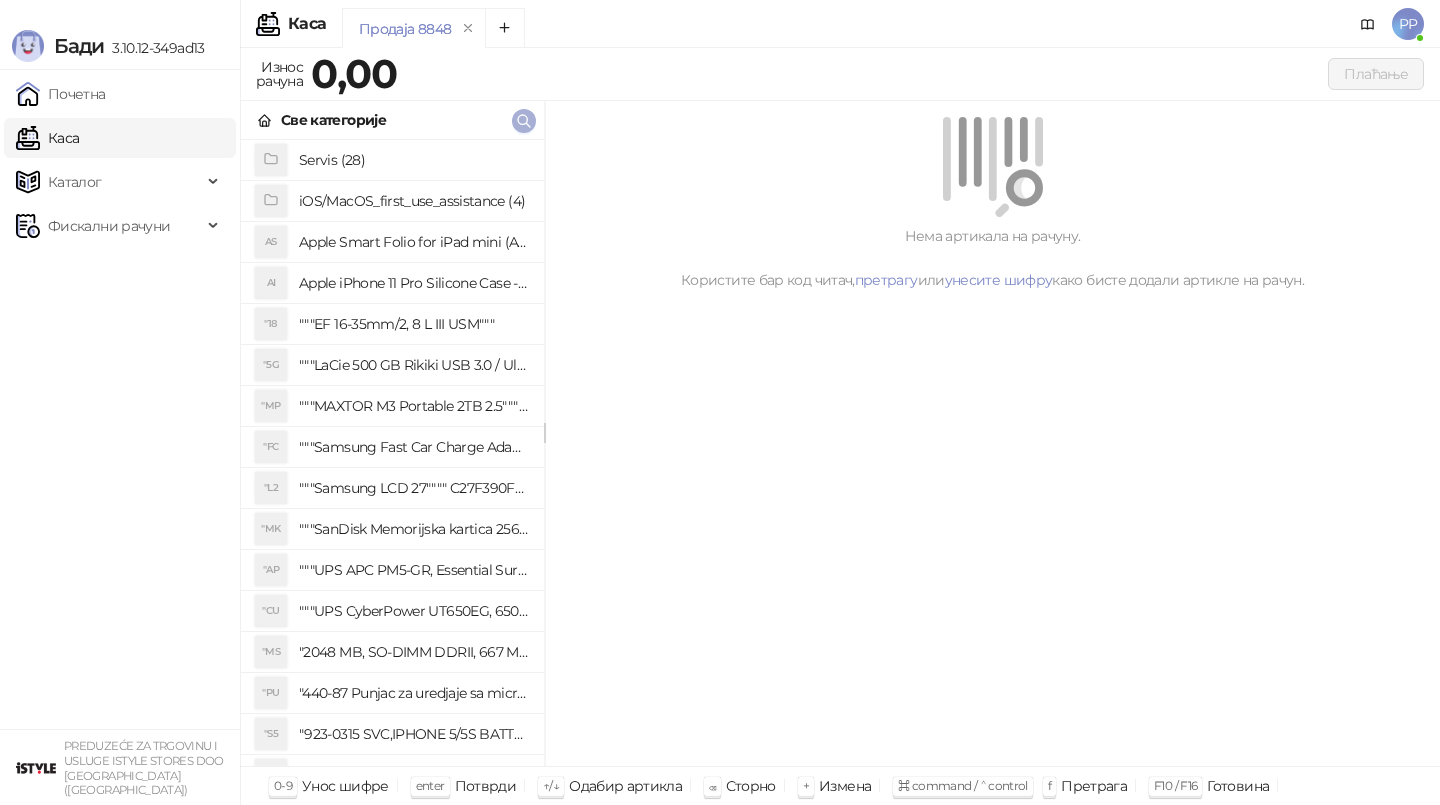 click 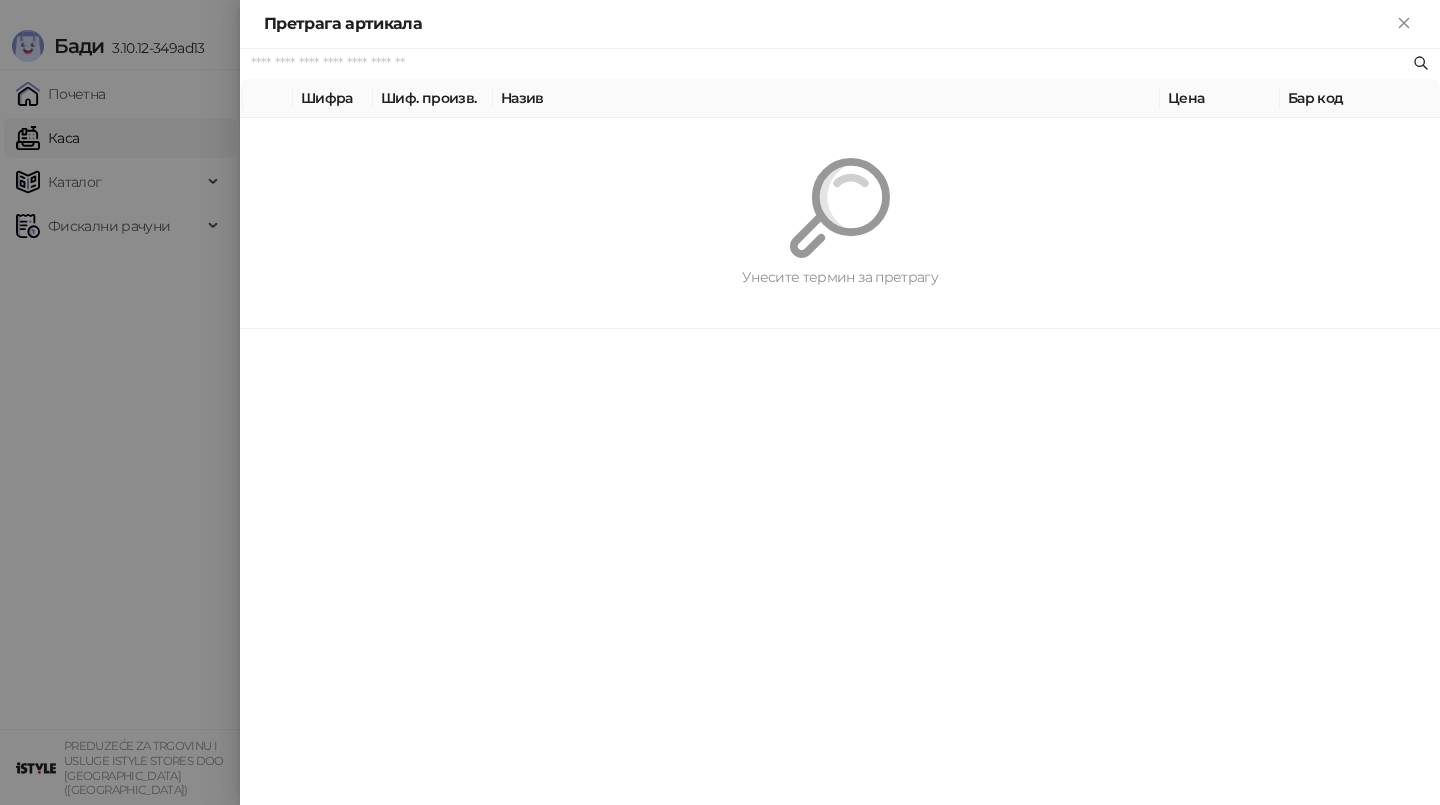 paste on "*********" 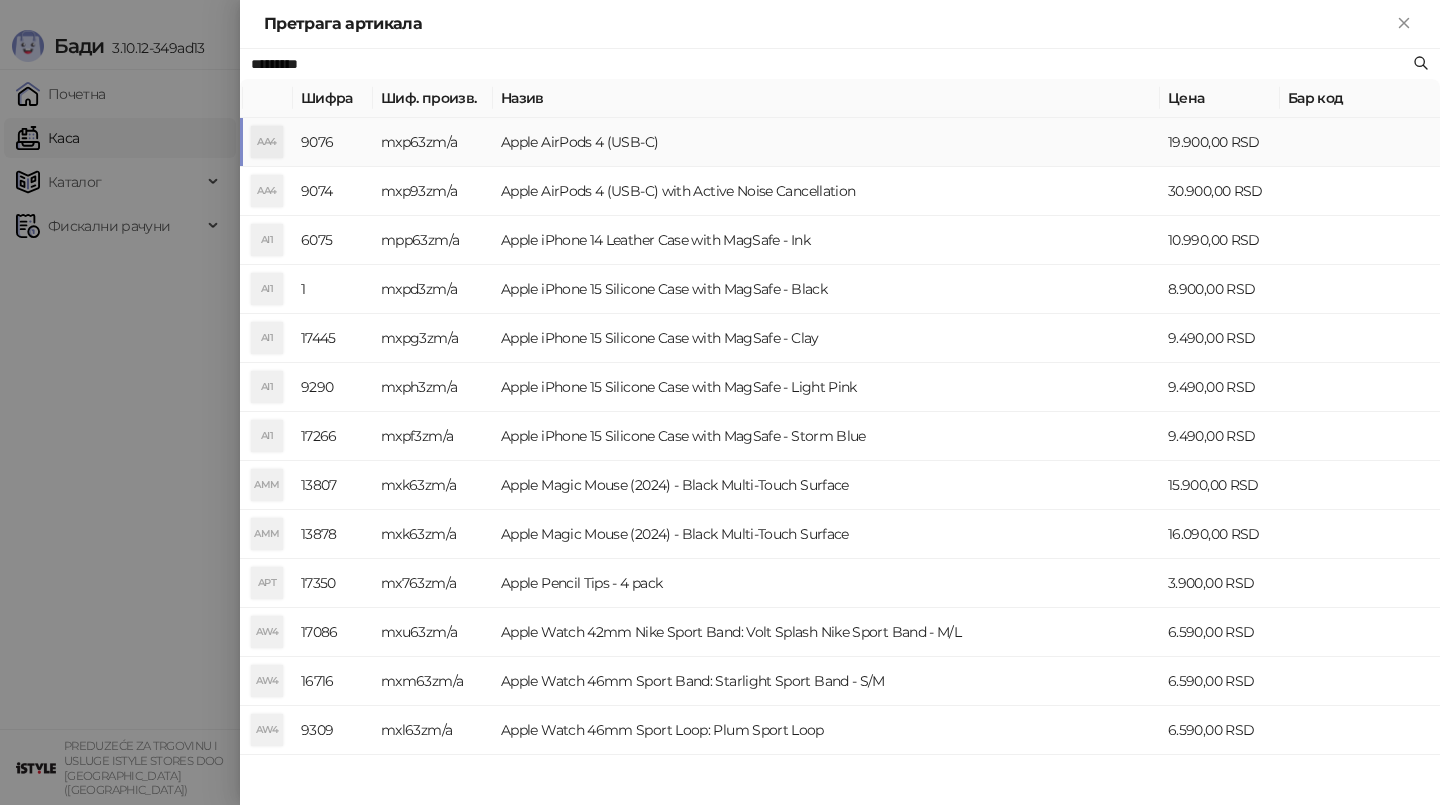 click on "Apple AirPods 4 (USB-C)" at bounding box center (826, 142) 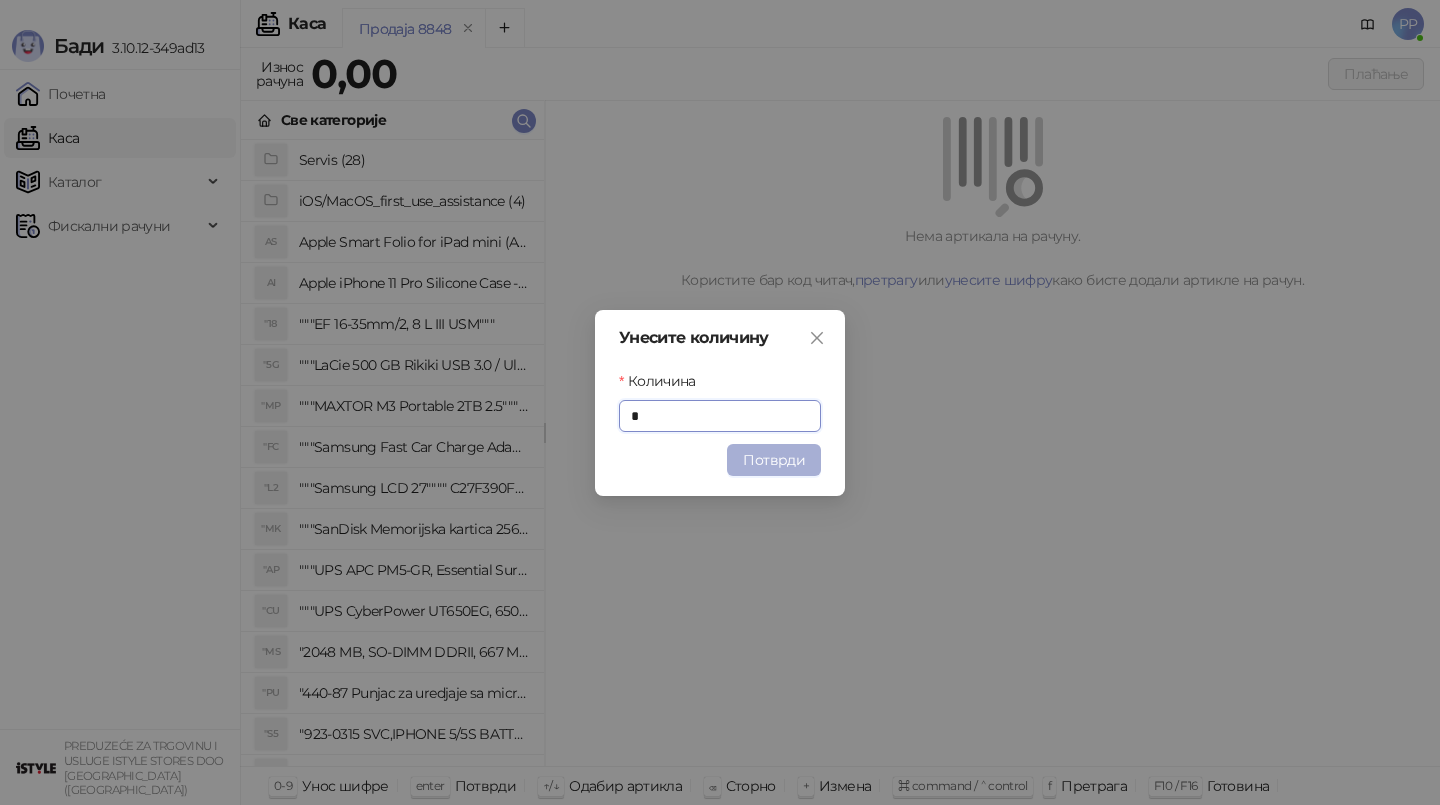 click on "Потврди" at bounding box center [774, 460] 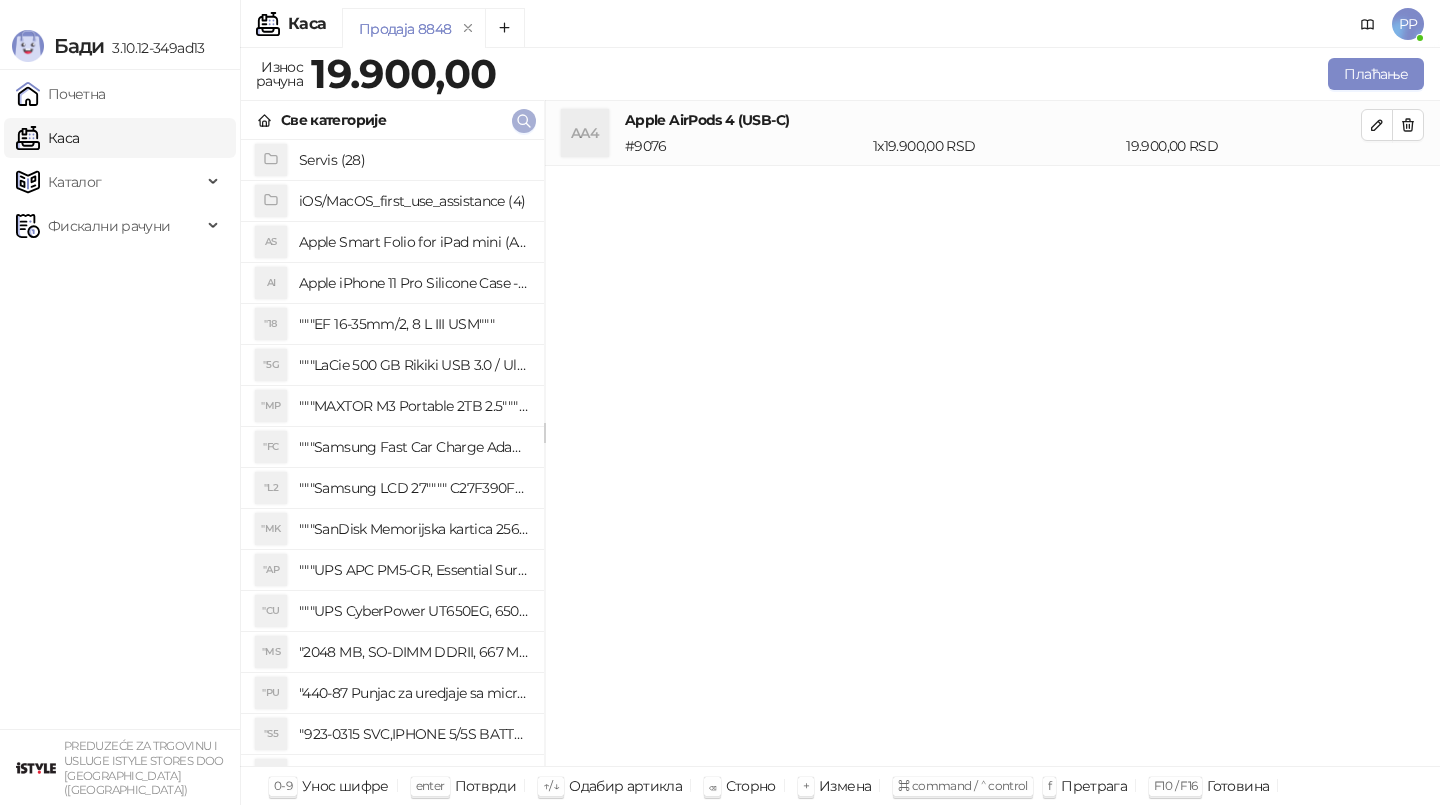 click 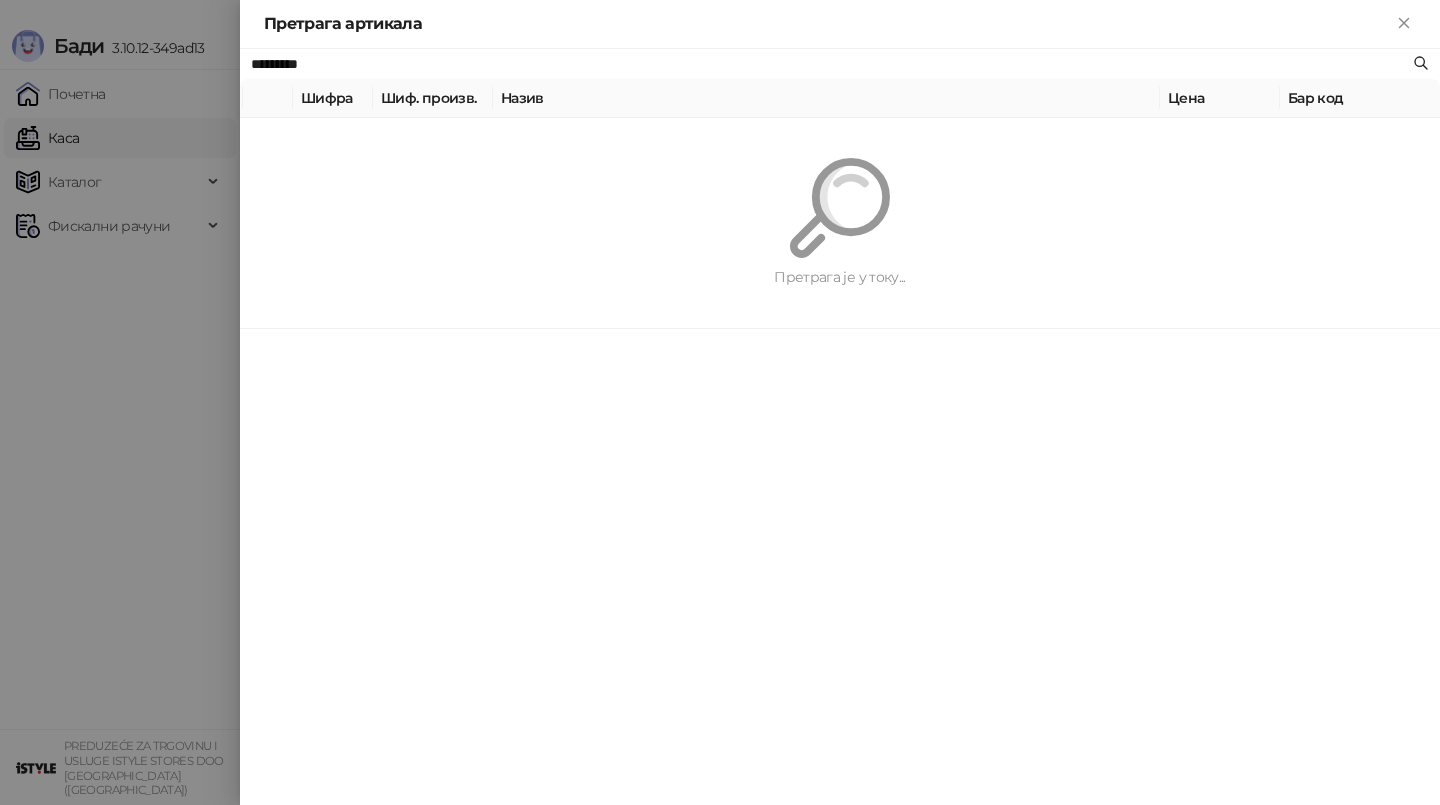 paste on "**" 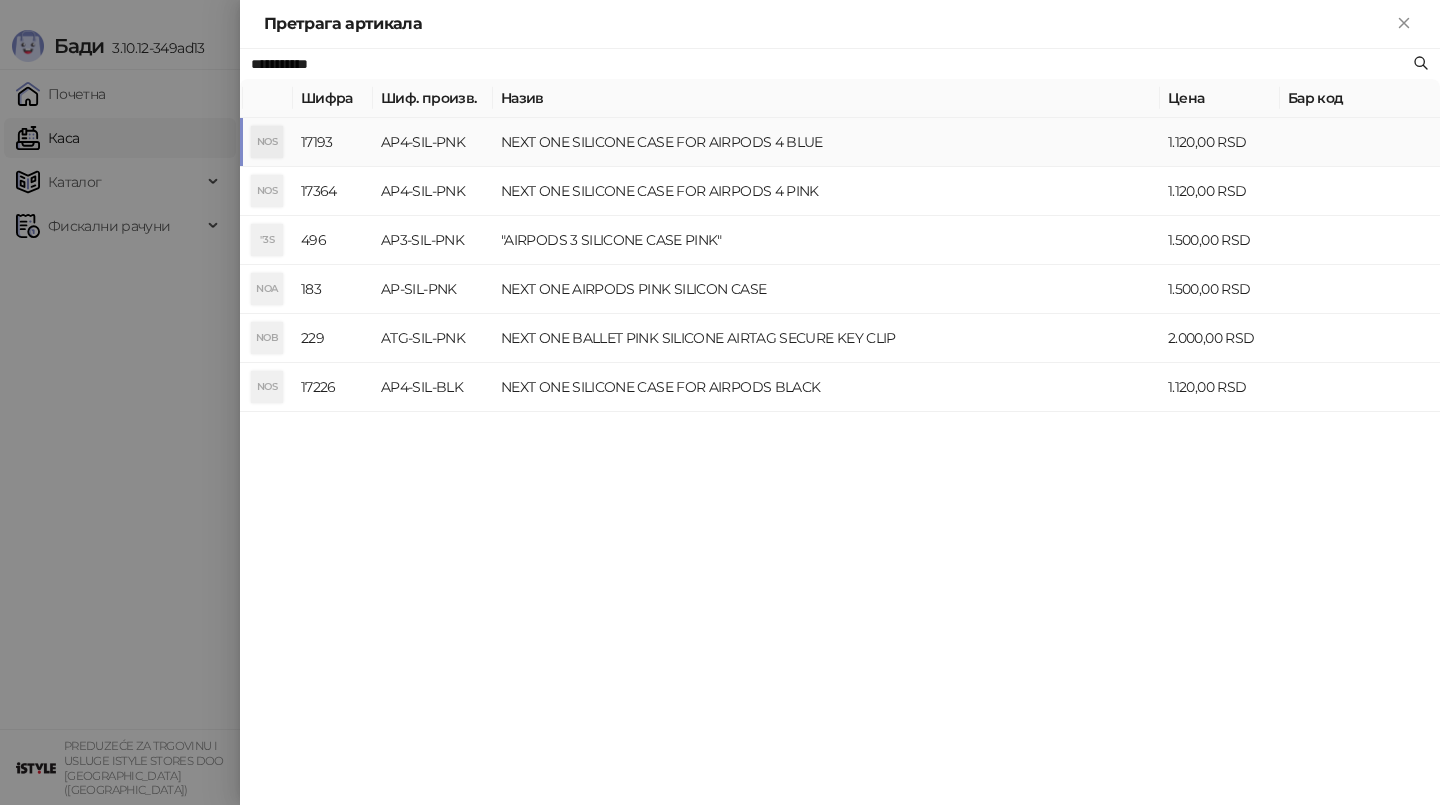 click on "NEXT ONE SILICONE CASE FOR AIRPODS 4 BLUE" at bounding box center (826, 142) 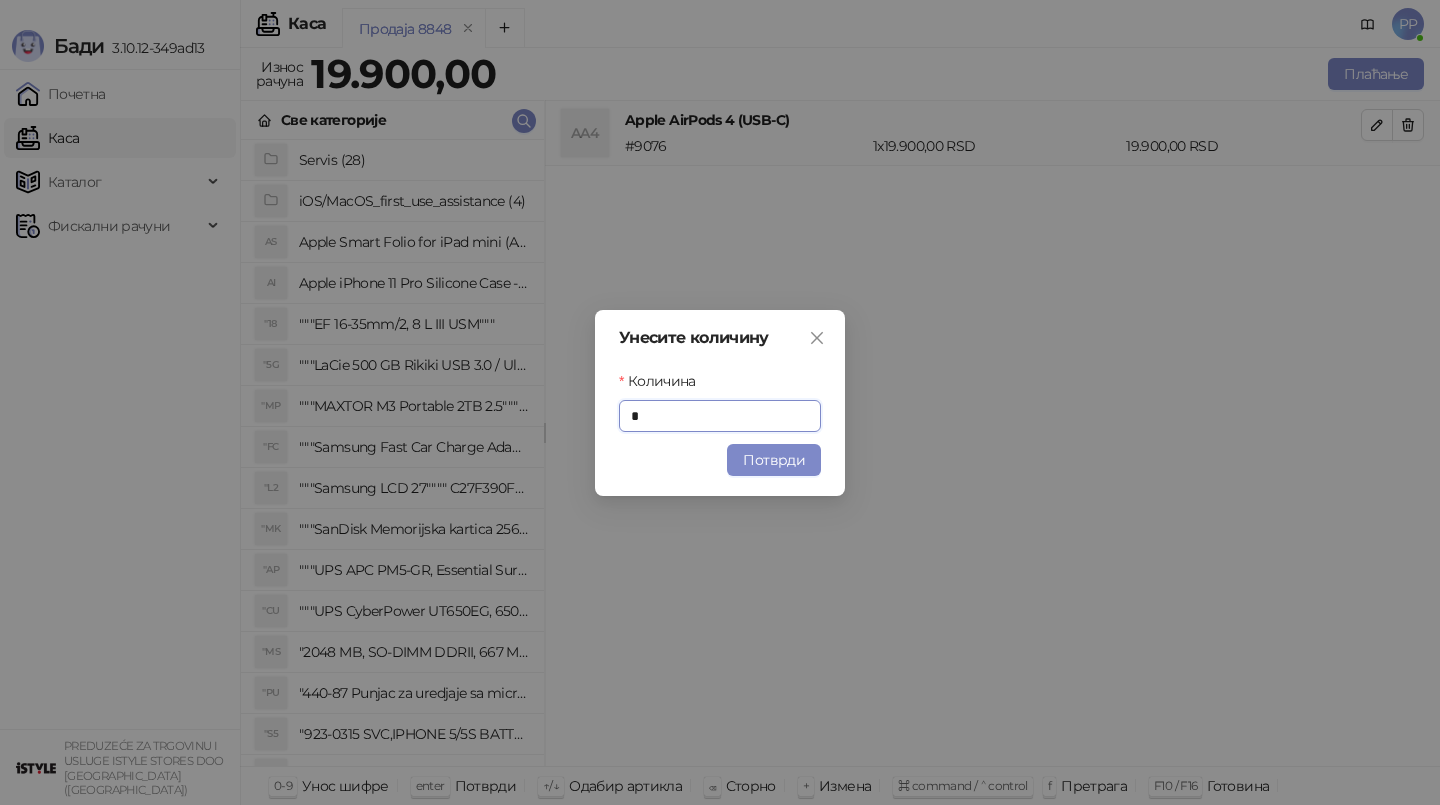 click on "Потврди" at bounding box center (774, 460) 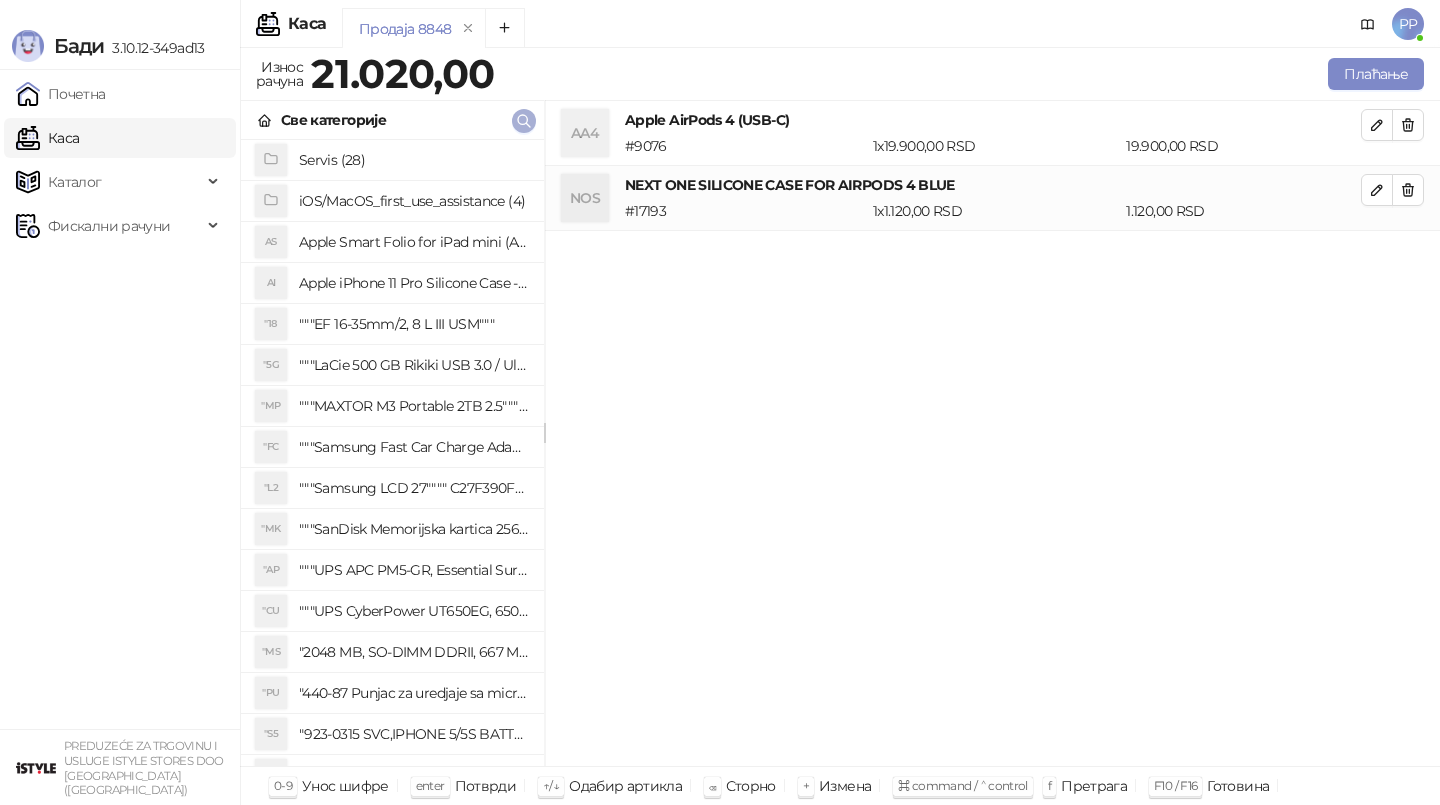 click 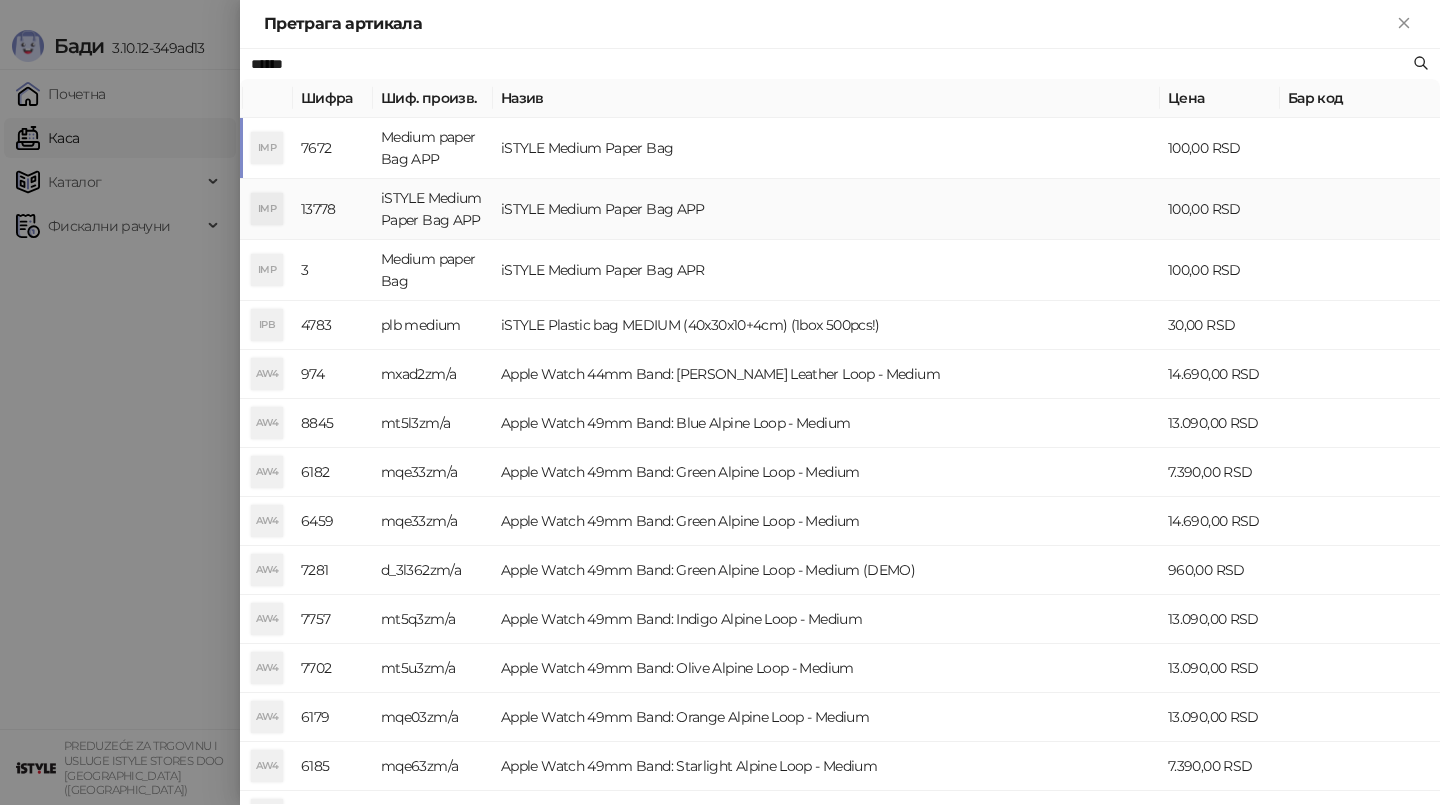 type on "******" 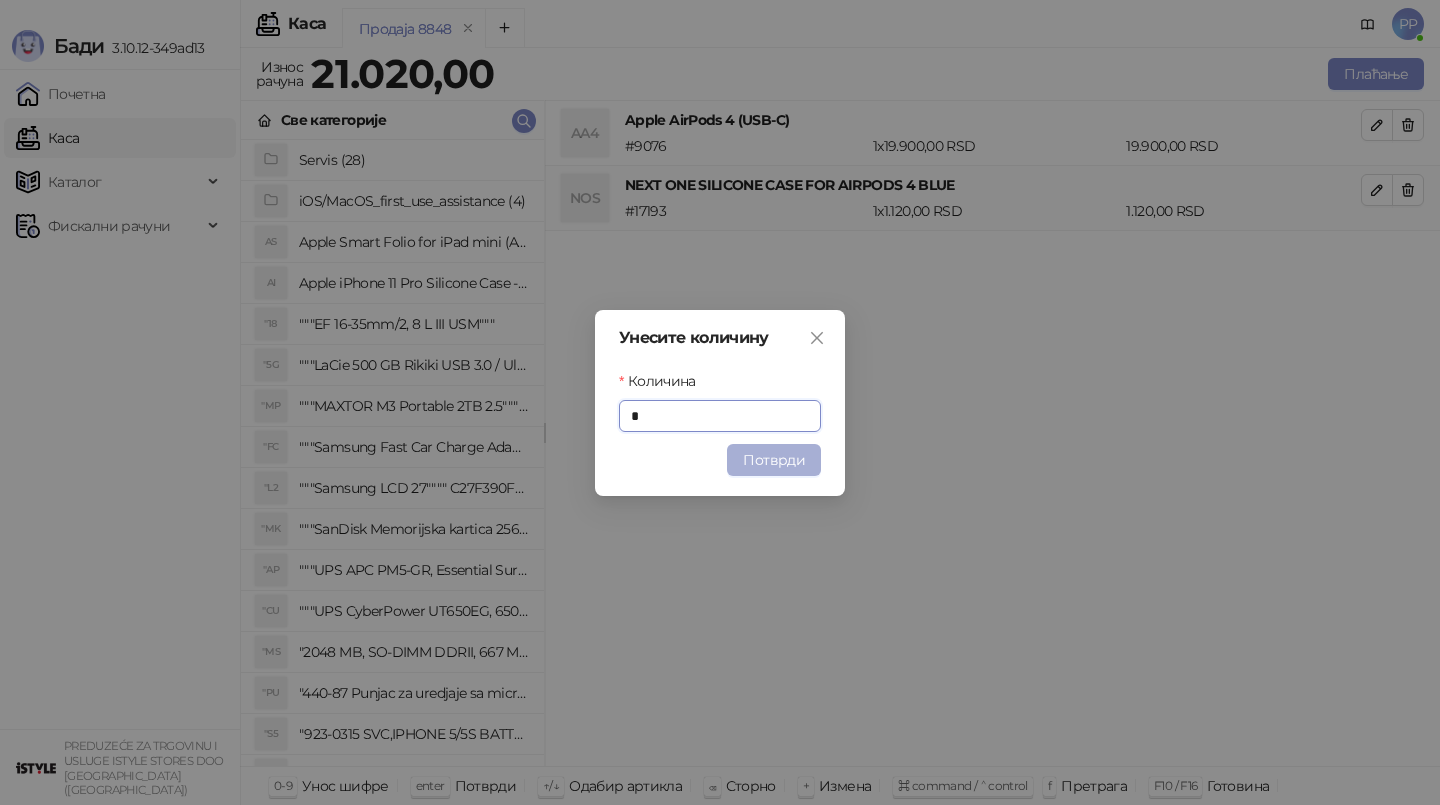 click on "Потврди" at bounding box center [774, 460] 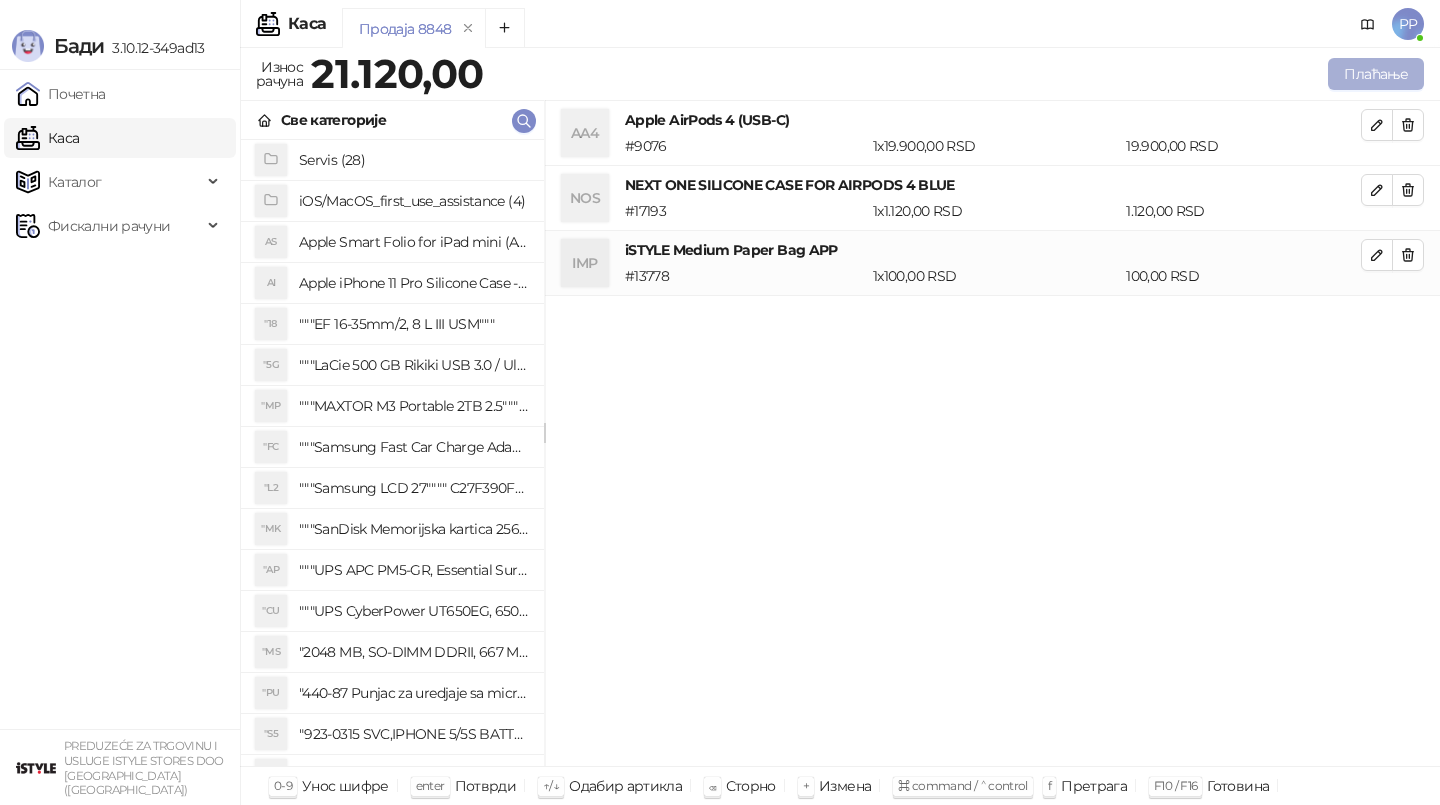click on "Плаћање" at bounding box center (1376, 74) 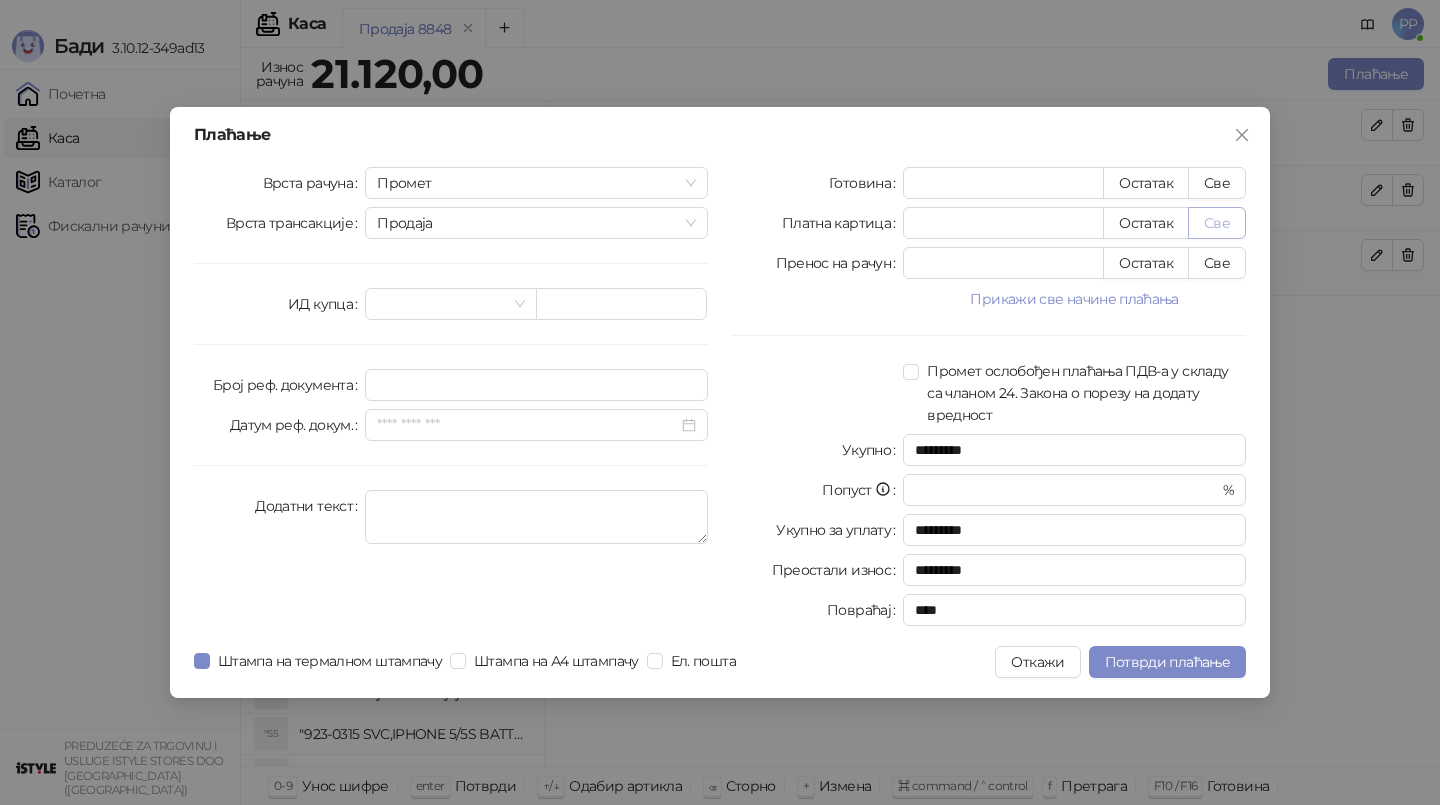 click on "Све" at bounding box center [1217, 223] 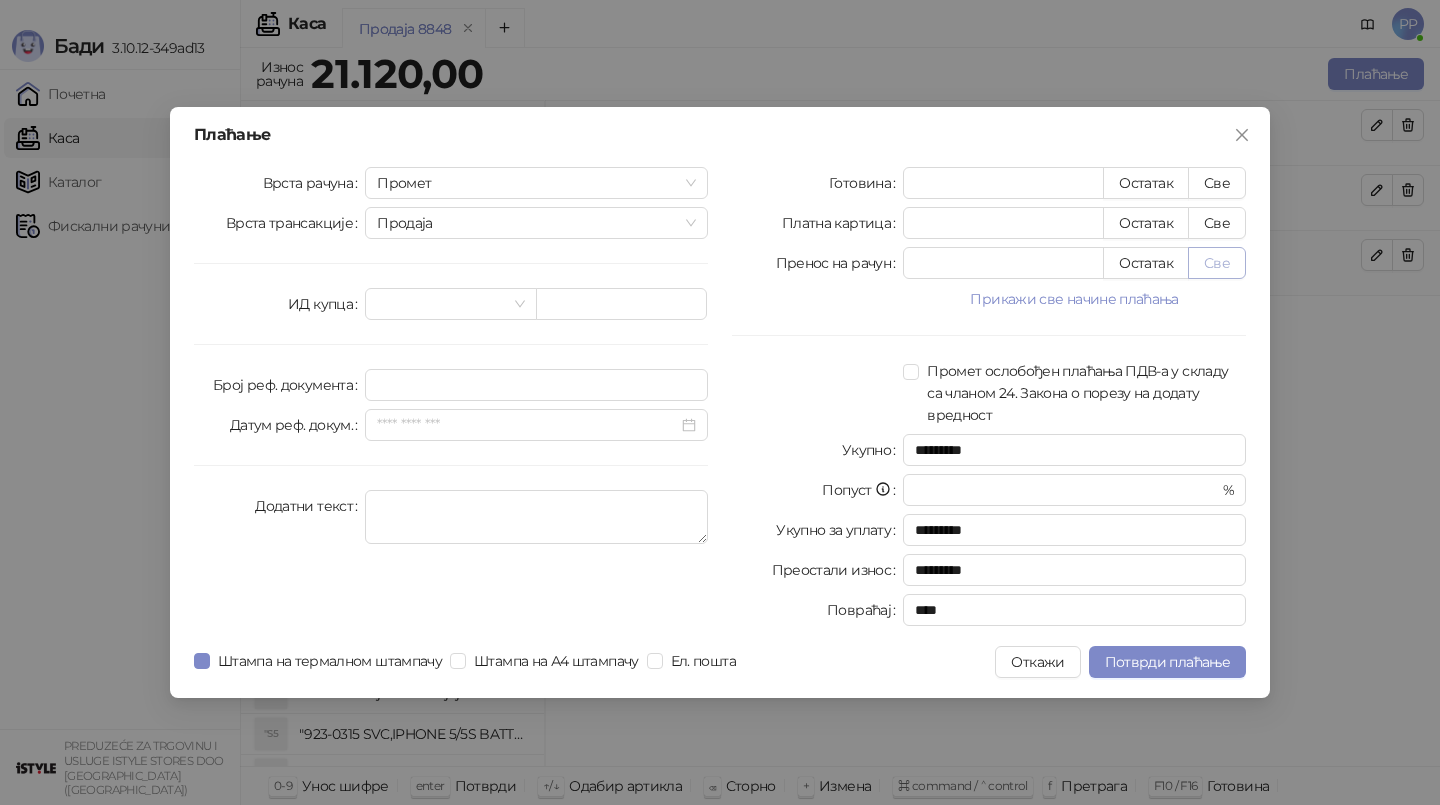 type on "*****" 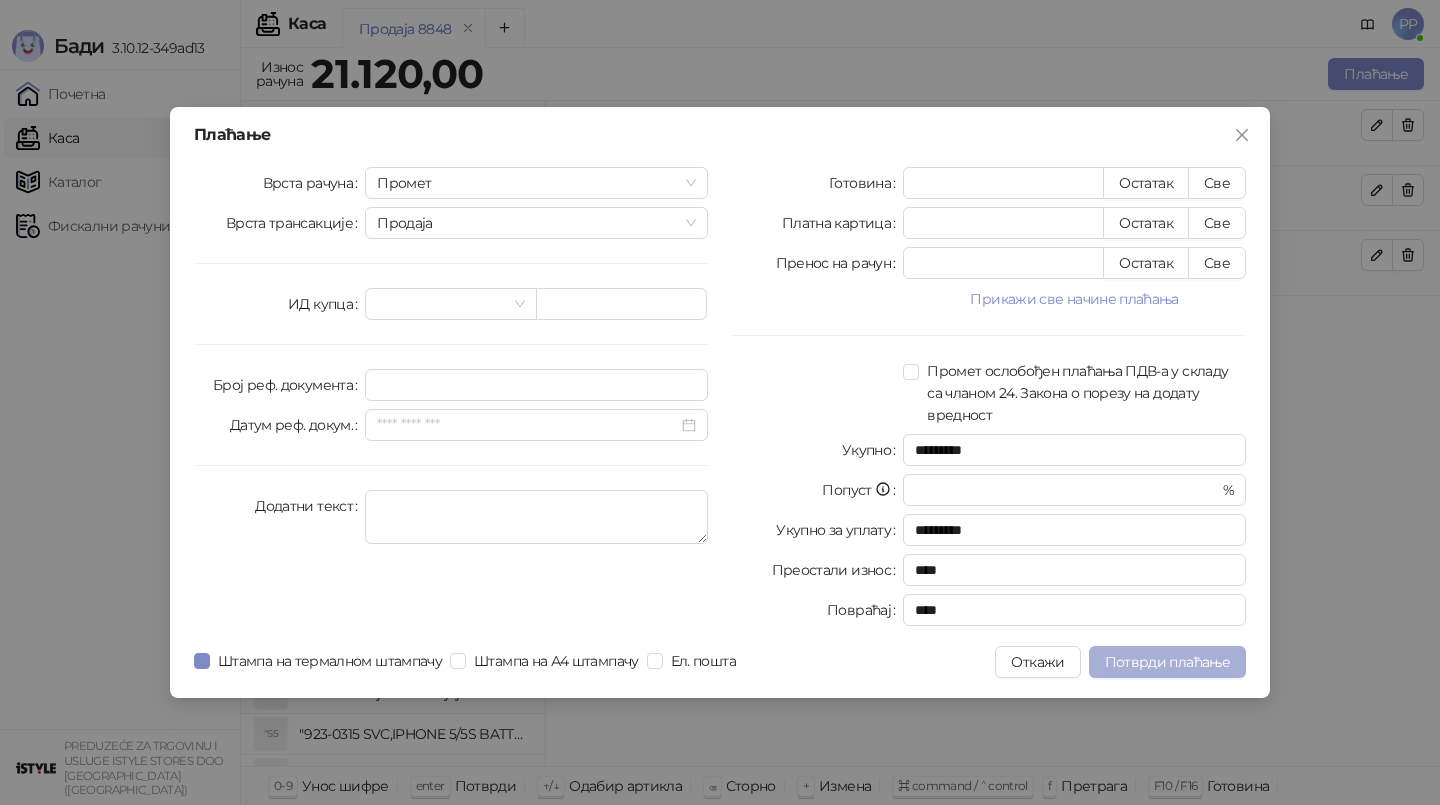 click on "Потврди плаћање" at bounding box center (1167, 662) 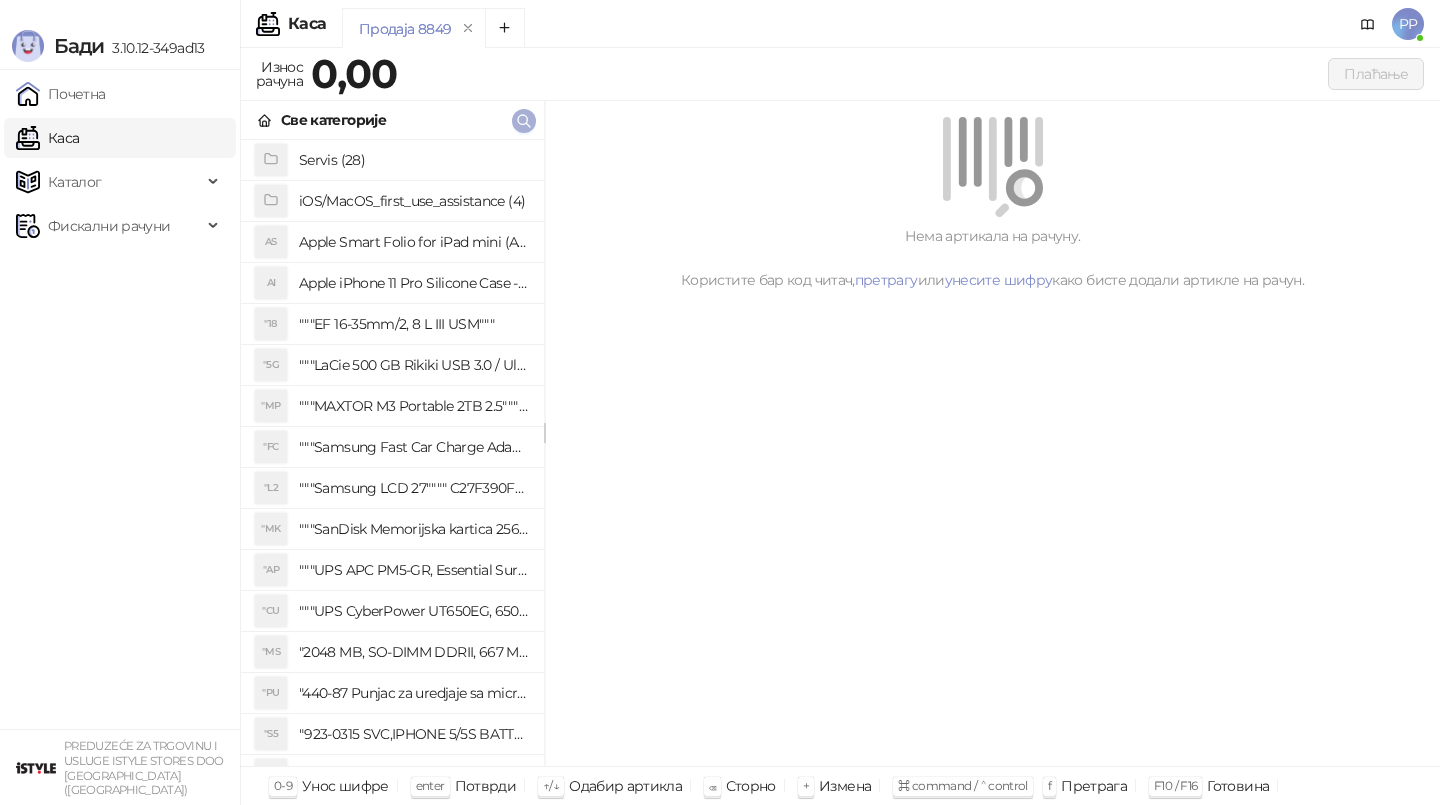 click 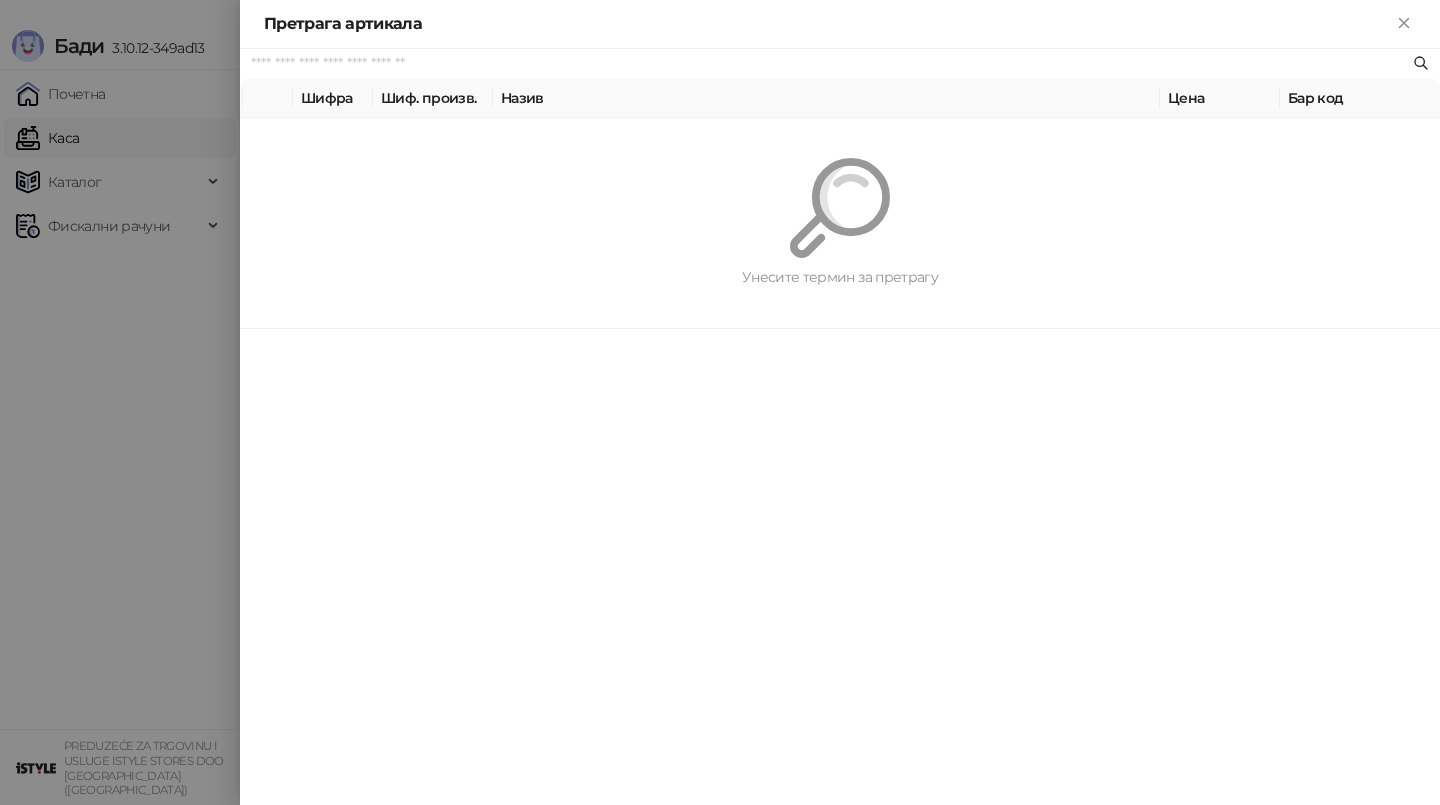 paste on "*********" 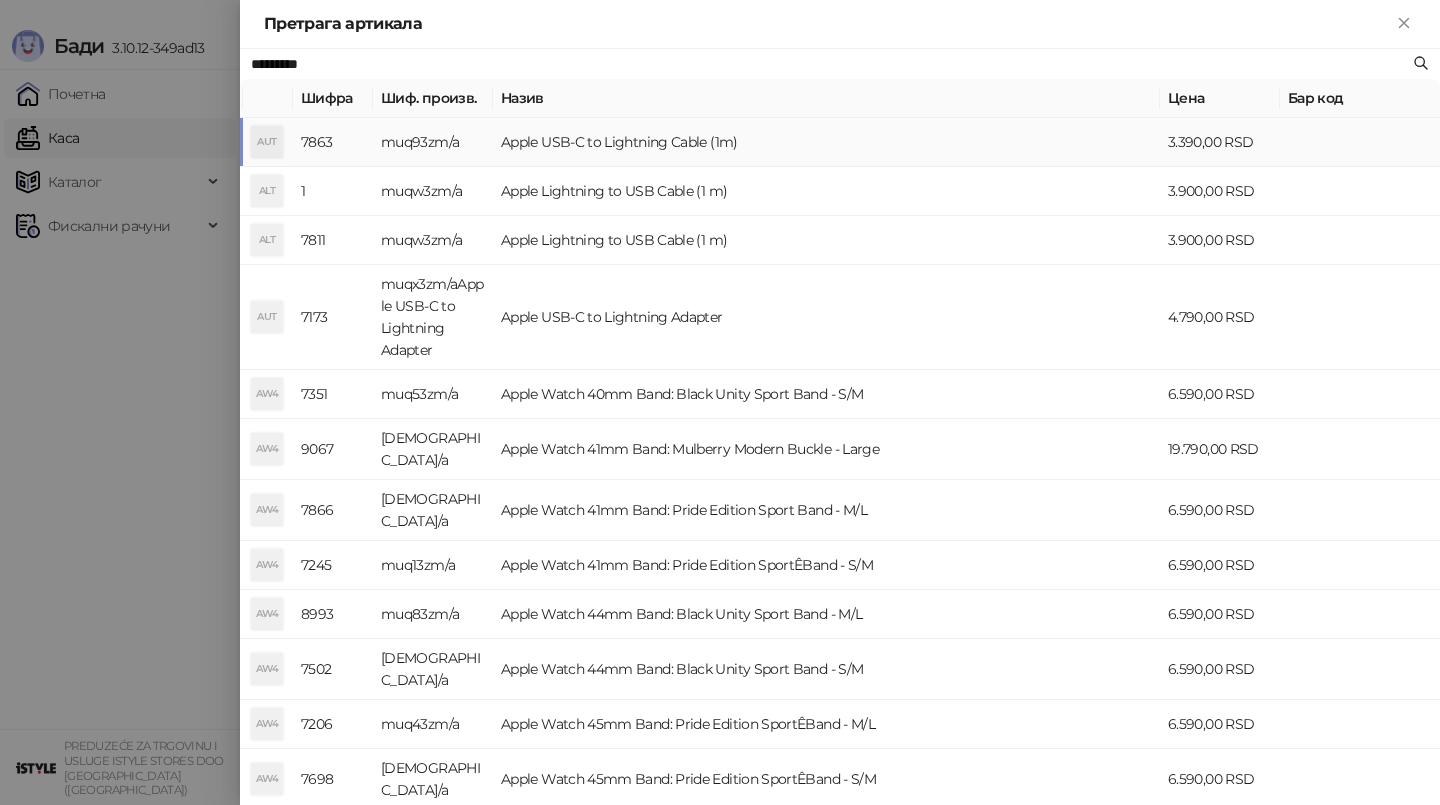 type on "*********" 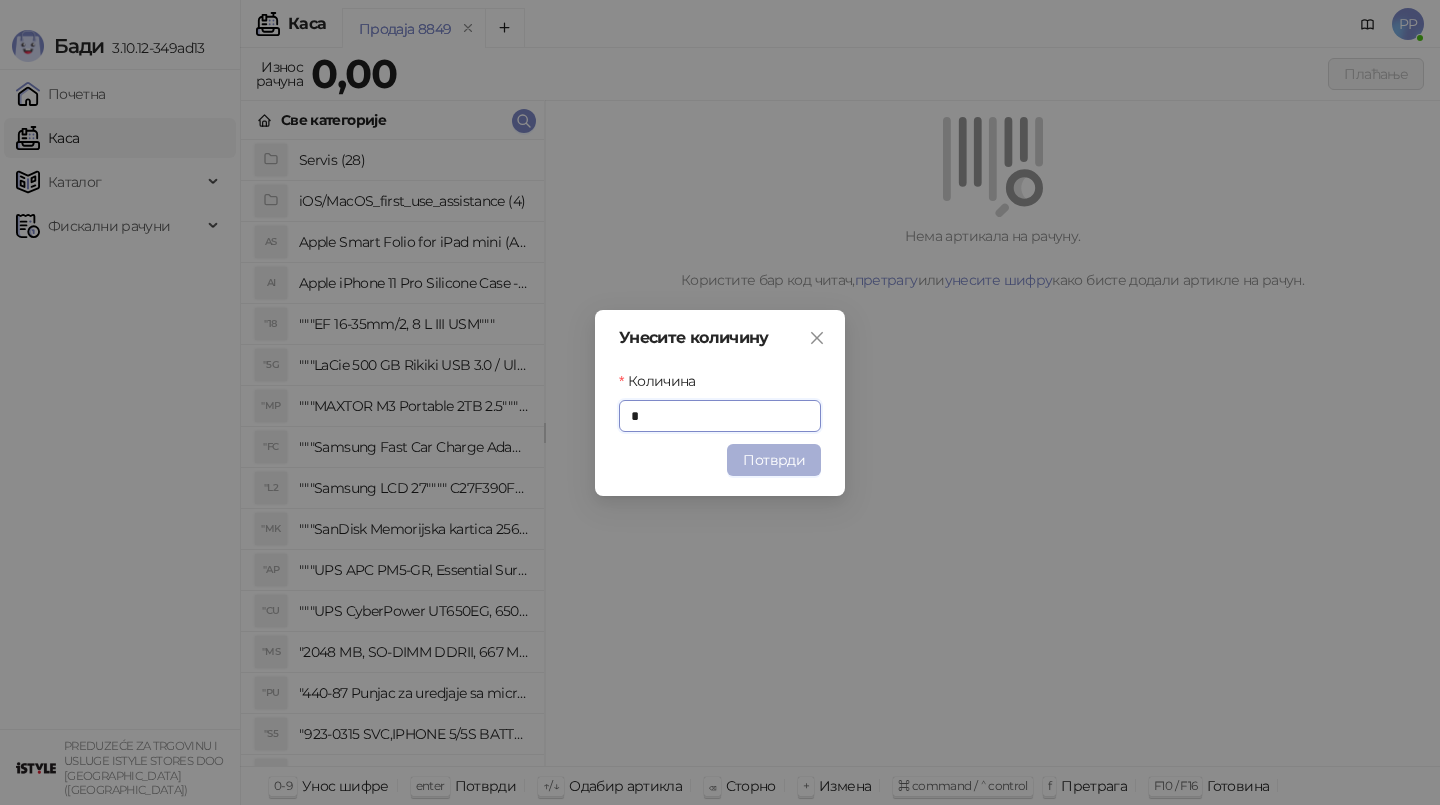 click on "Потврди" at bounding box center (774, 460) 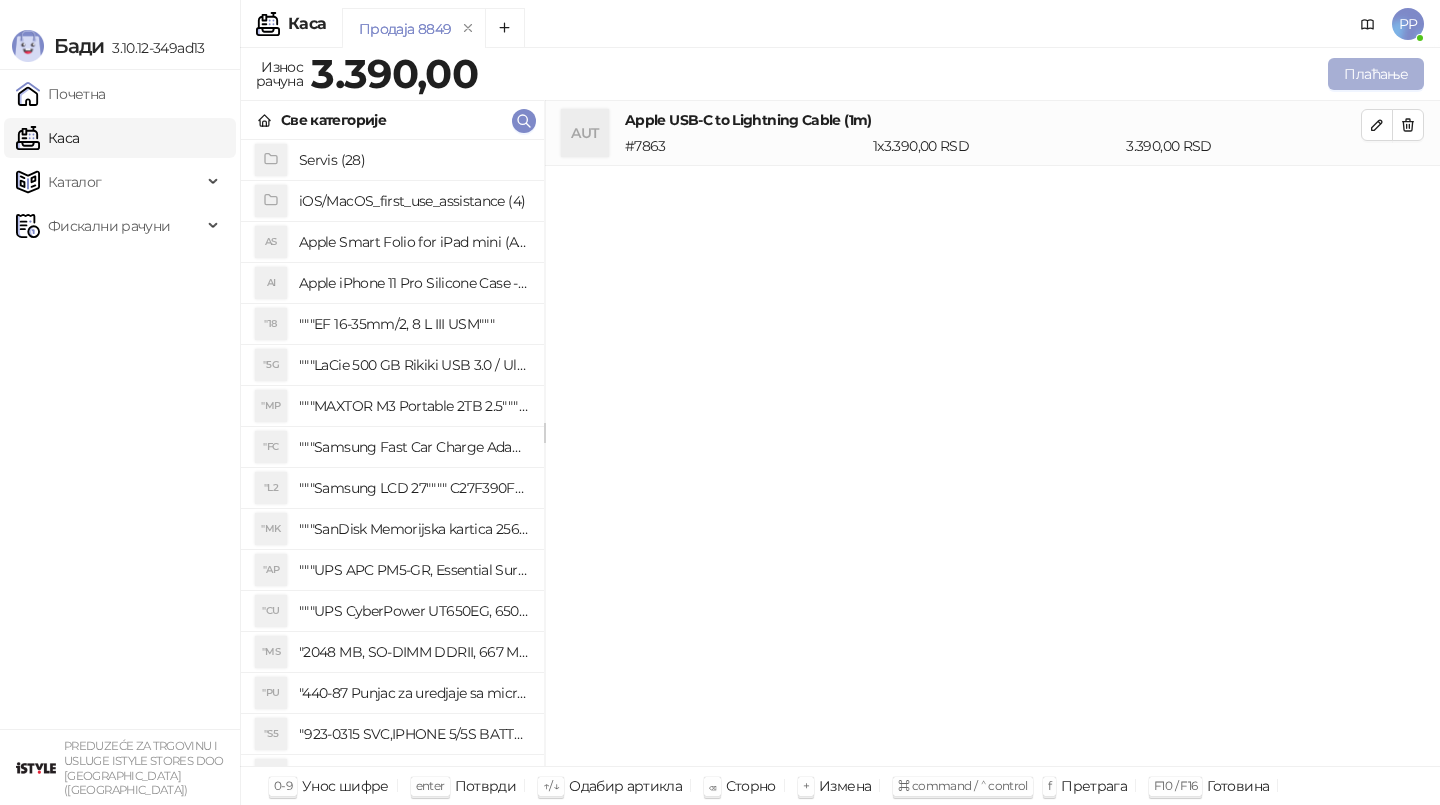 click on "Плаћање" at bounding box center [1376, 74] 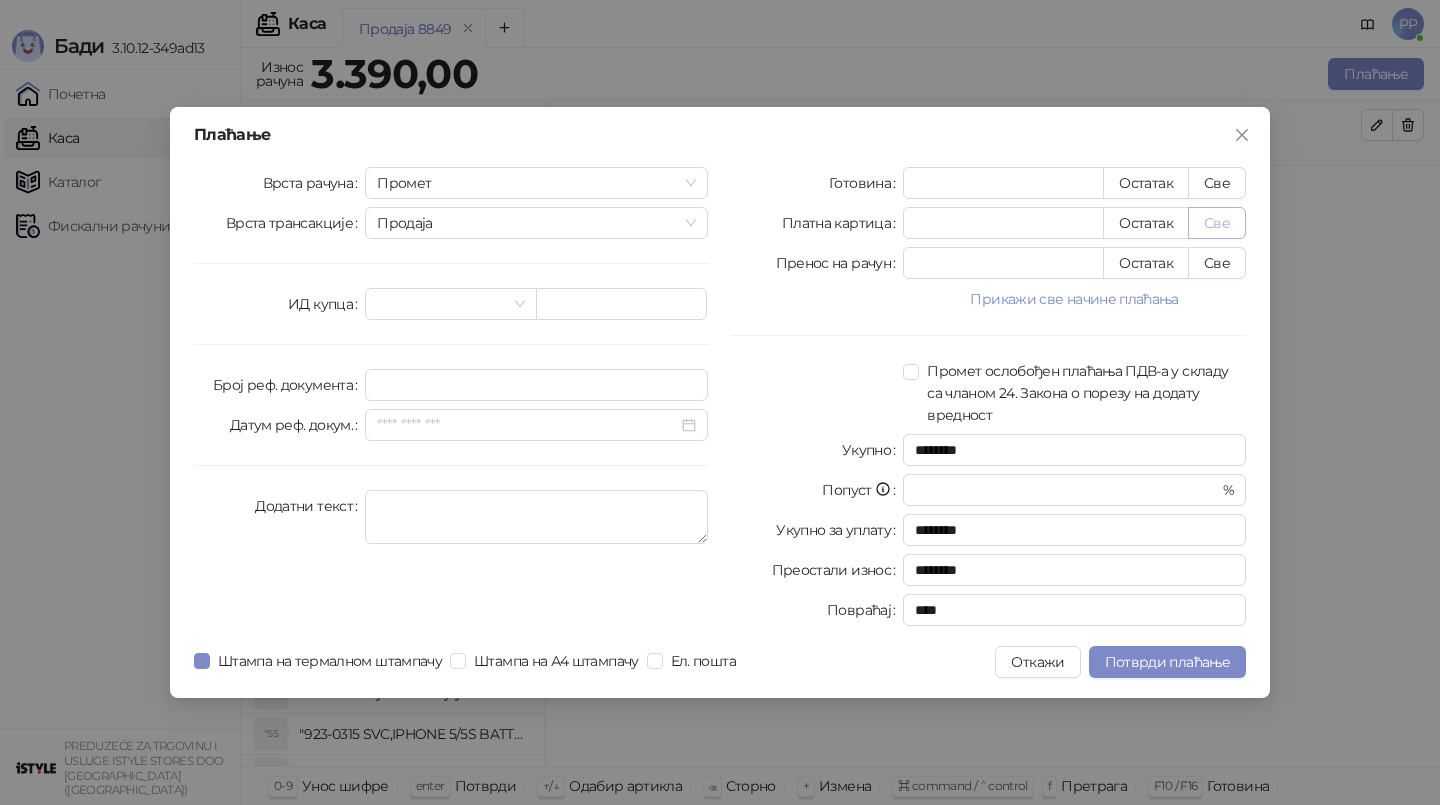 click on "Све" at bounding box center [1217, 223] 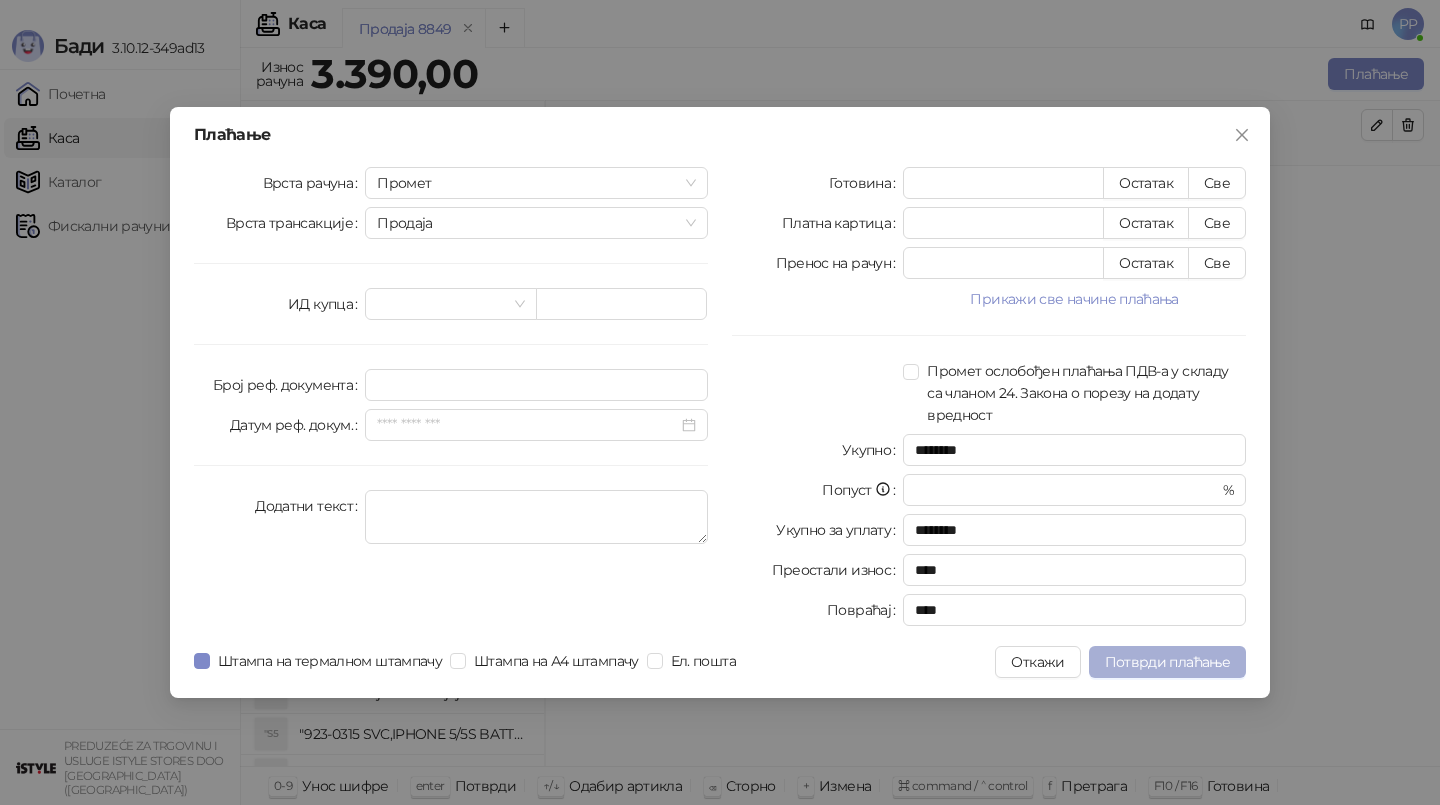 click on "Потврди плаћање" at bounding box center [1167, 662] 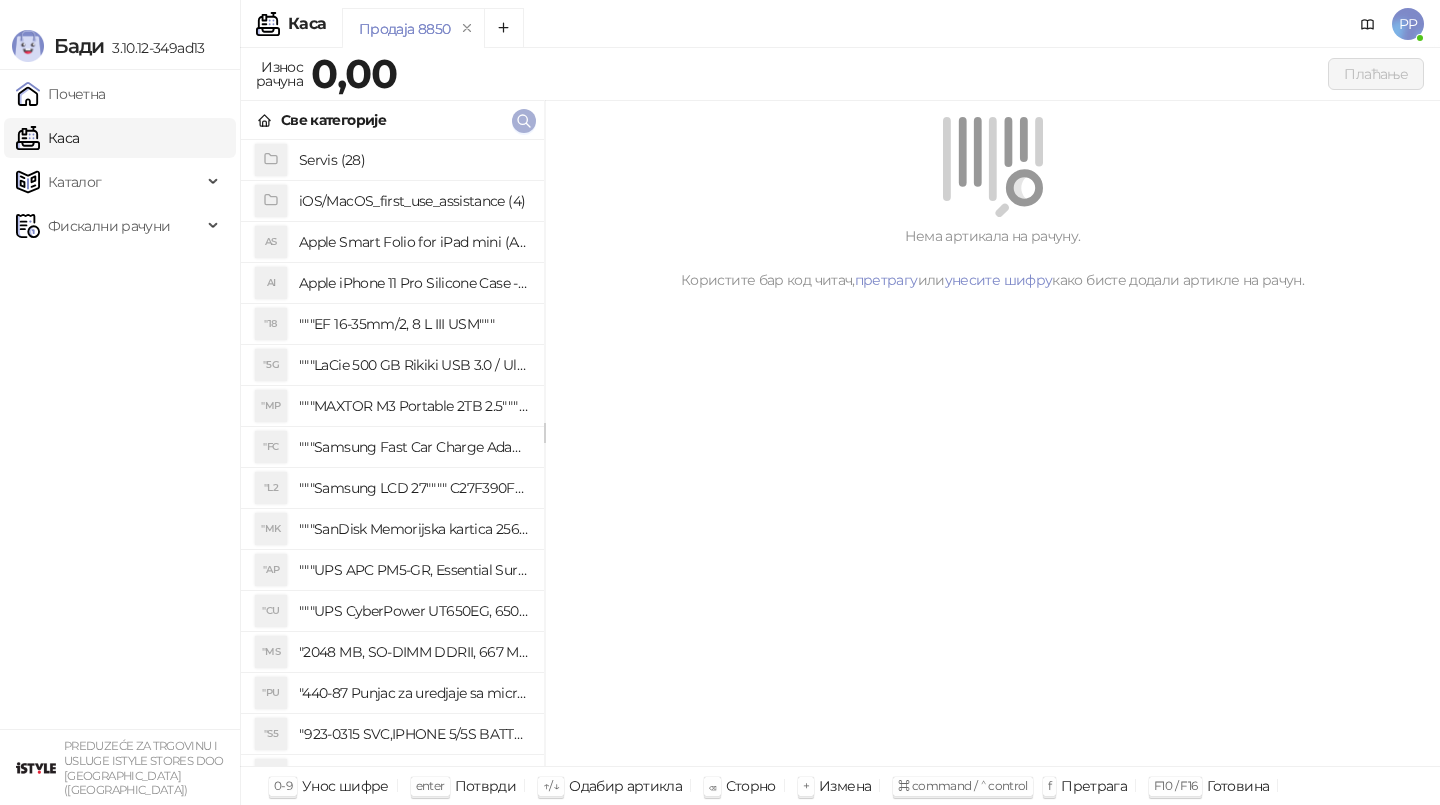 click 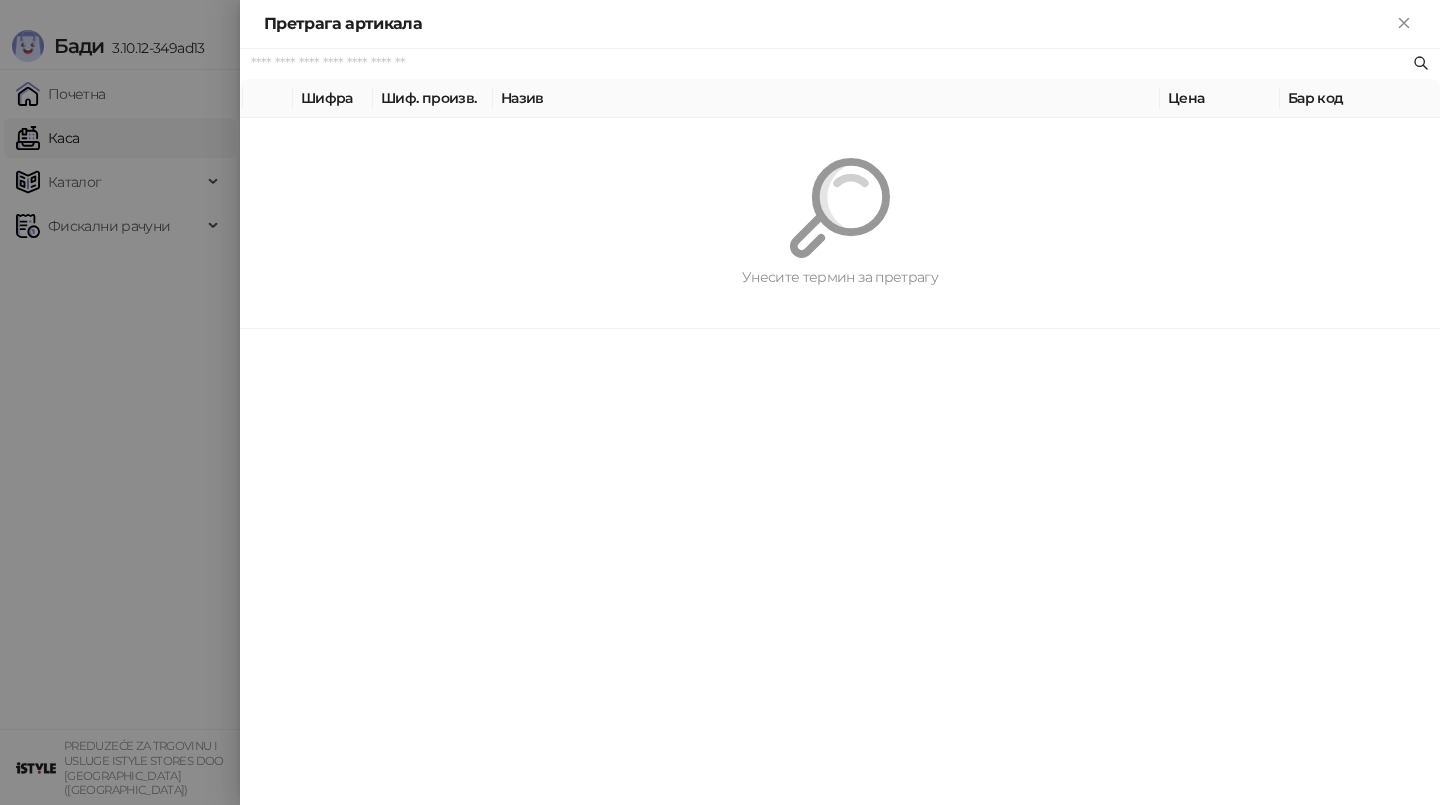 paste on "*********" 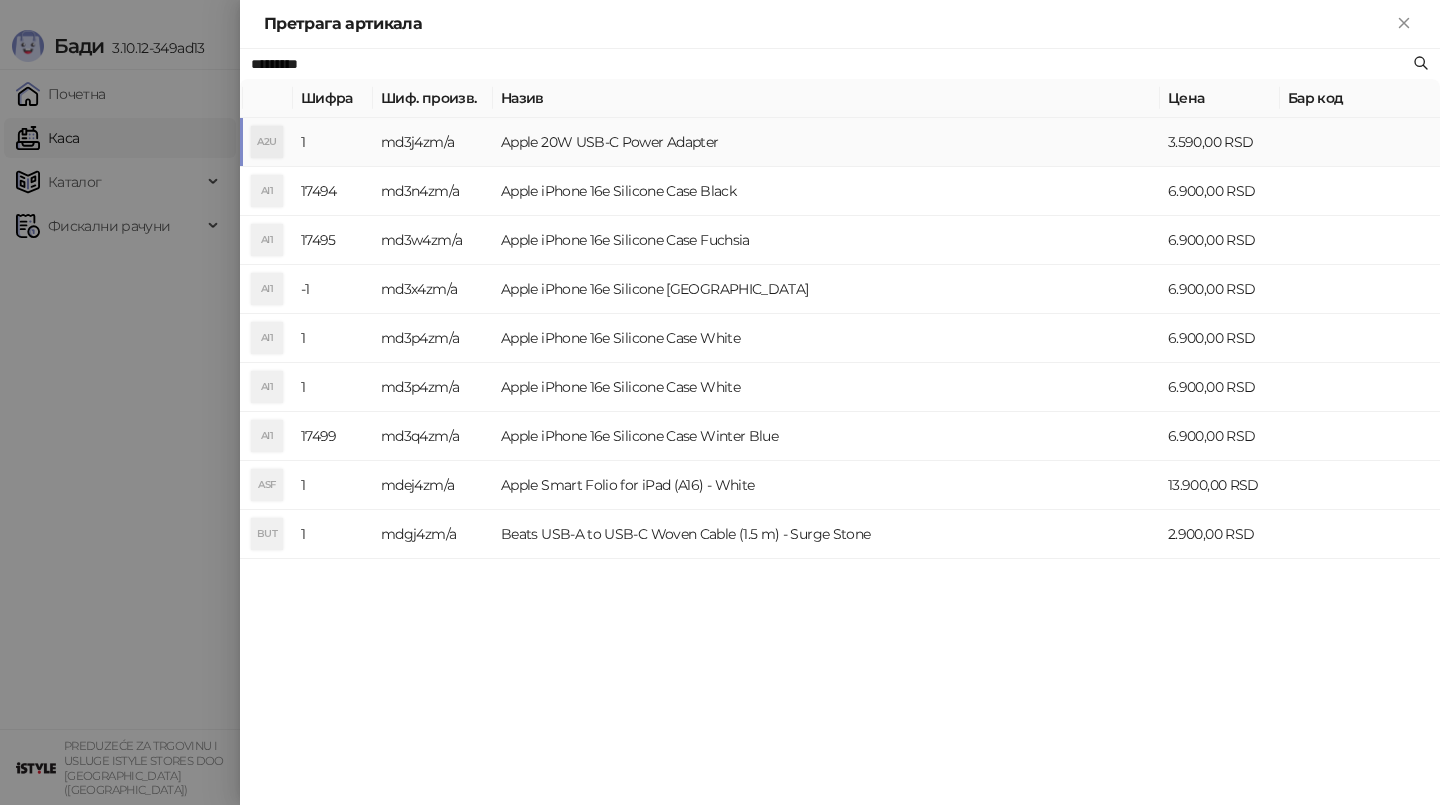type on "*********" 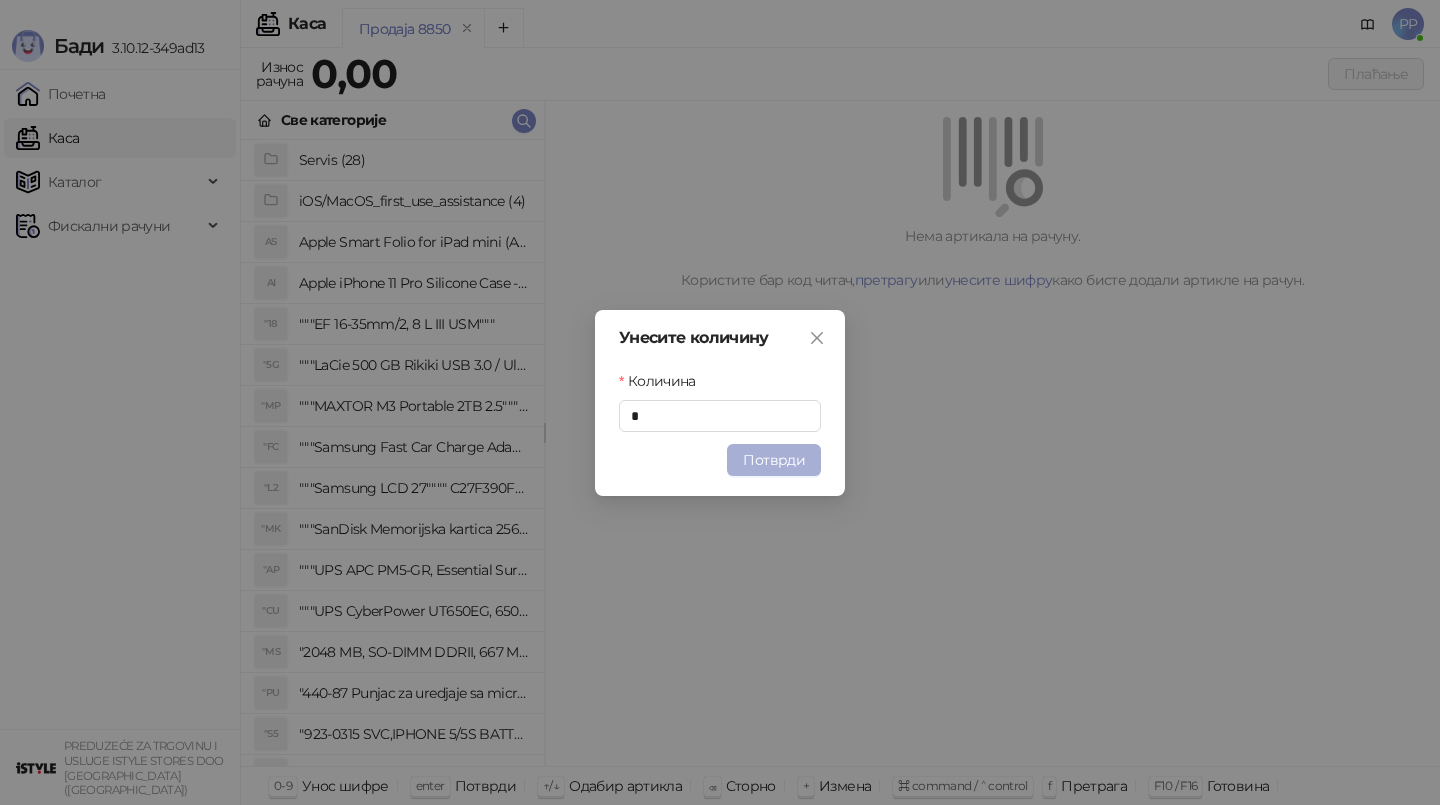 click on "Потврди" at bounding box center [774, 460] 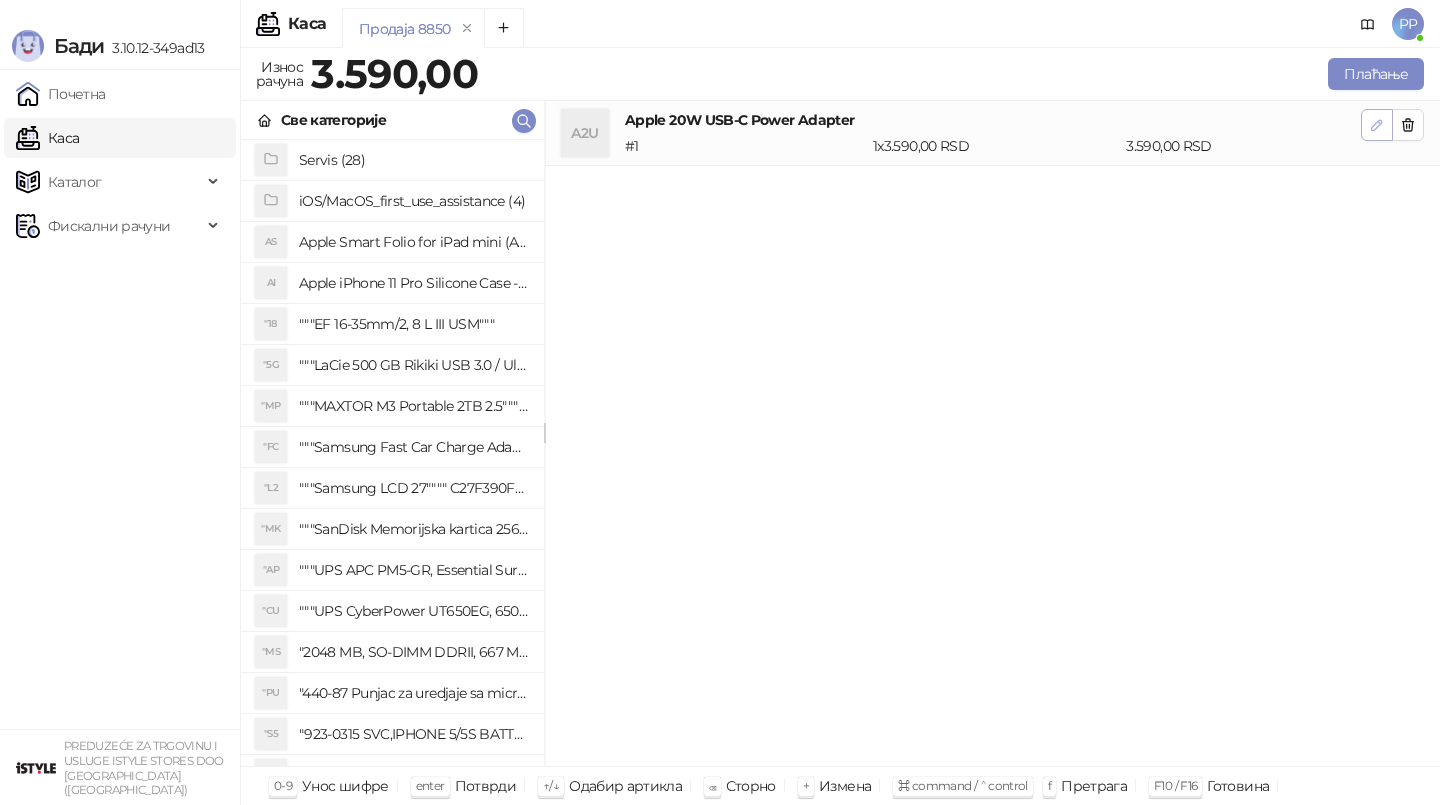 click 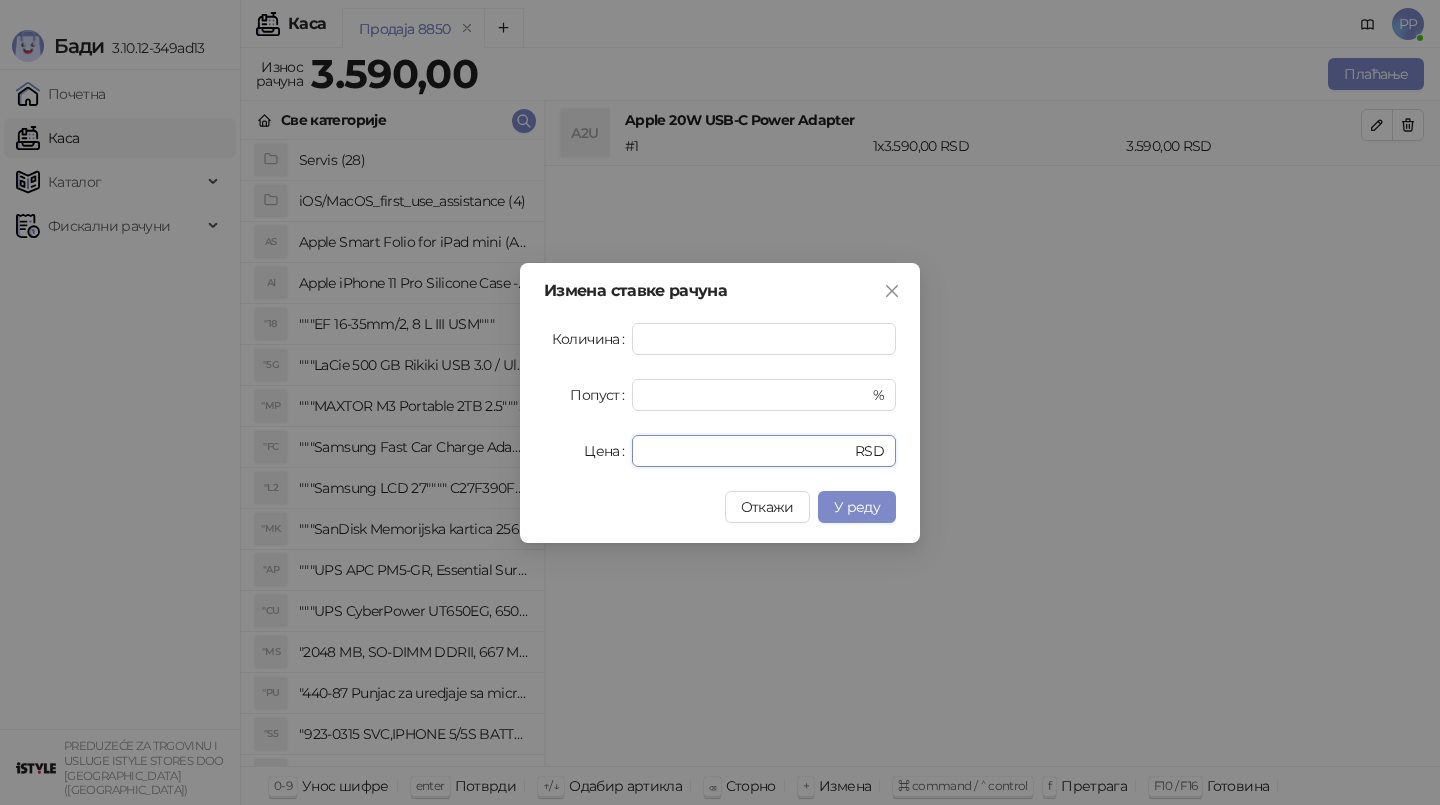 drag, startPoint x: 733, startPoint y: 454, endPoint x: 533, endPoint y: 450, distance: 200.04 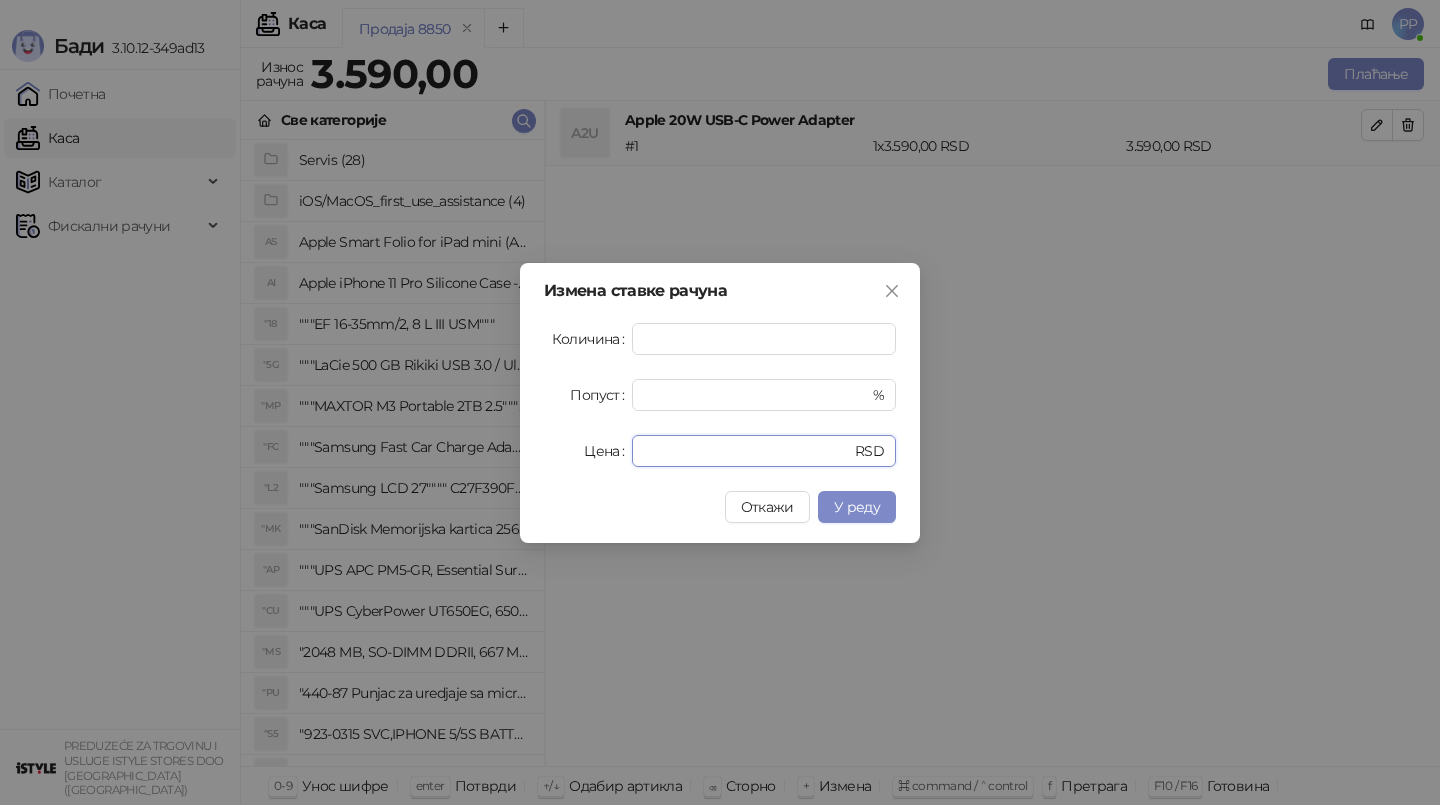 type on "****" 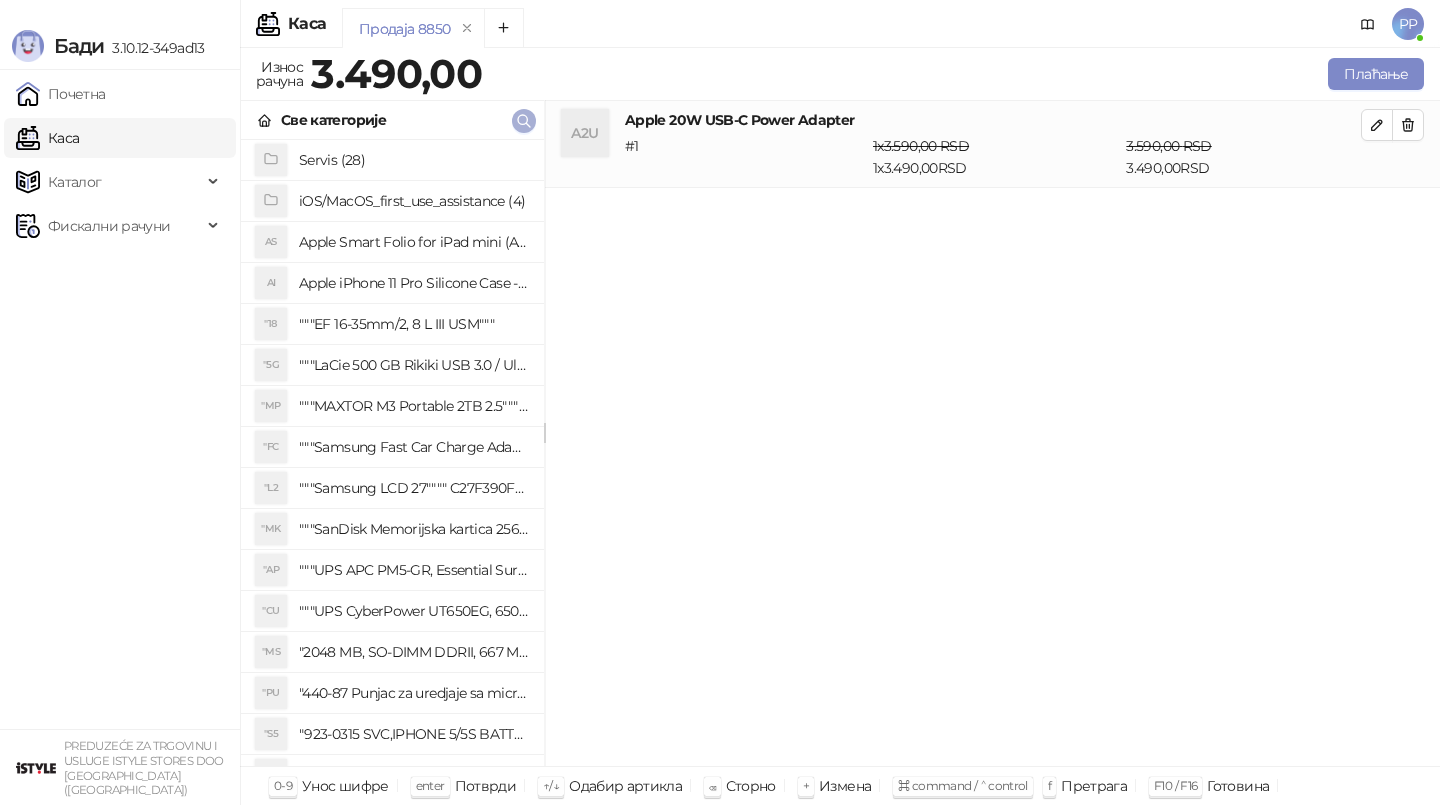 click at bounding box center (524, 120) 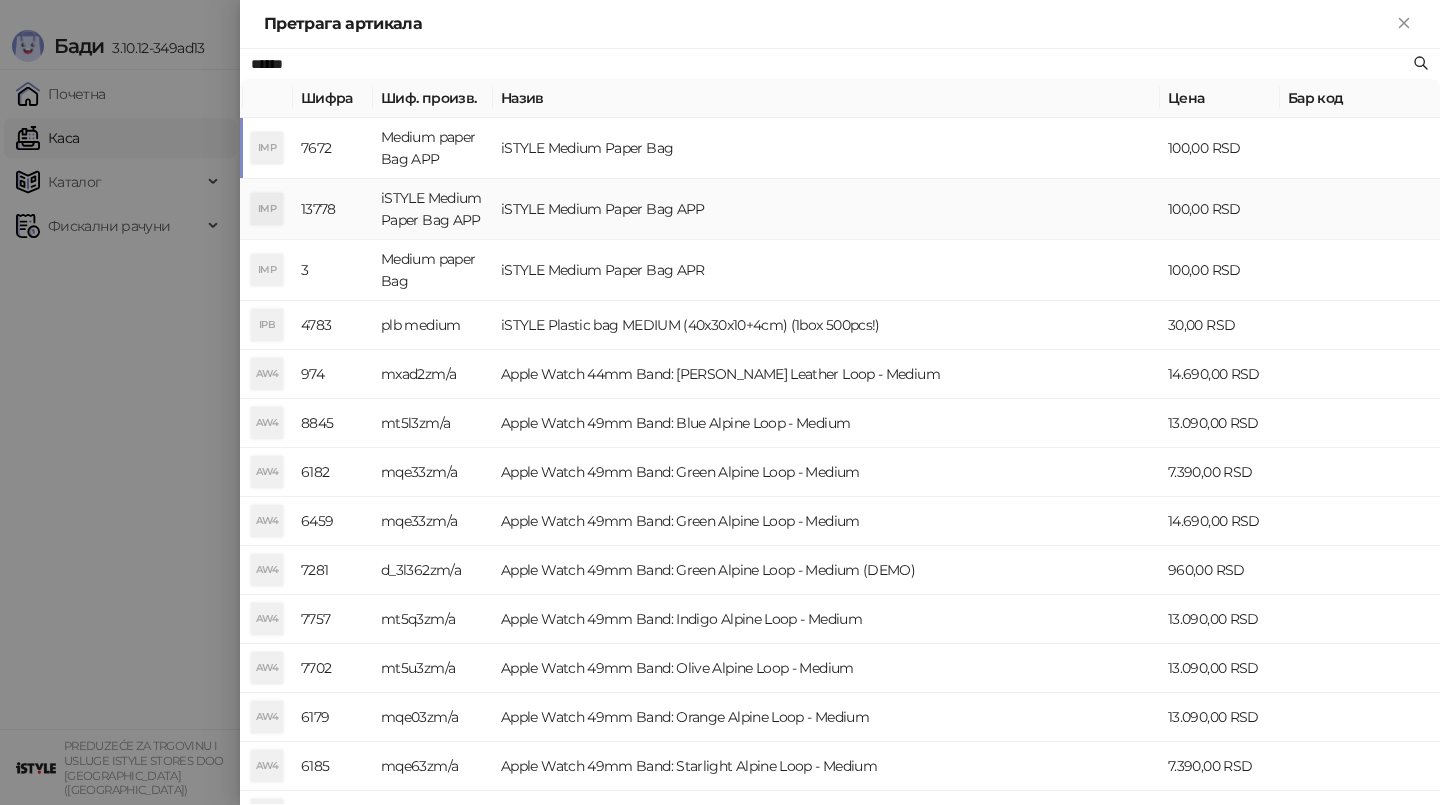 type on "*****" 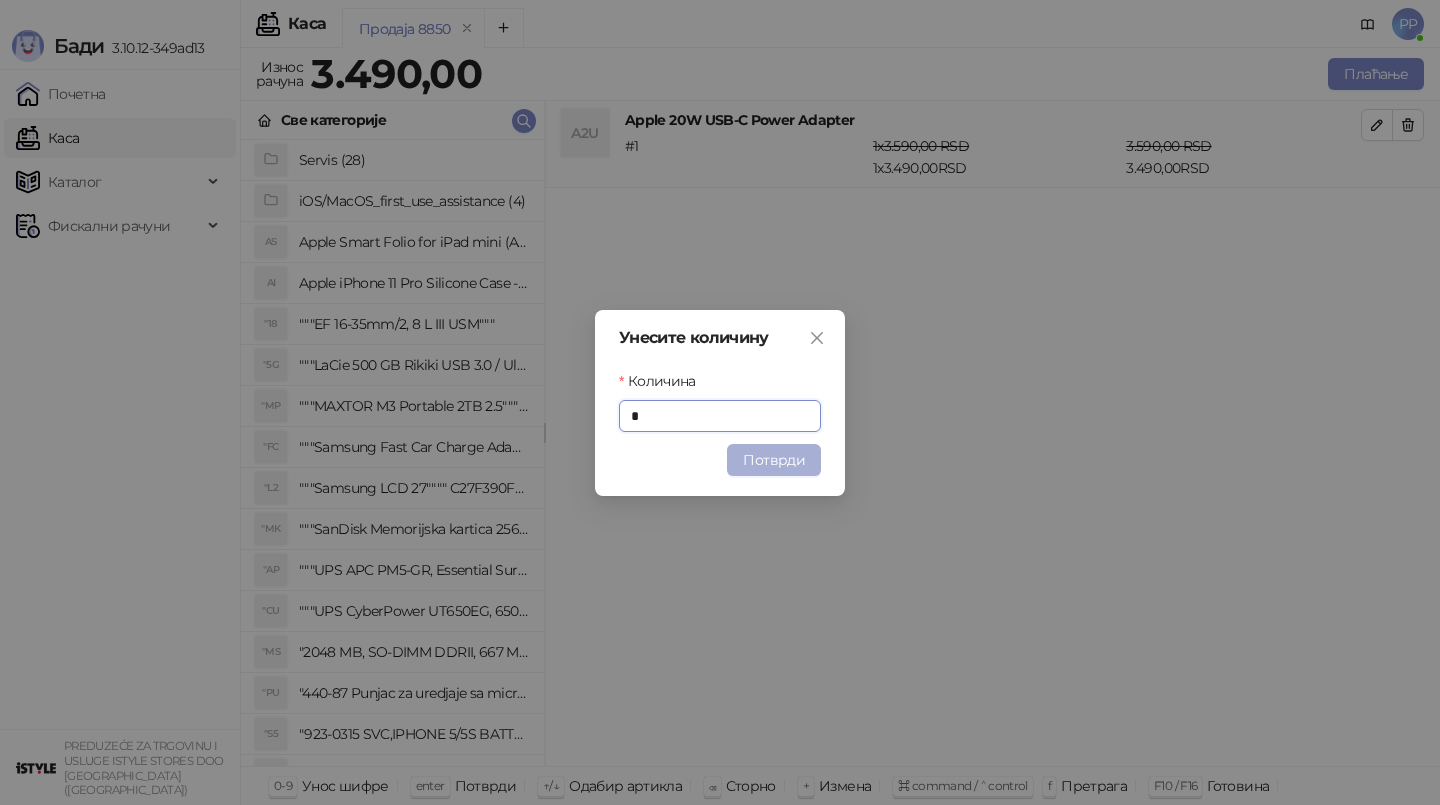 click on "Потврди" at bounding box center (774, 460) 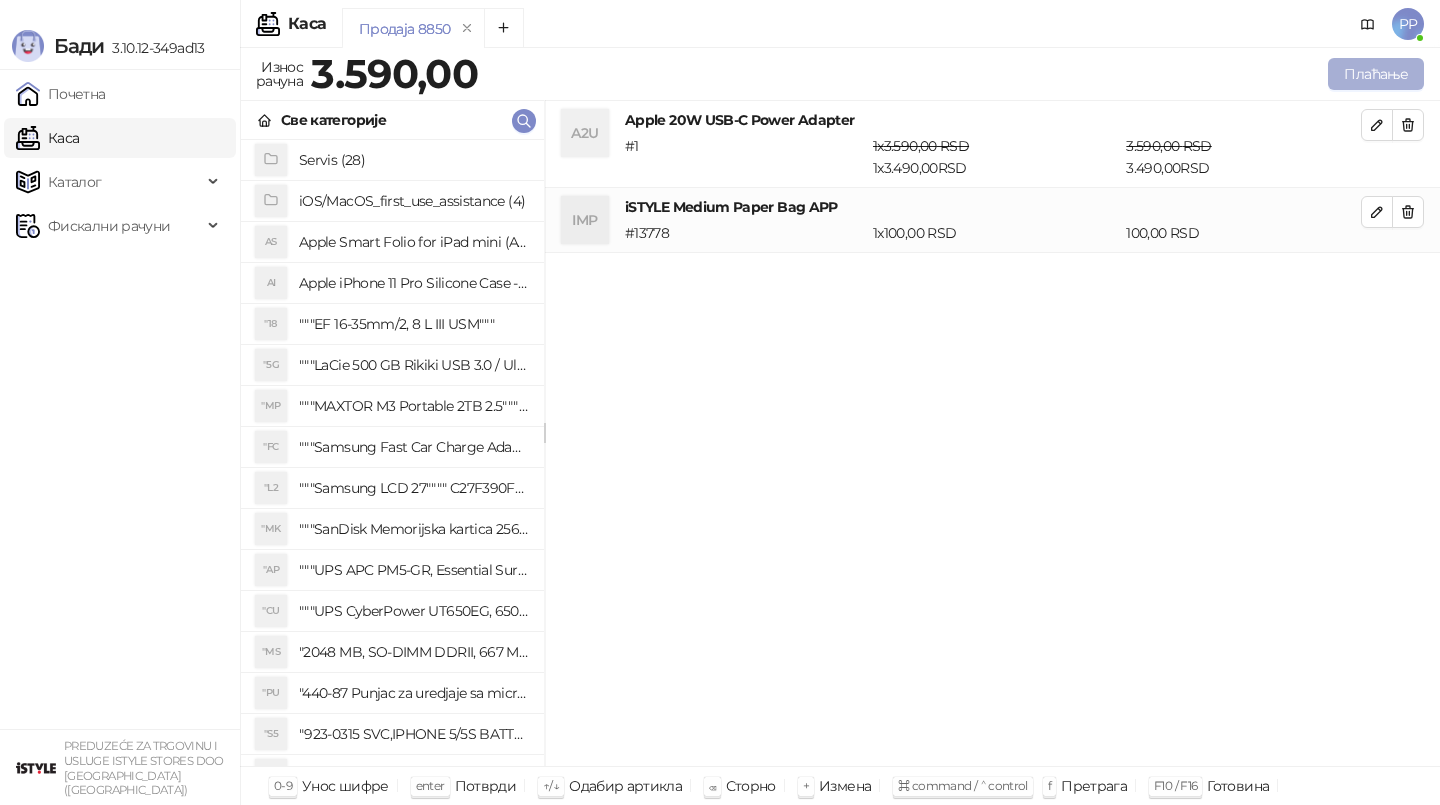 click on "Плаћање" at bounding box center (1376, 74) 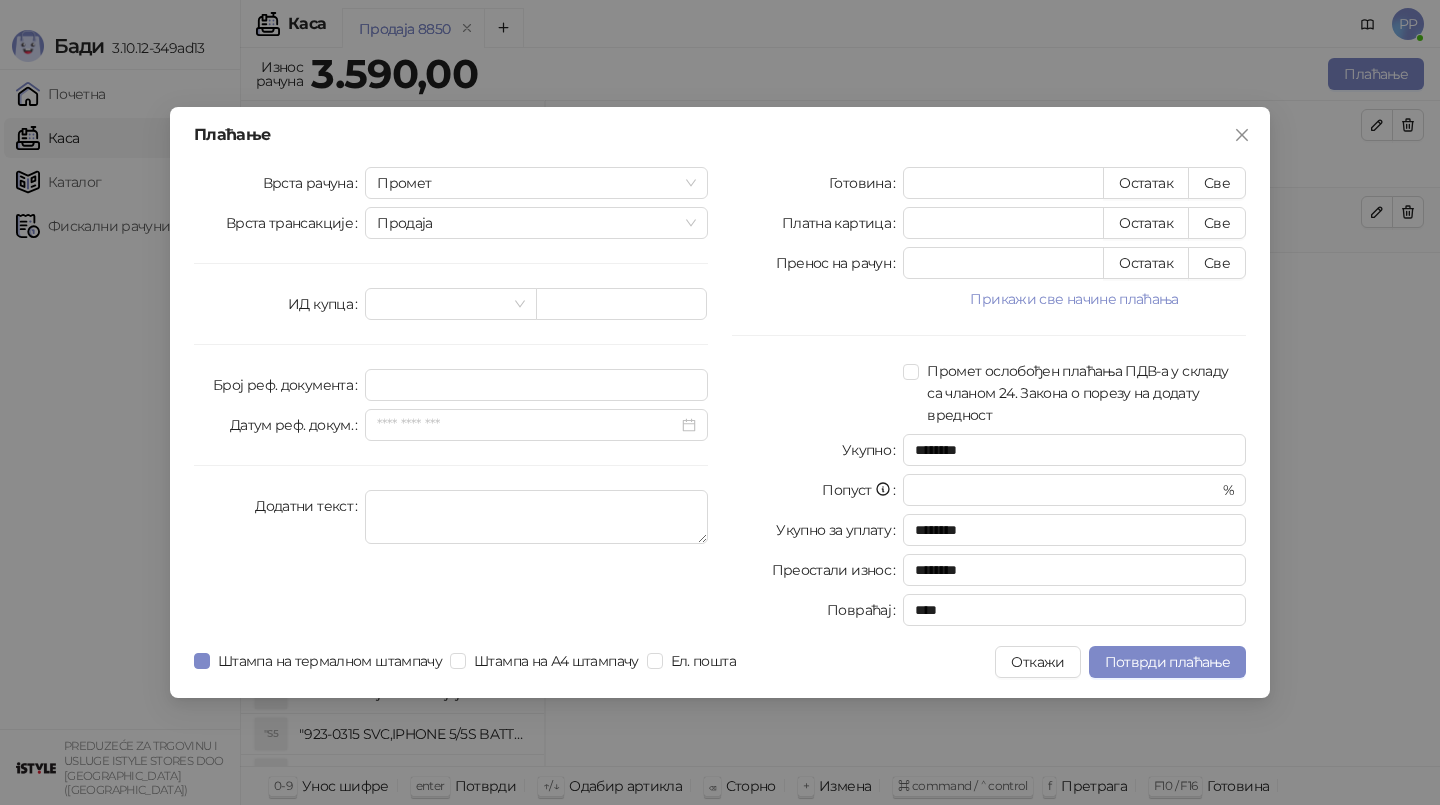 click on "Готовина * Остатак Све Платна картица * Остатак Све Пренос на рачун * Остатак Све Прикажи све начине плаћања Чек * Остатак Све Ваучер * Остатак Све Инстант плаћање * Остатак Све Друго безготовинско * Остатак Све   Промет ослобођен плаћања ПДВ-а у складу са чланом 24. Закона о порезу на додату вредност Укупно ******** Попуст   * % Укупно за уплату ******** Преостали износ ******** Повраћај ****" at bounding box center [989, 400] 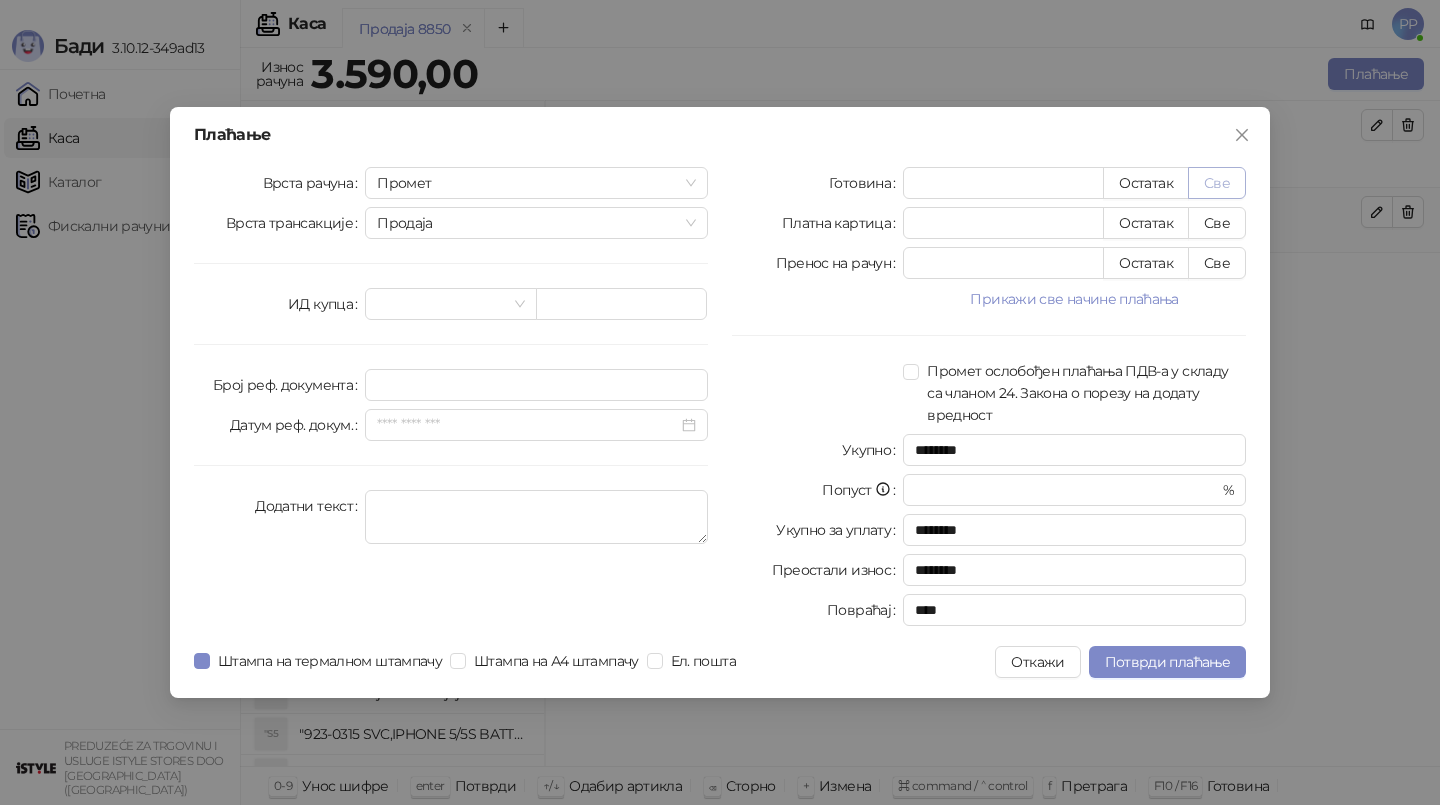 click on "Све" at bounding box center (1217, 183) 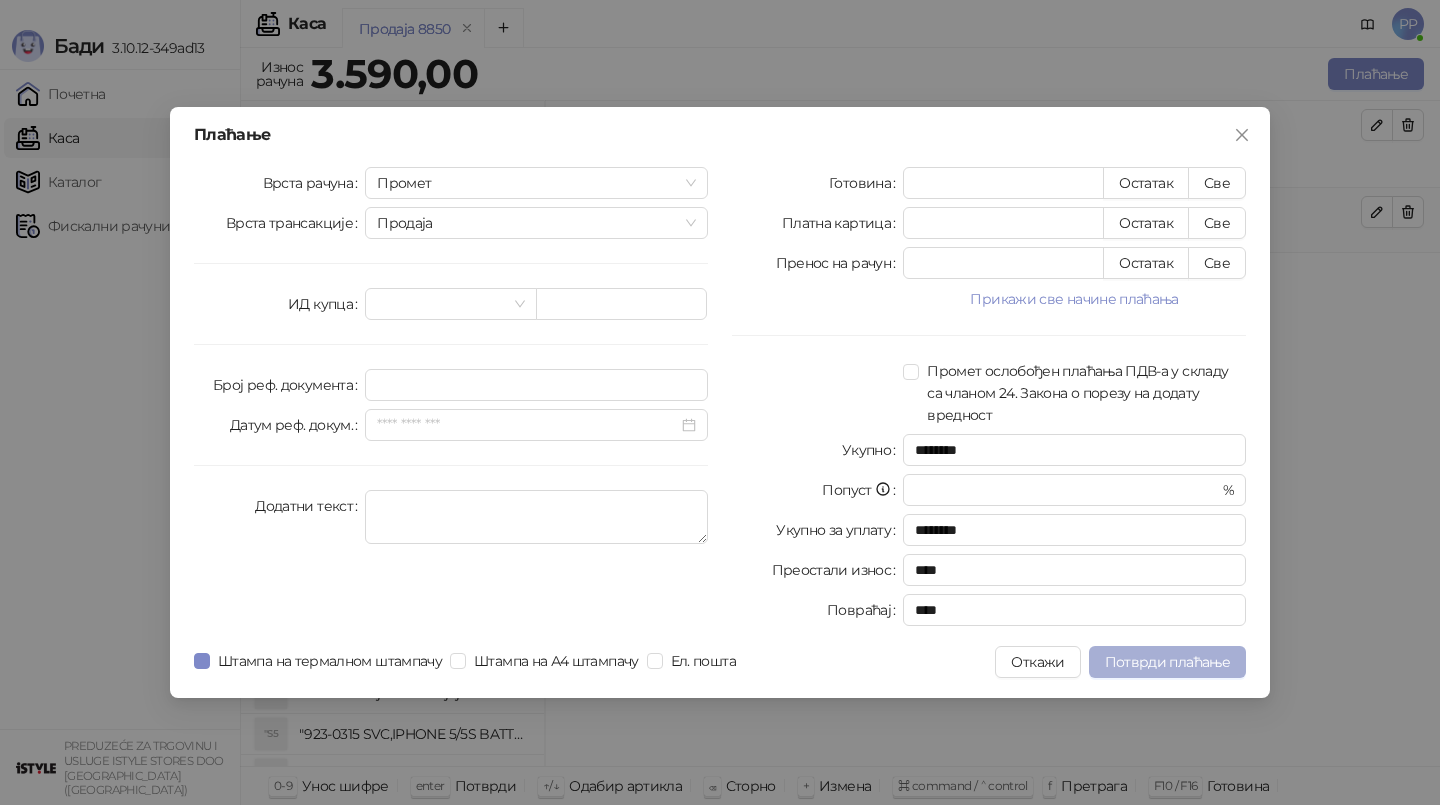 click on "Потврди плаћање" at bounding box center [1167, 662] 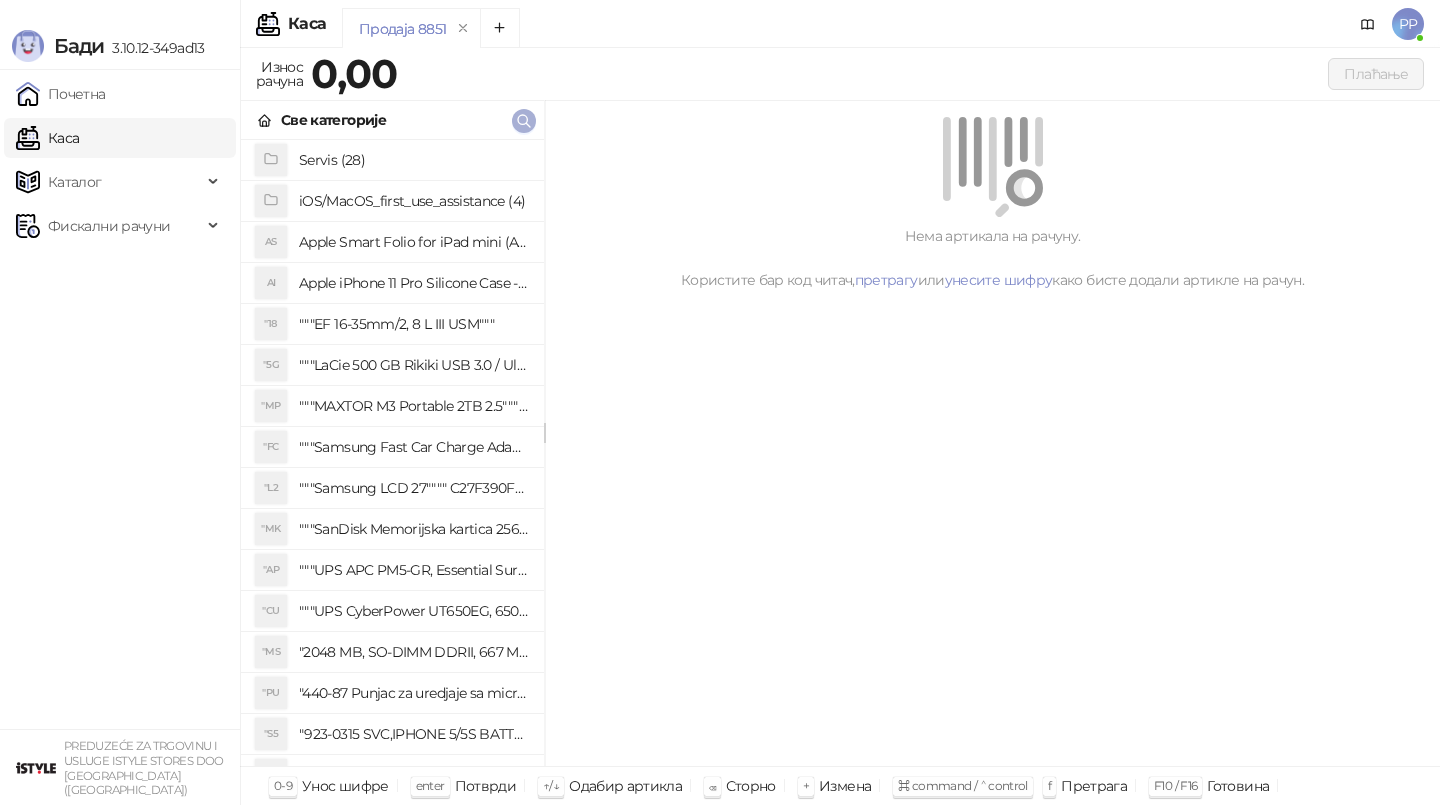 click 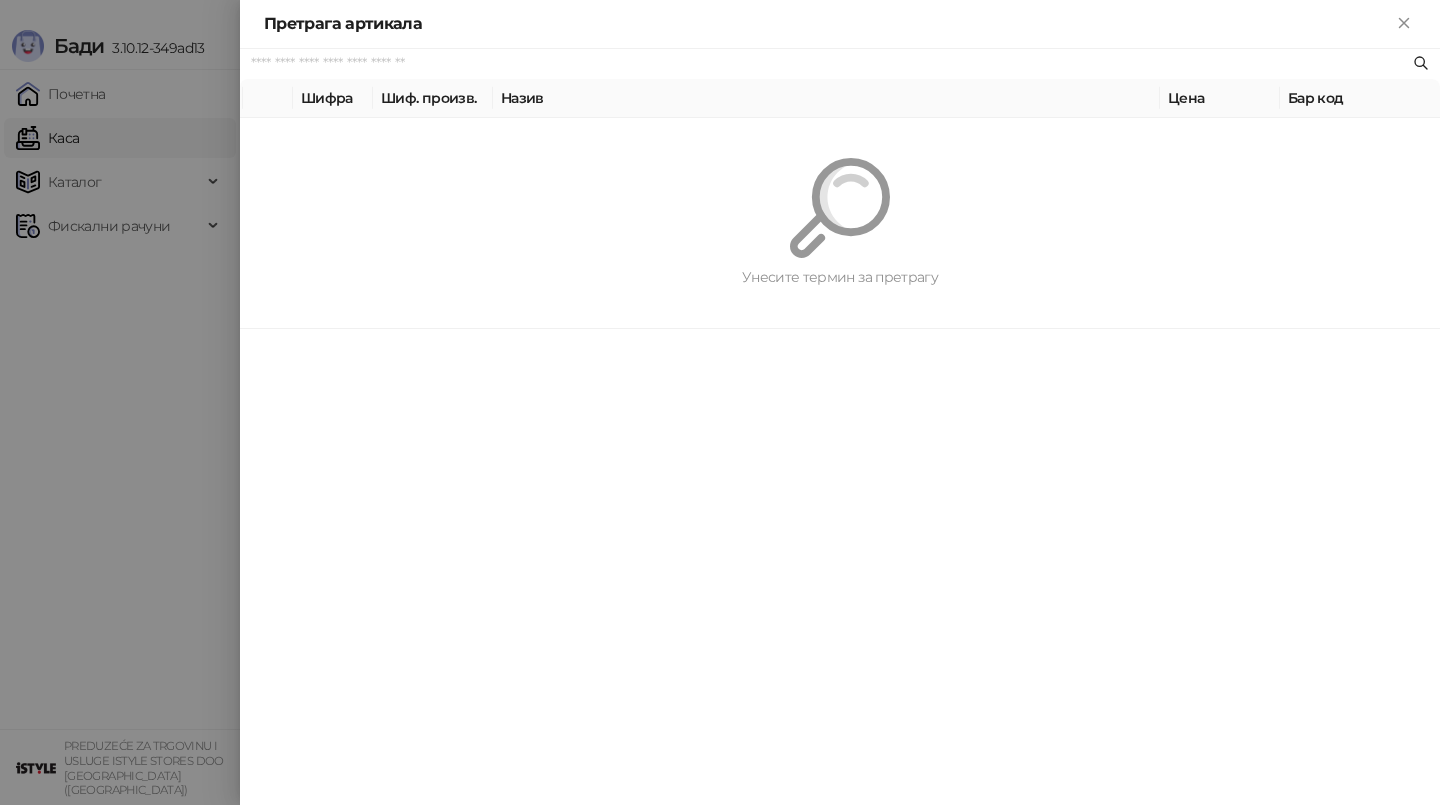 paste on "***" 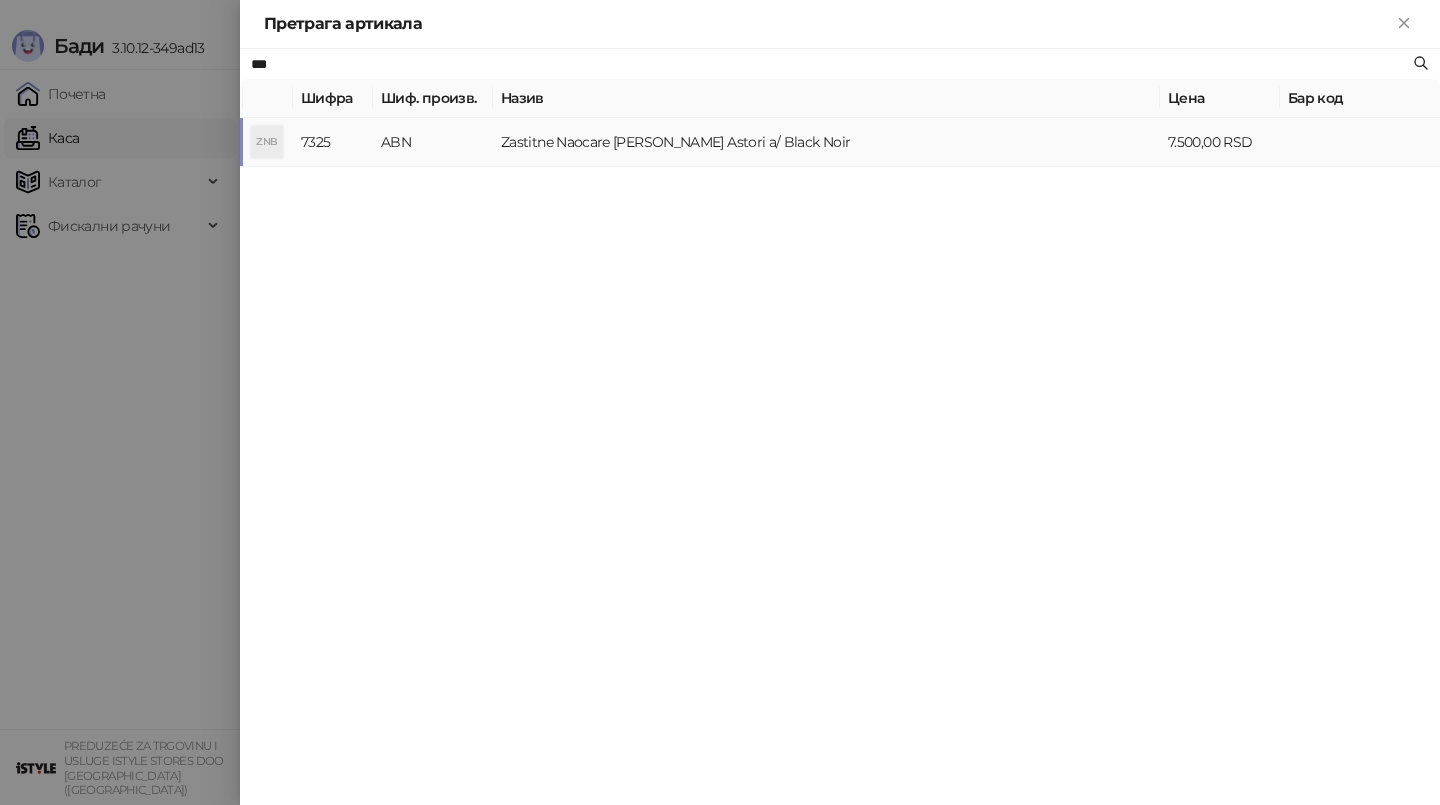 type on "***" 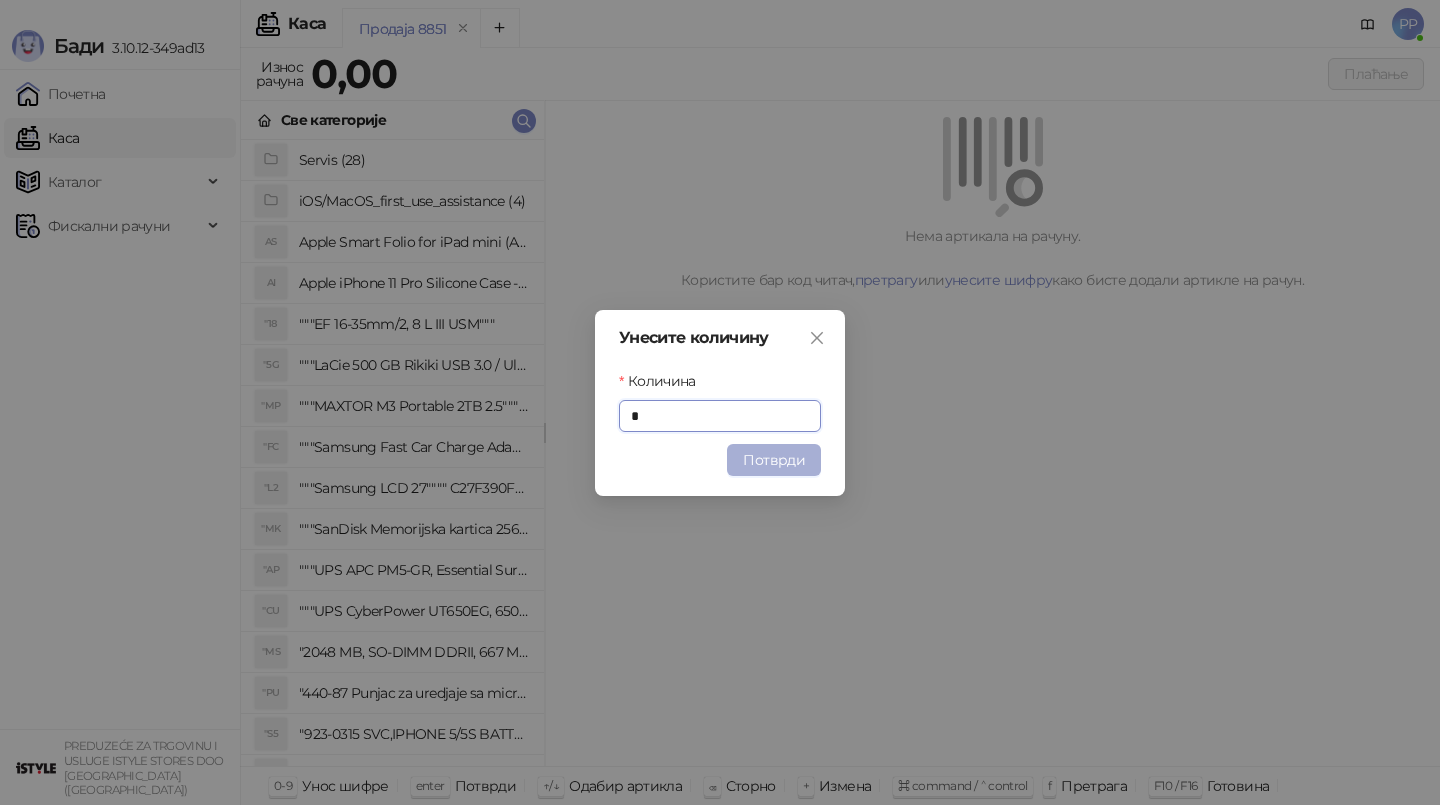 click on "Потврди" at bounding box center (774, 460) 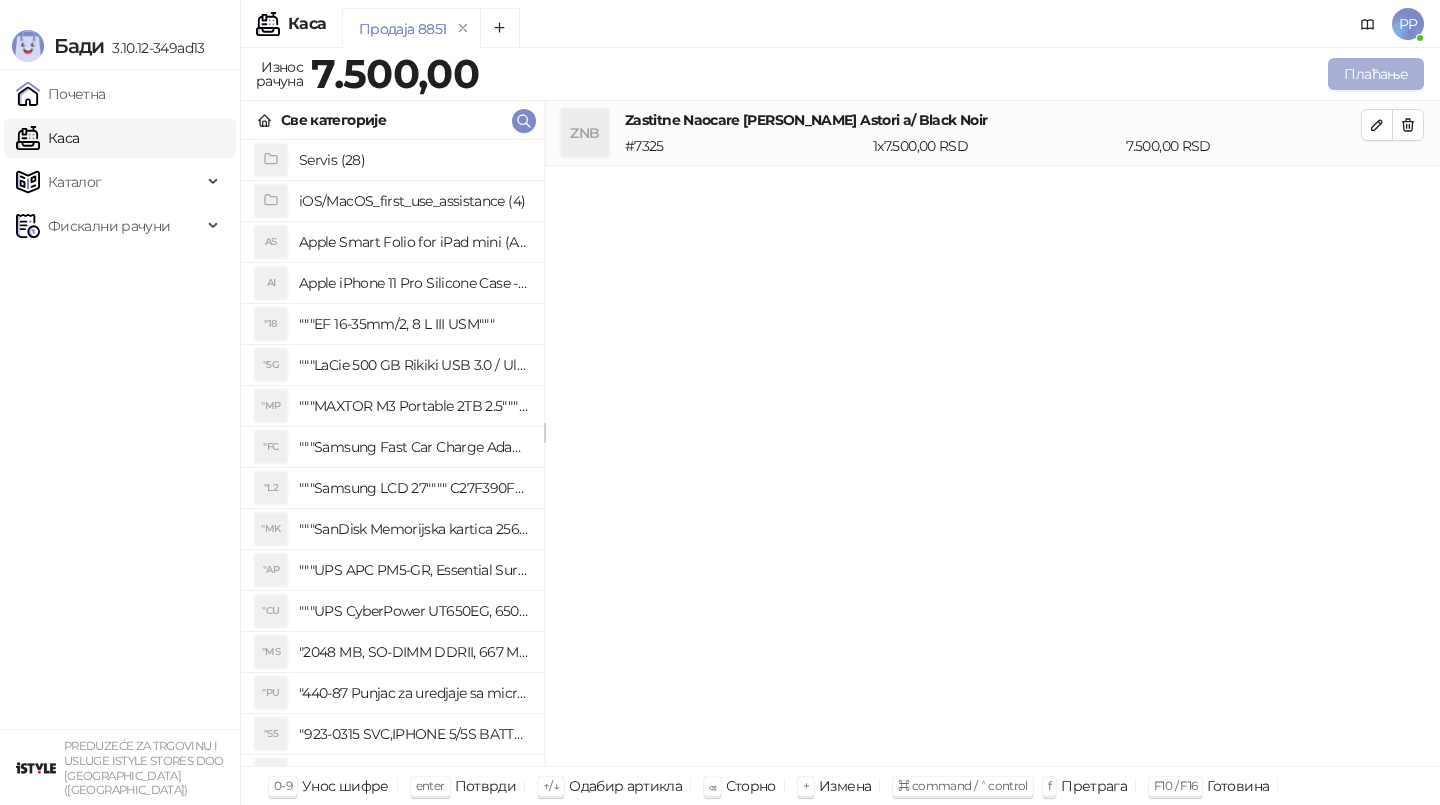 click on "Плаћање" at bounding box center [1376, 74] 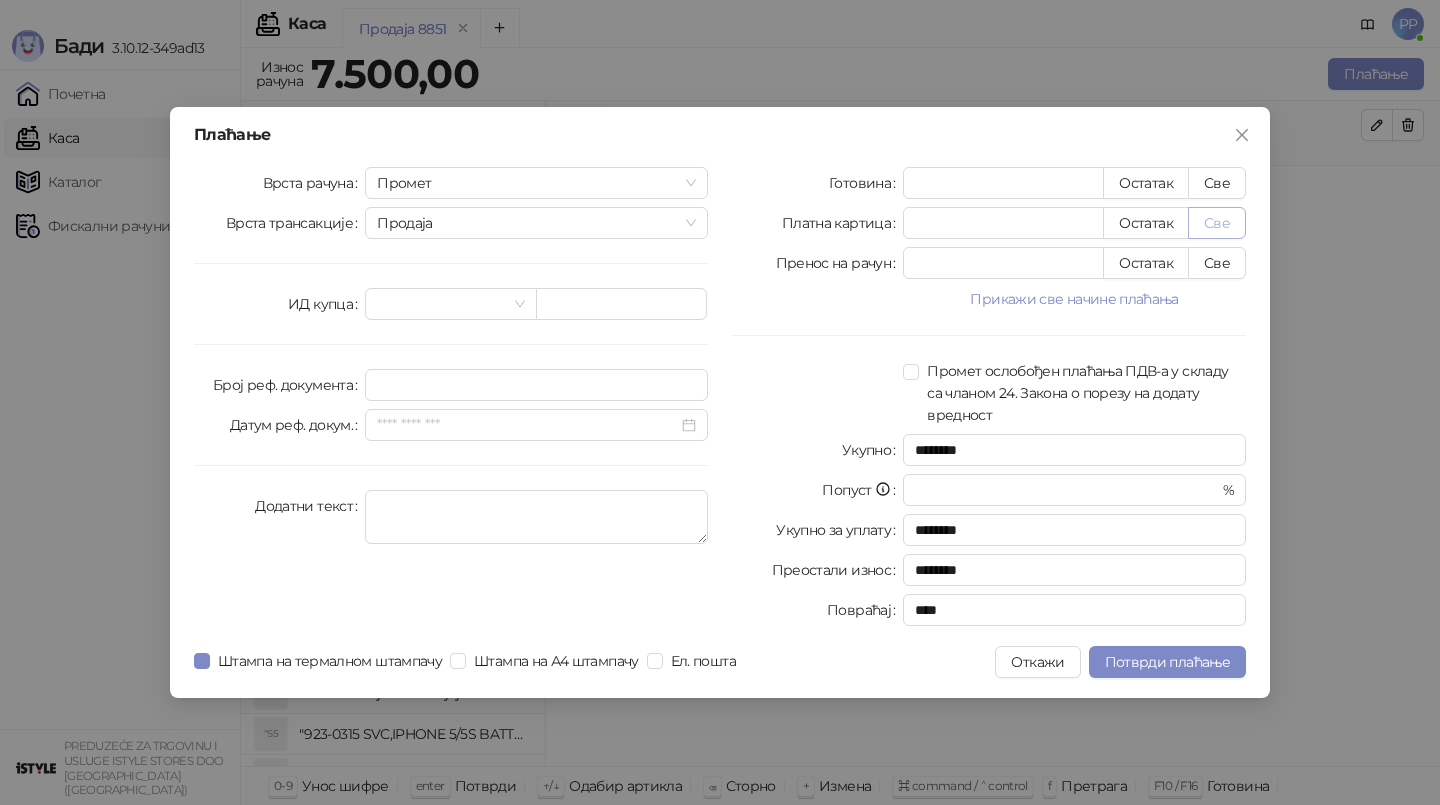 click on "Све" at bounding box center (1217, 223) 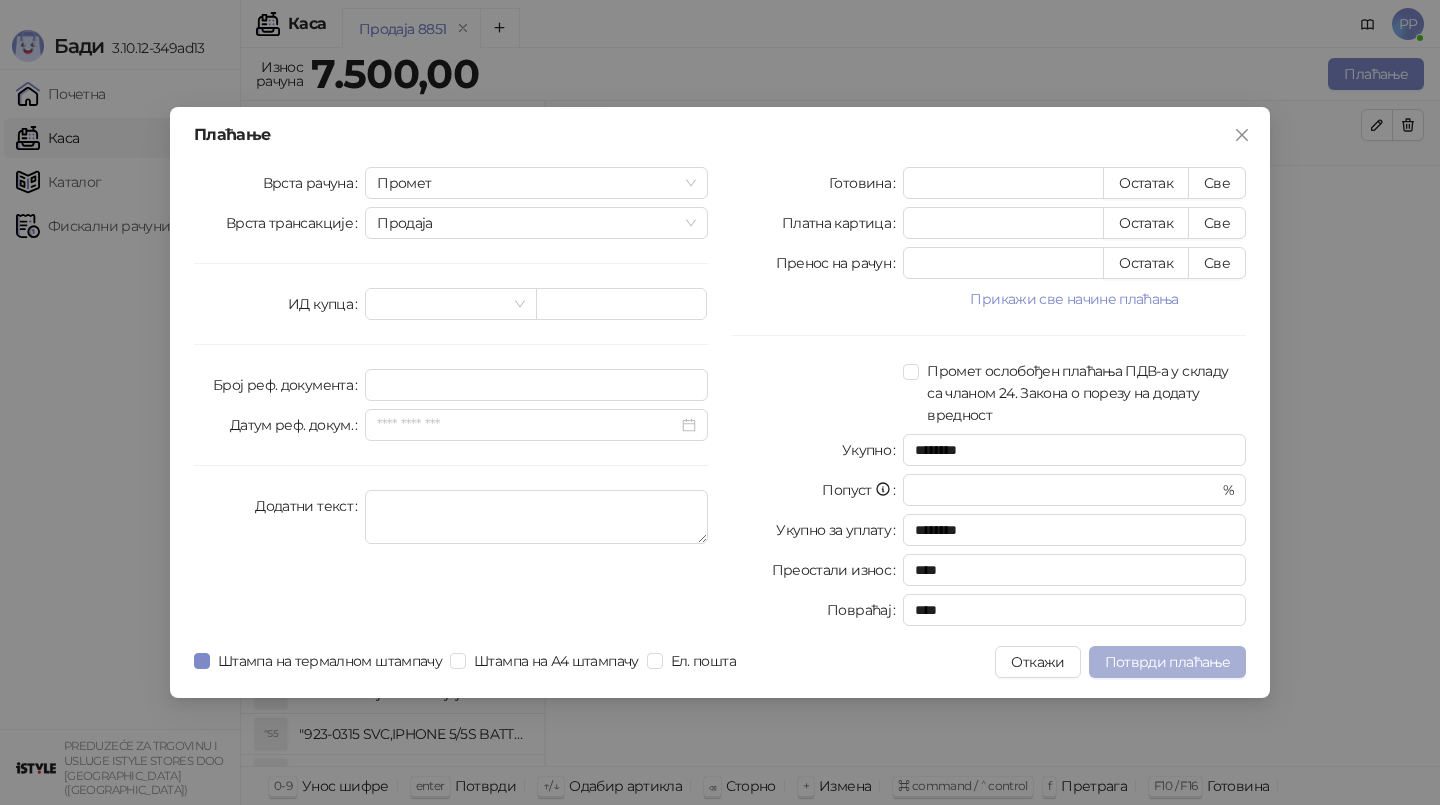 click on "Потврди плаћање" at bounding box center (1167, 662) 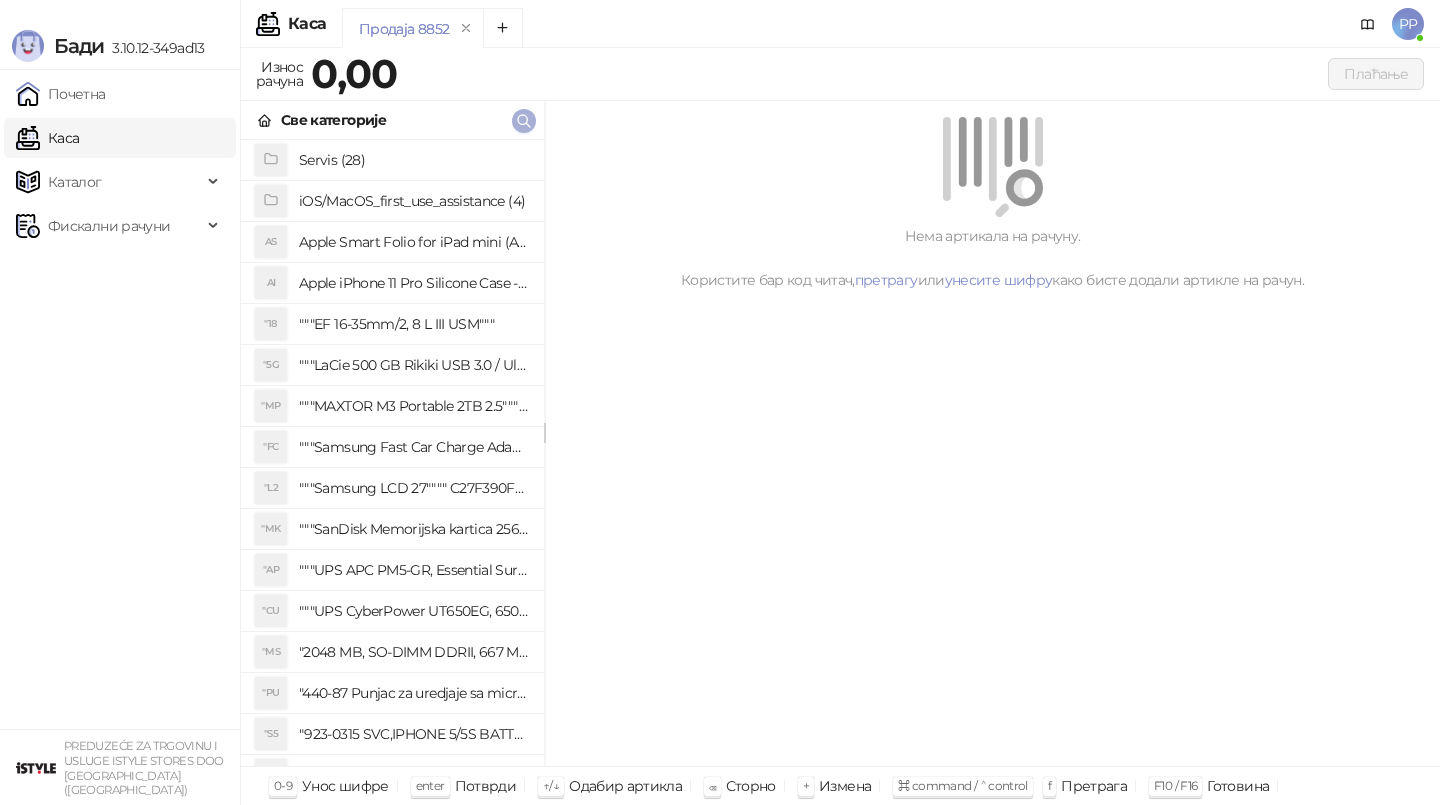 click 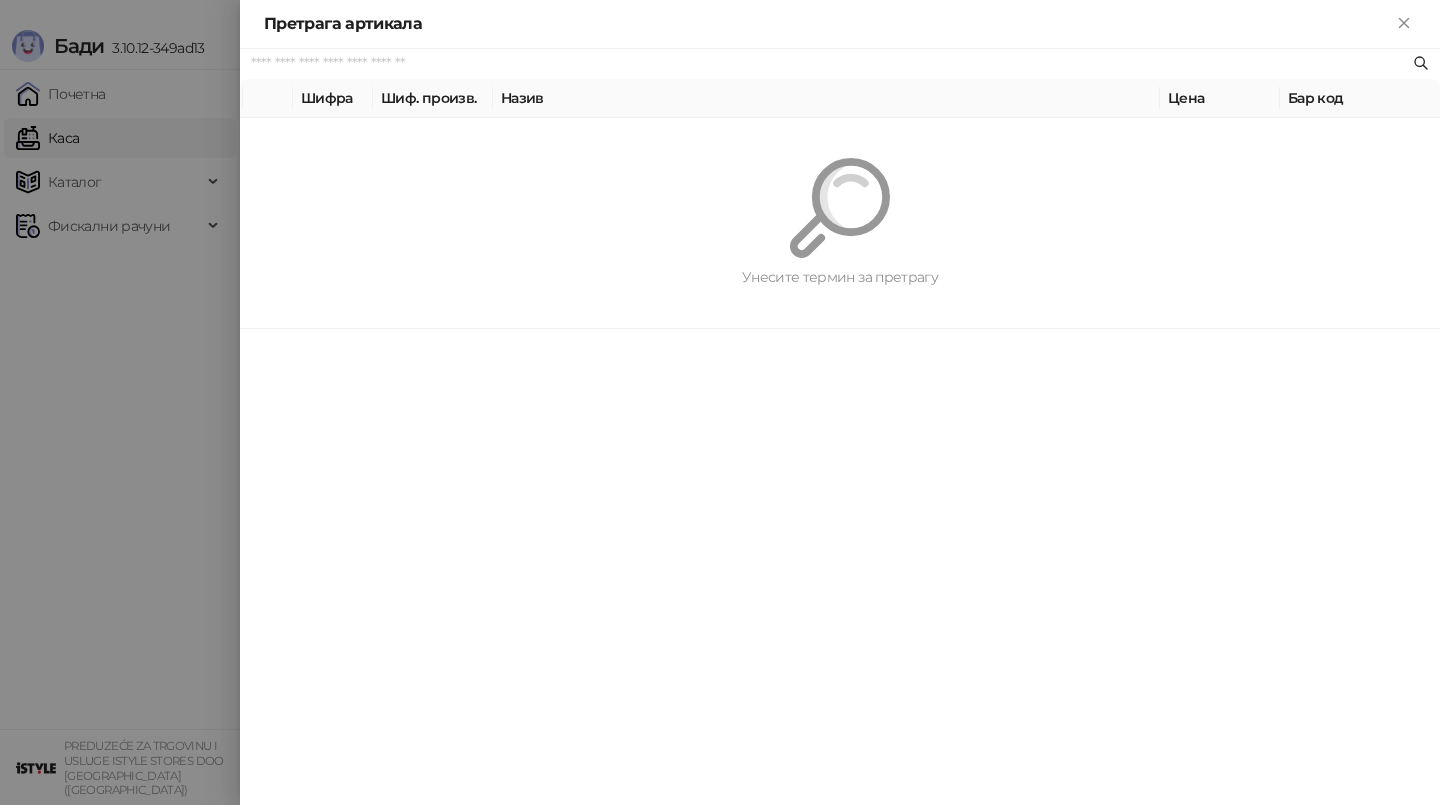 paste on "*********" 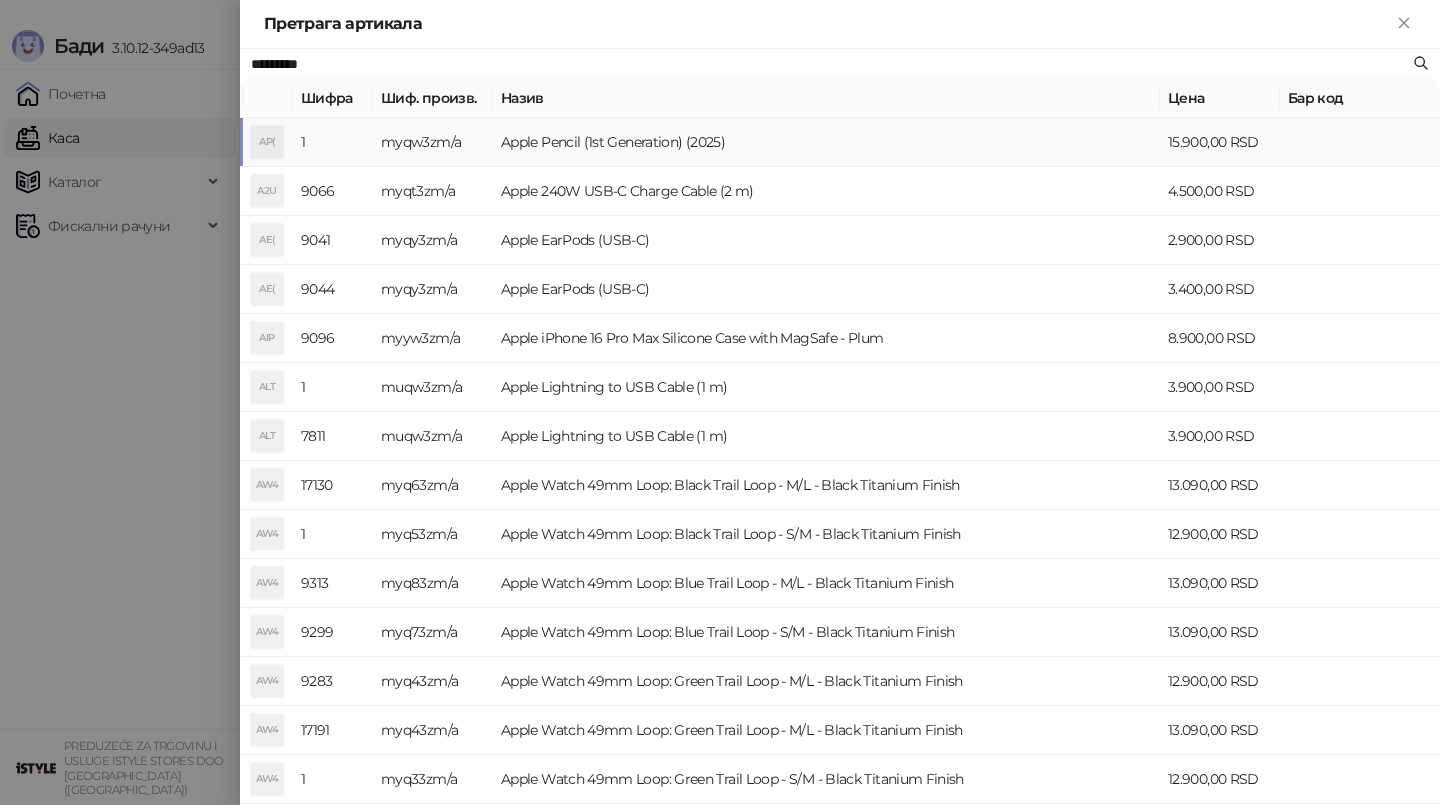 type on "*********" 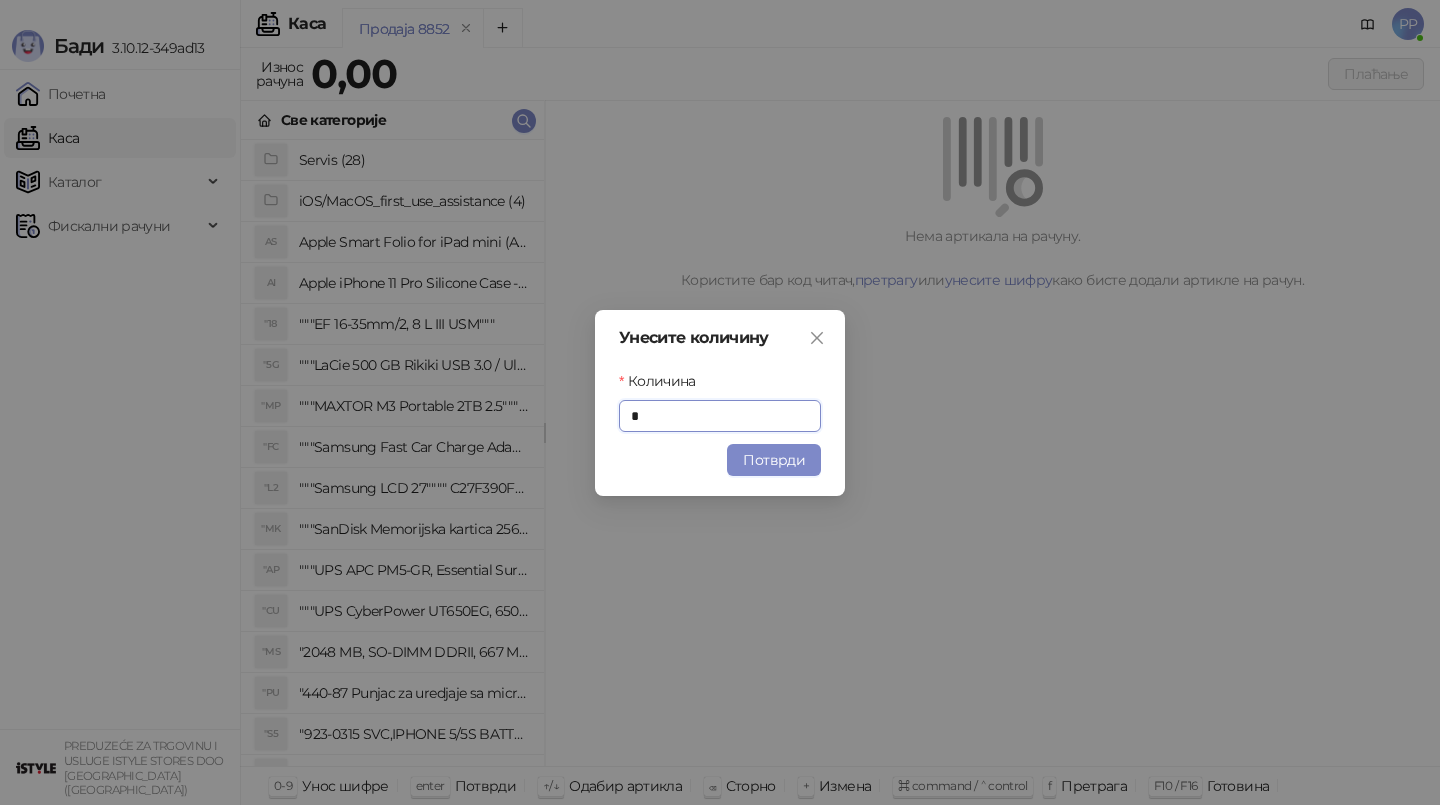 click on "Потврди" at bounding box center (774, 460) 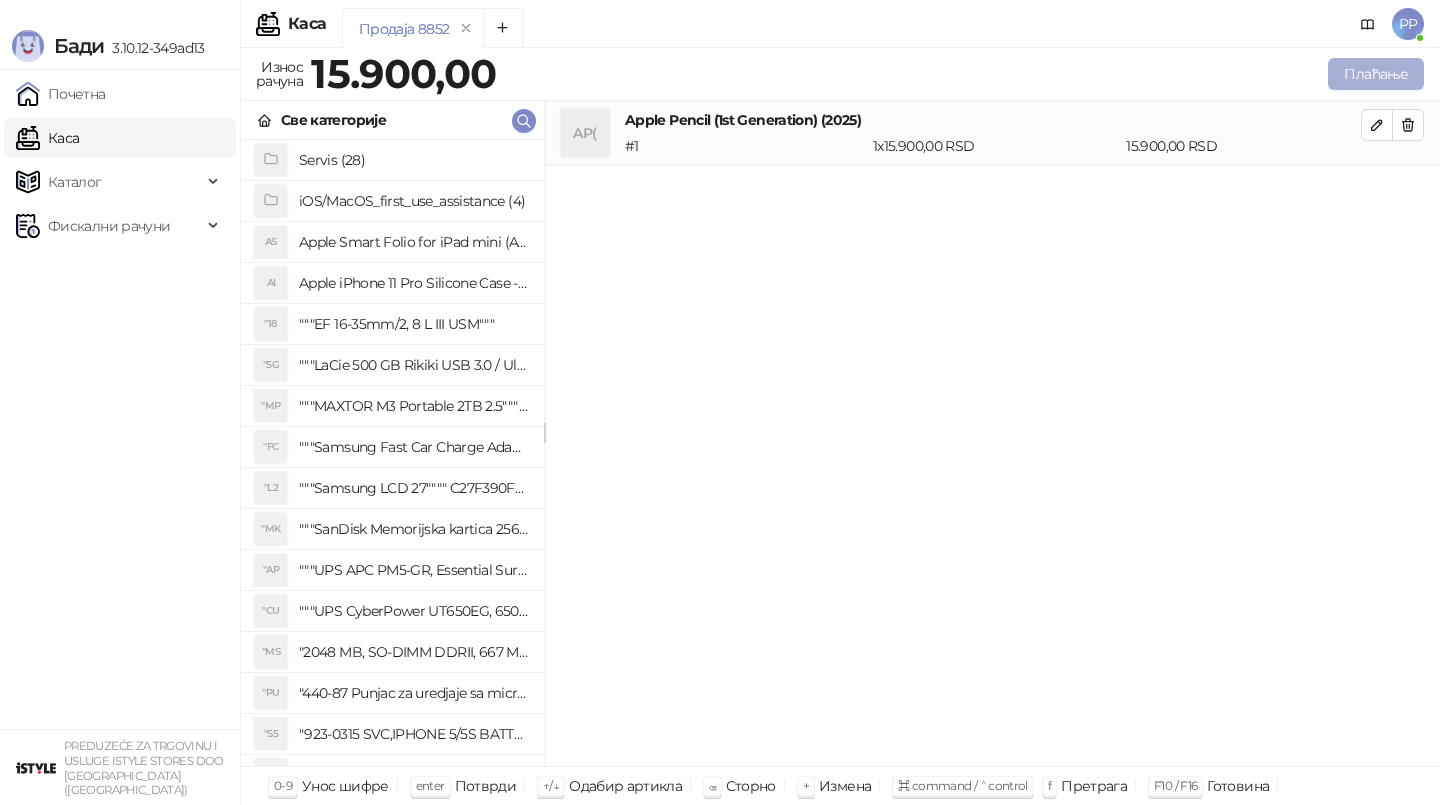 click on "Плаћање" at bounding box center (1376, 74) 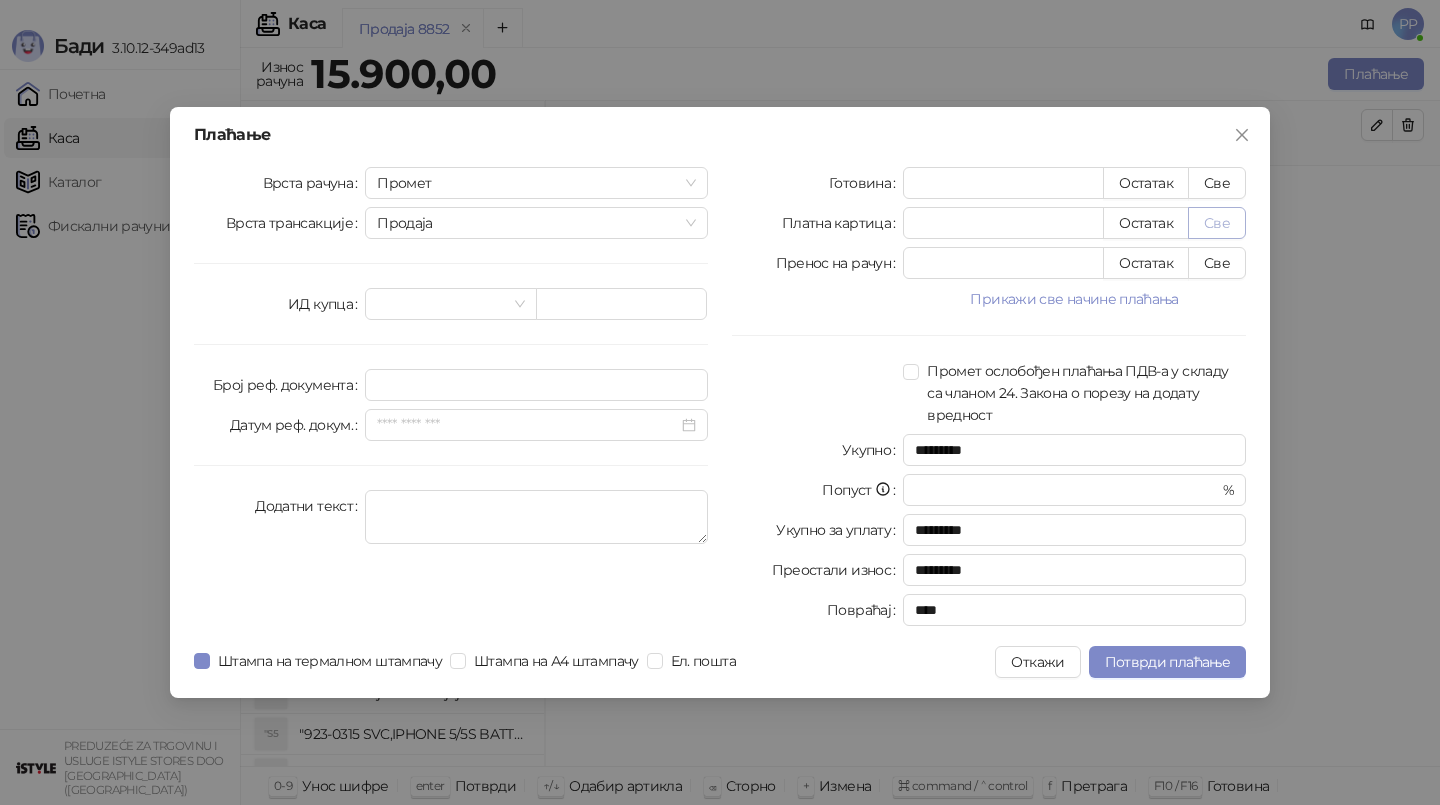 click on "Све" at bounding box center (1217, 223) 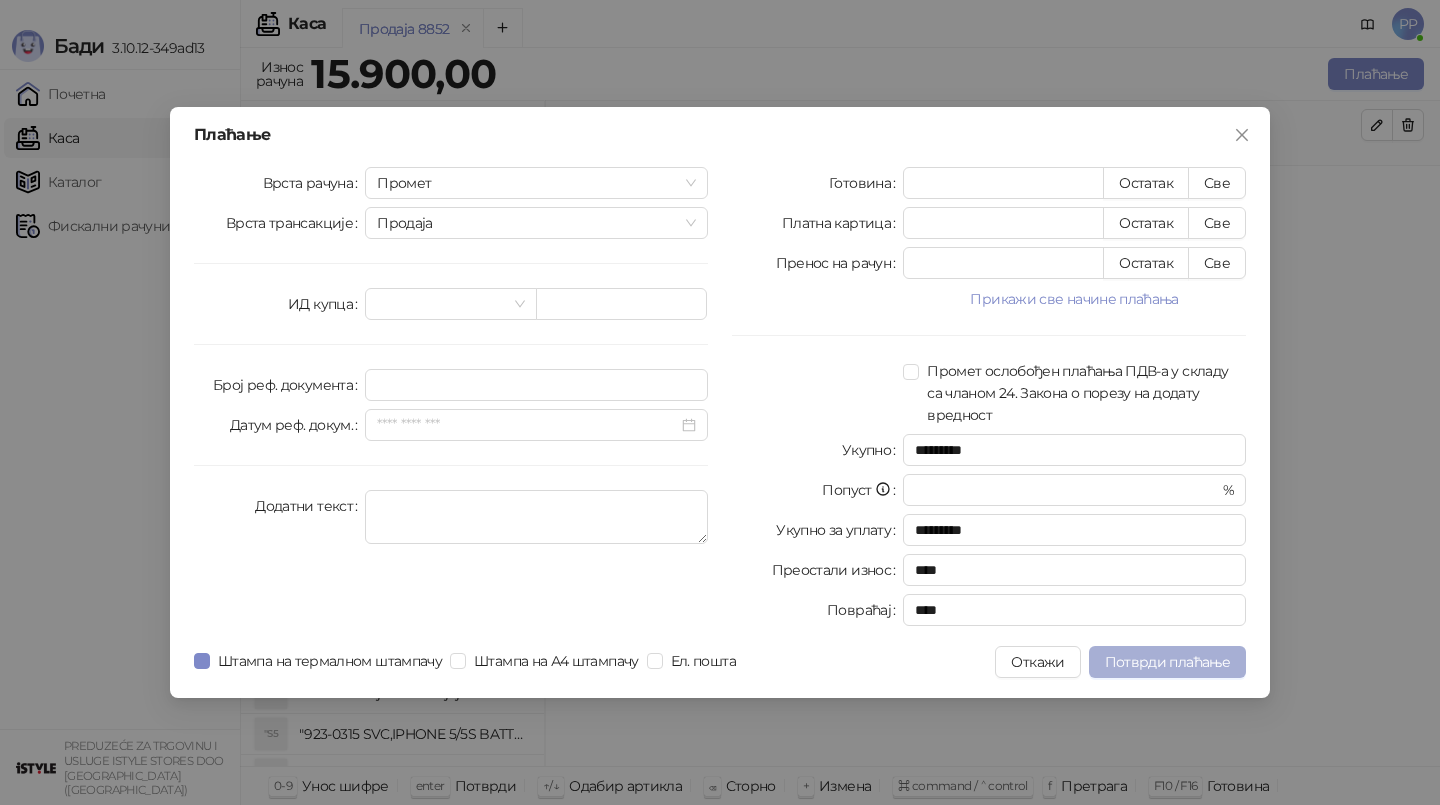 click on "Потврди плаћање" at bounding box center (1167, 662) 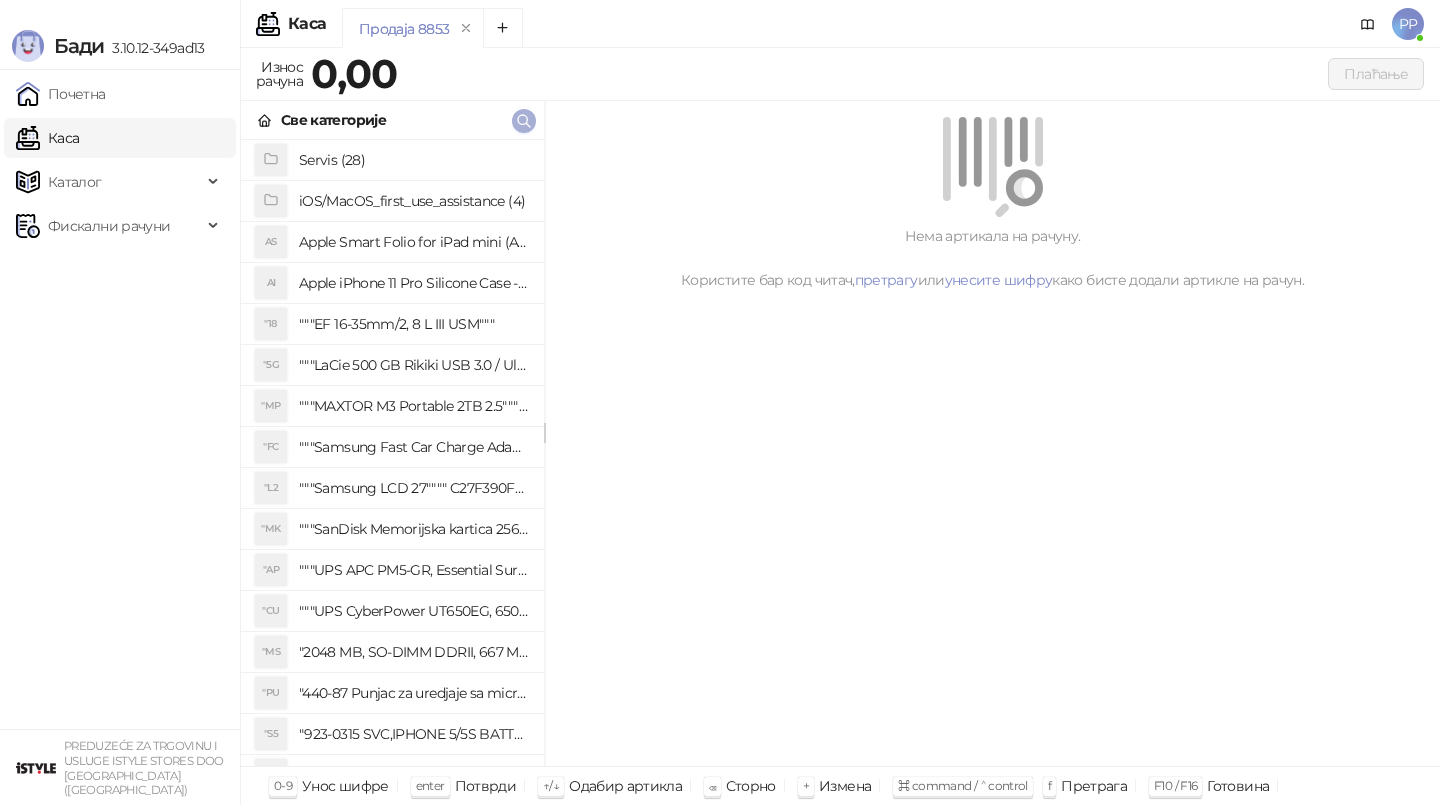 click 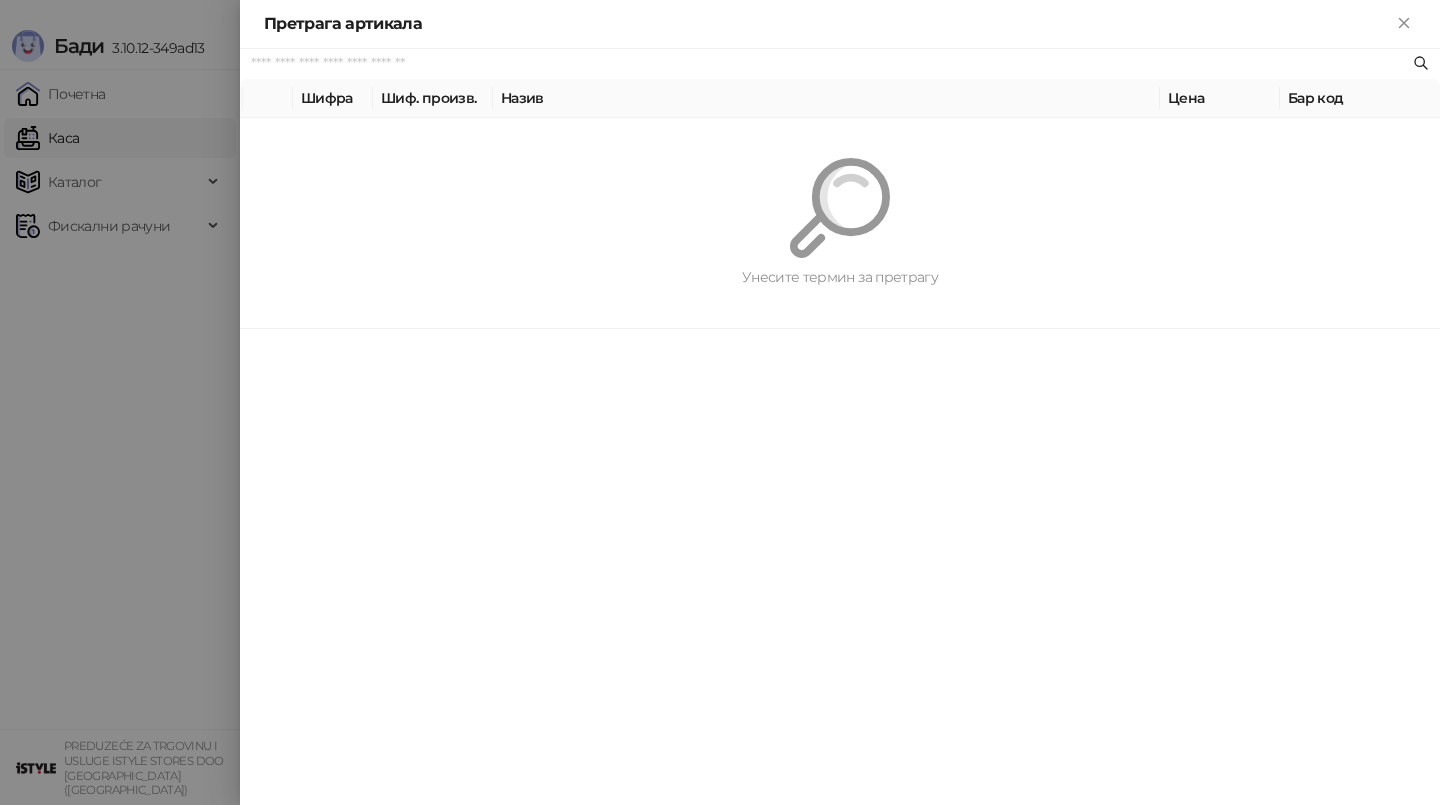 paste on "**********" 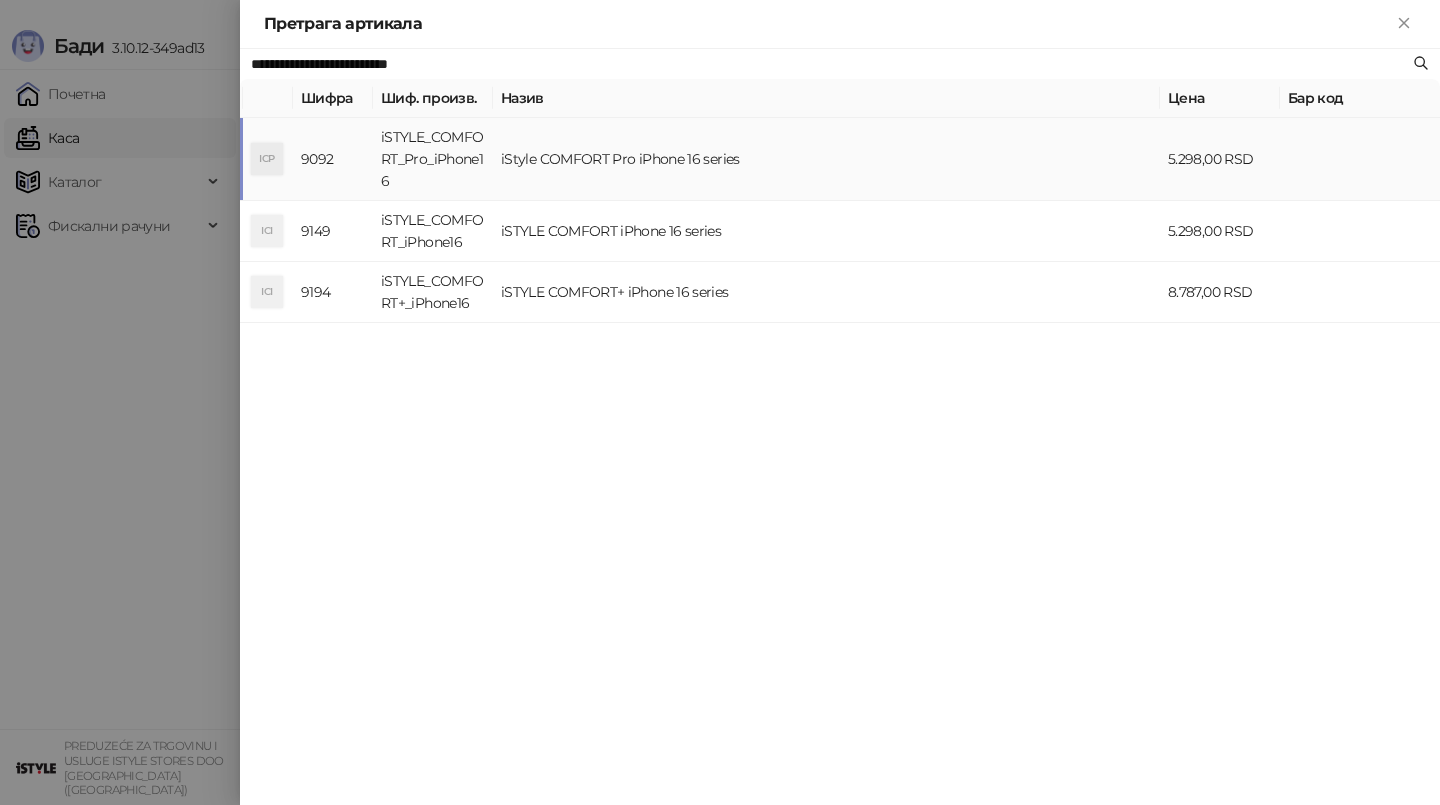 click on "iStyle COMFORT Pro iPhone 16 series" at bounding box center [826, 159] 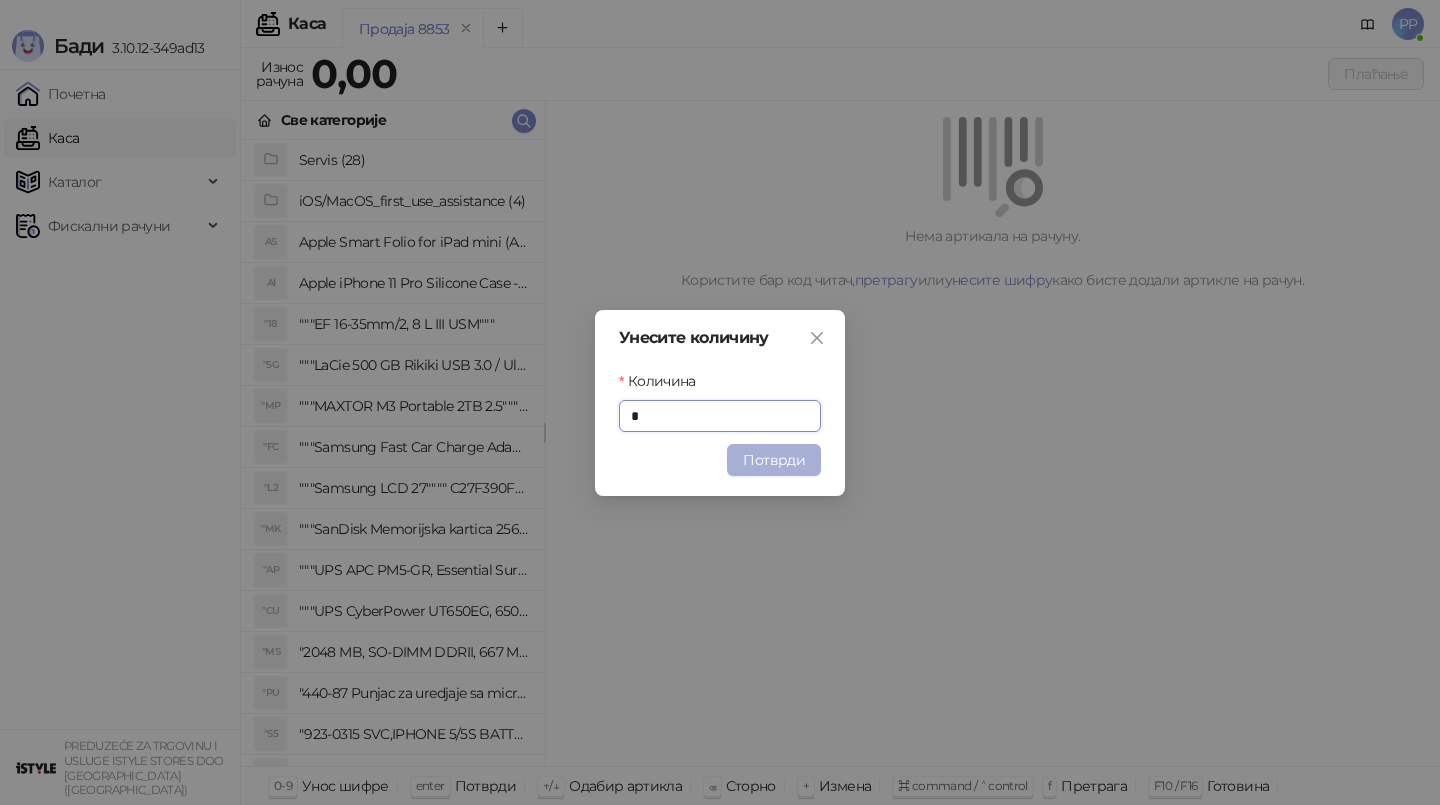 click on "Потврди" at bounding box center (774, 460) 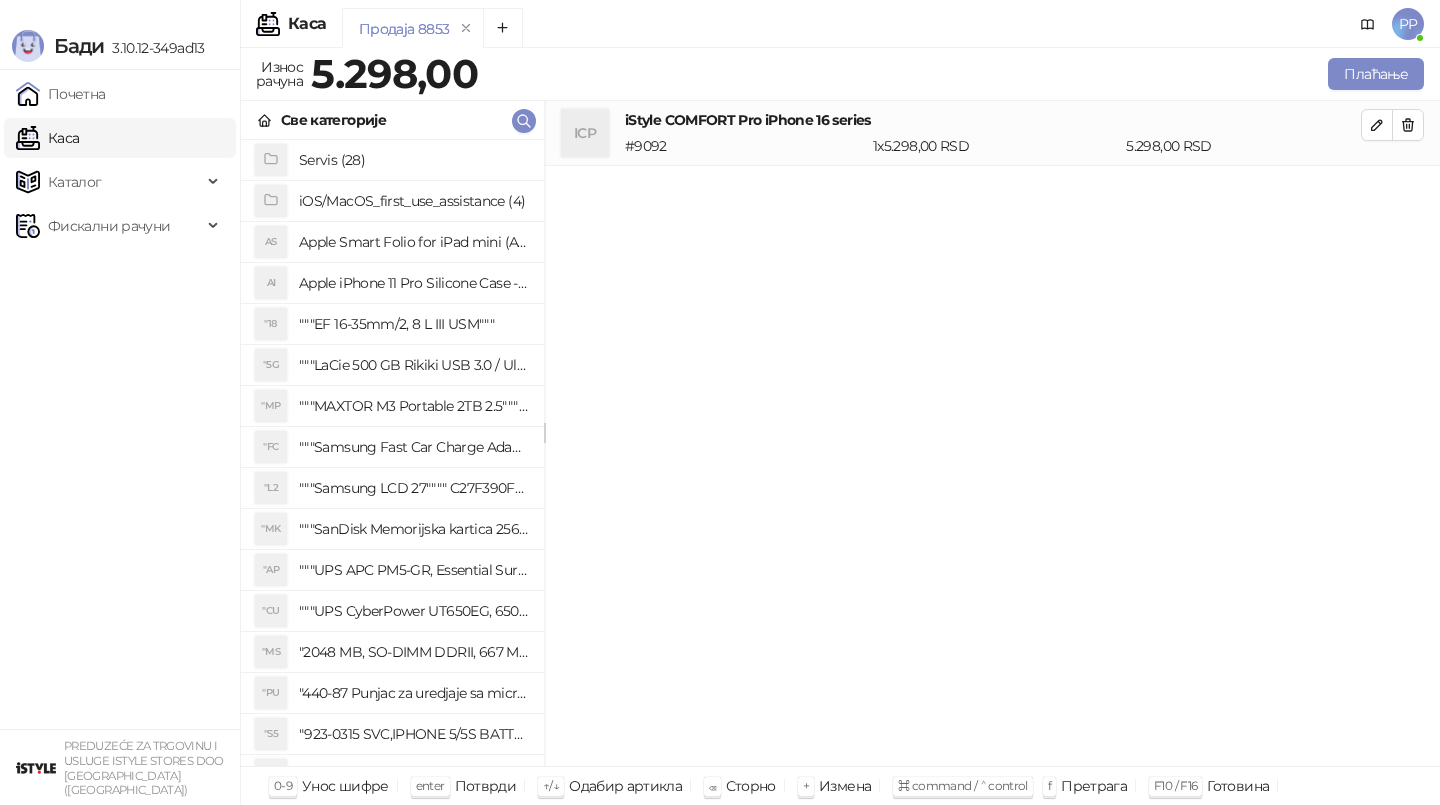 click on "Унесите количину Количина * Потврди" at bounding box center [720, 402] 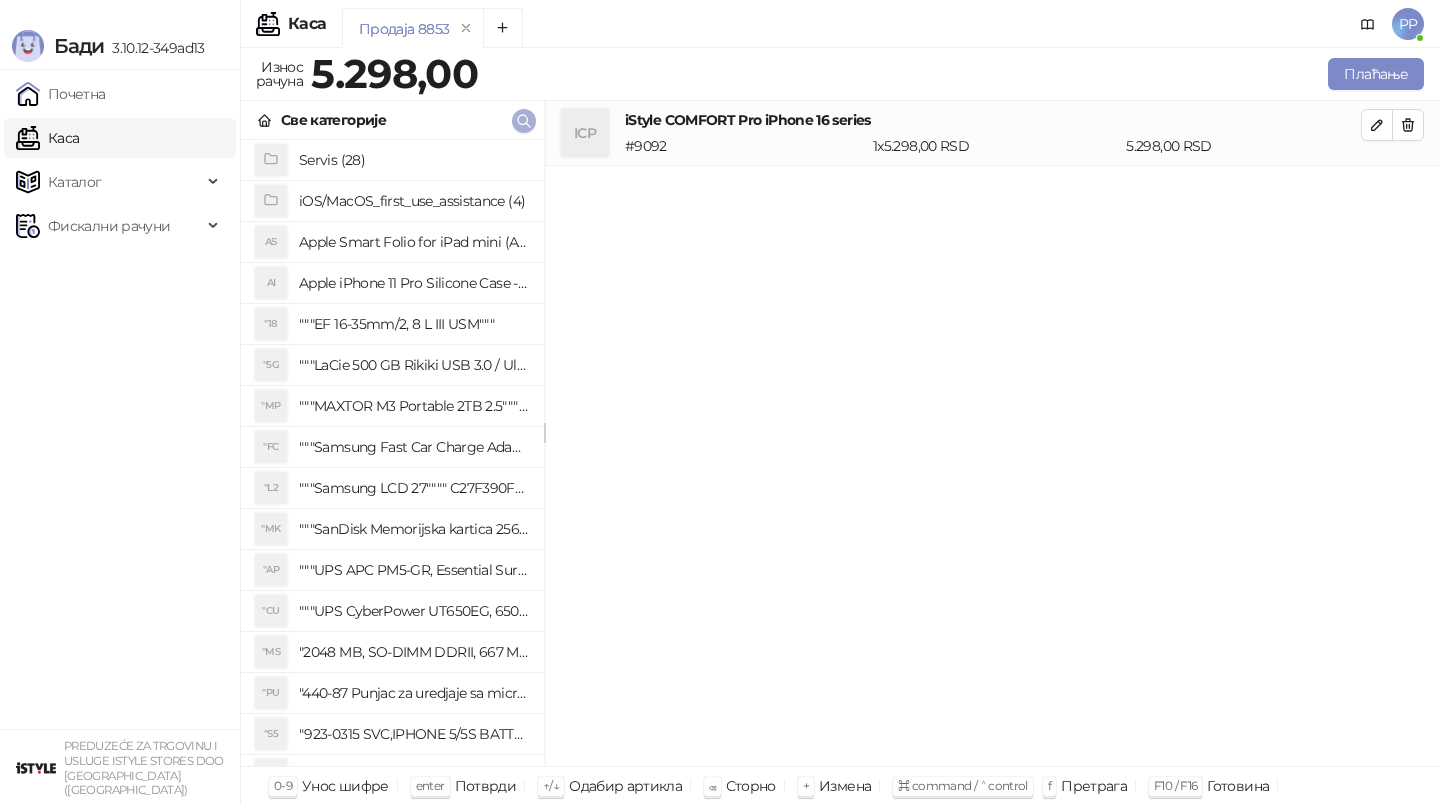 click 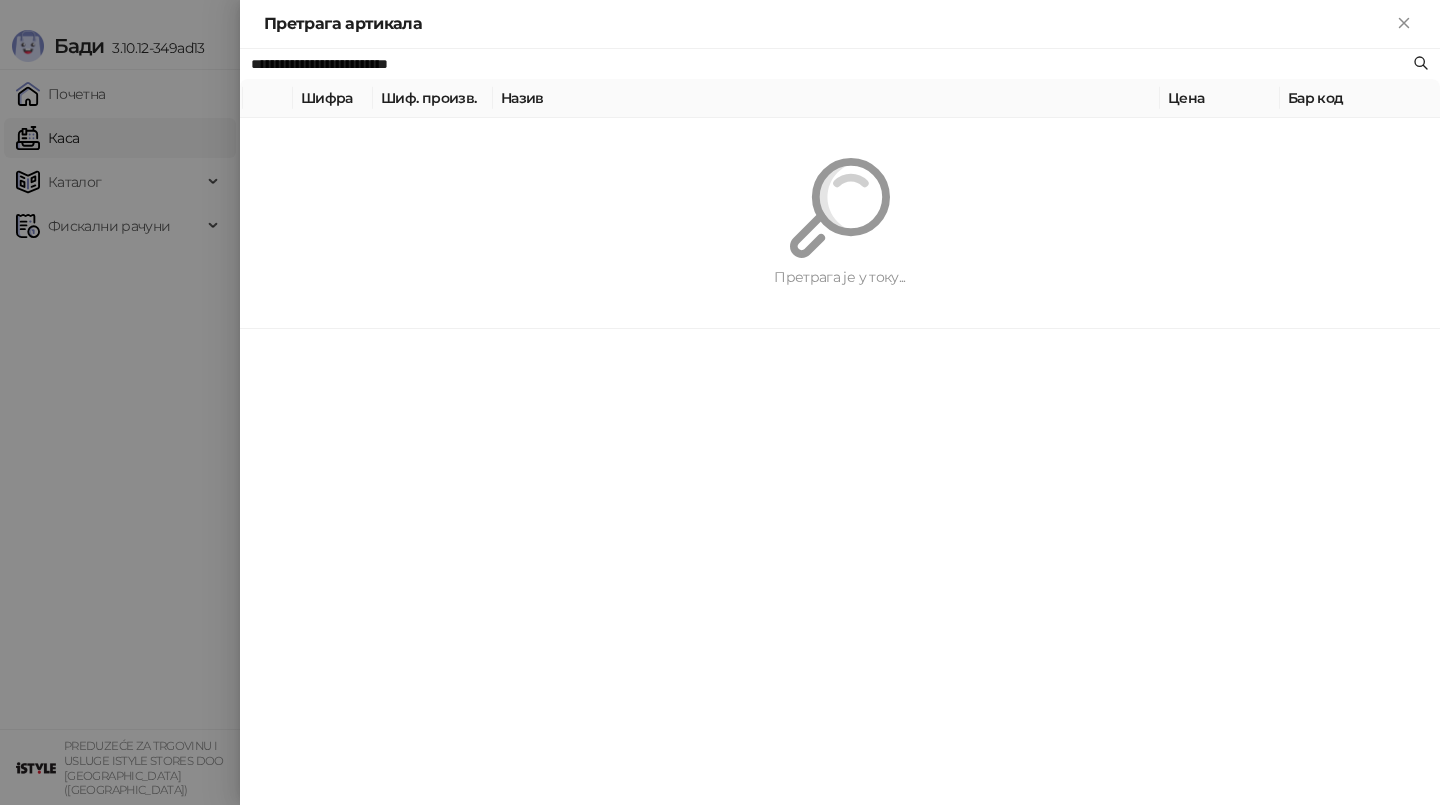 paste 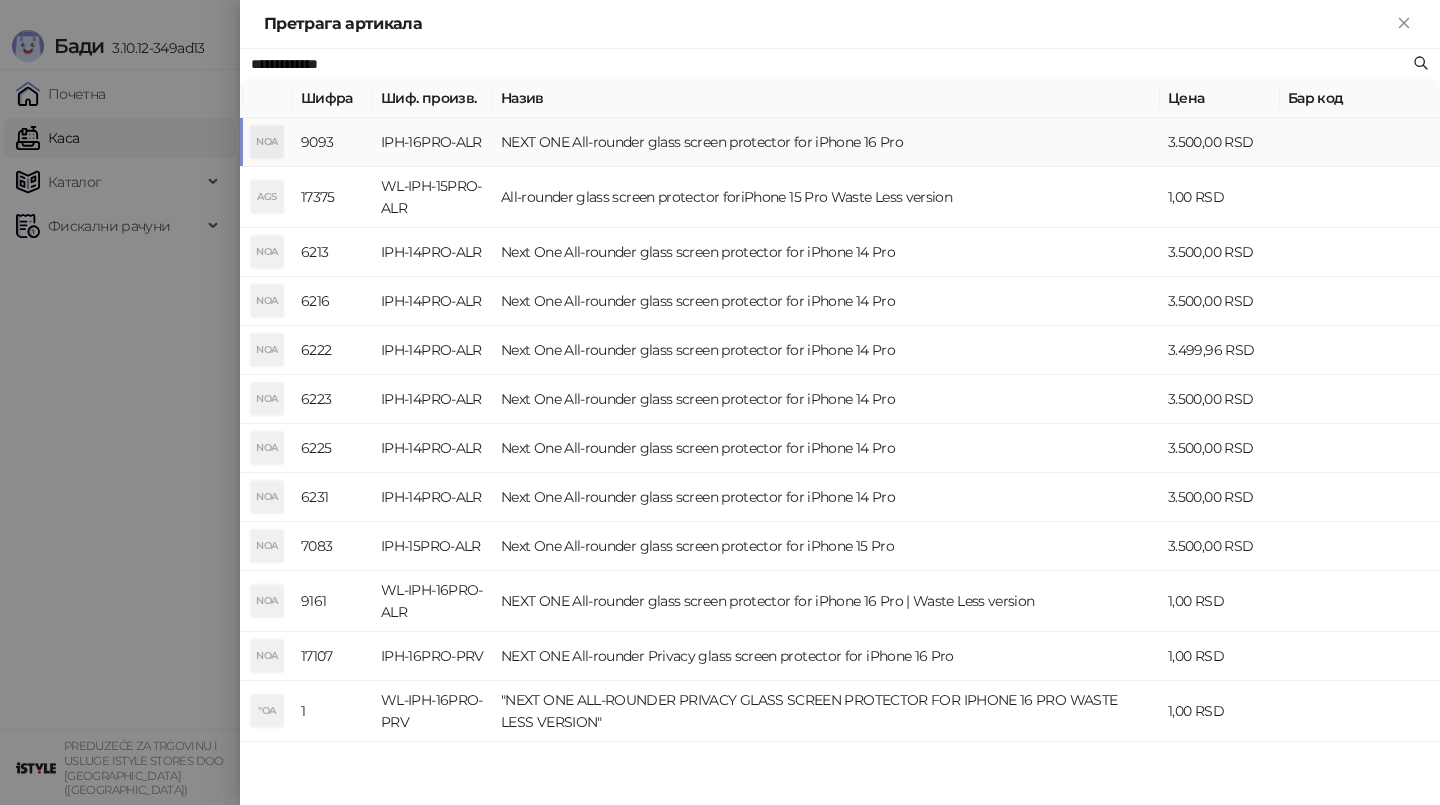 type on "**********" 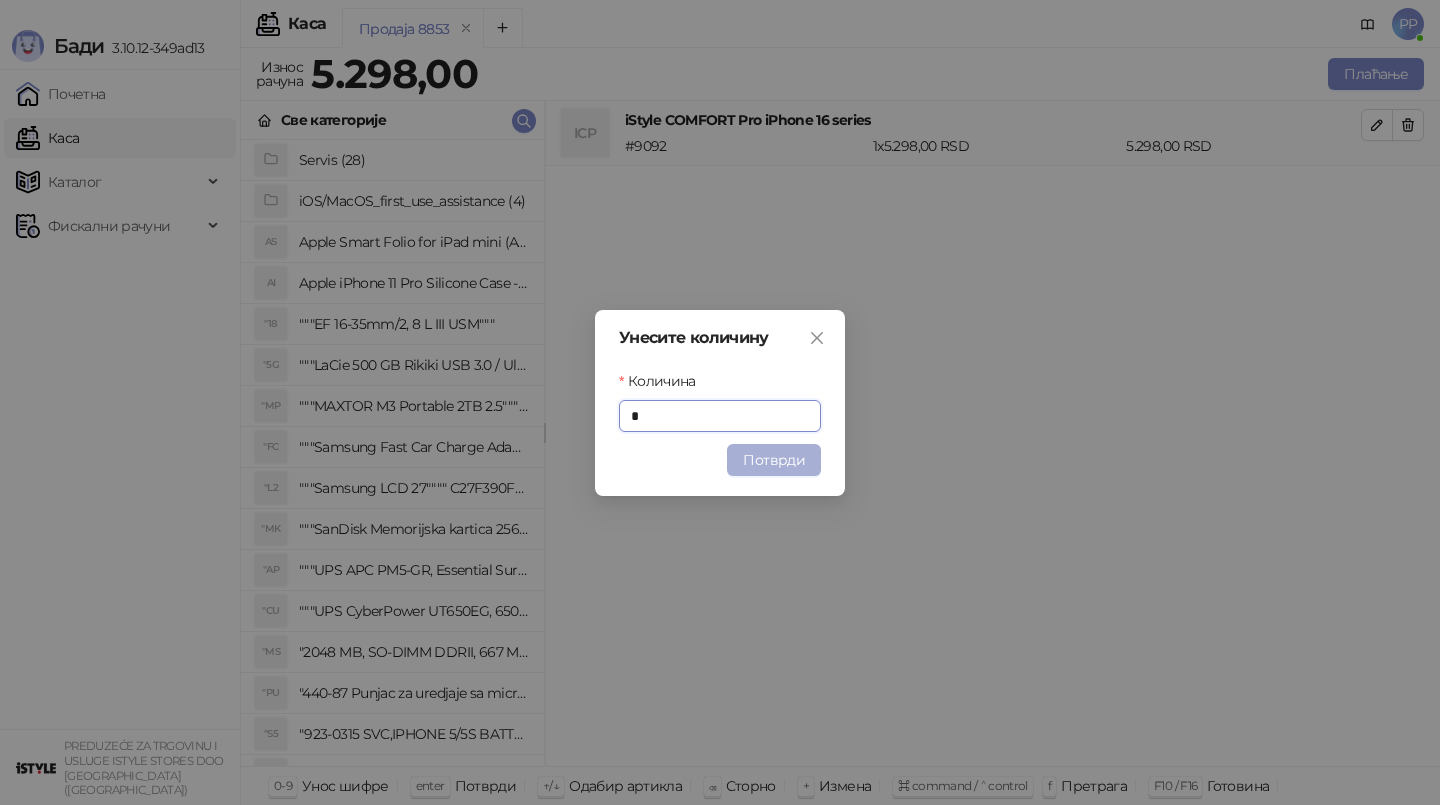 click on "Потврди" at bounding box center [774, 460] 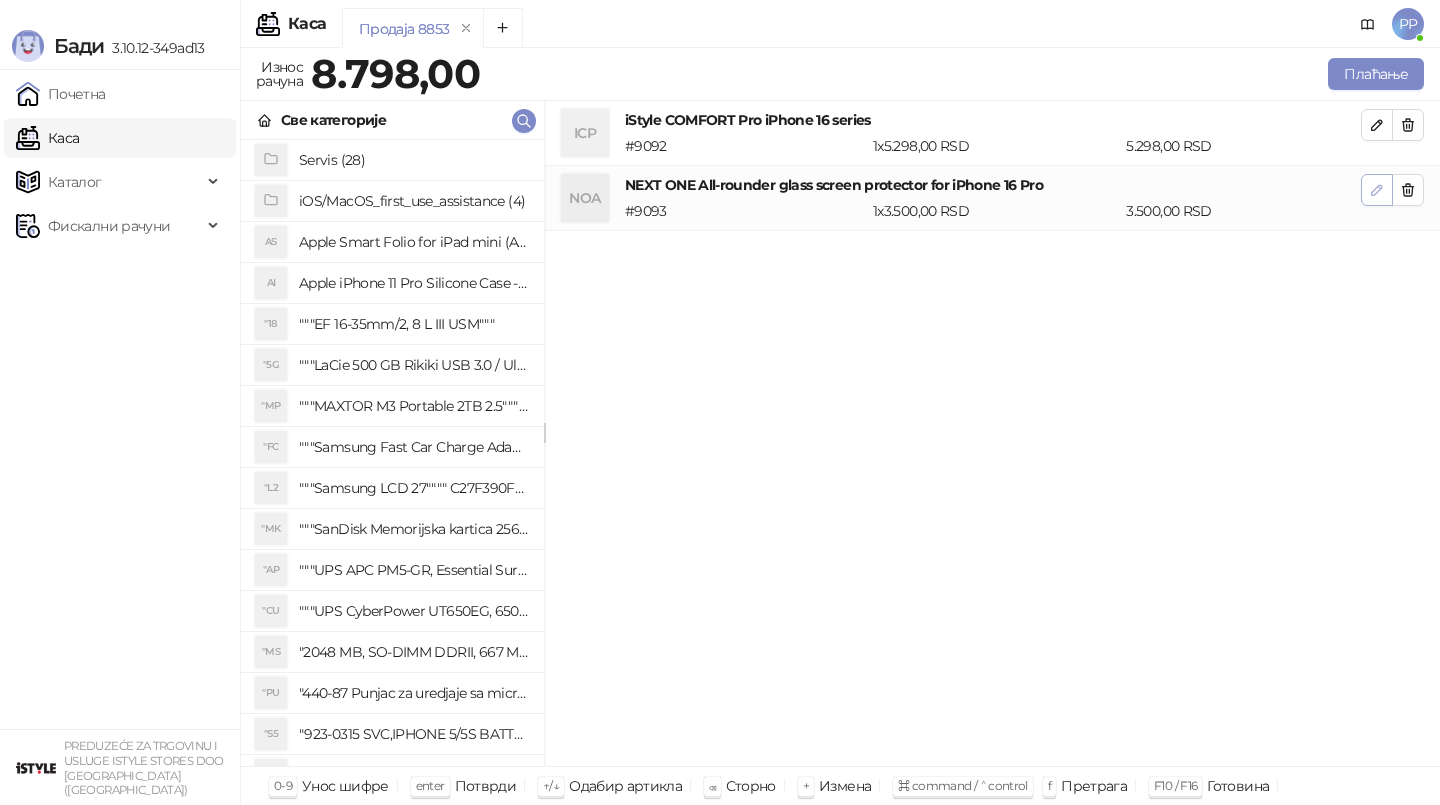 click 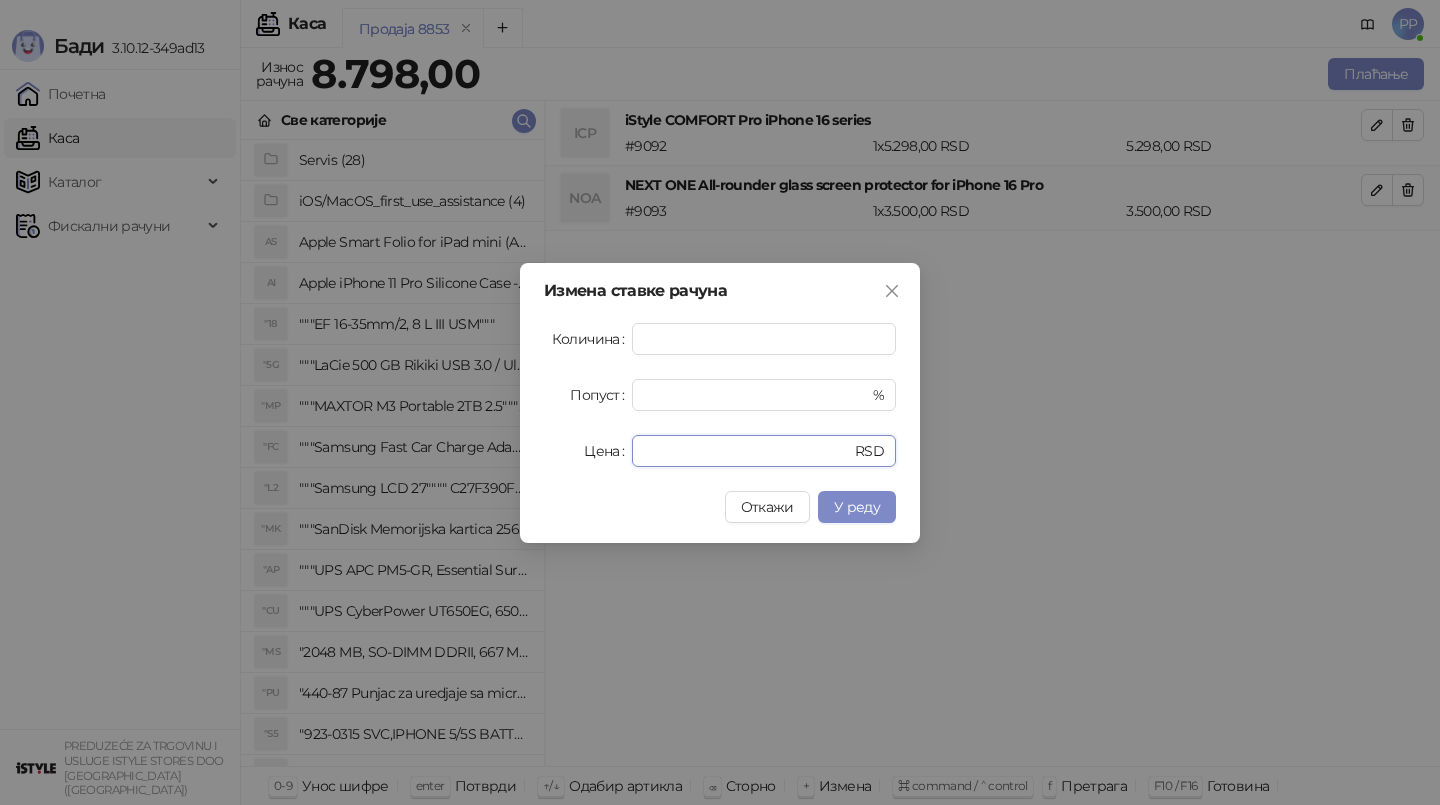drag, startPoint x: 720, startPoint y: 456, endPoint x: 564, endPoint y: 450, distance: 156.11534 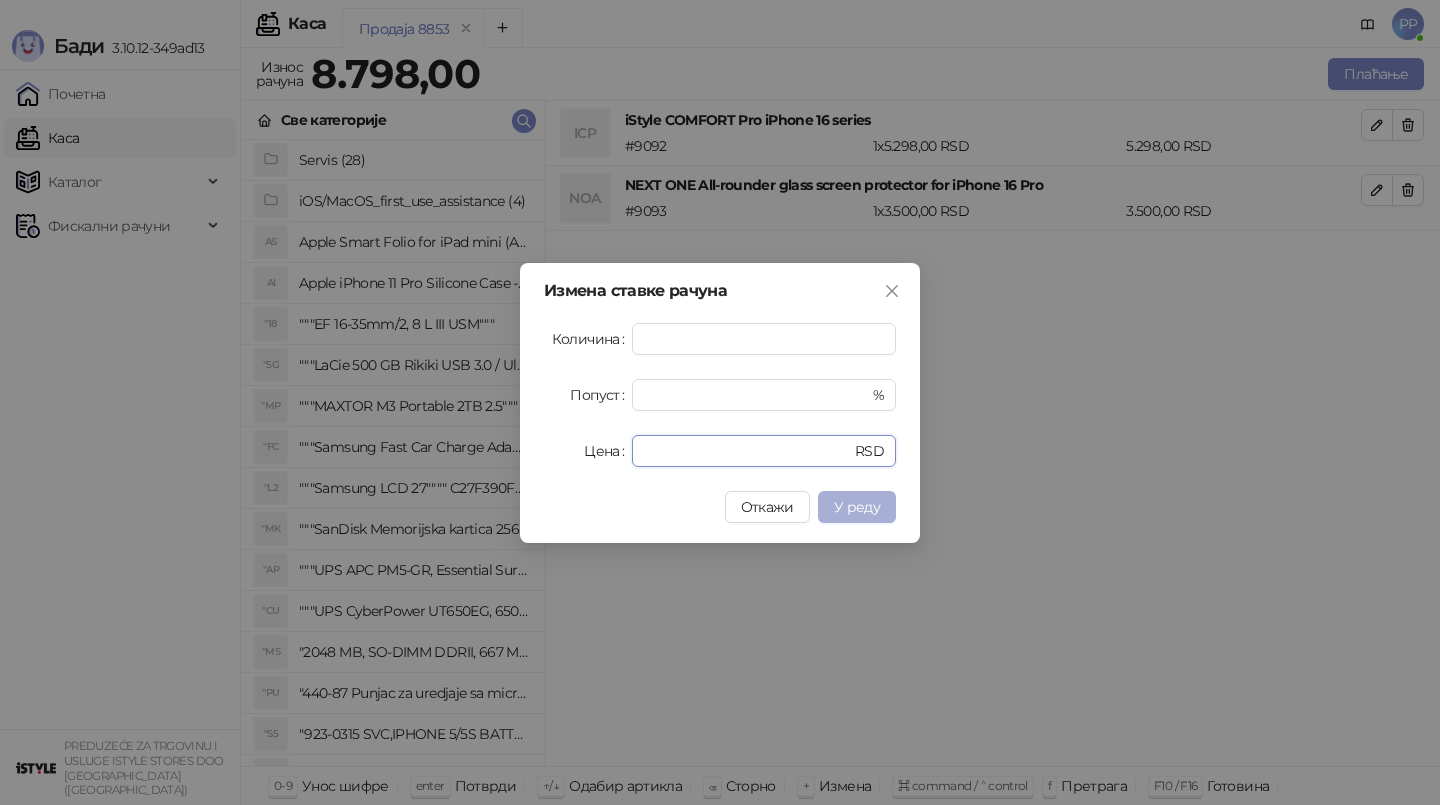 type on "*" 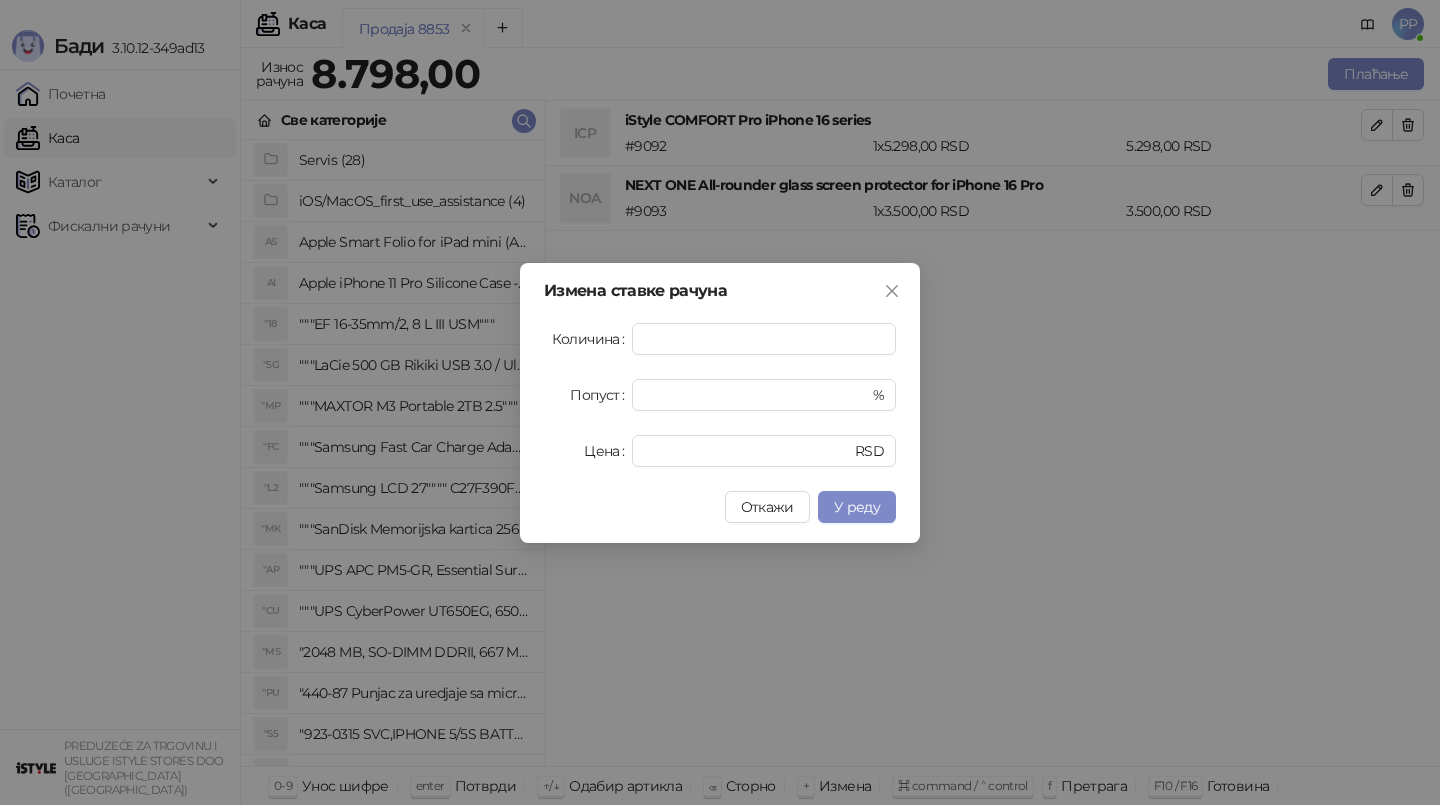 click on "У реду" at bounding box center (857, 507) 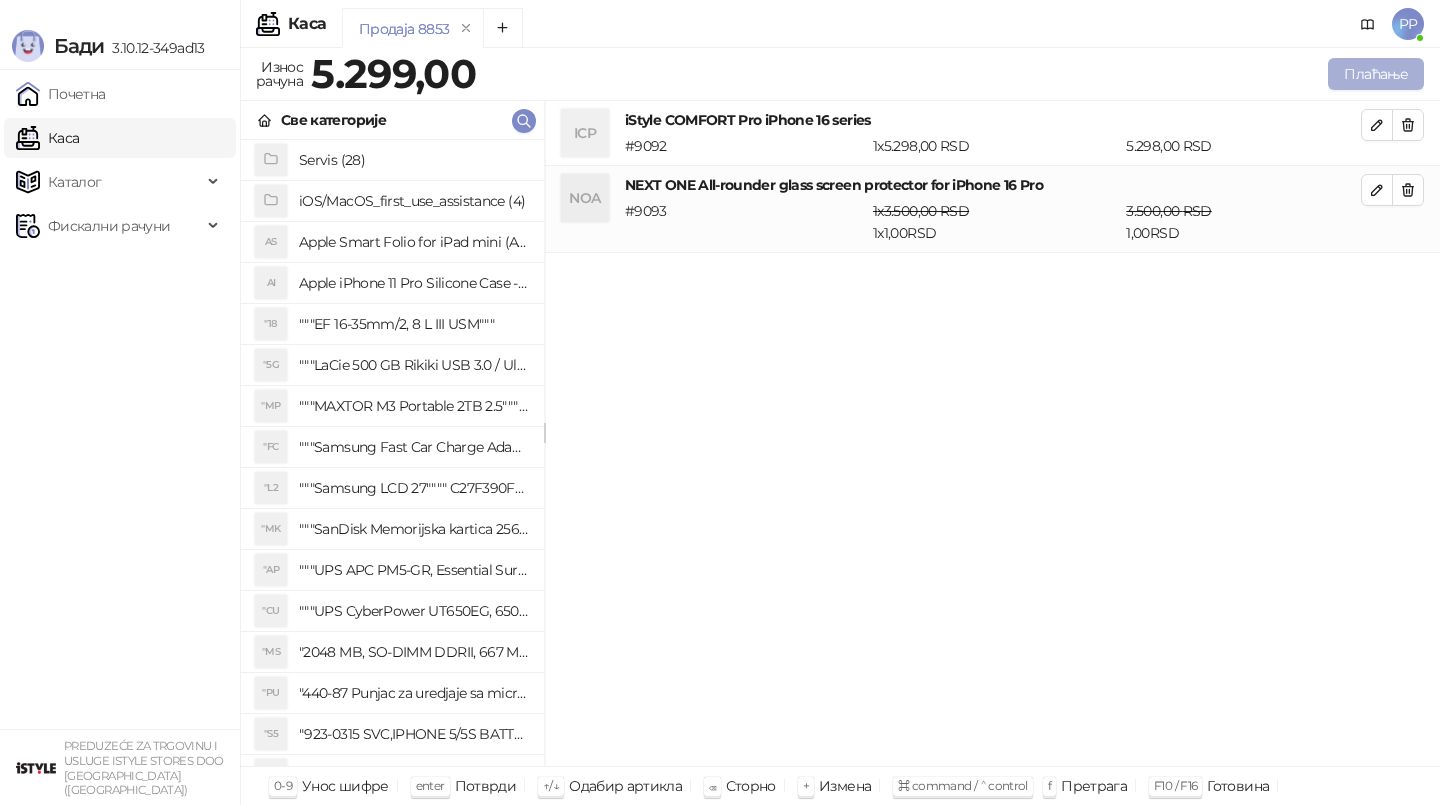 click on "Плаћање" at bounding box center (1376, 74) 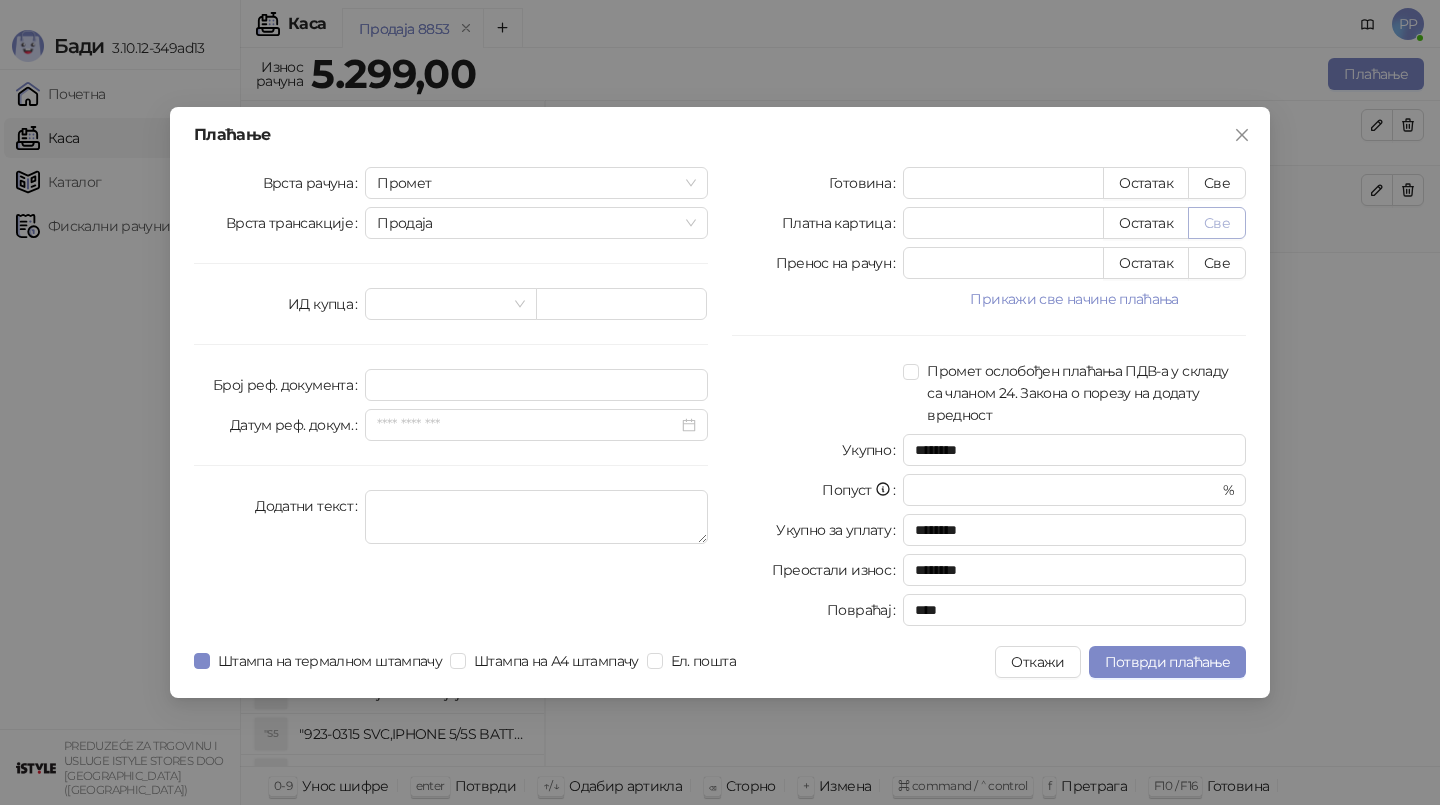 click on "Све" at bounding box center [1217, 223] 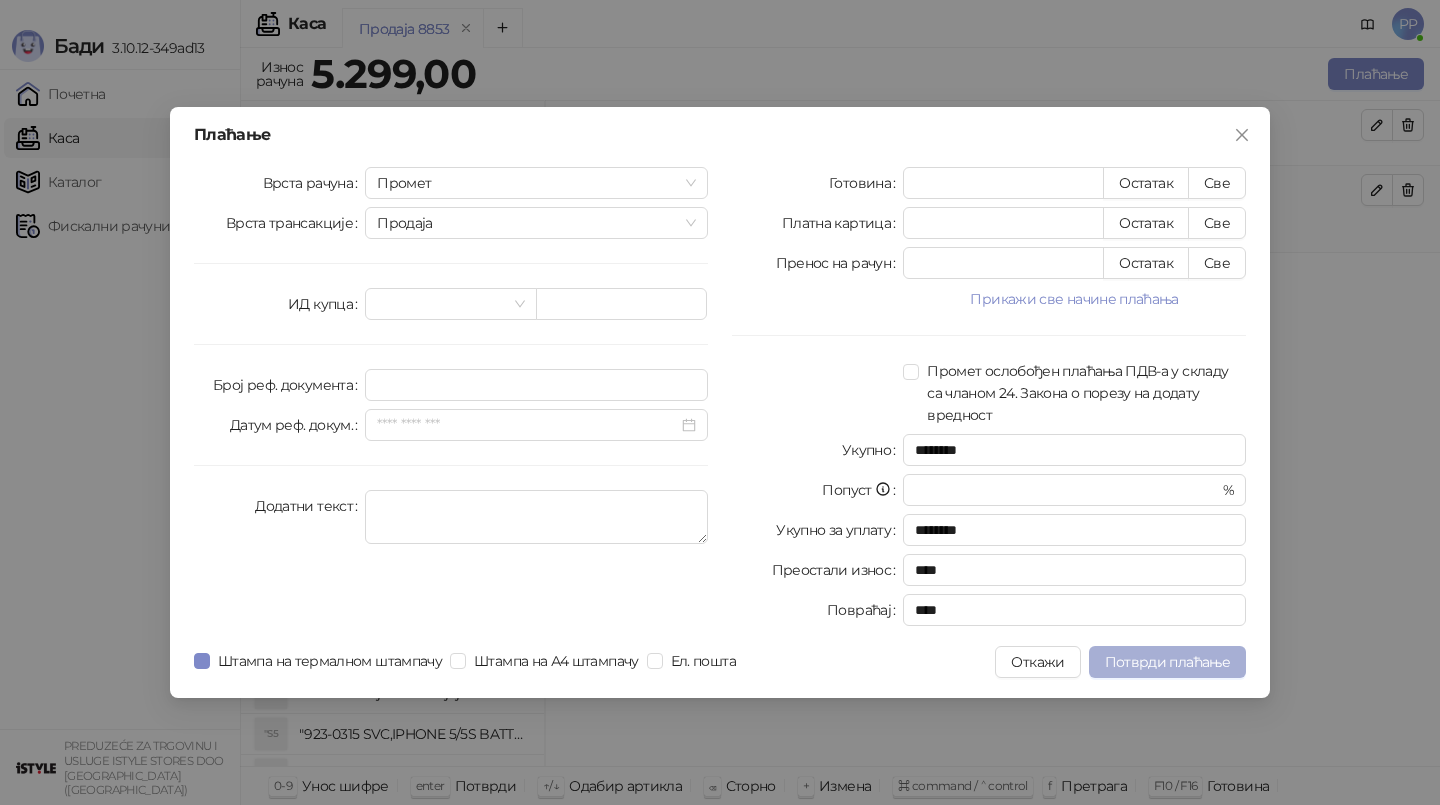 click on "Потврди плаћање" at bounding box center (1167, 662) 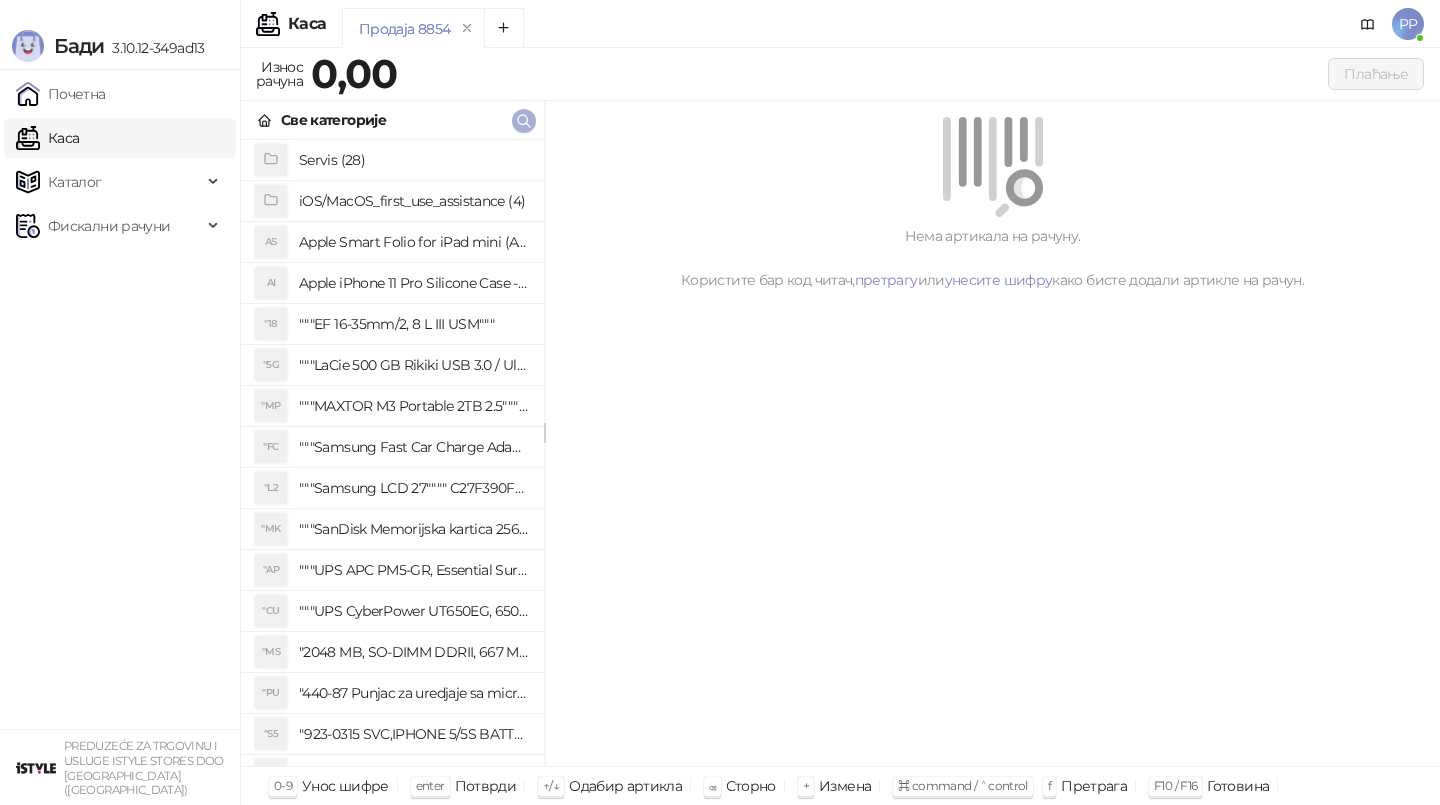 click 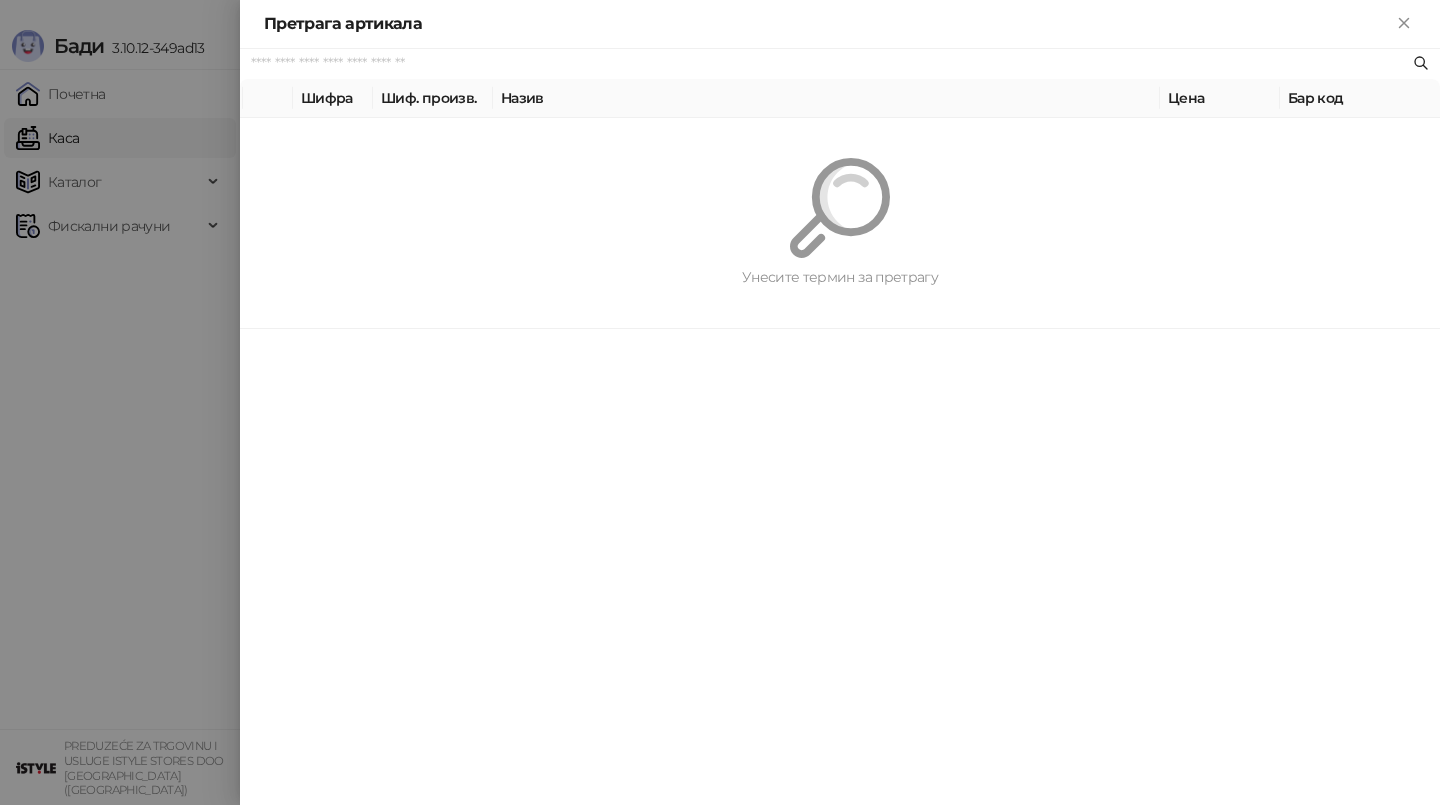 paste on "*********" 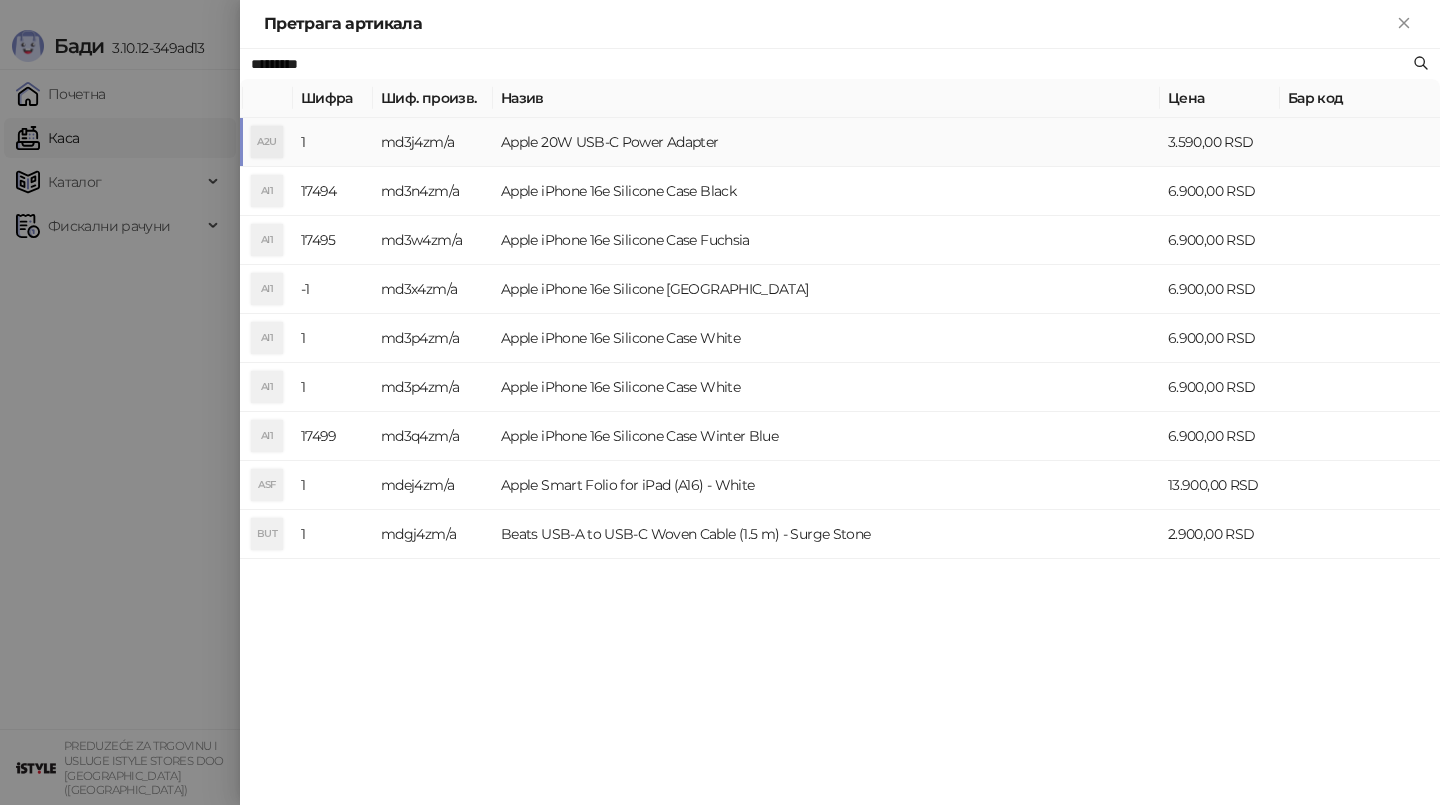 click on "Apple 20W USB-C Power Adapter" at bounding box center [826, 142] 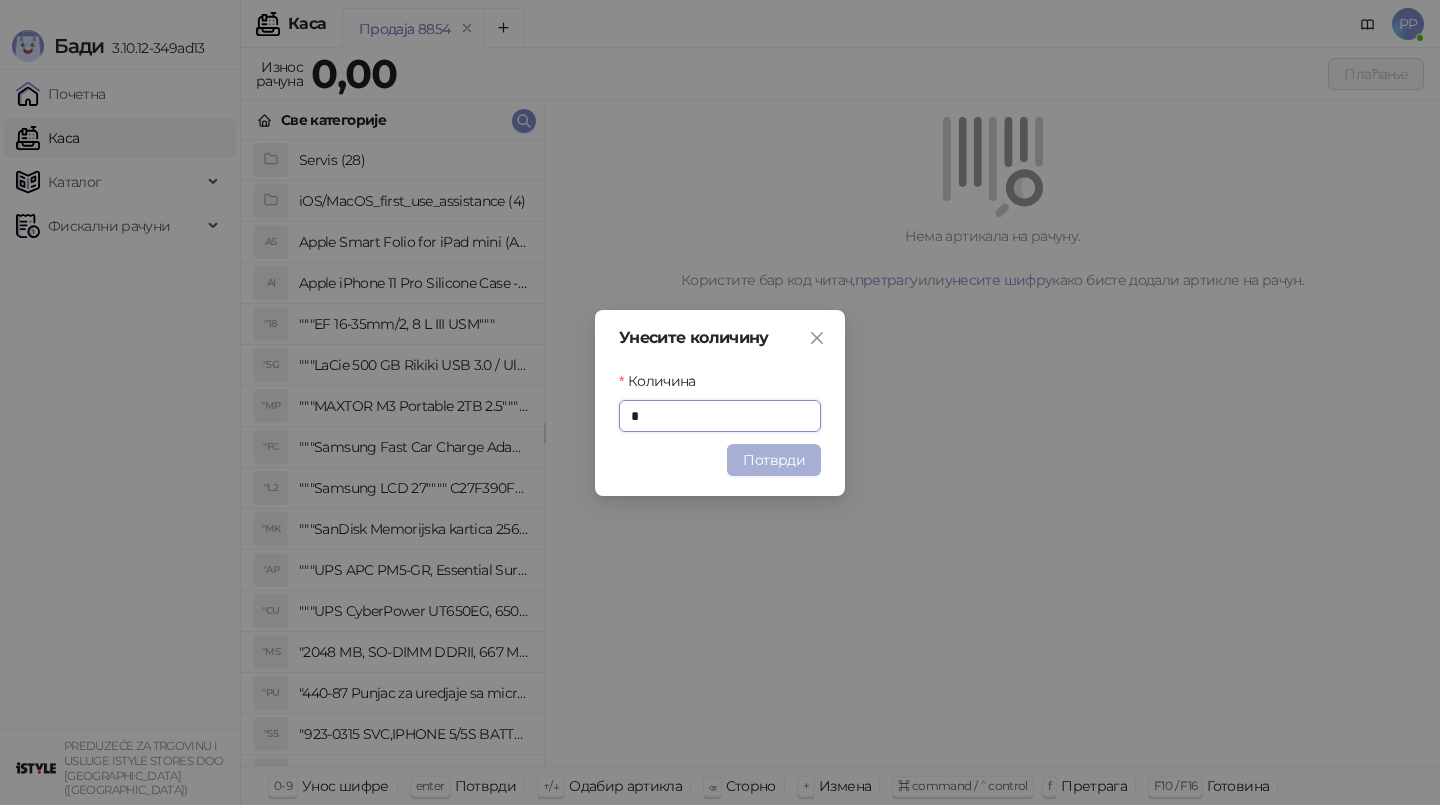 click on "Потврди" at bounding box center (774, 460) 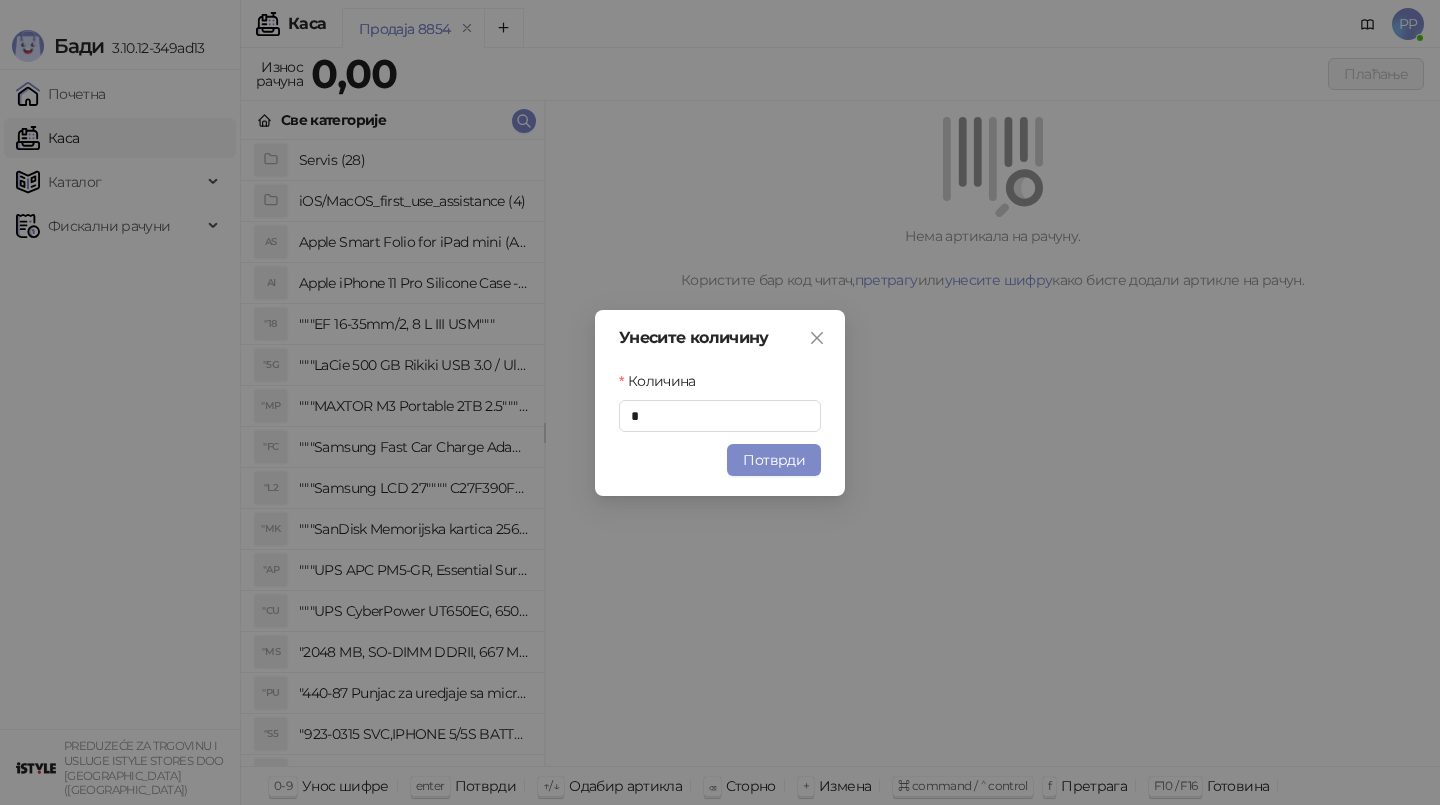 drag, startPoint x: 610, startPoint y: 604, endPoint x: 562, endPoint y: 680, distance: 89.88882 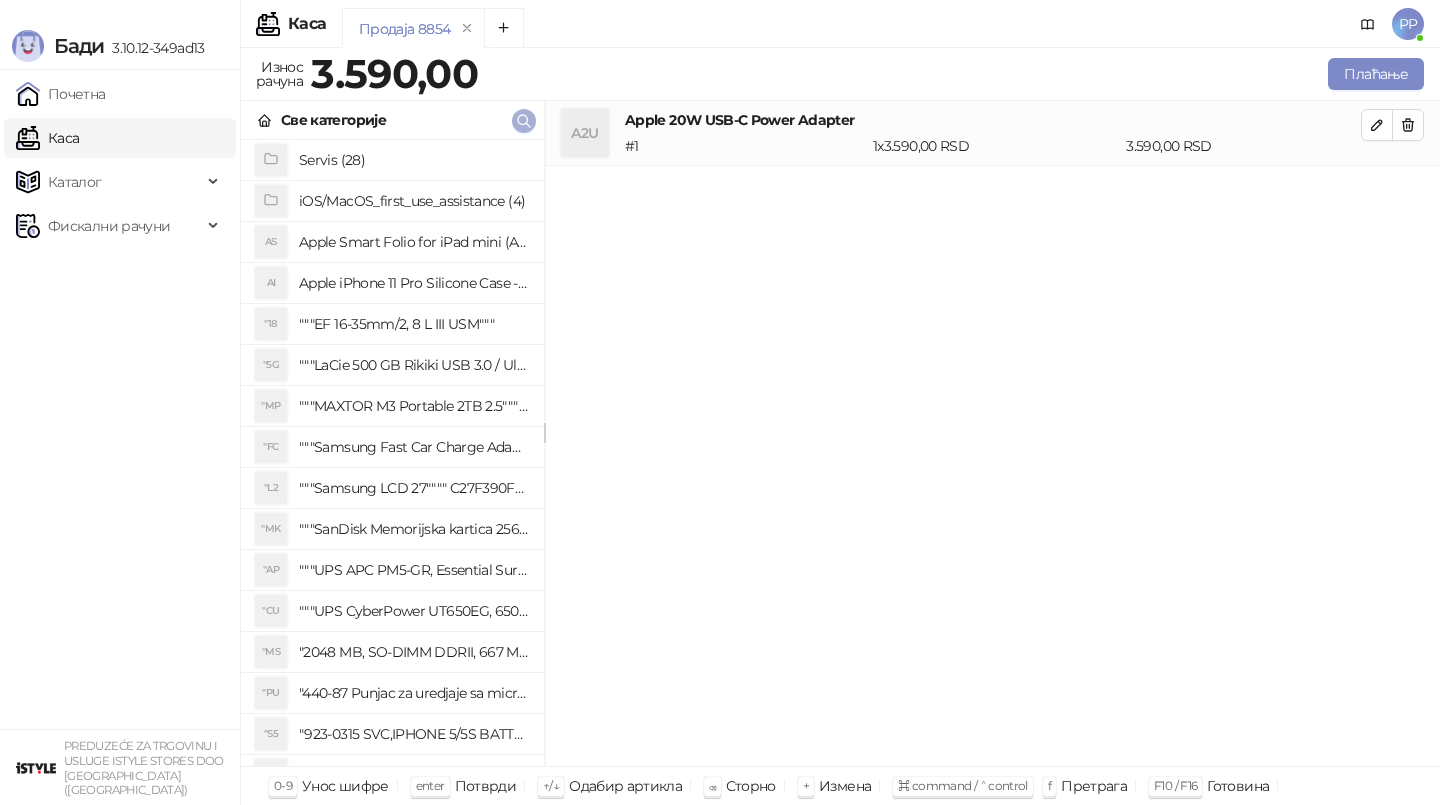 click 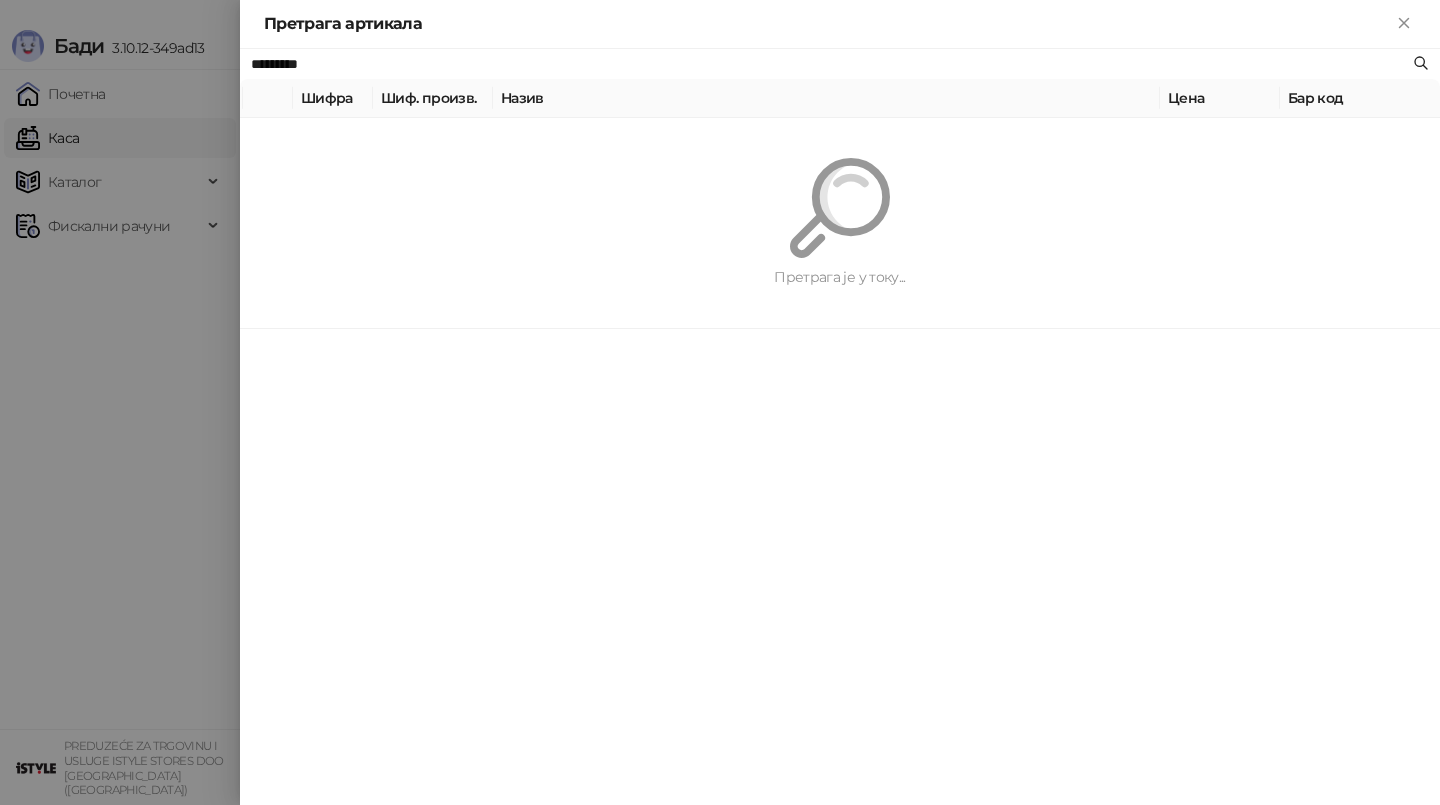 paste on "**********" 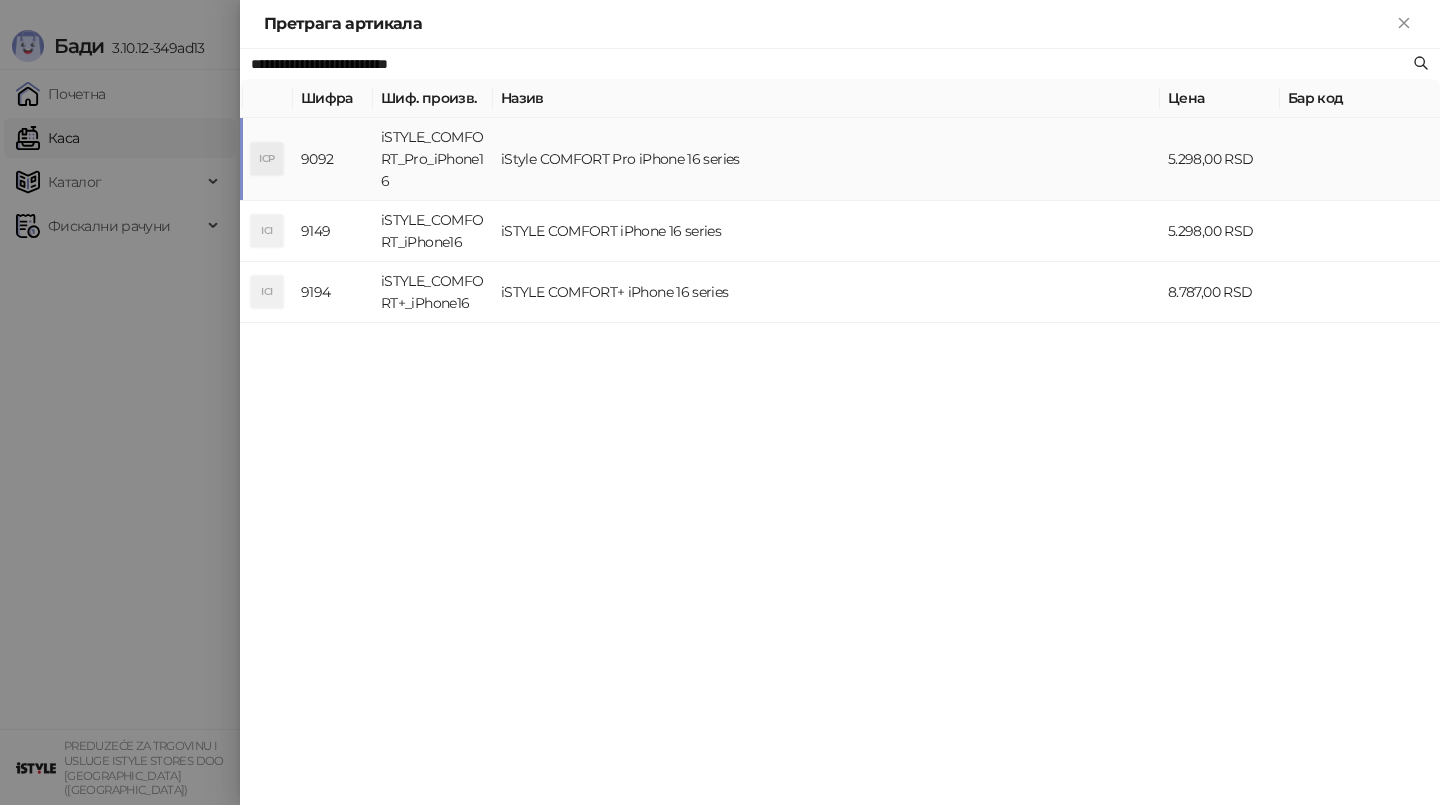 click on "iStyle COMFORT Pro iPhone 16 series" at bounding box center (826, 159) 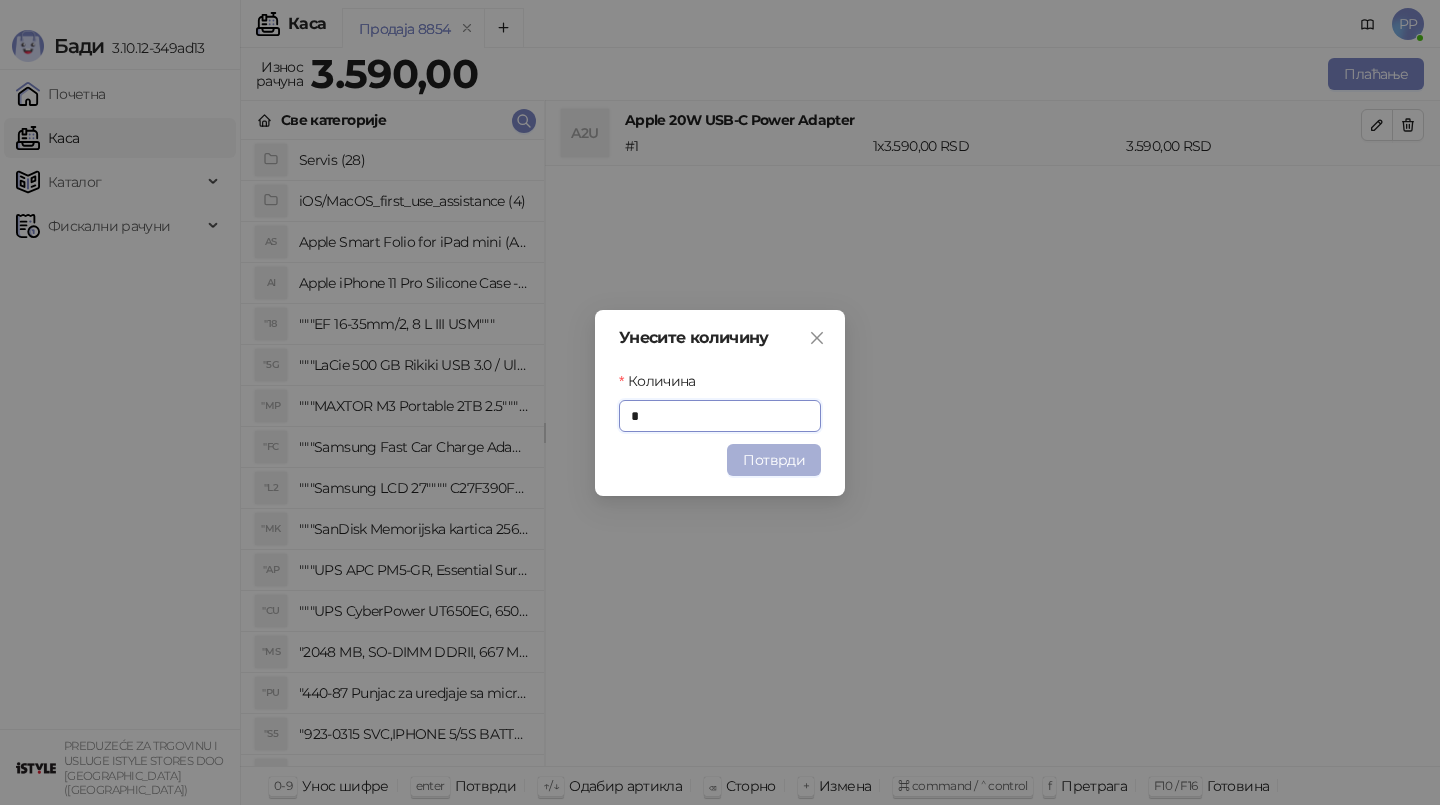 click on "Потврди" at bounding box center (774, 460) 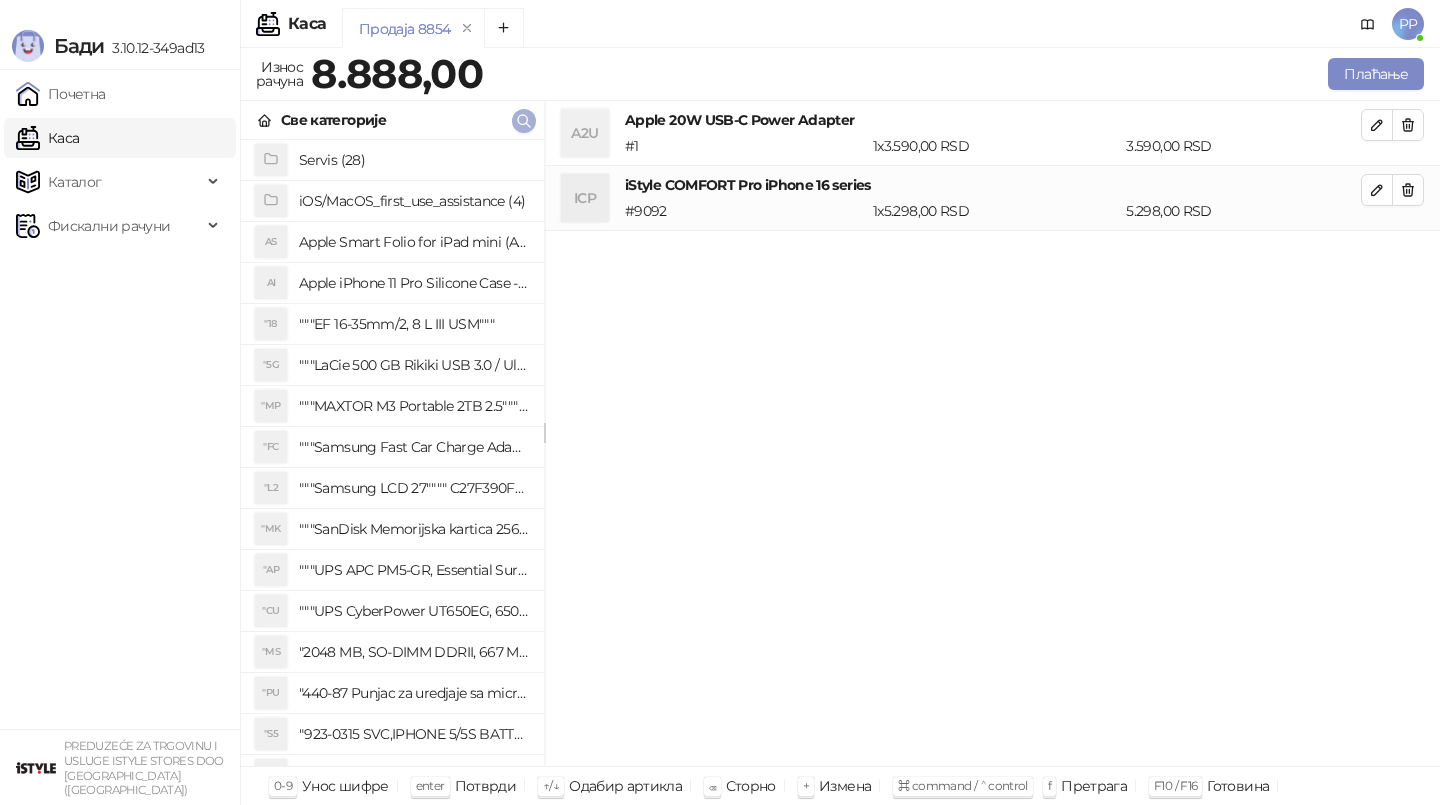 click 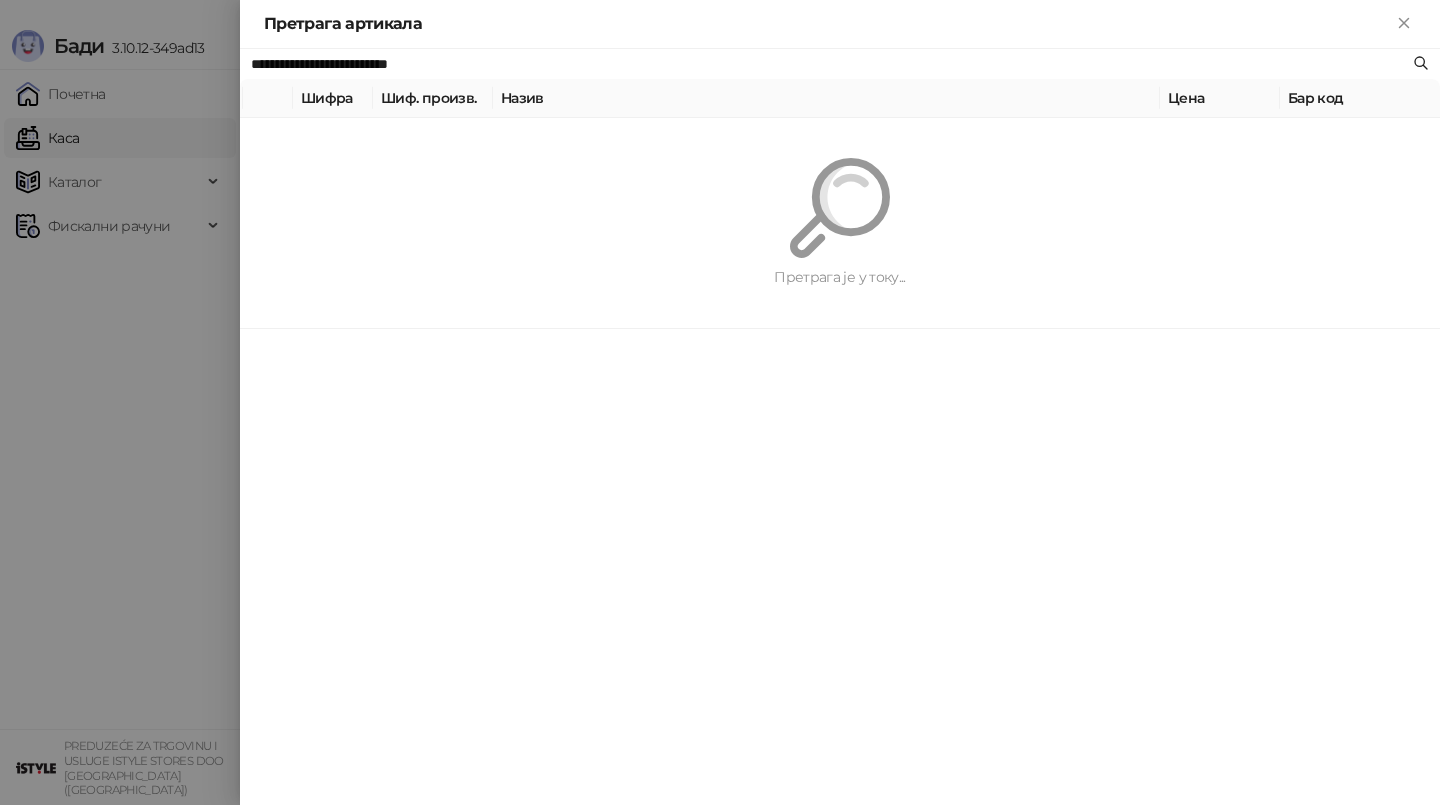 paste 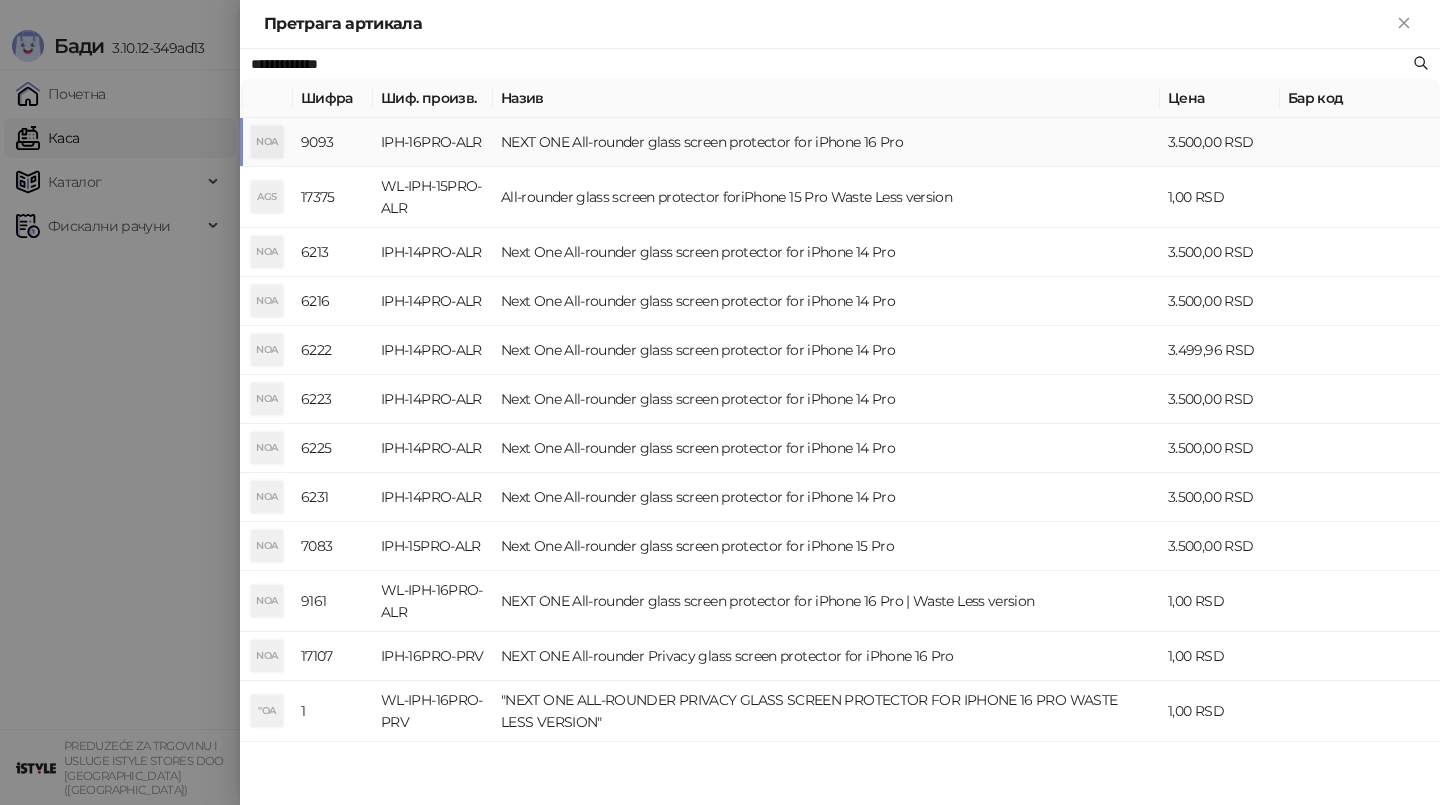 type on "**********" 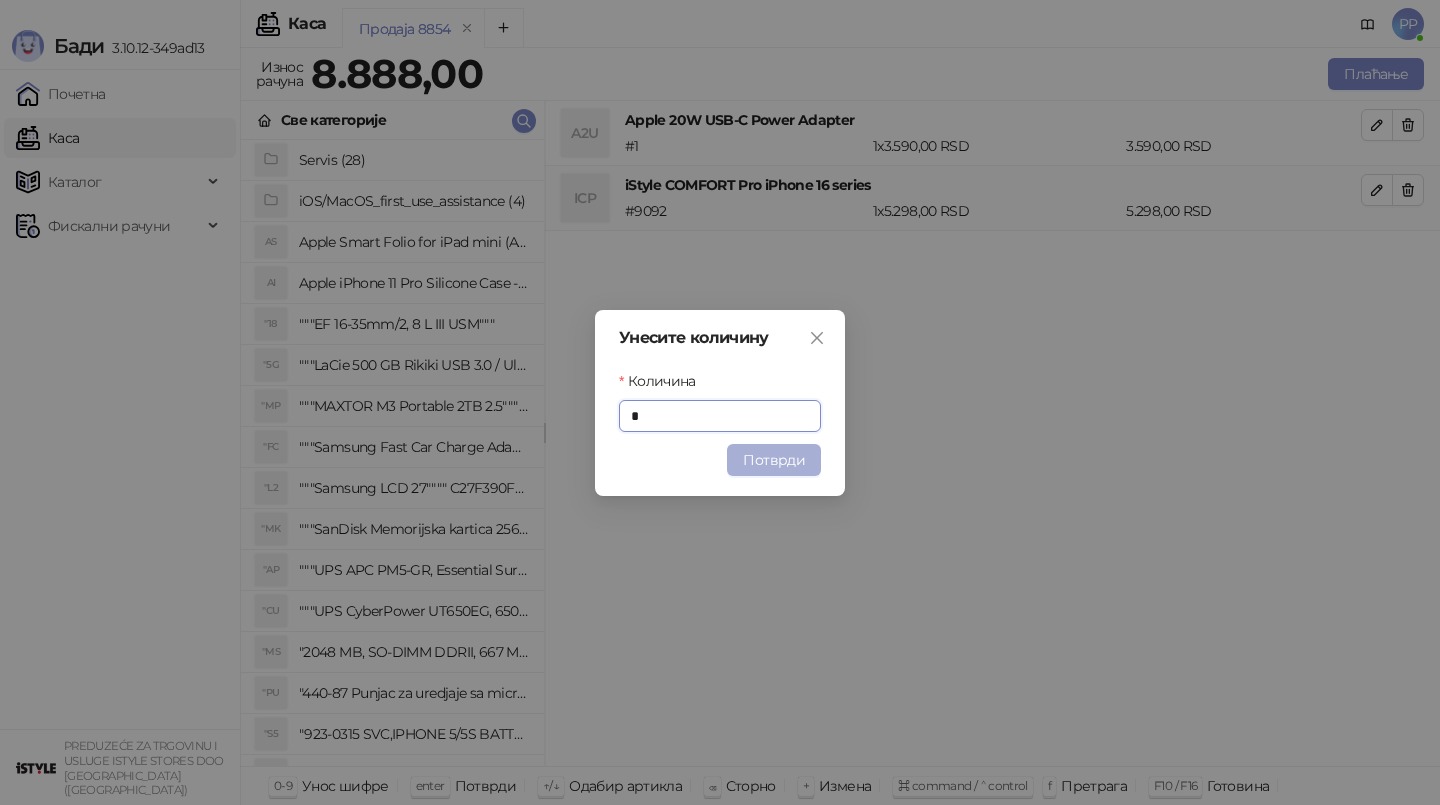 click on "Потврди" at bounding box center (774, 460) 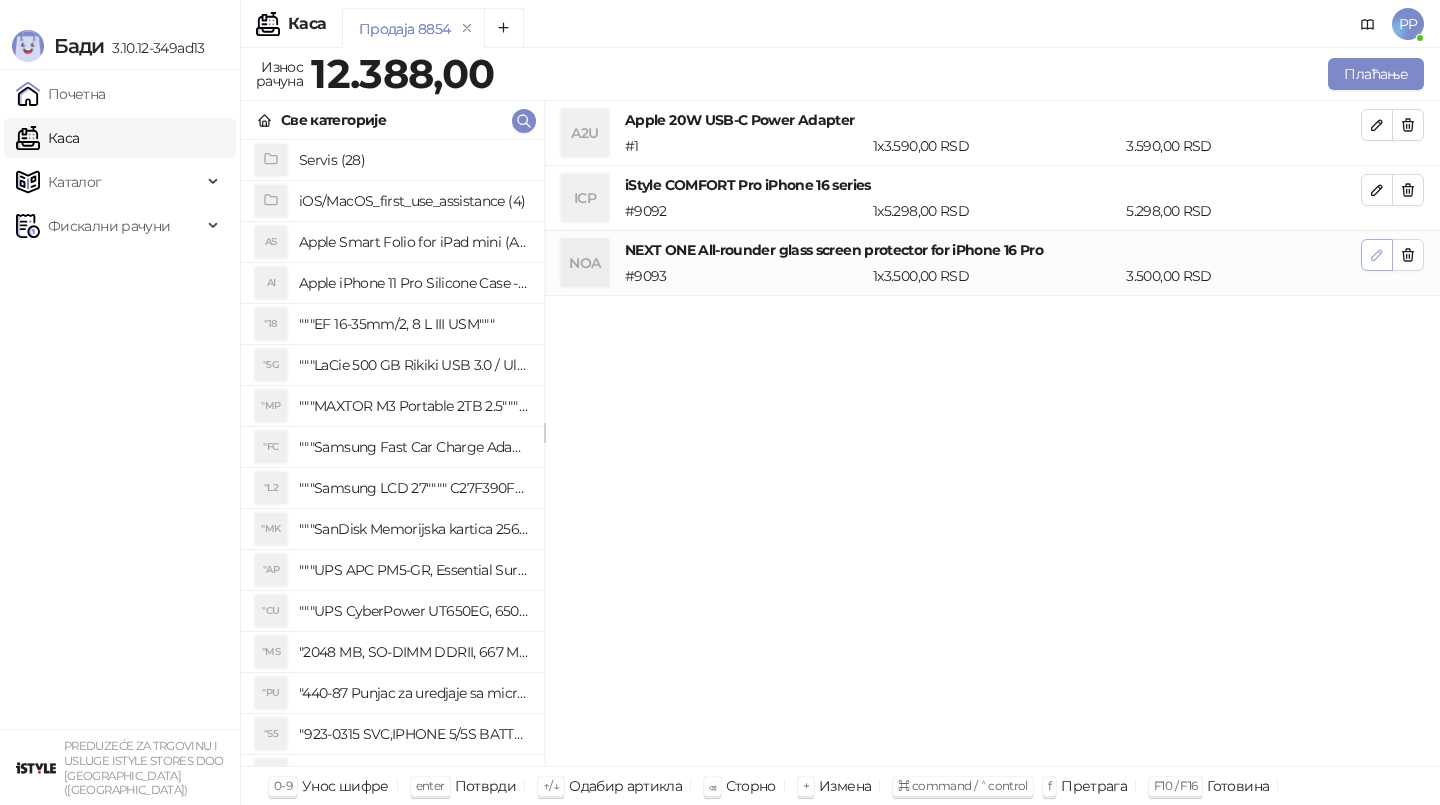 click 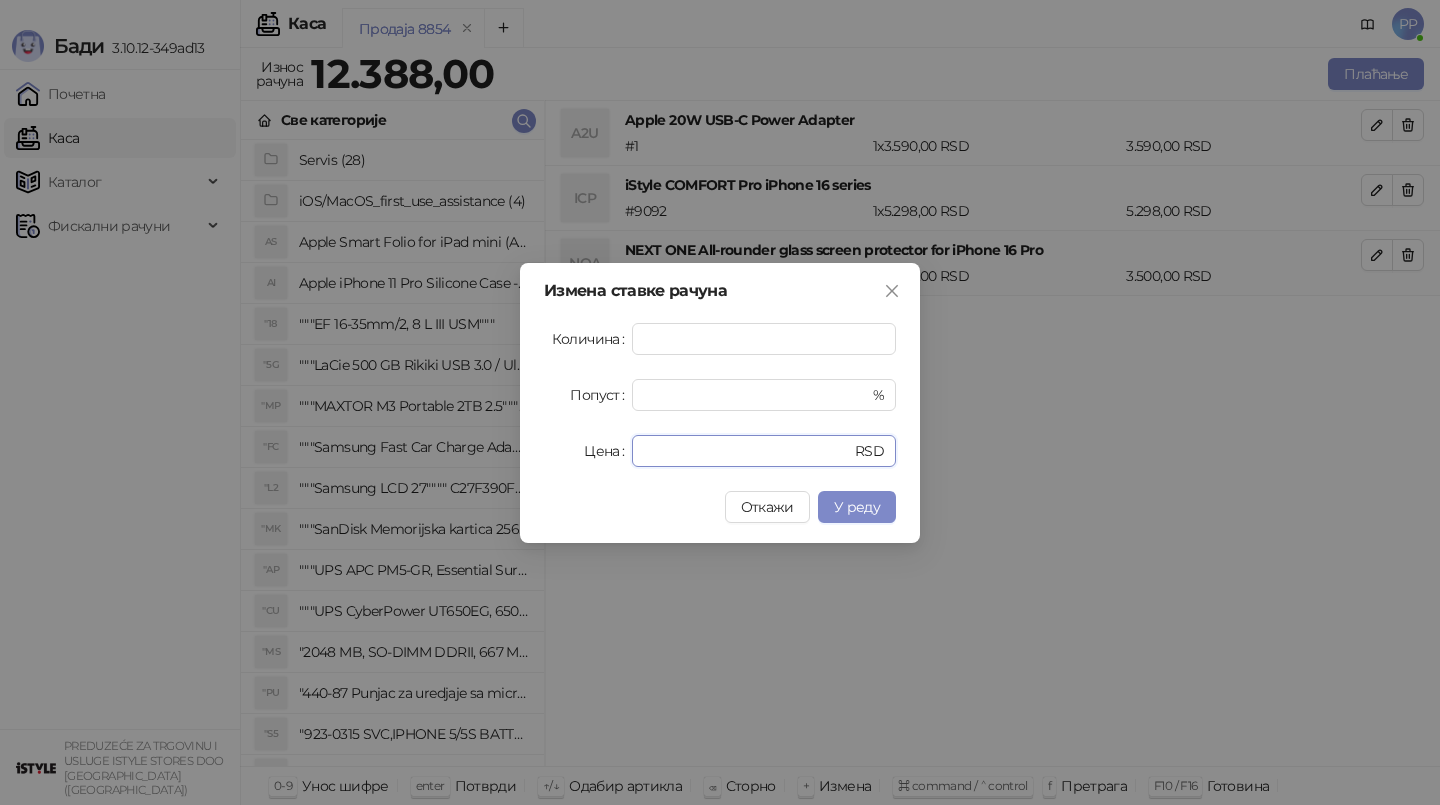 drag, startPoint x: 742, startPoint y: 450, endPoint x: 534, endPoint y: 446, distance: 208.03845 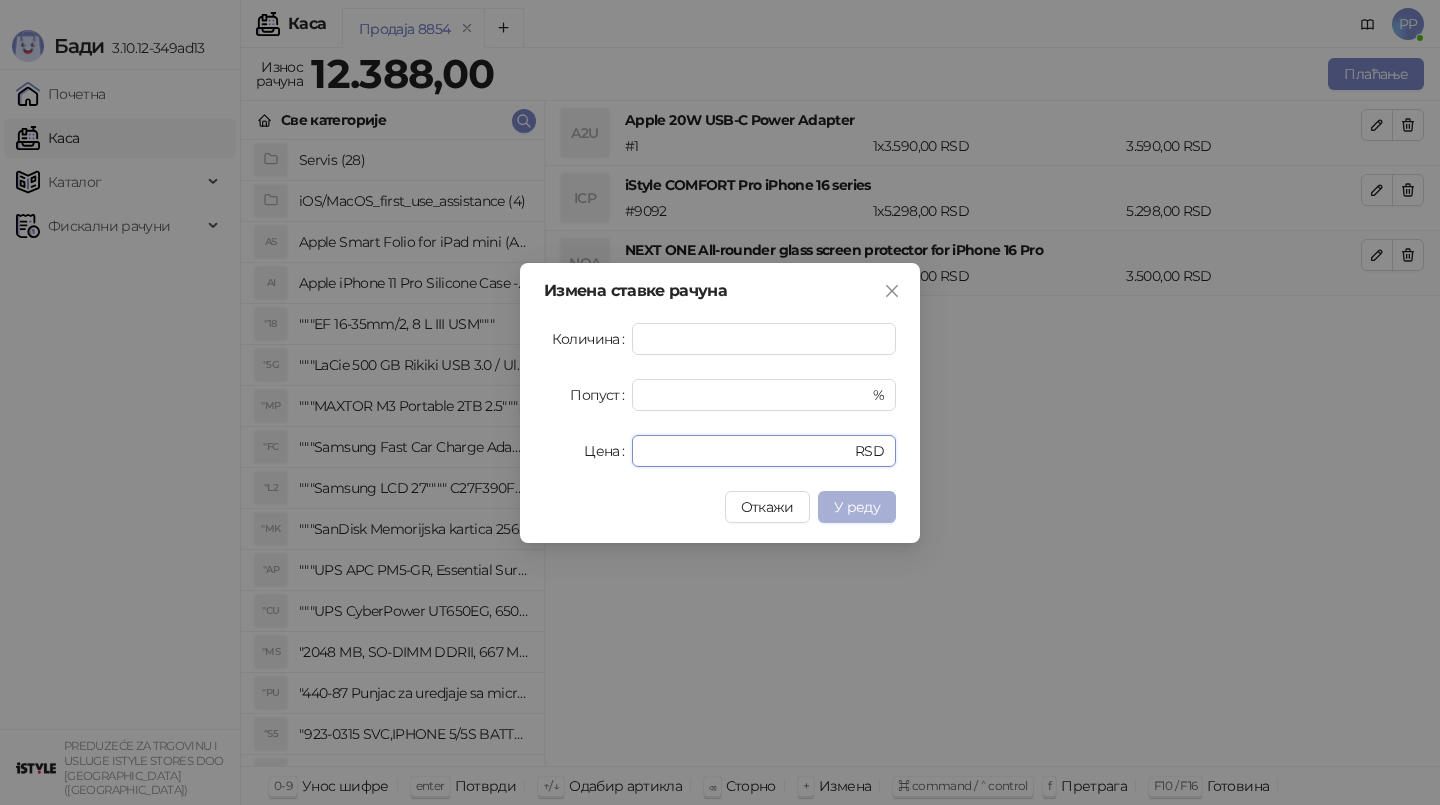 type on "*" 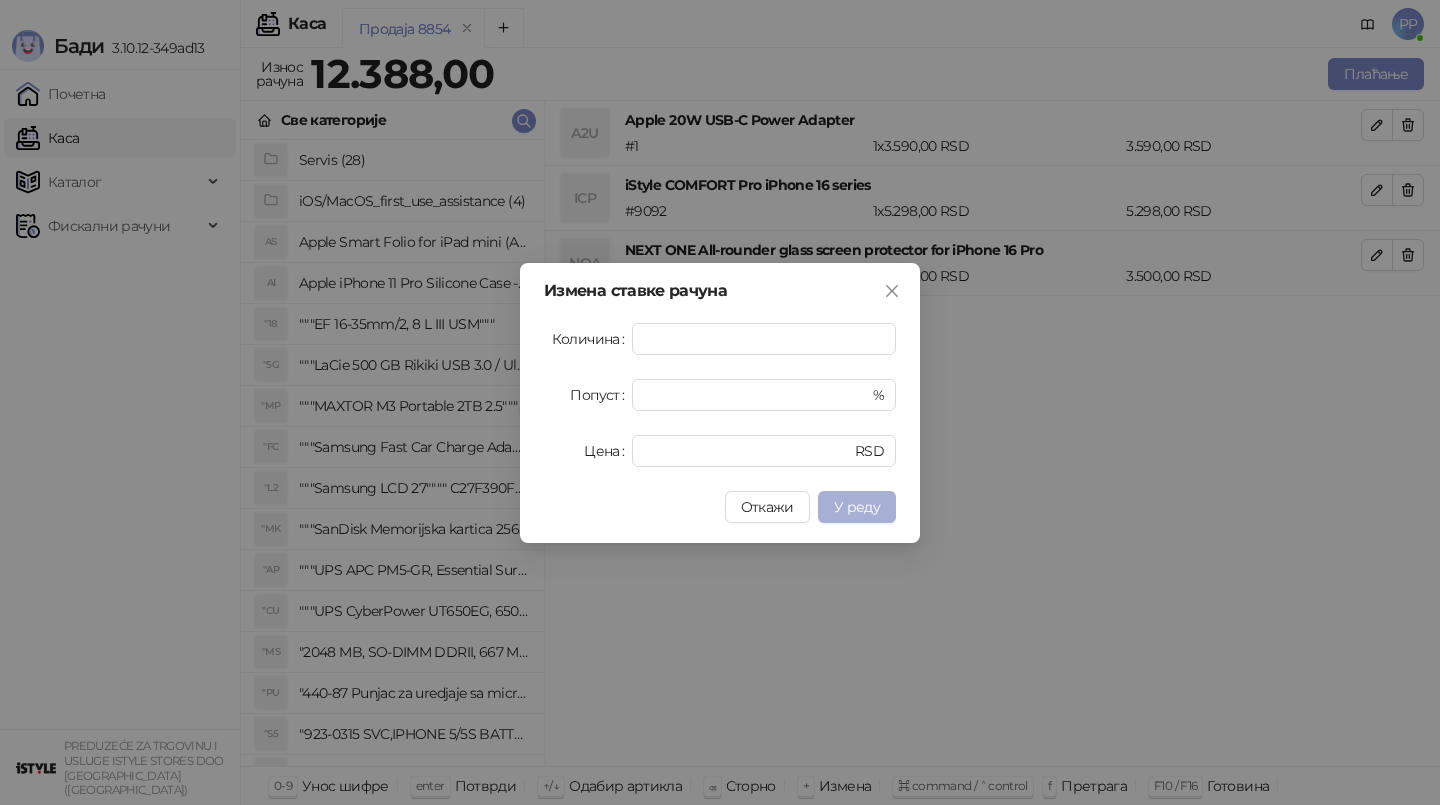 click on "У реду" at bounding box center [857, 507] 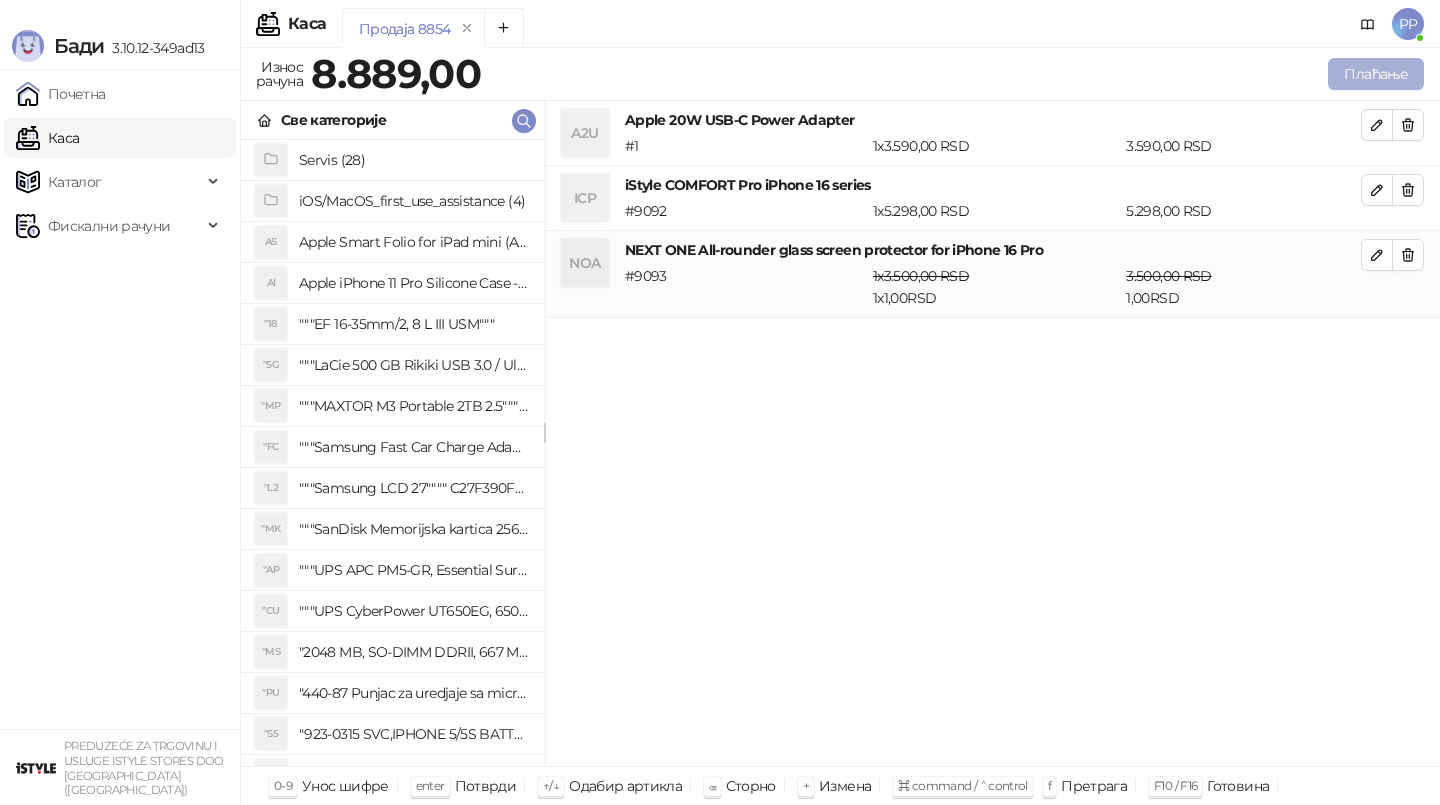 click on "Плаћање" at bounding box center [1376, 74] 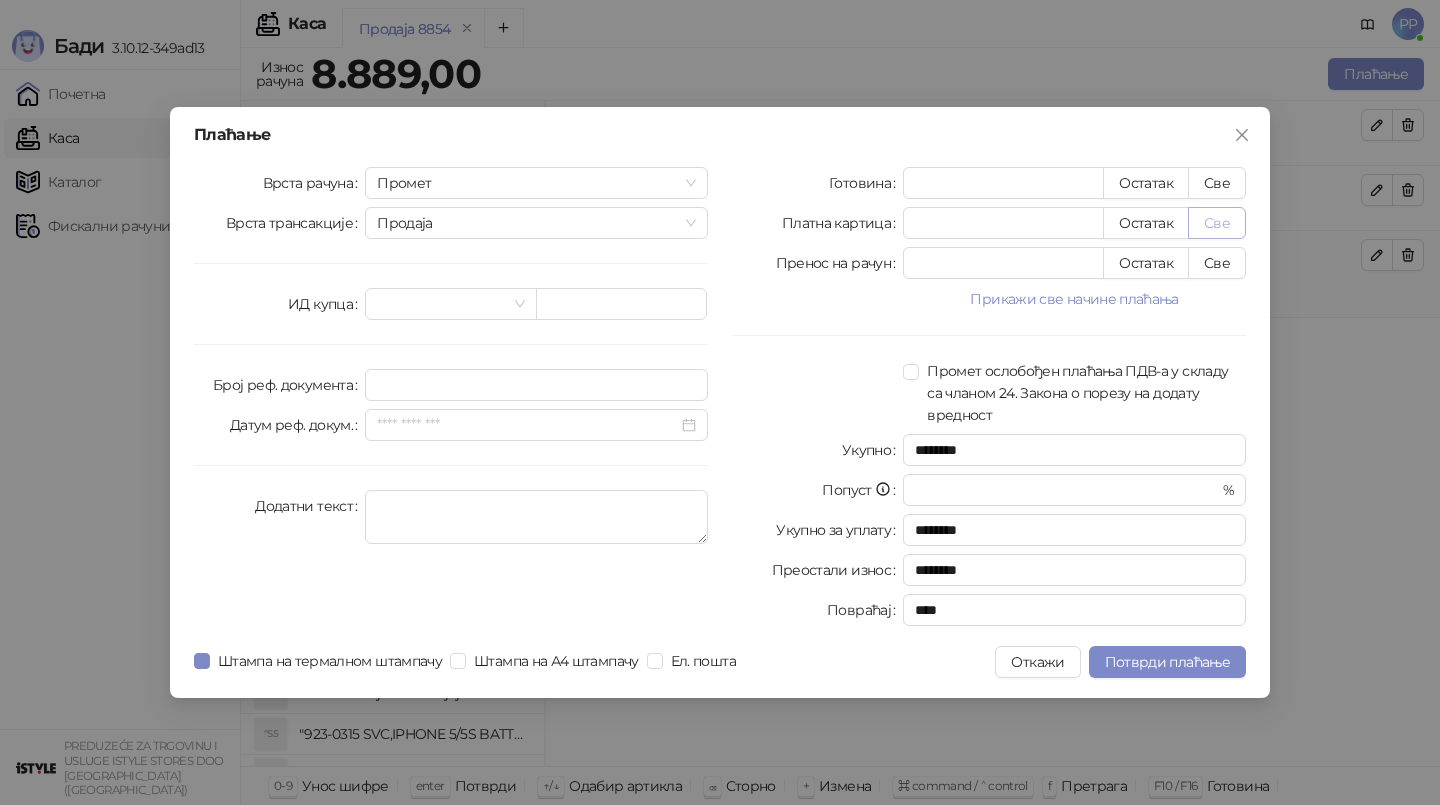 click on "Све" at bounding box center [1217, 223] 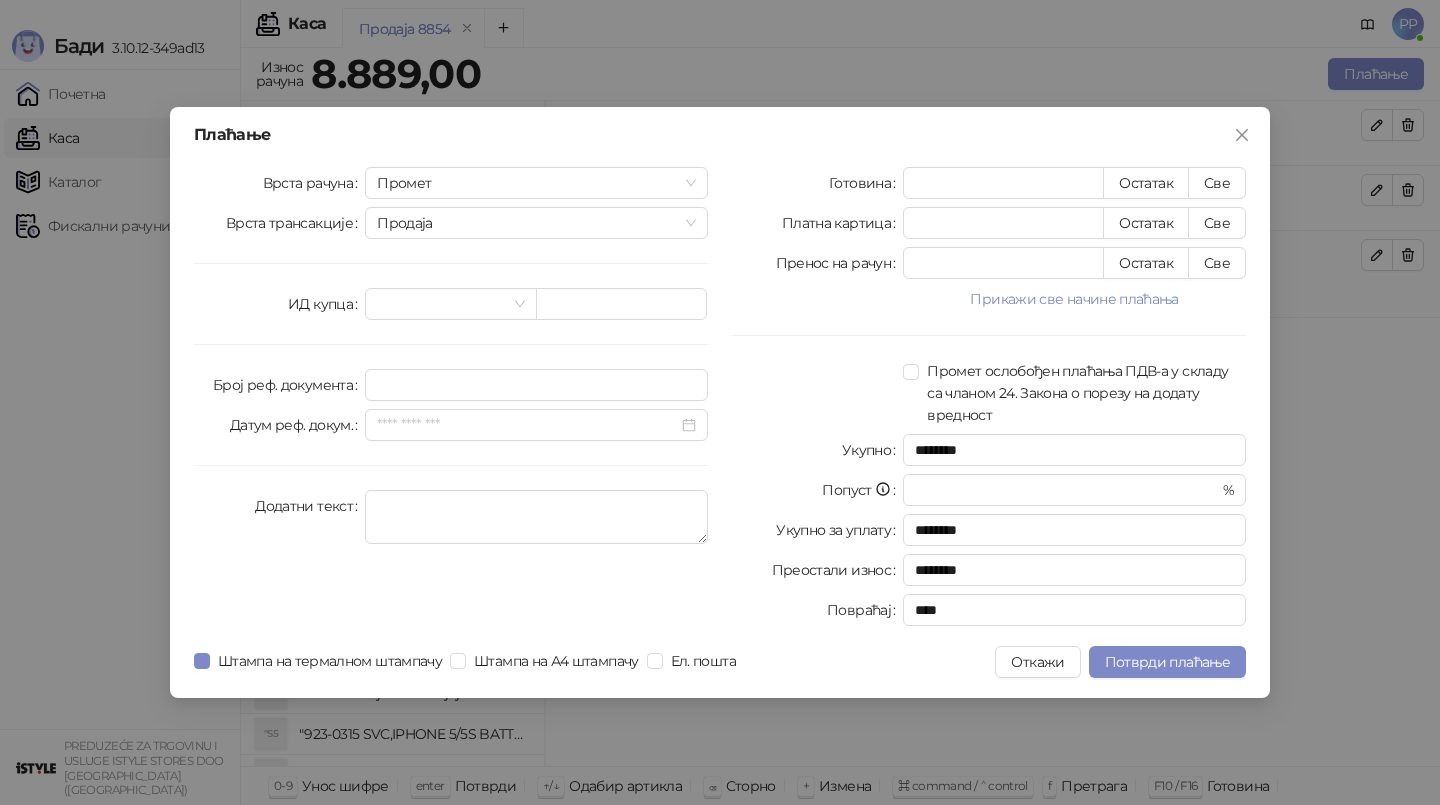 type on "****" 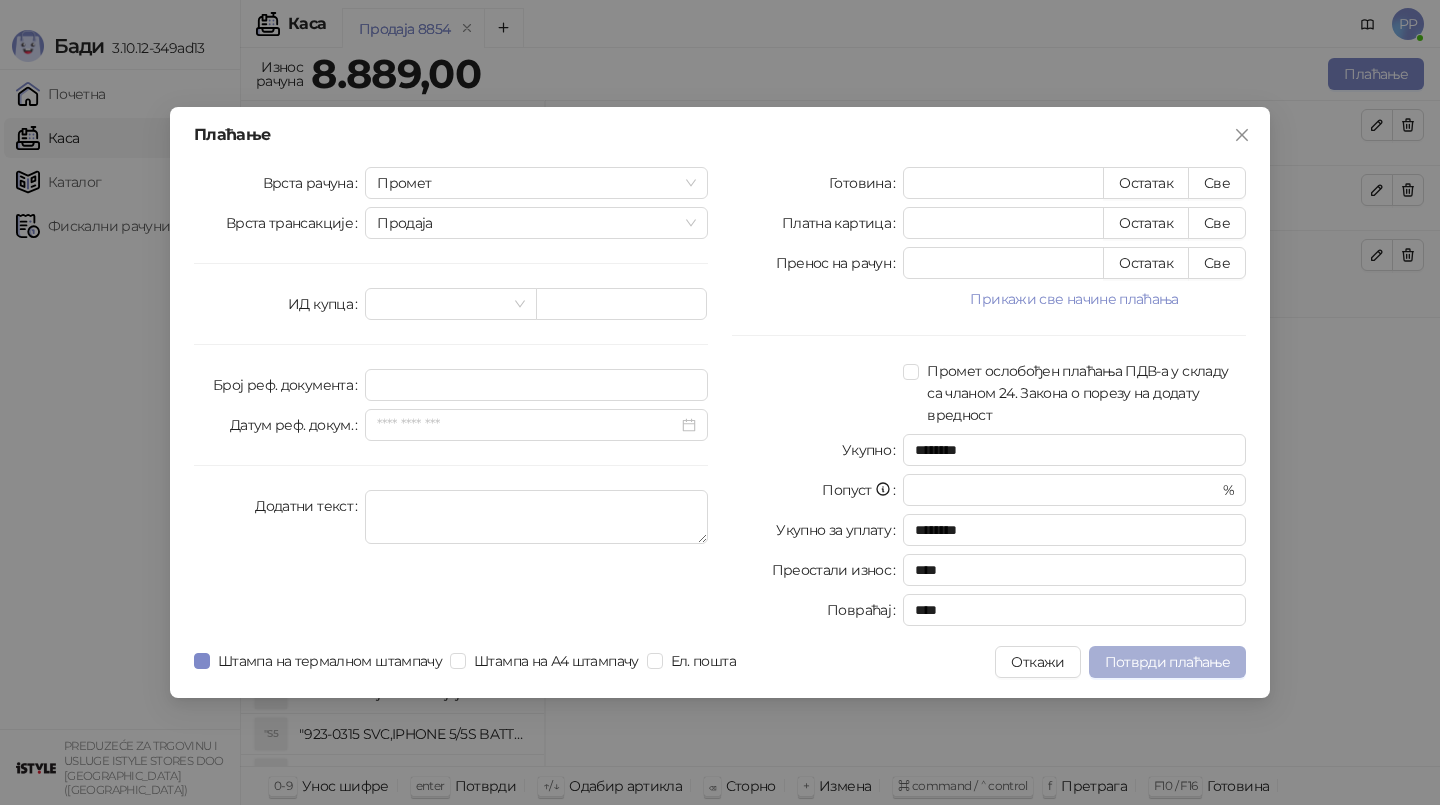 click on "Потврди плаћање" at bounding box center (1167, 662) 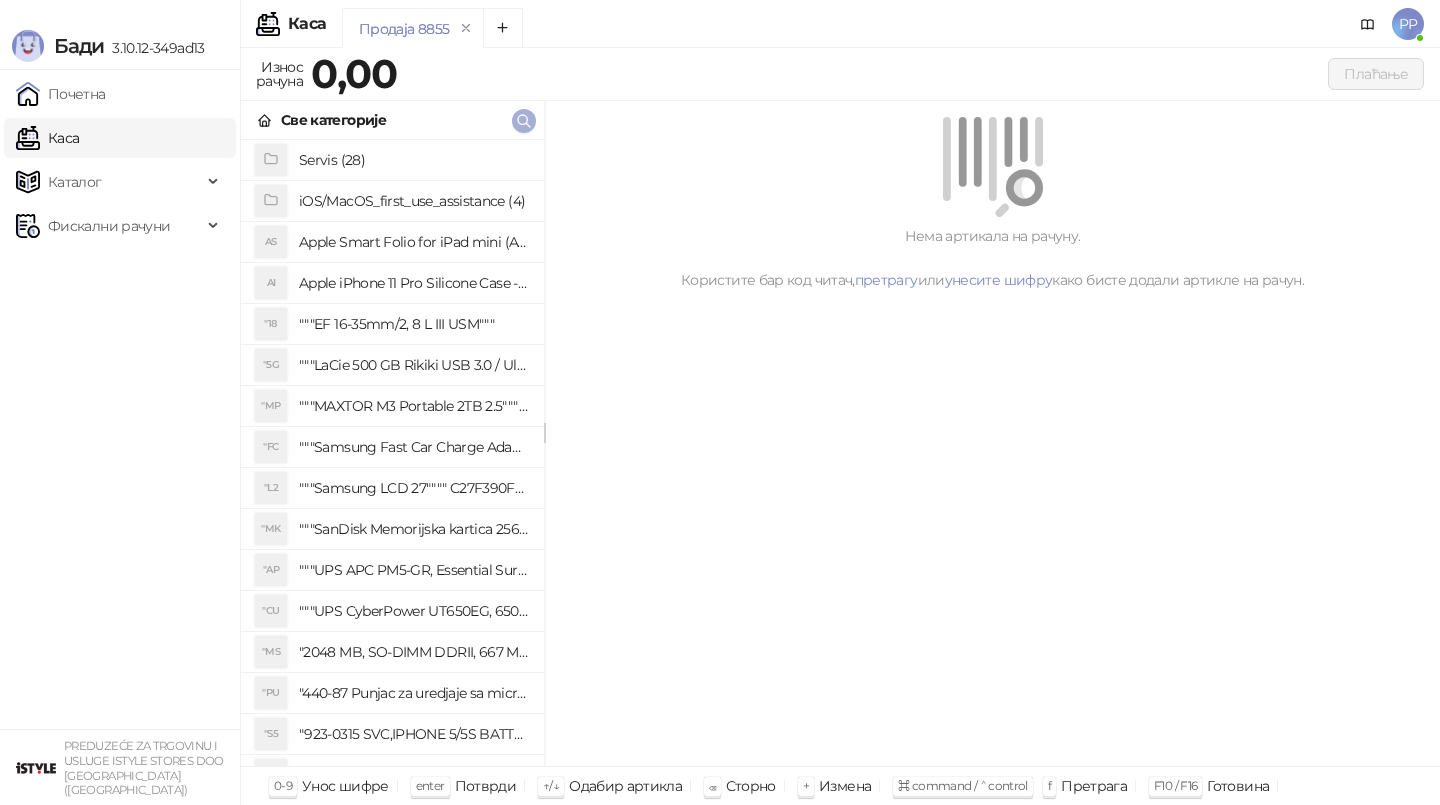 click 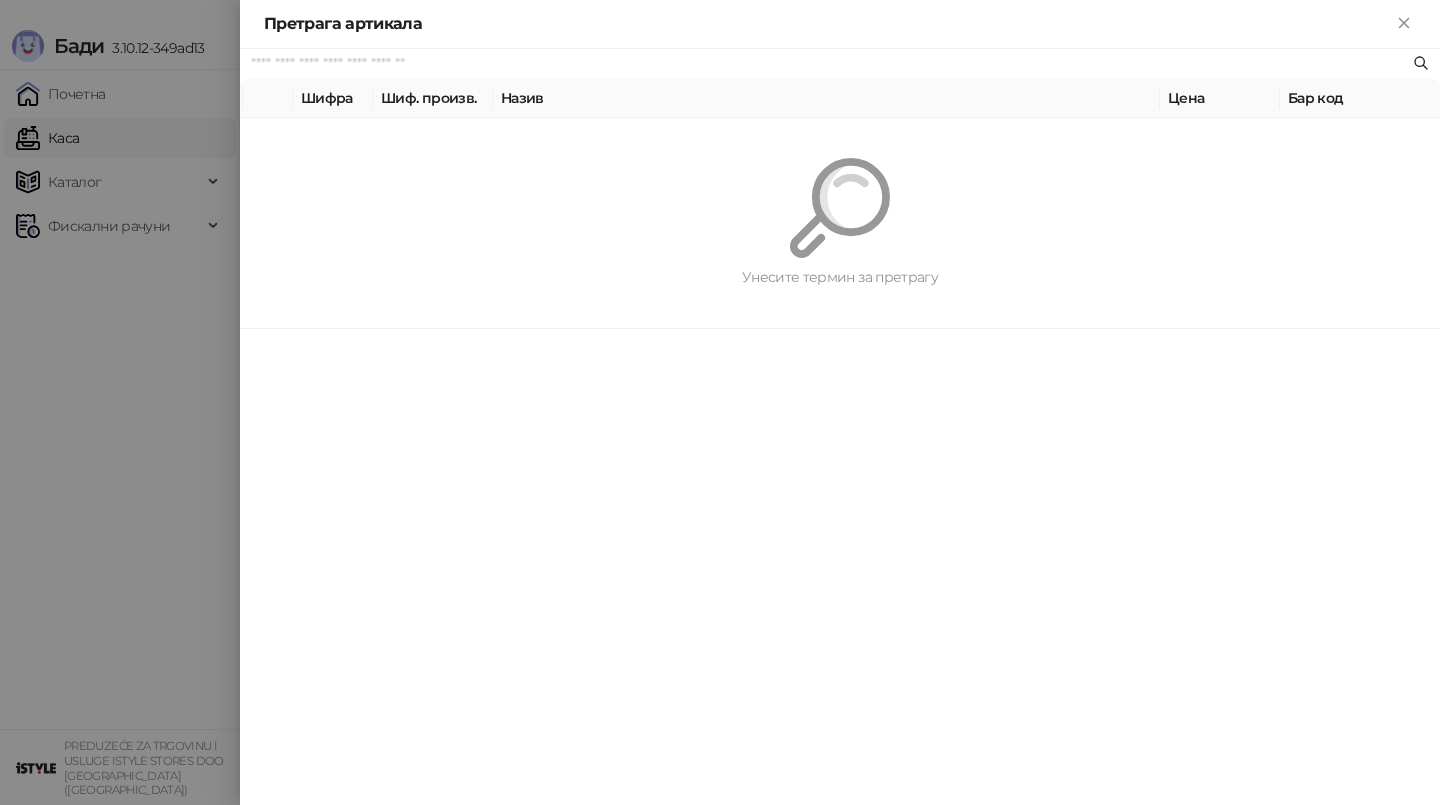 paste on "*********" 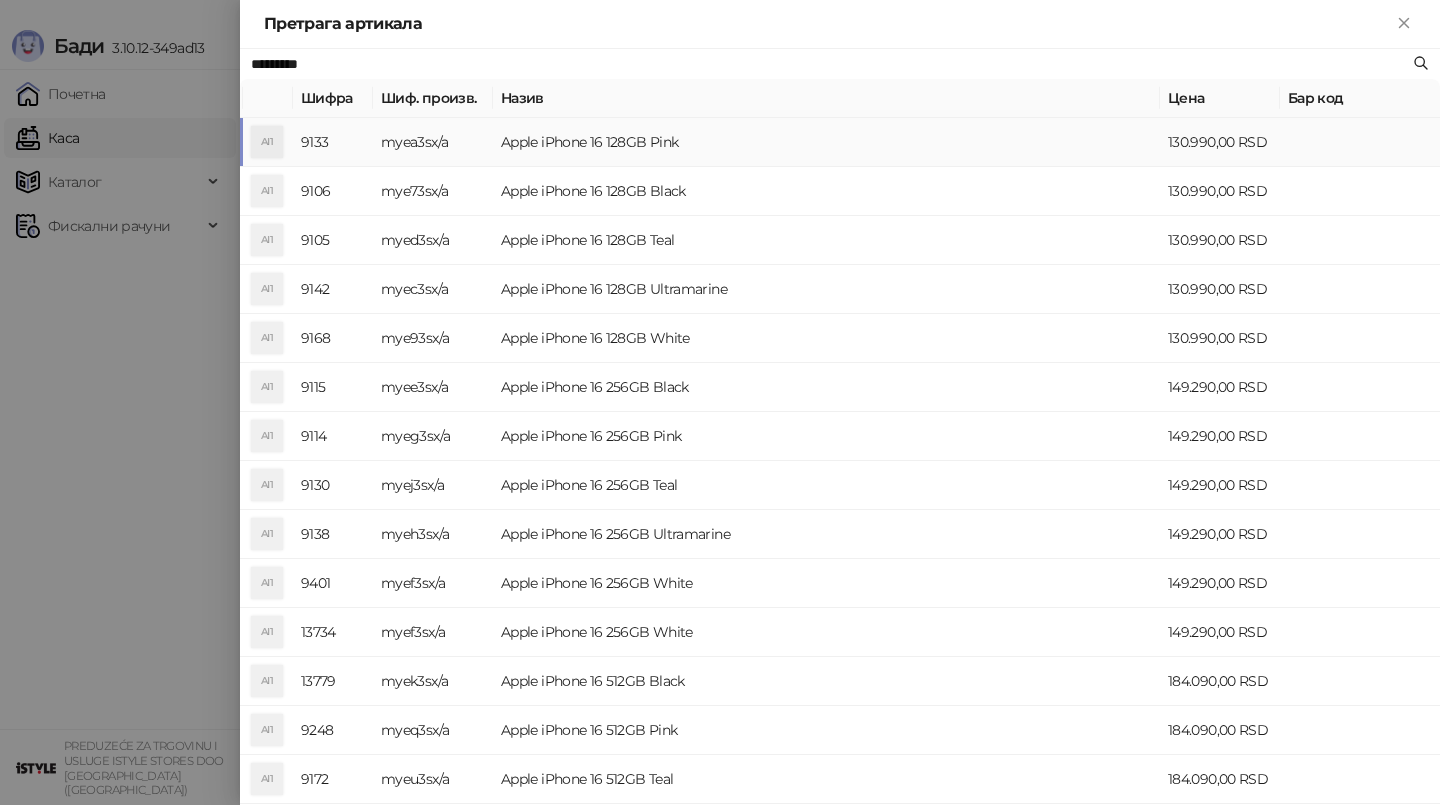 type on "*********" 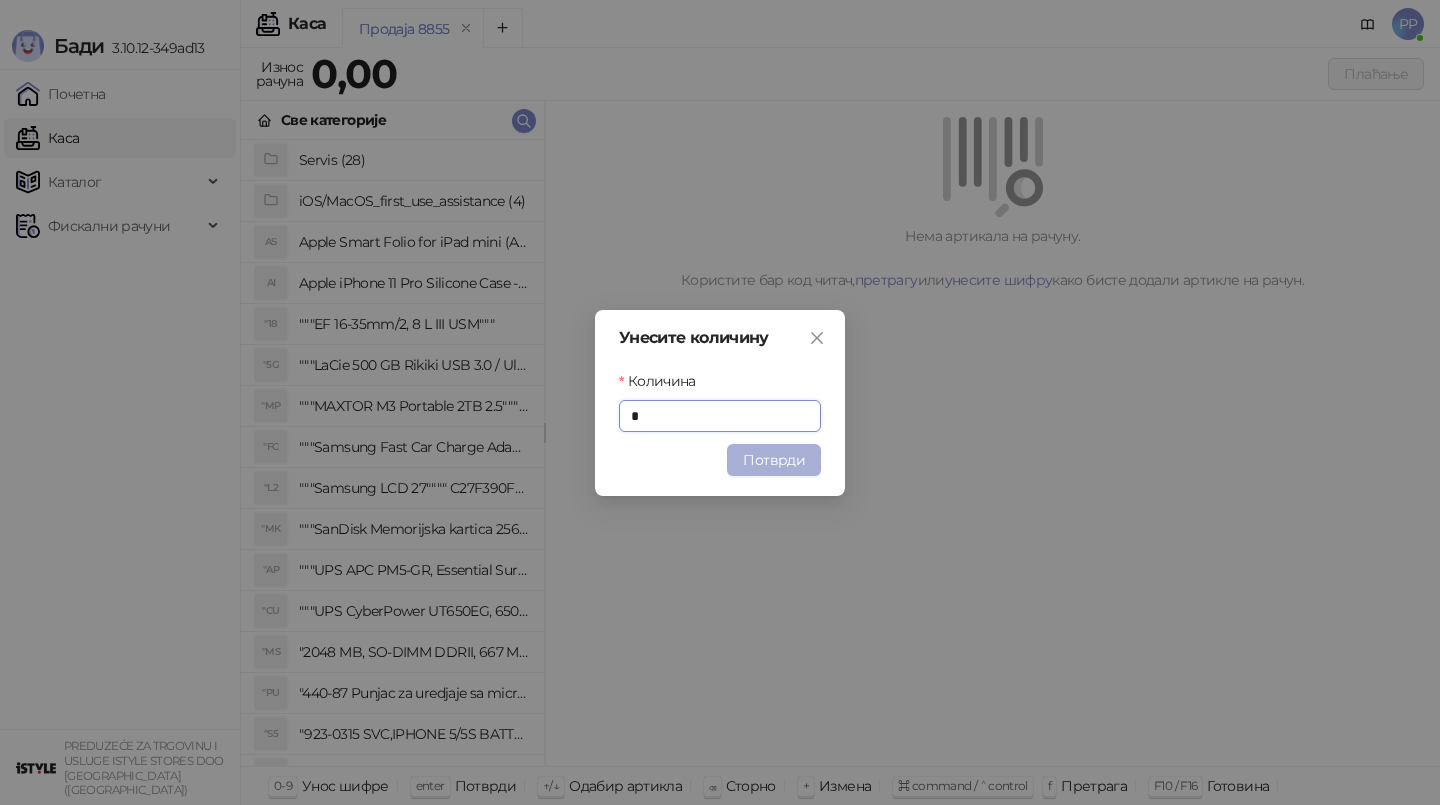 click on "Потврди" at bounding box center [774, 460] 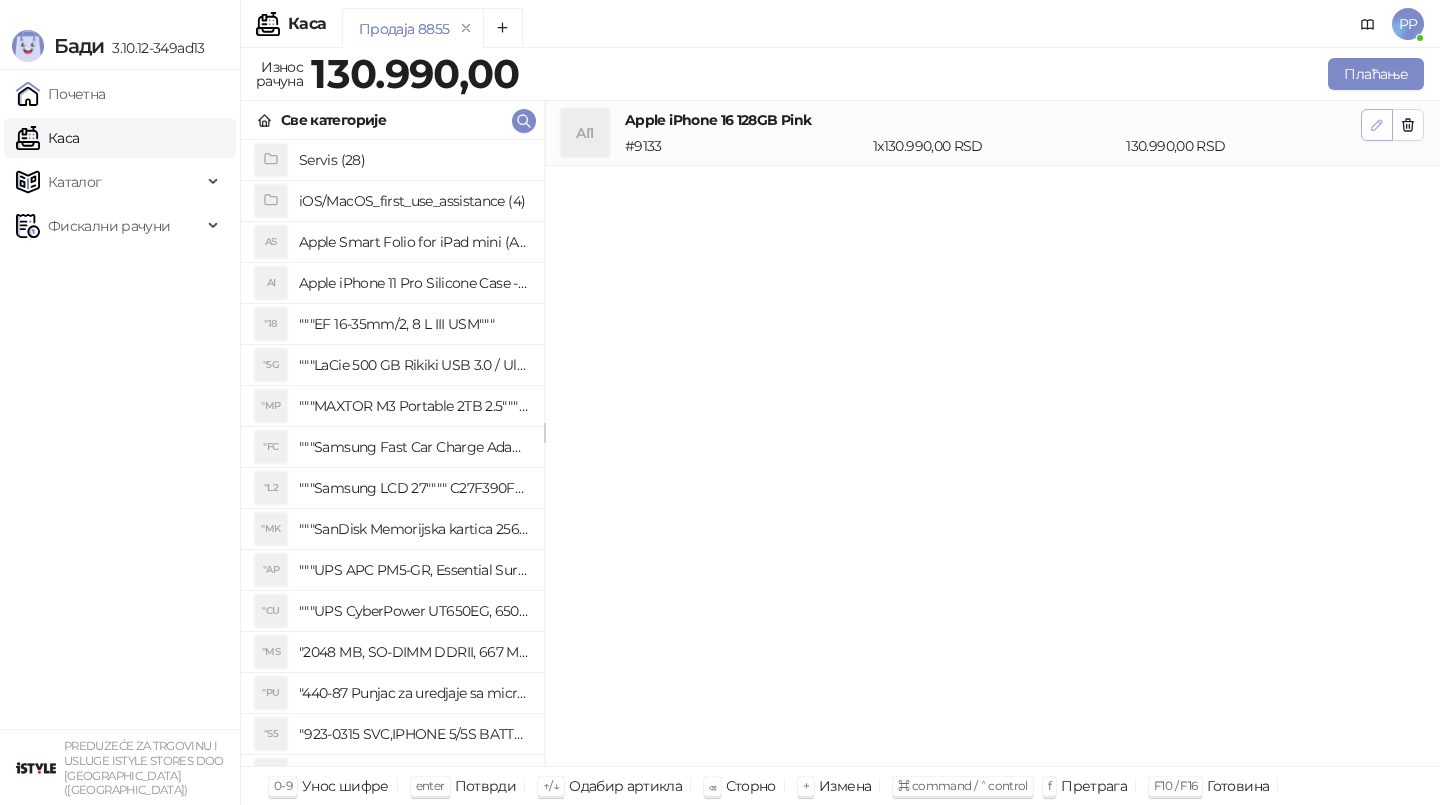 click at bounding box center (1377, 125) 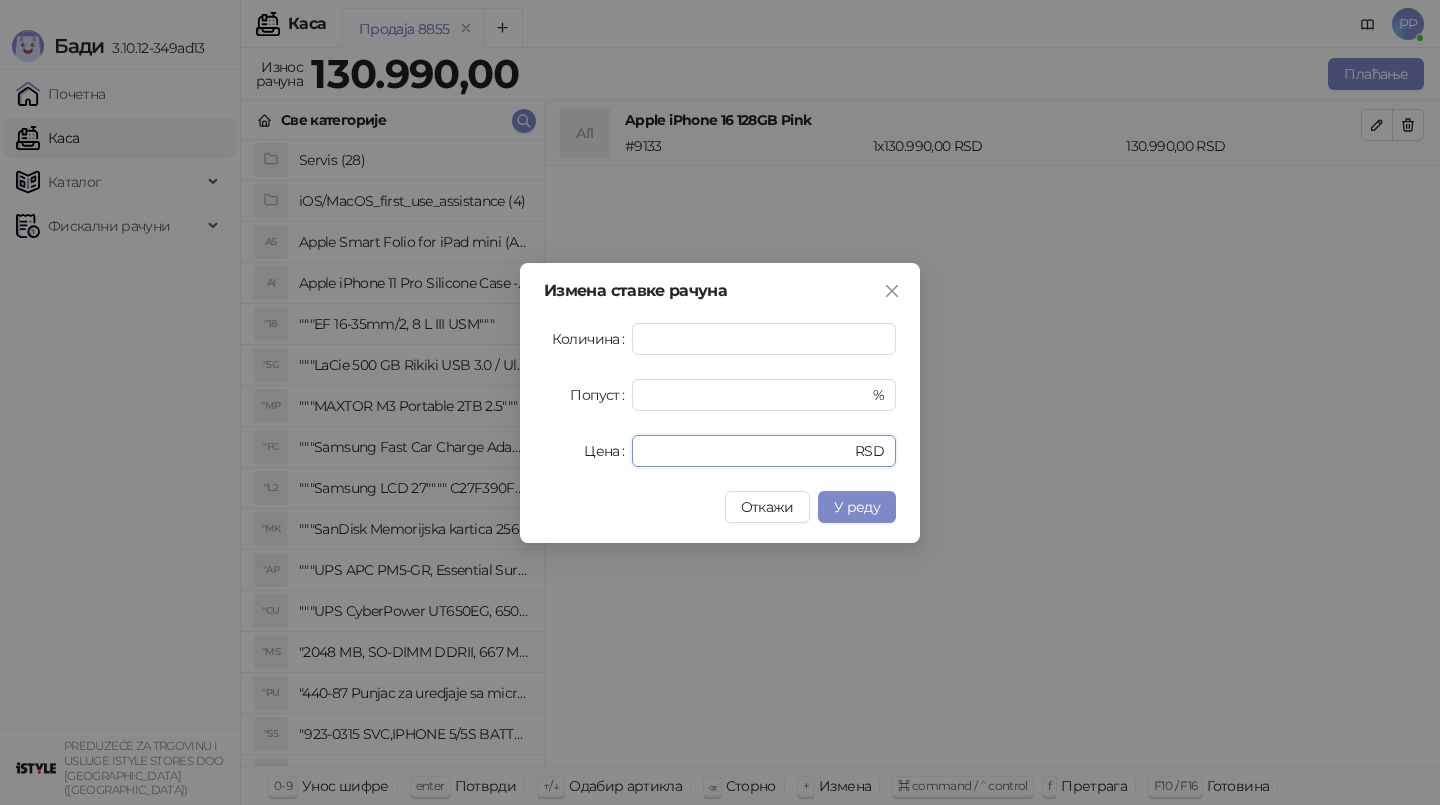 drag, startPoint x: 717, startPoint y: 449, endPoint x: 475, endPoint y: 439, distance: 242.20653 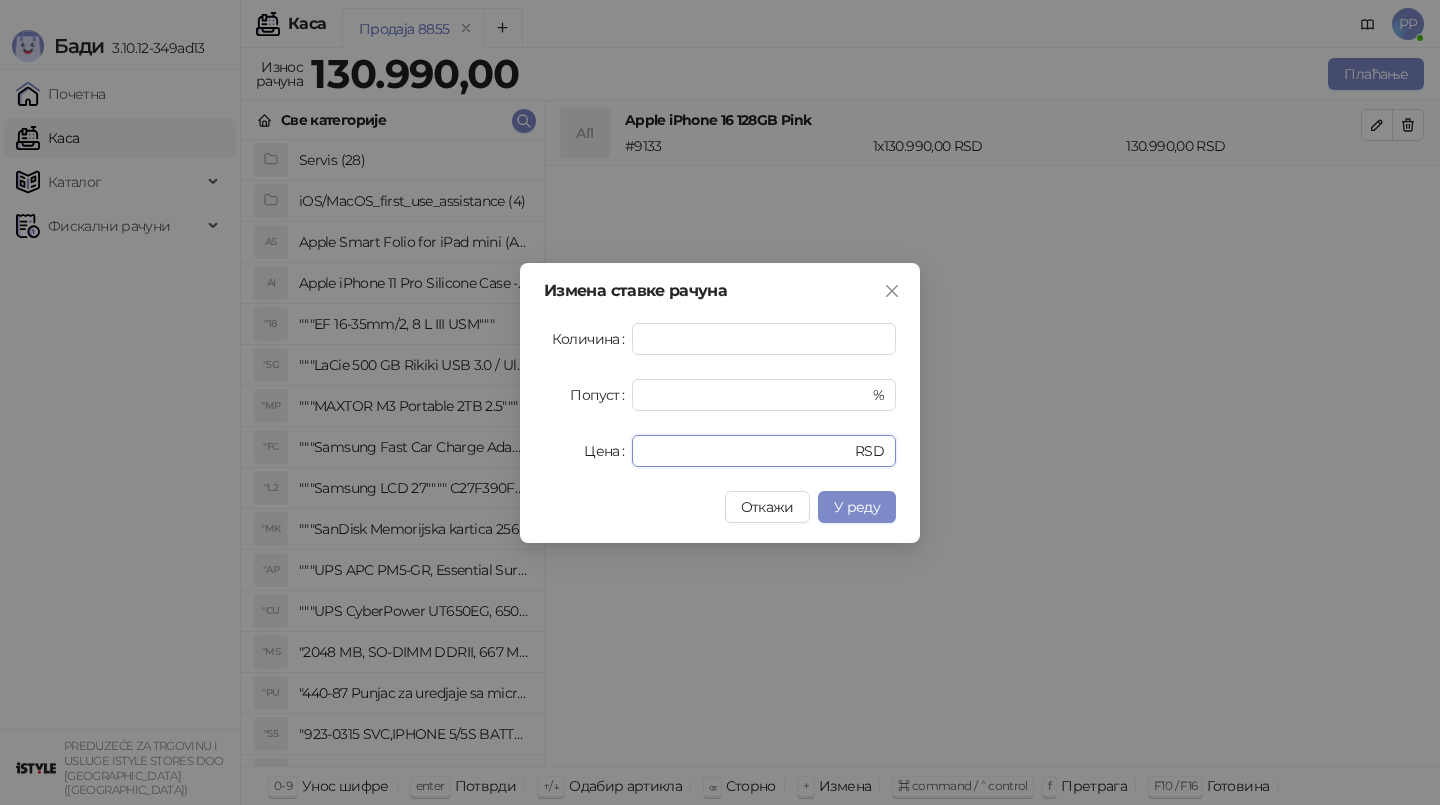 type on "******" 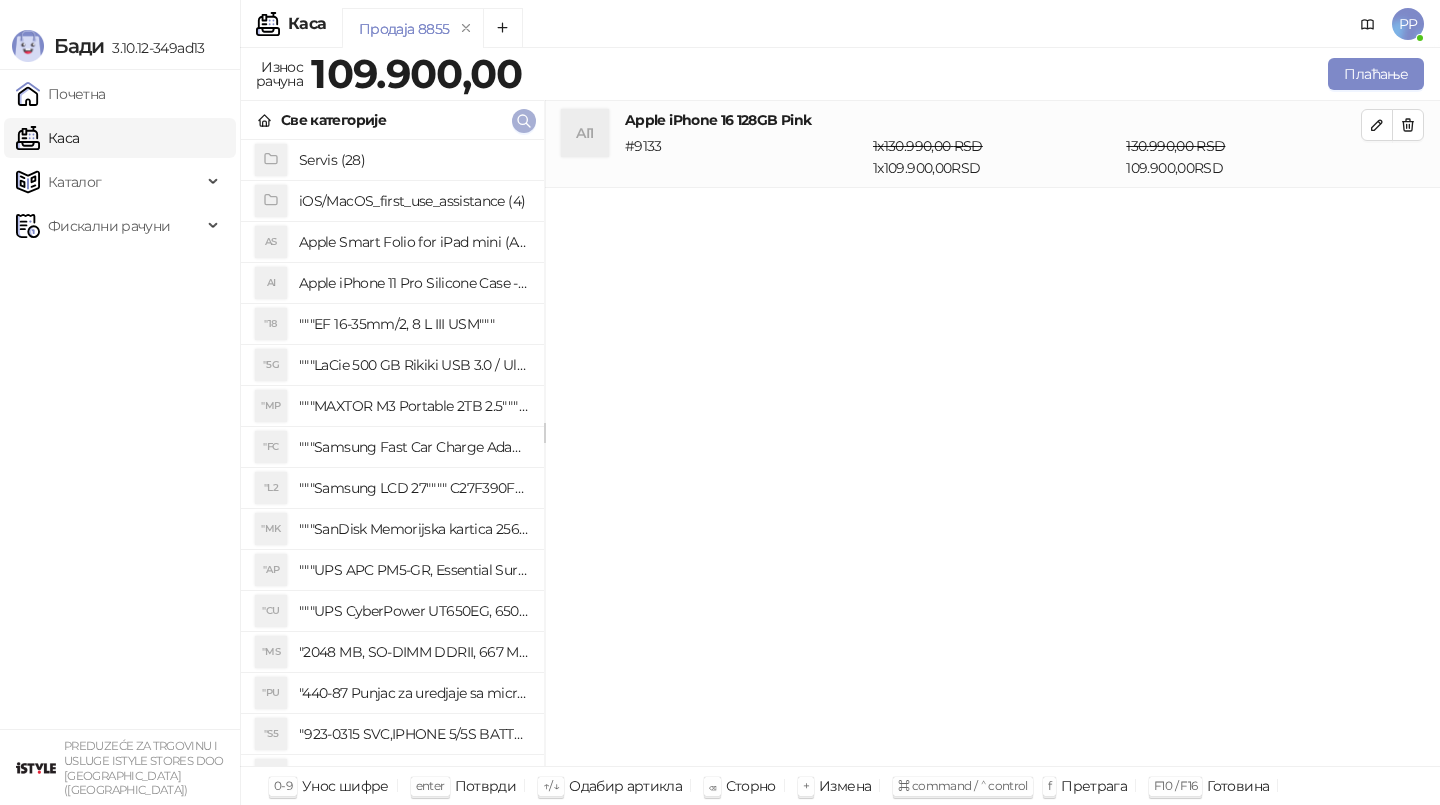 click 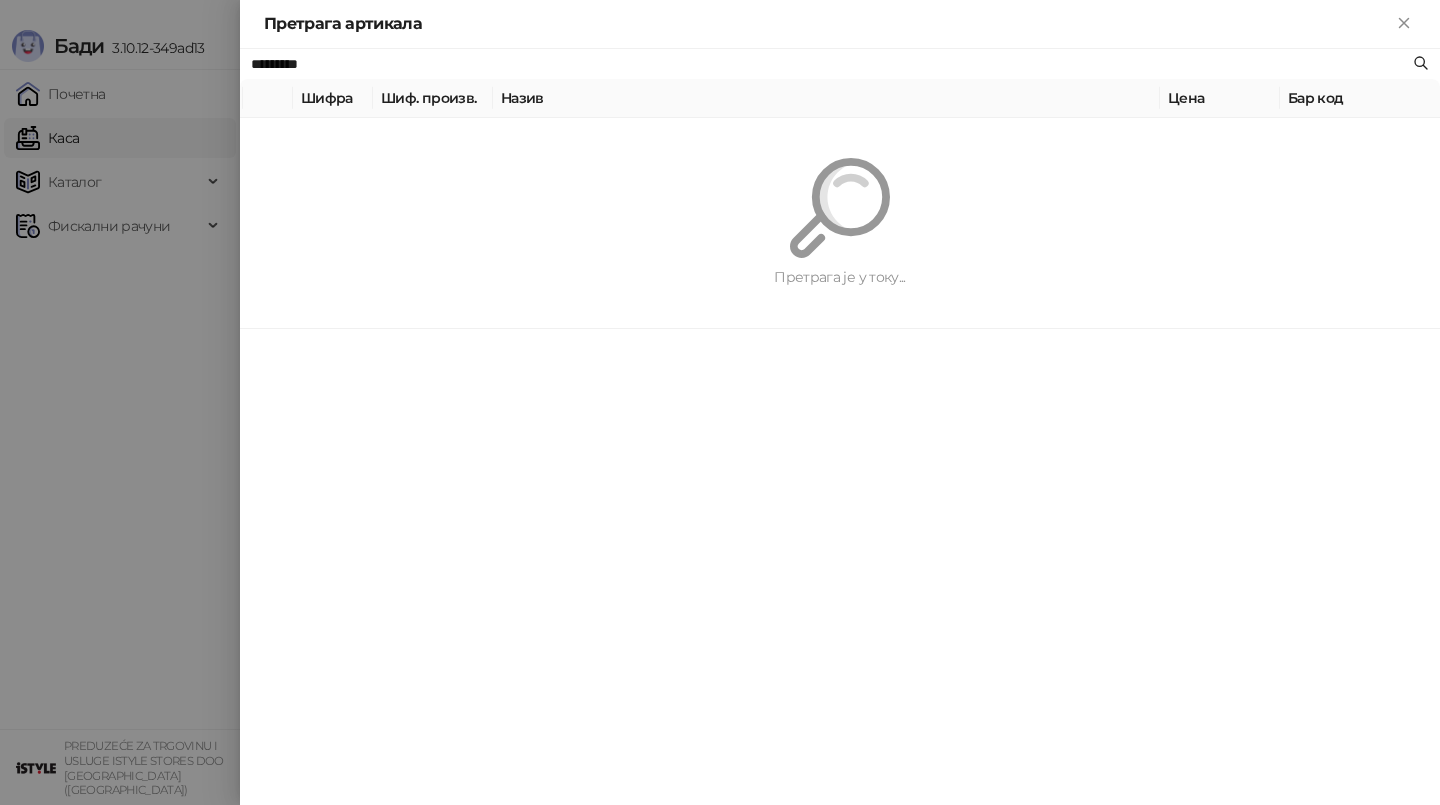 paste on "**********" 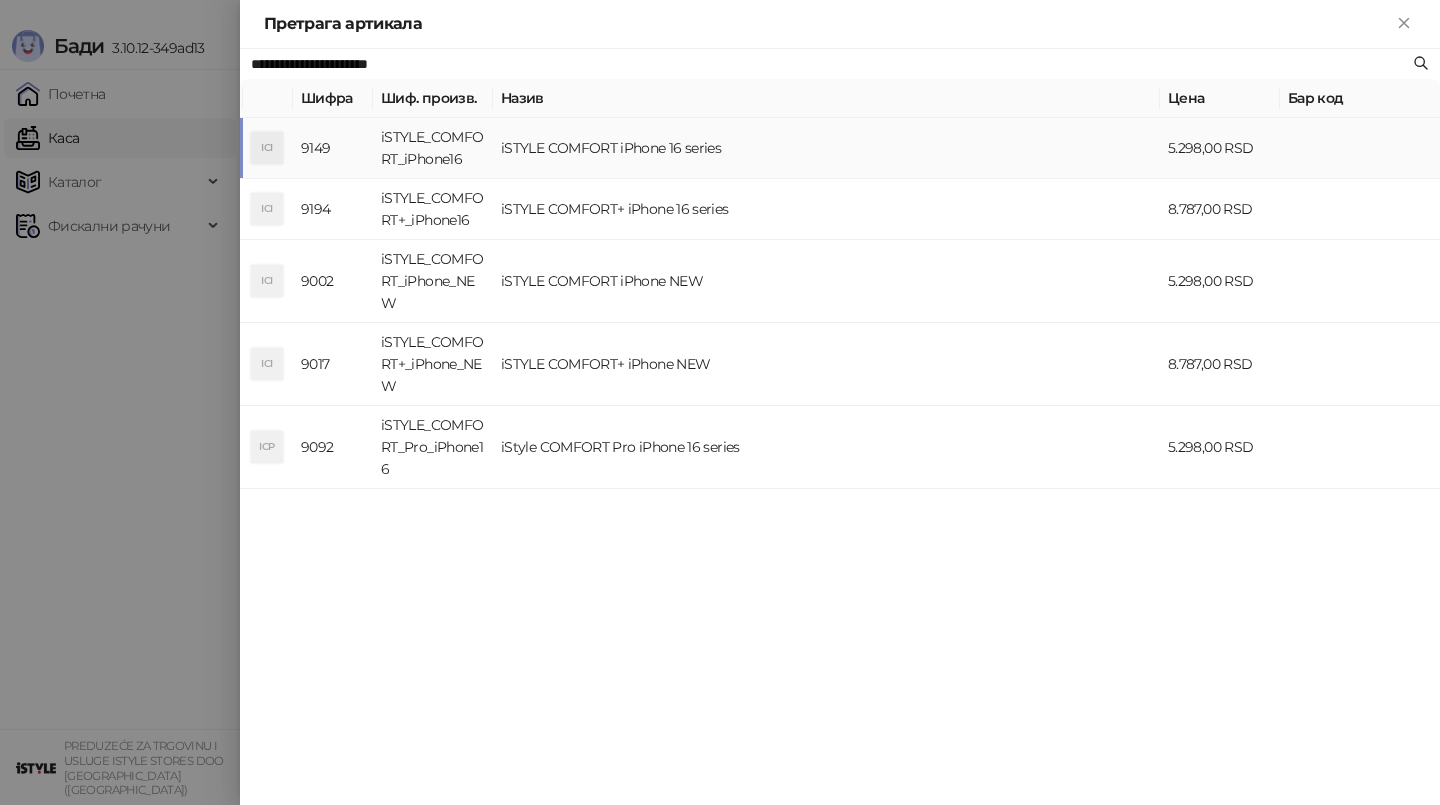 click on "iSTYLE COMFORT iPhone 16 series" at bounding box center [826, 148] 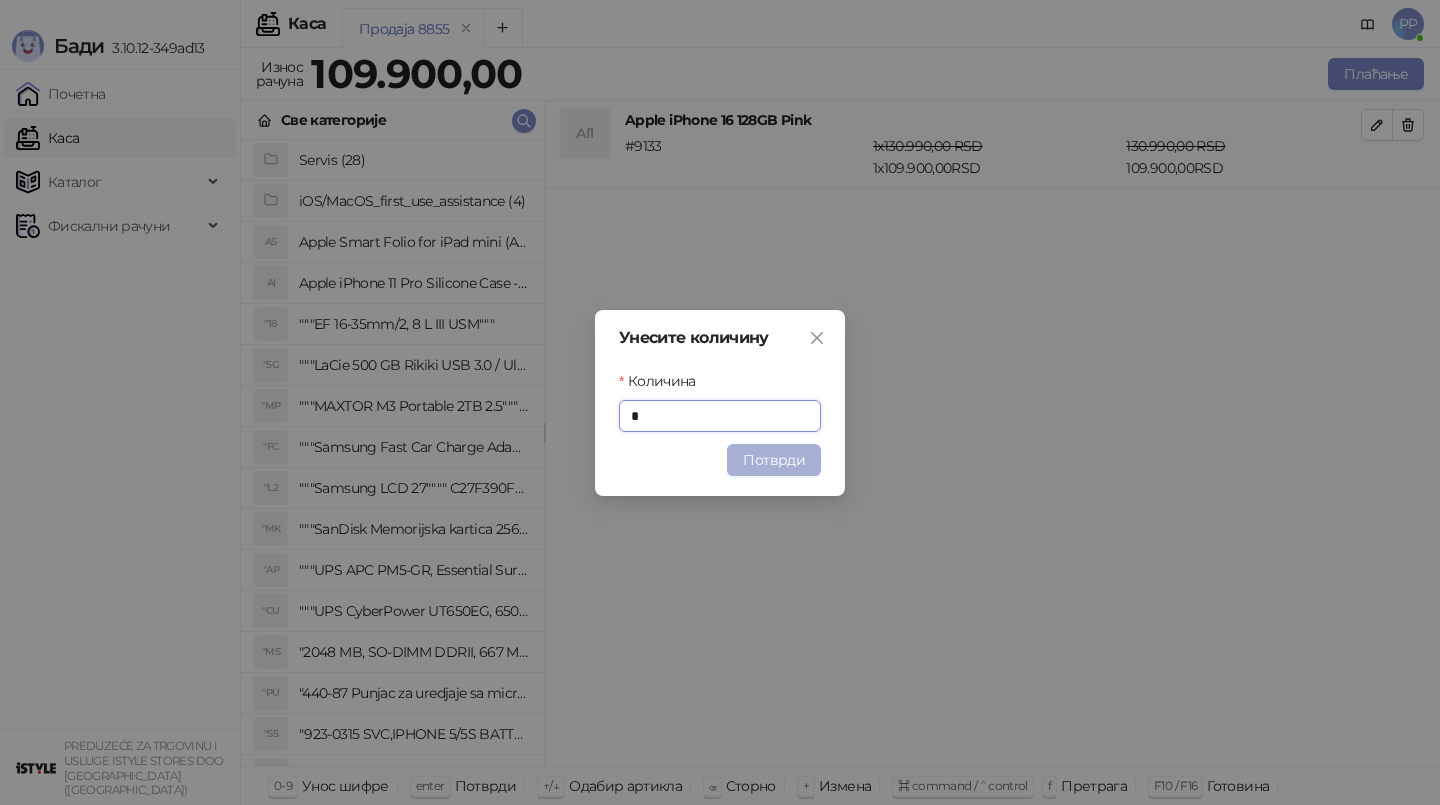 click on "Потврди" at bounding box center [774, 460] 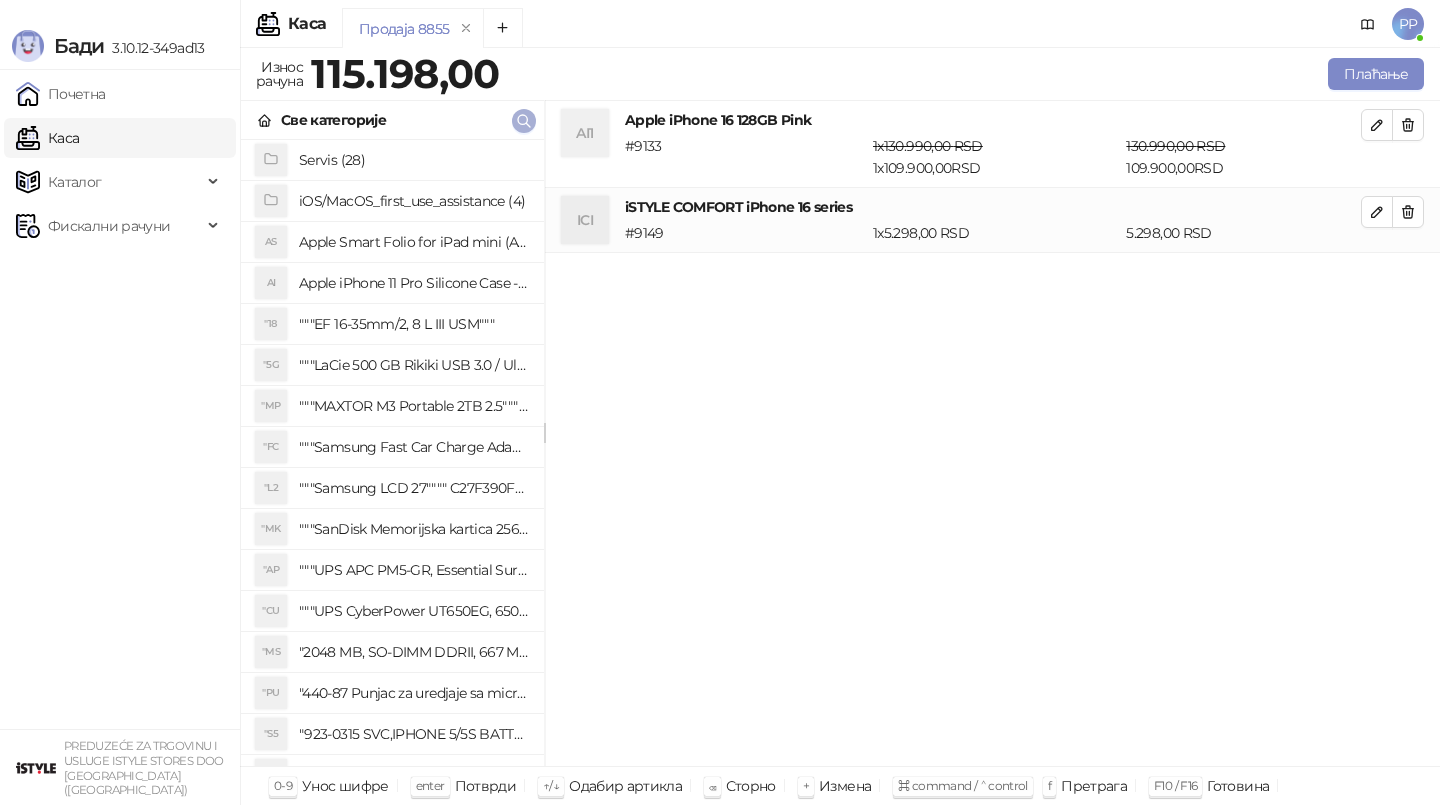 click 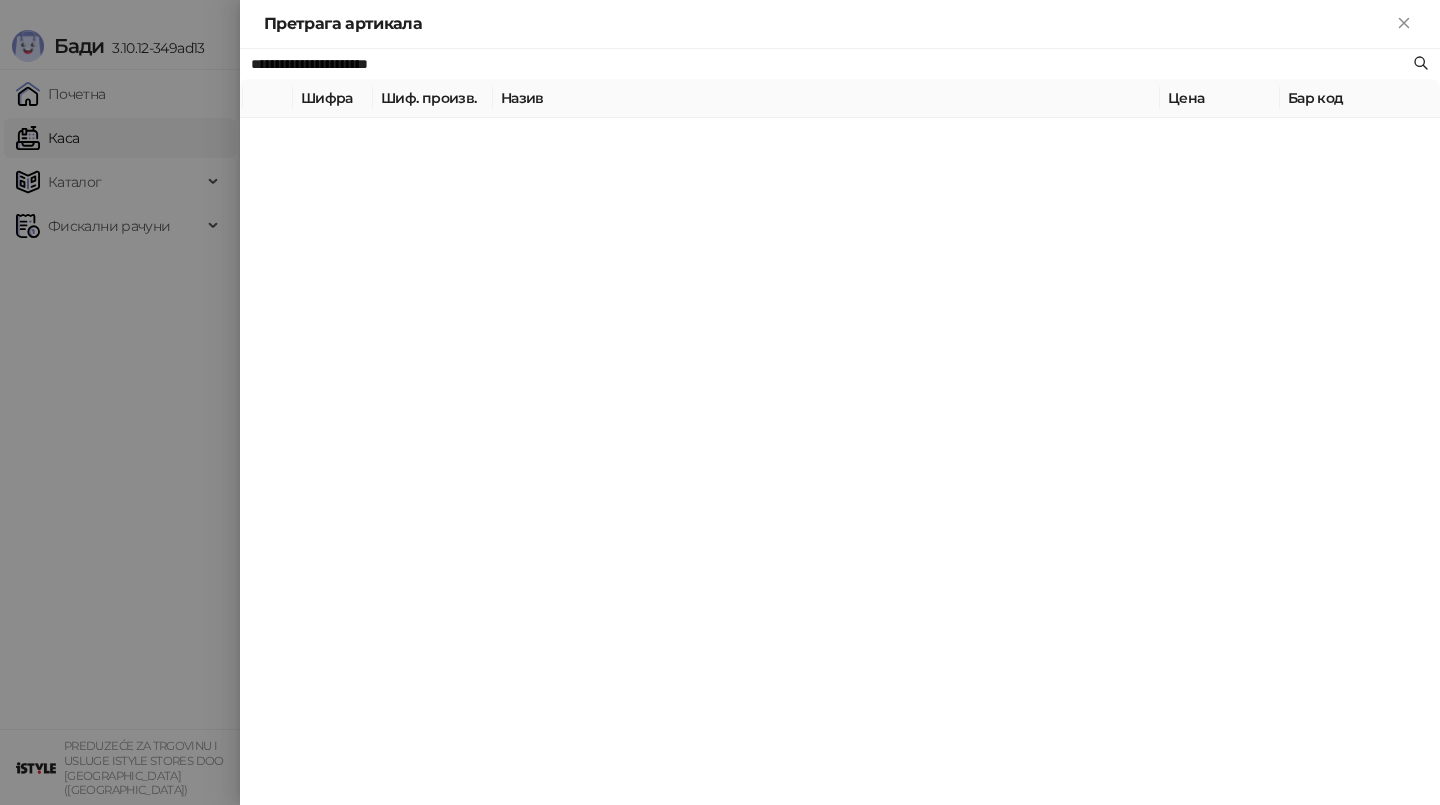 paste 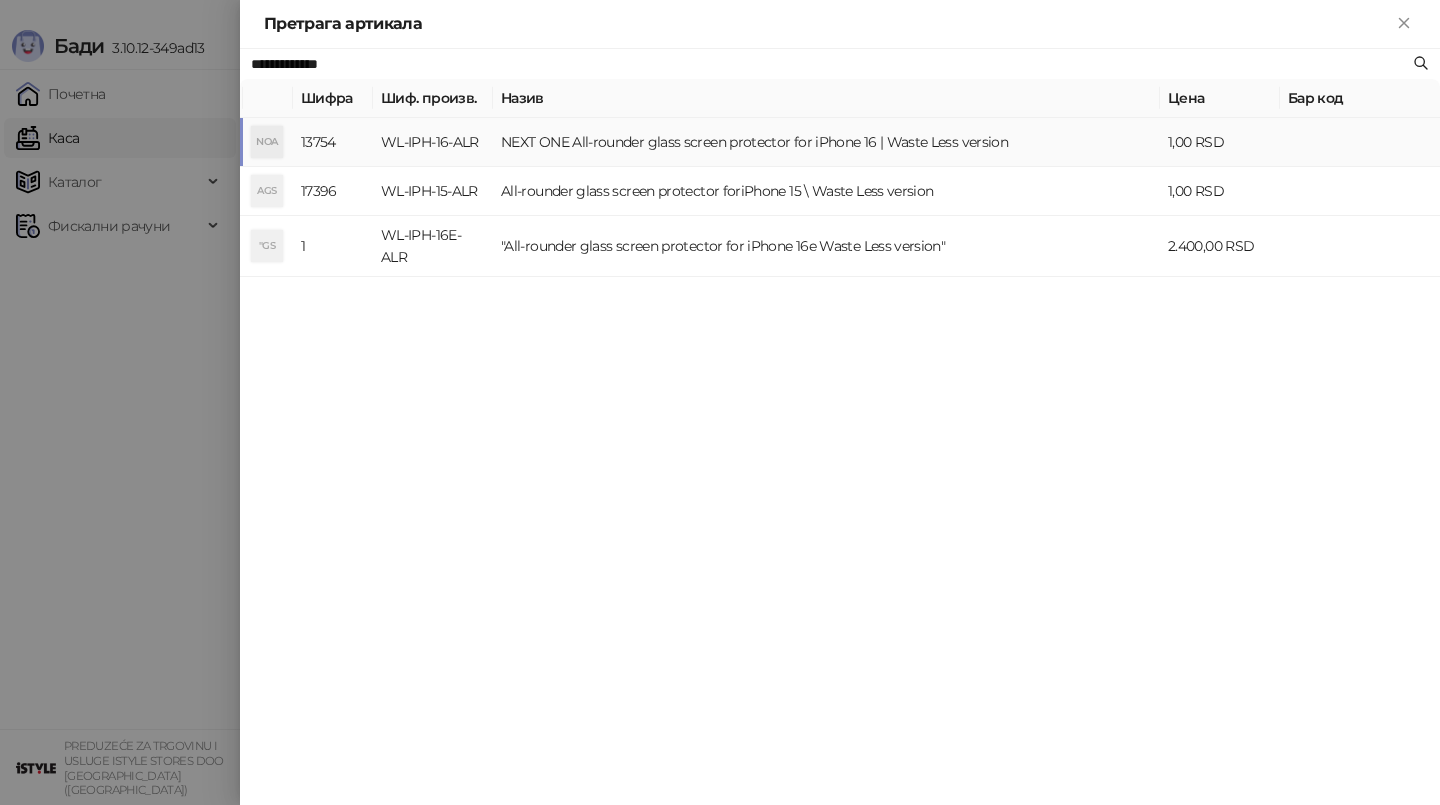 click on "NEXT ONE All-rounder glass screen protector for iPhone 16 | Waste Less version" at bounding box center (826, 142) 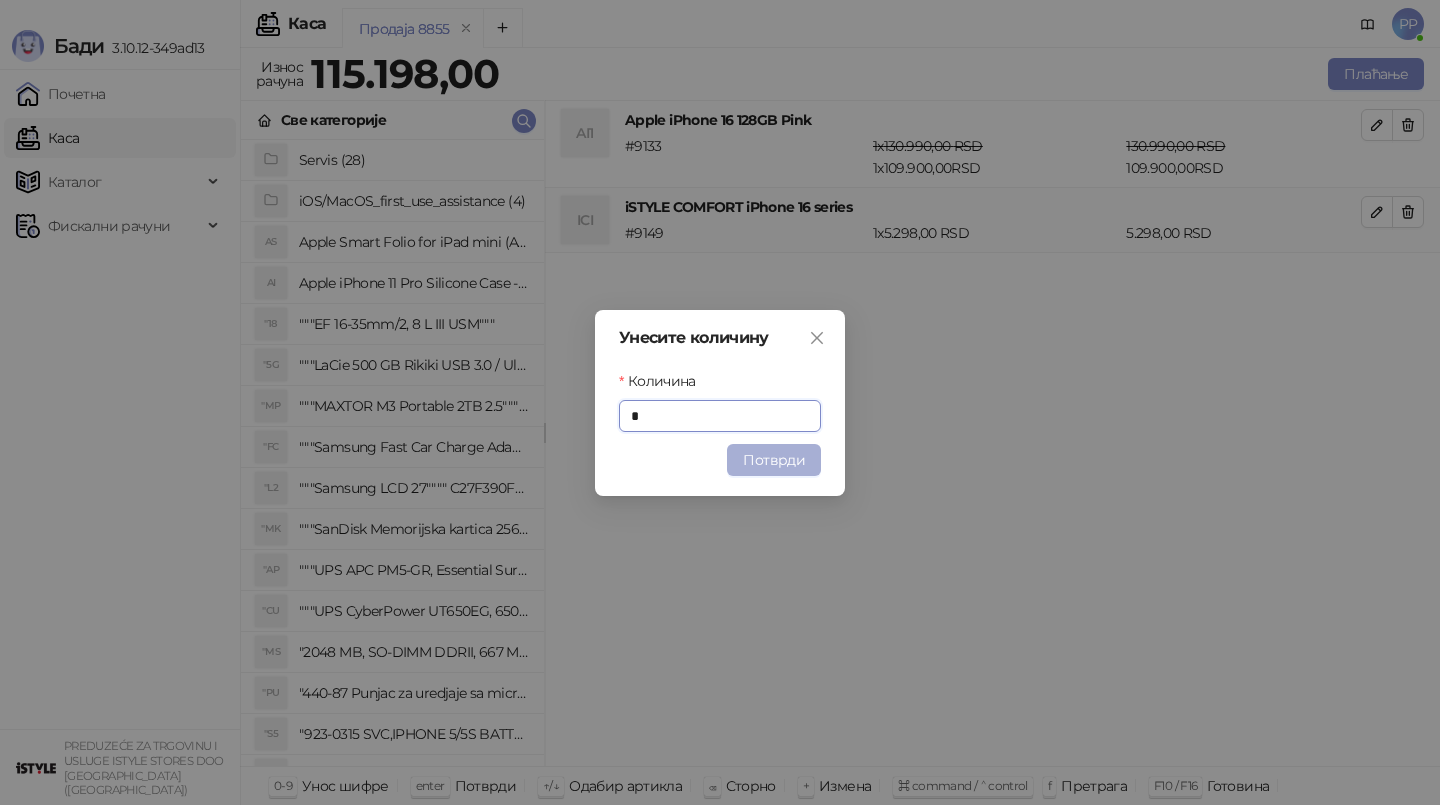 click on "Потврди" at bounding box center [774, 460] 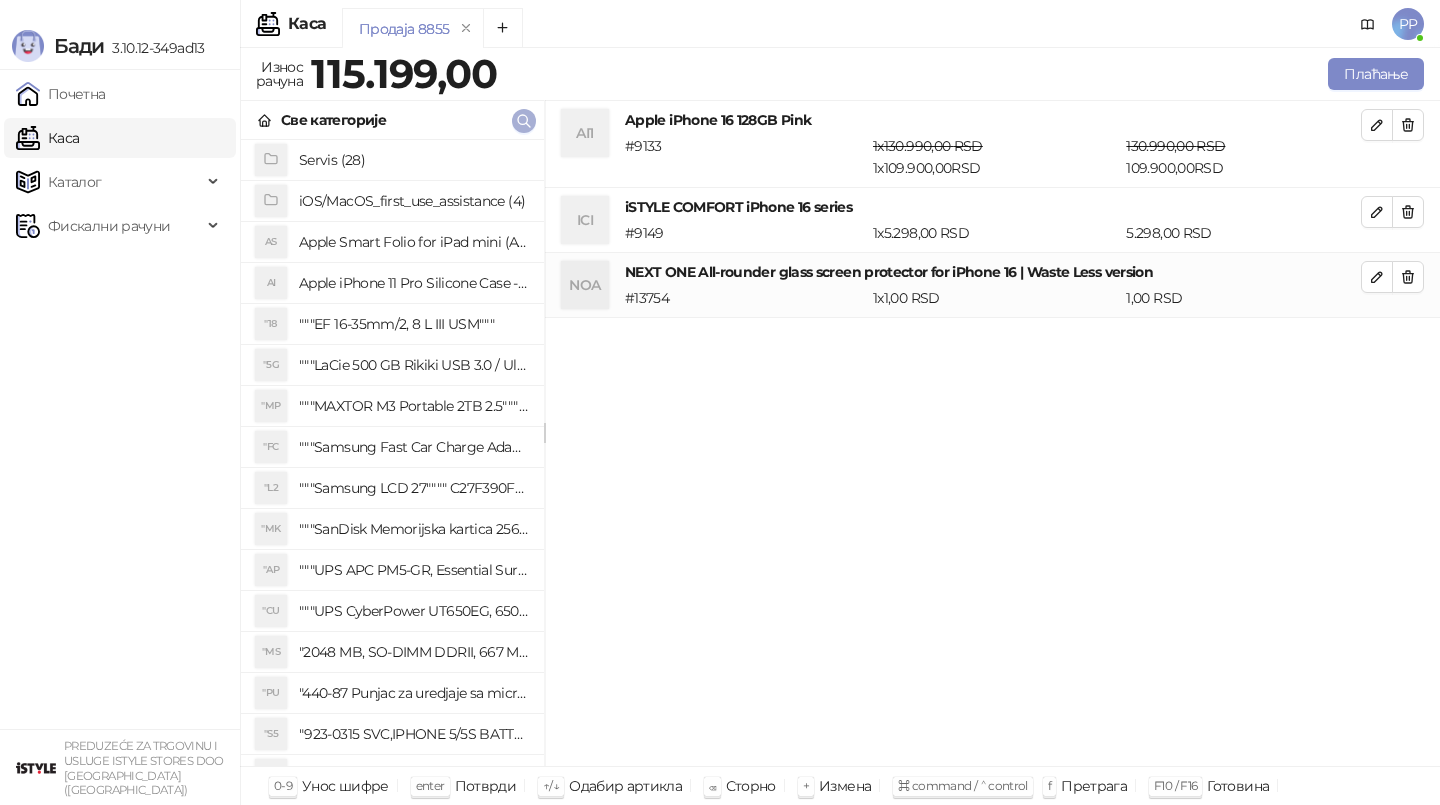 click 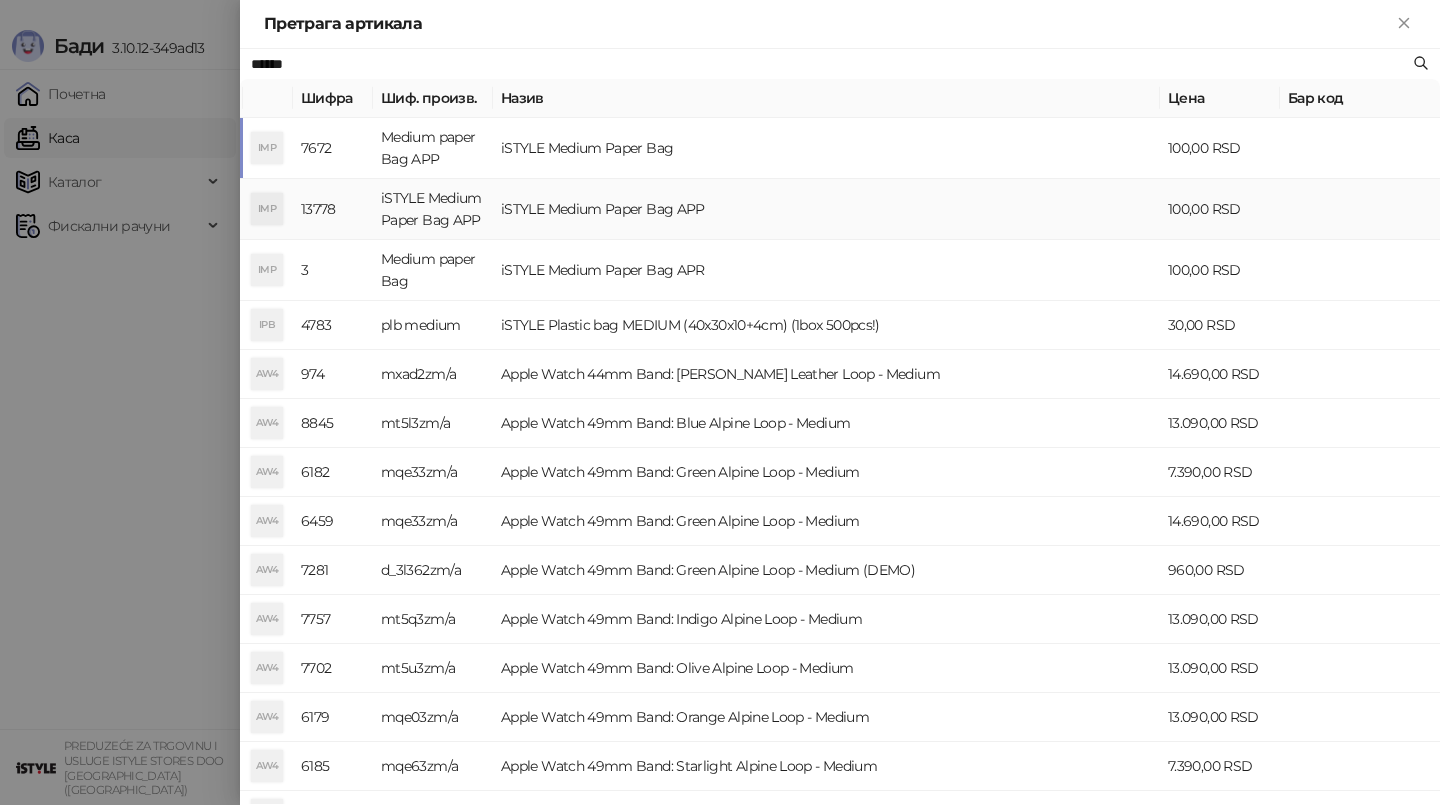 type on "******" 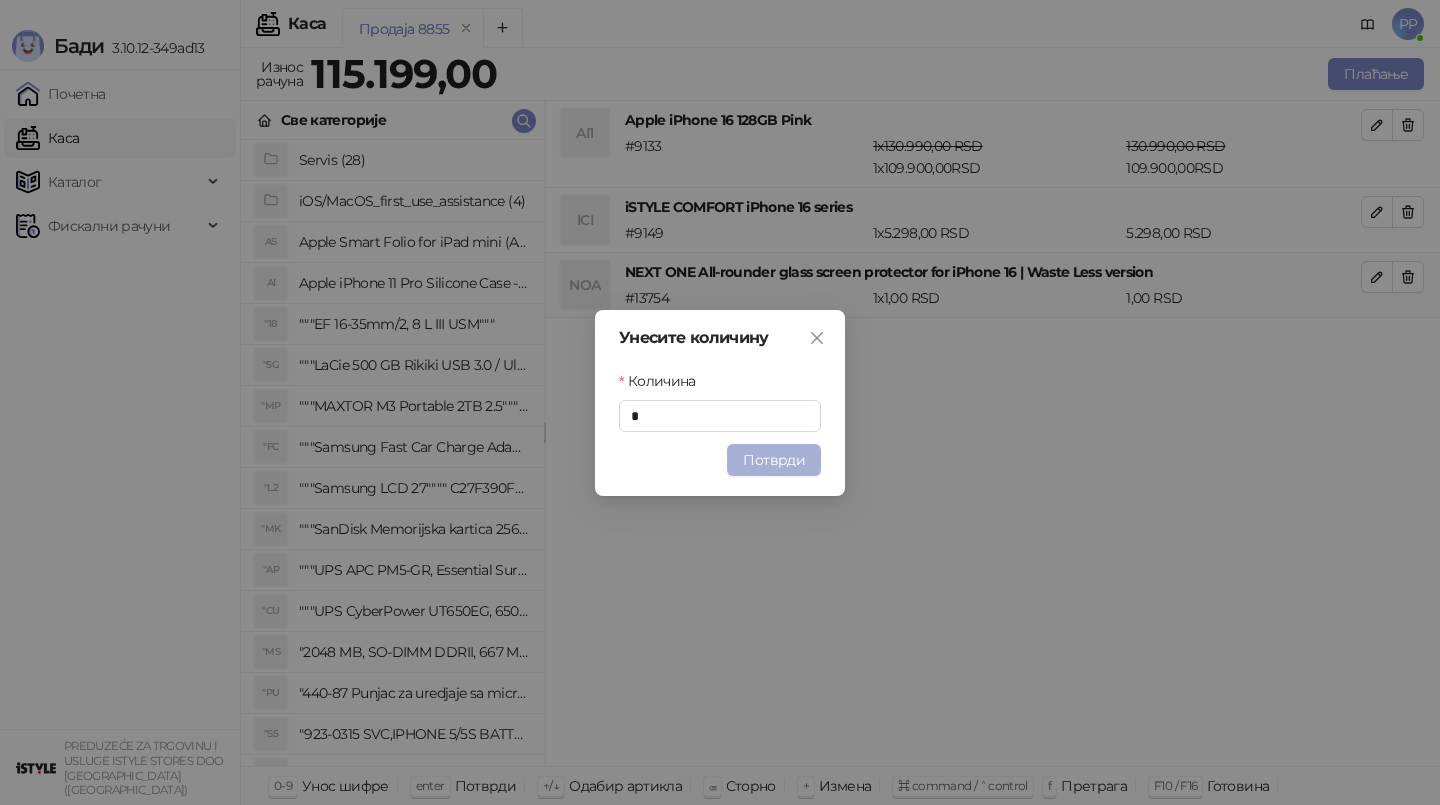click on "Потврди" at bounding box center [774, 460] 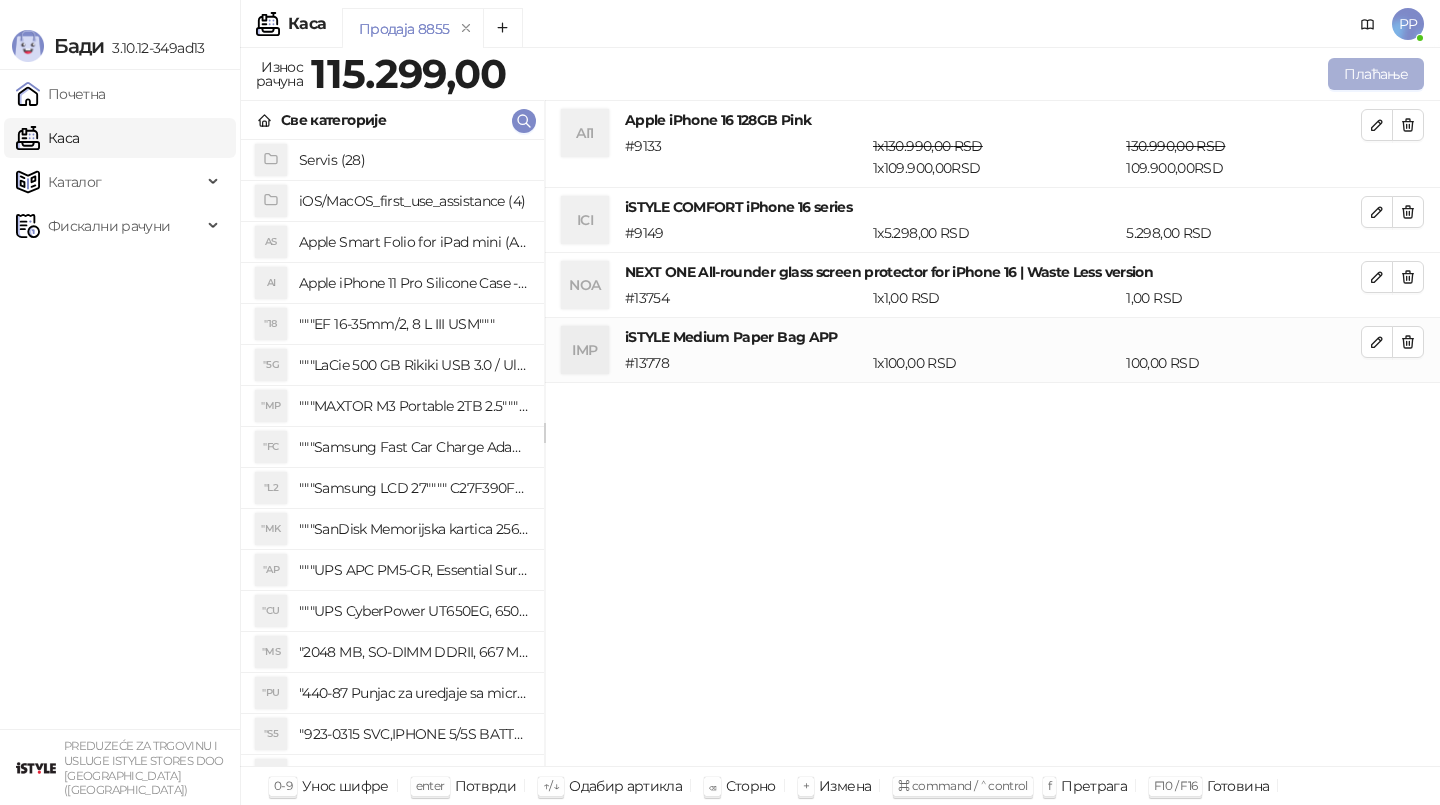 click on "Плаћање" at bounding box center (1376, 74) 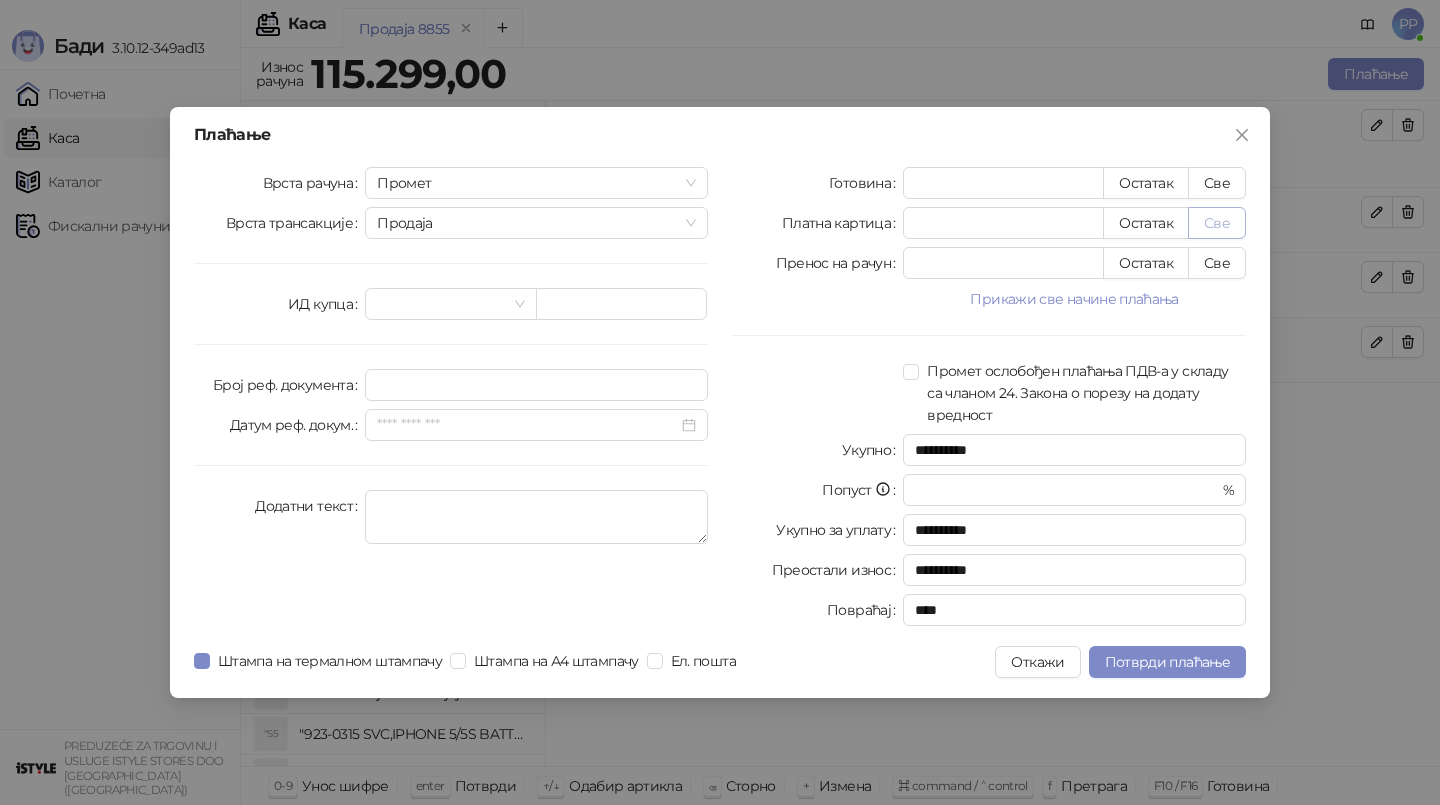 click on "Све" at bounding box center [1217, 223] 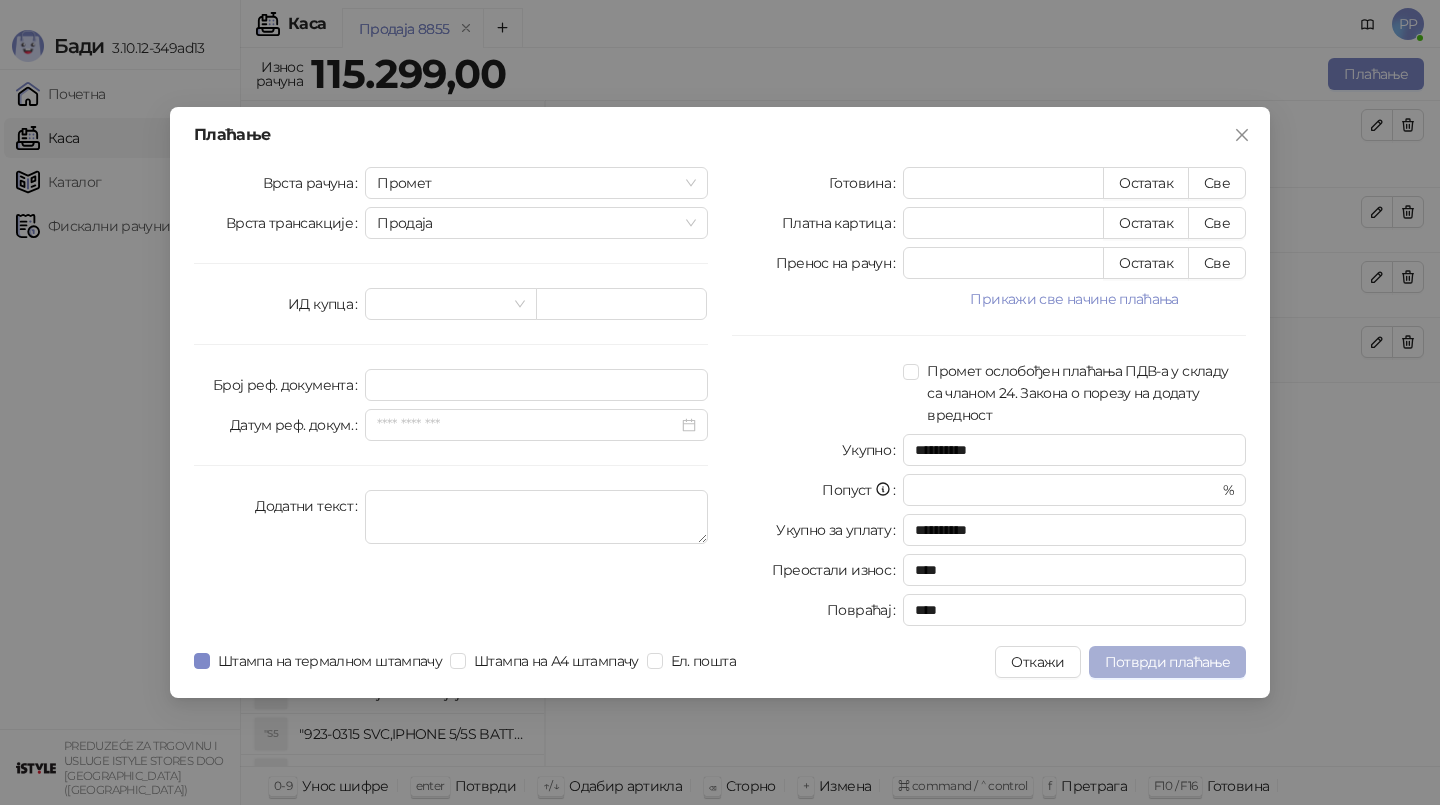 click on "Потврди плаћање" at bounding box center [1167, 662] 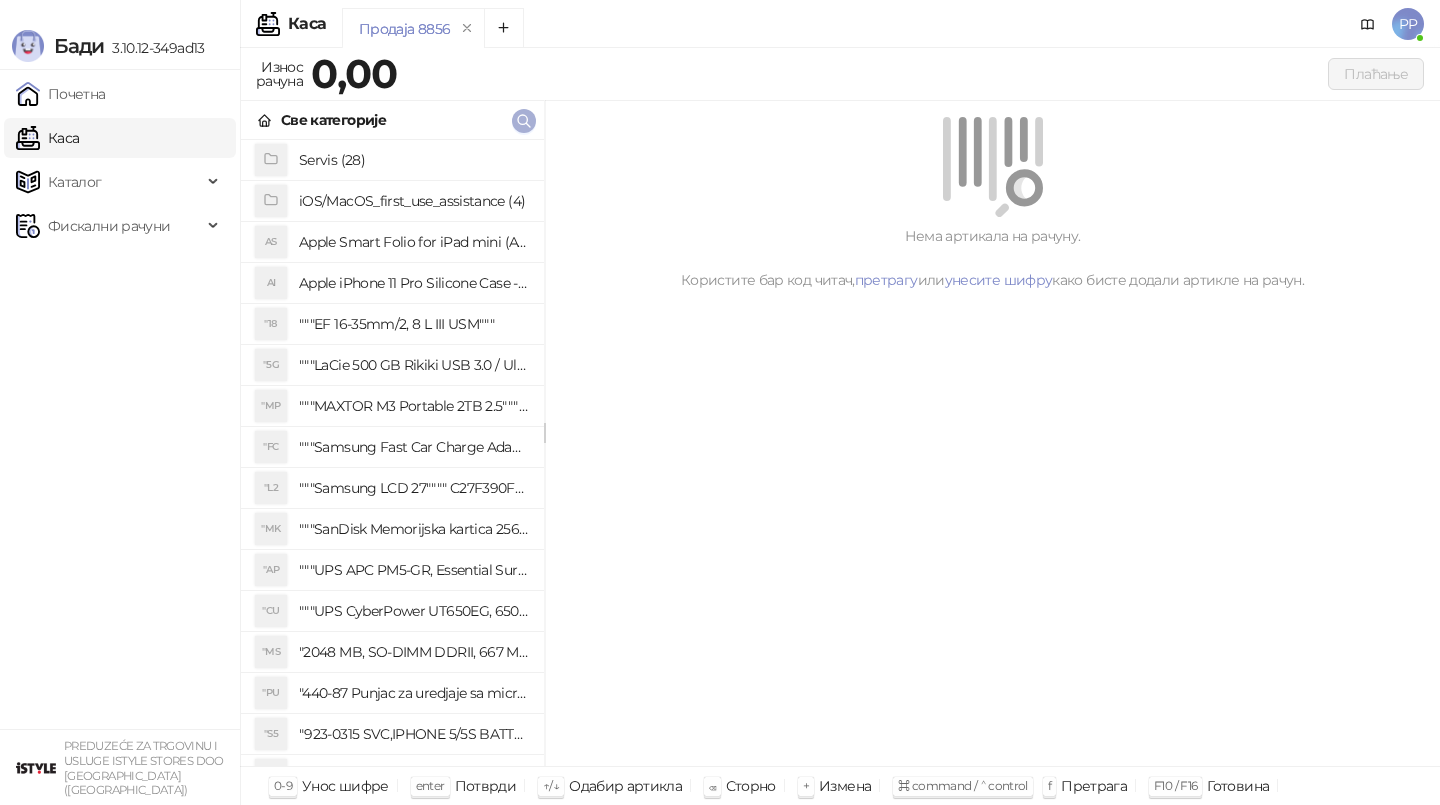 click 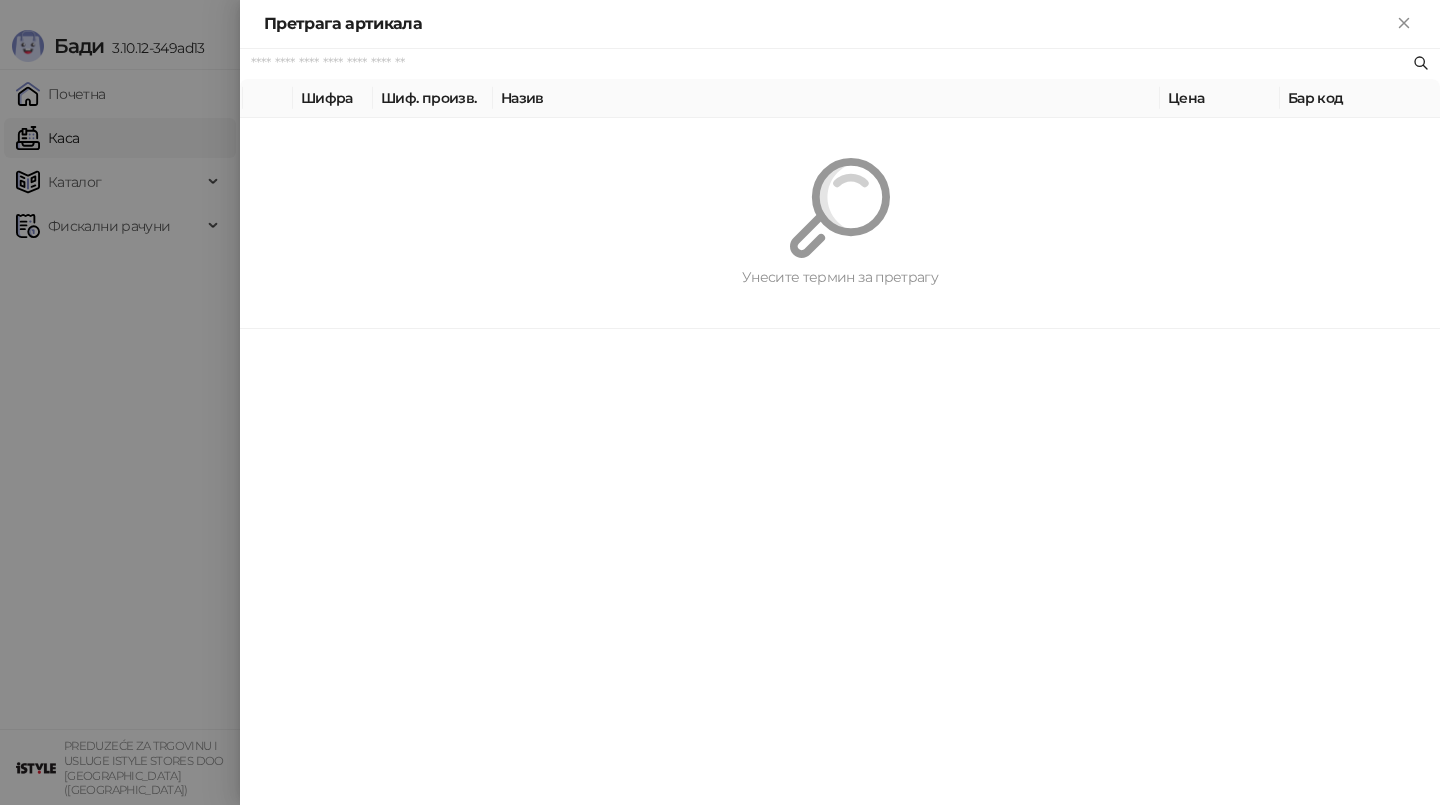 paste on "*********" 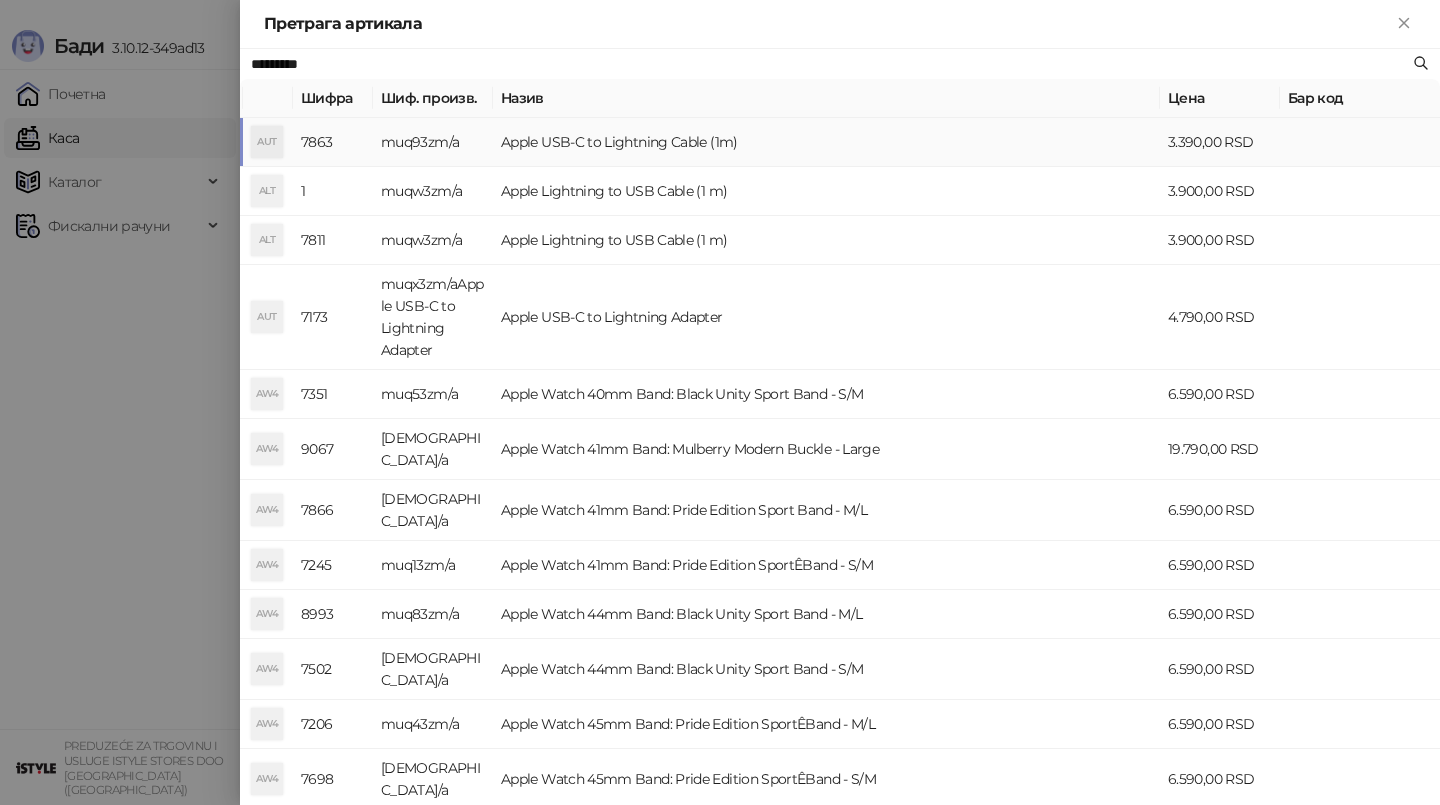 type on "*********" 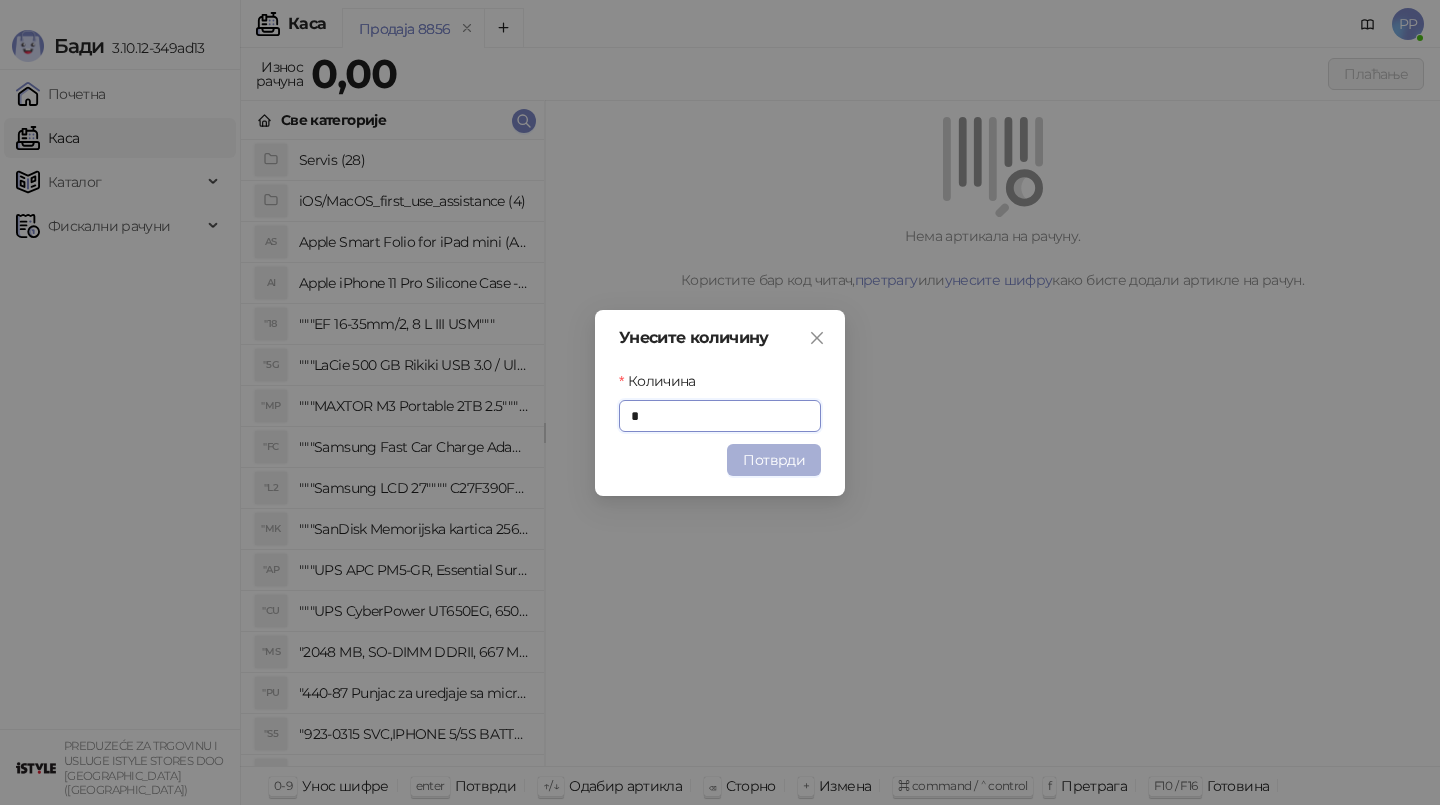 click on "Потврди" at bounding box center [774, 460] 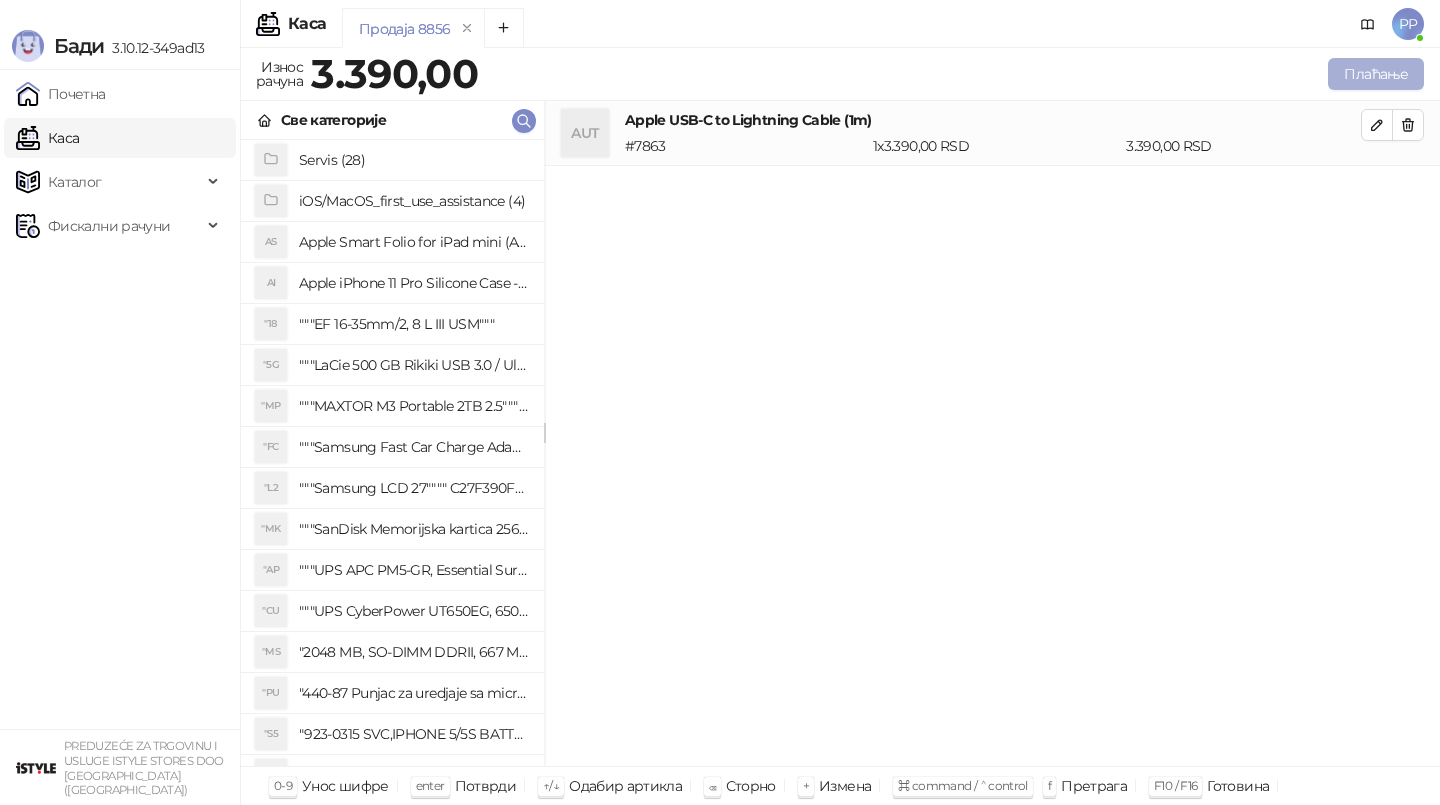click on "Плаћање" at bounding box center (1376, 74) 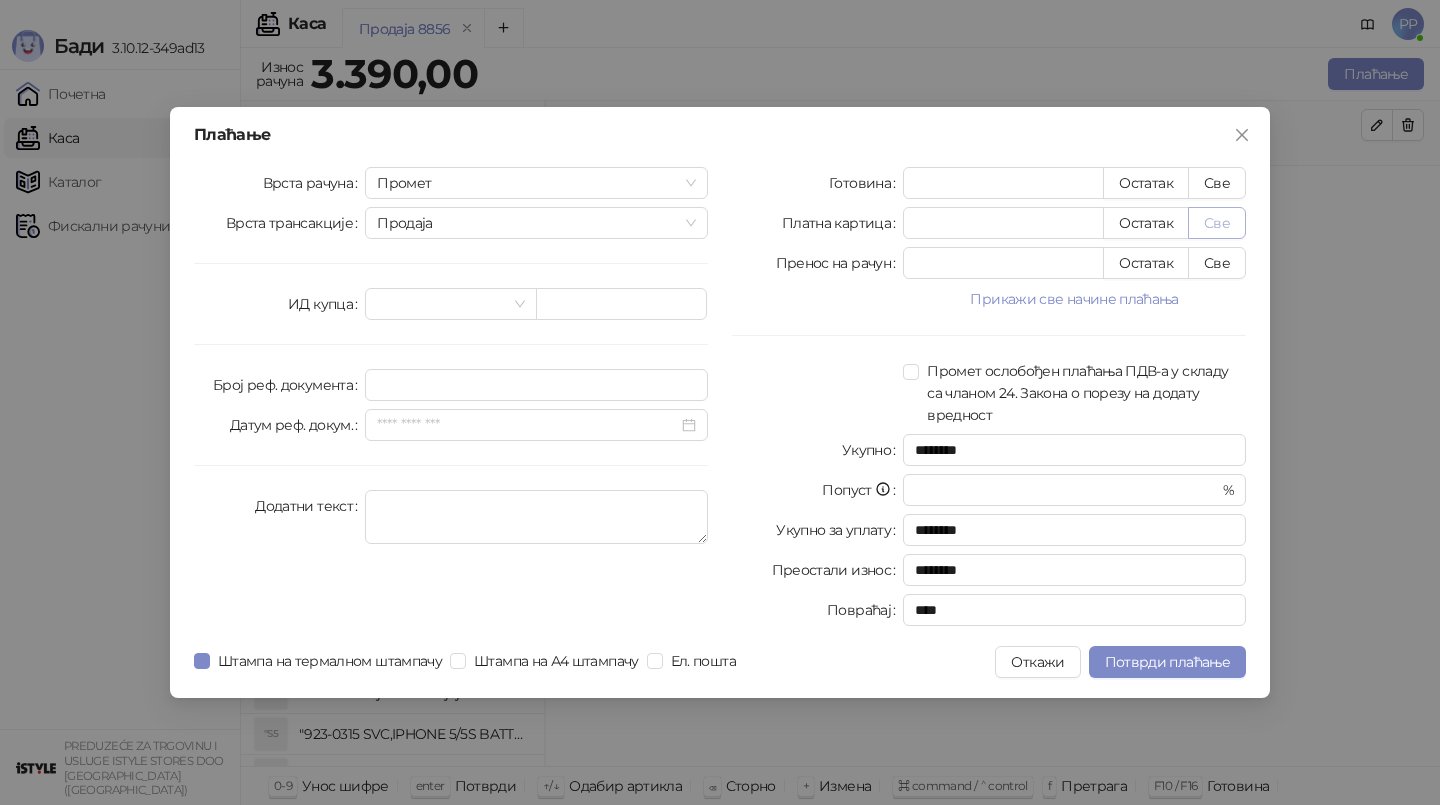 click on "Све" at bounding box center [1217, 223] 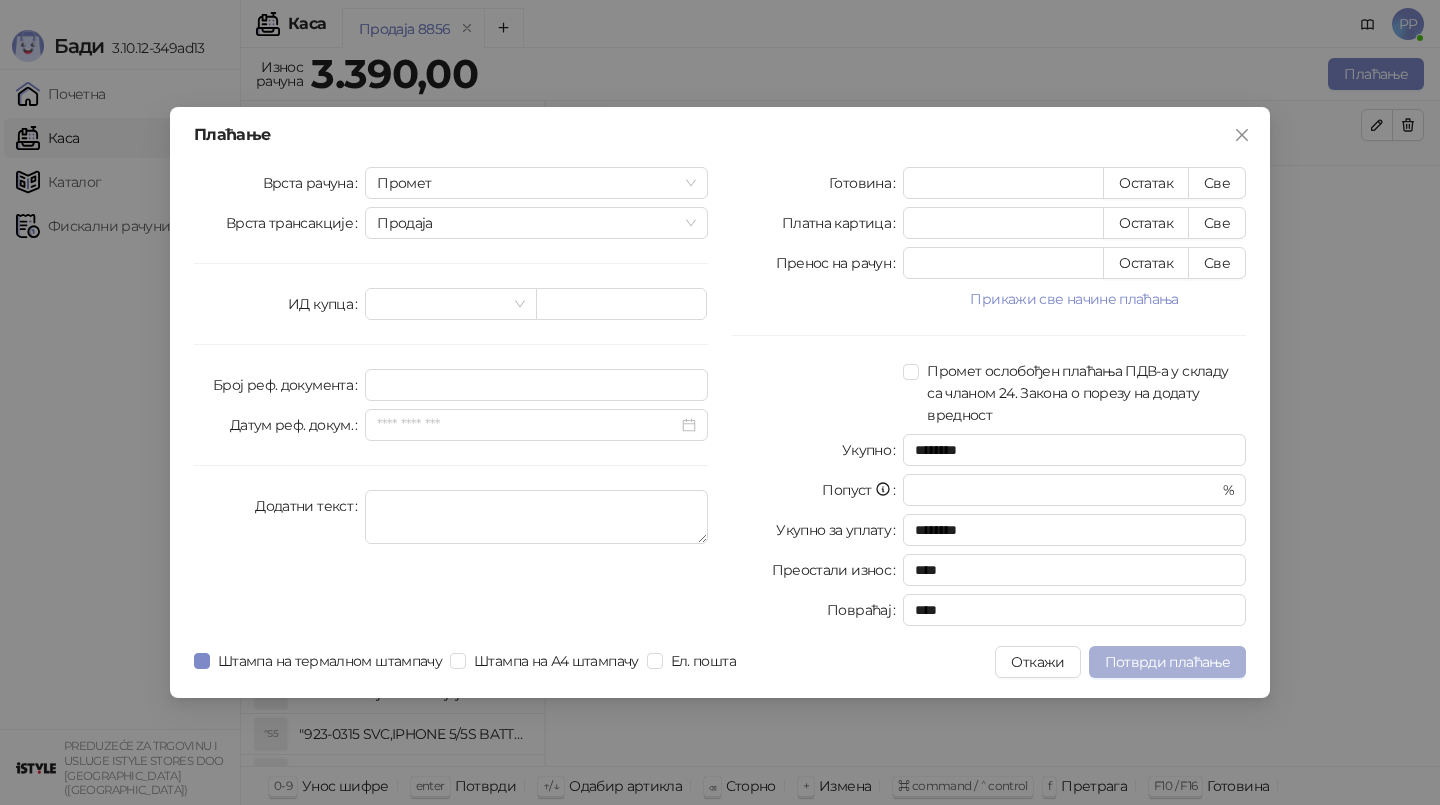 click on "Потврди плаћање" at bounding box center [1167, 662] 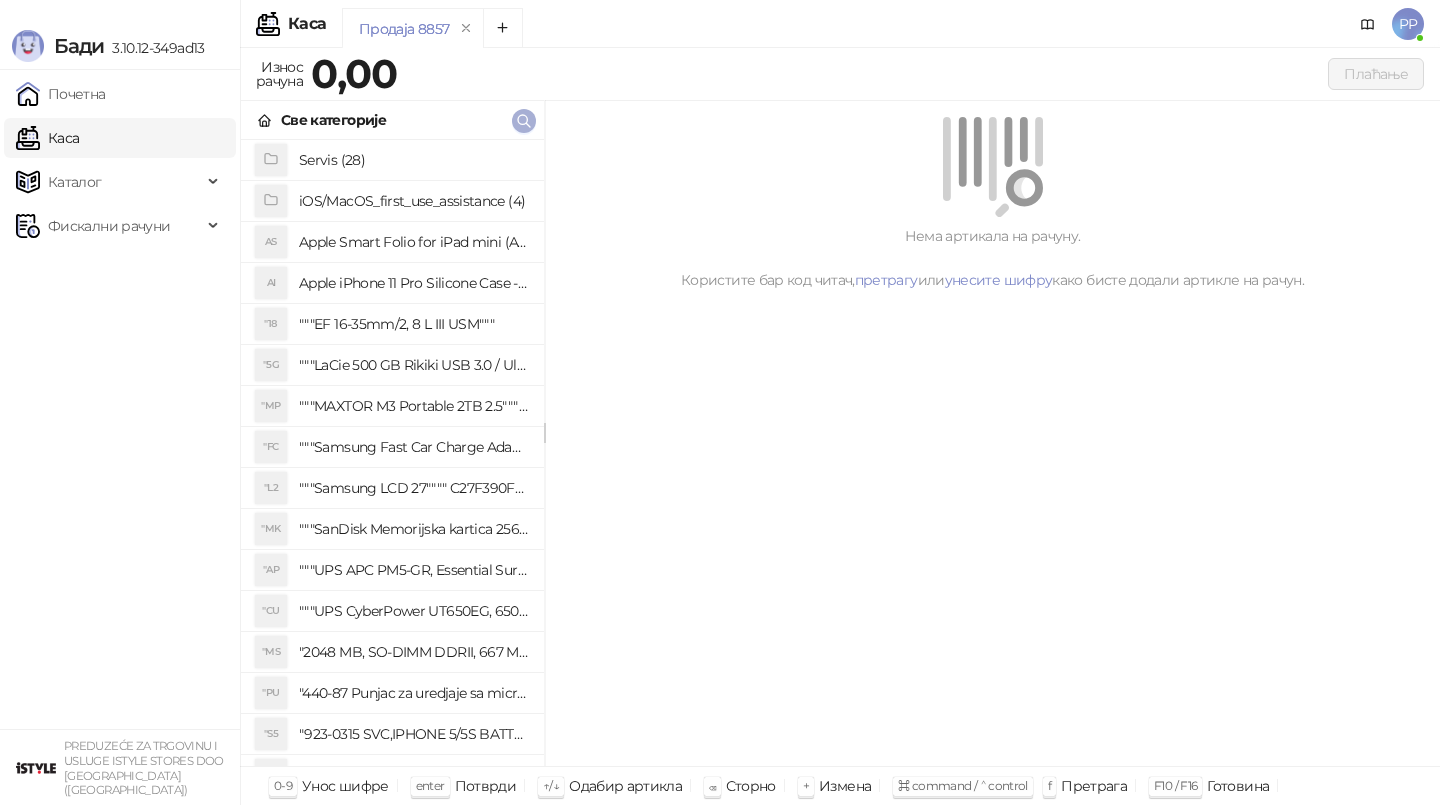 click 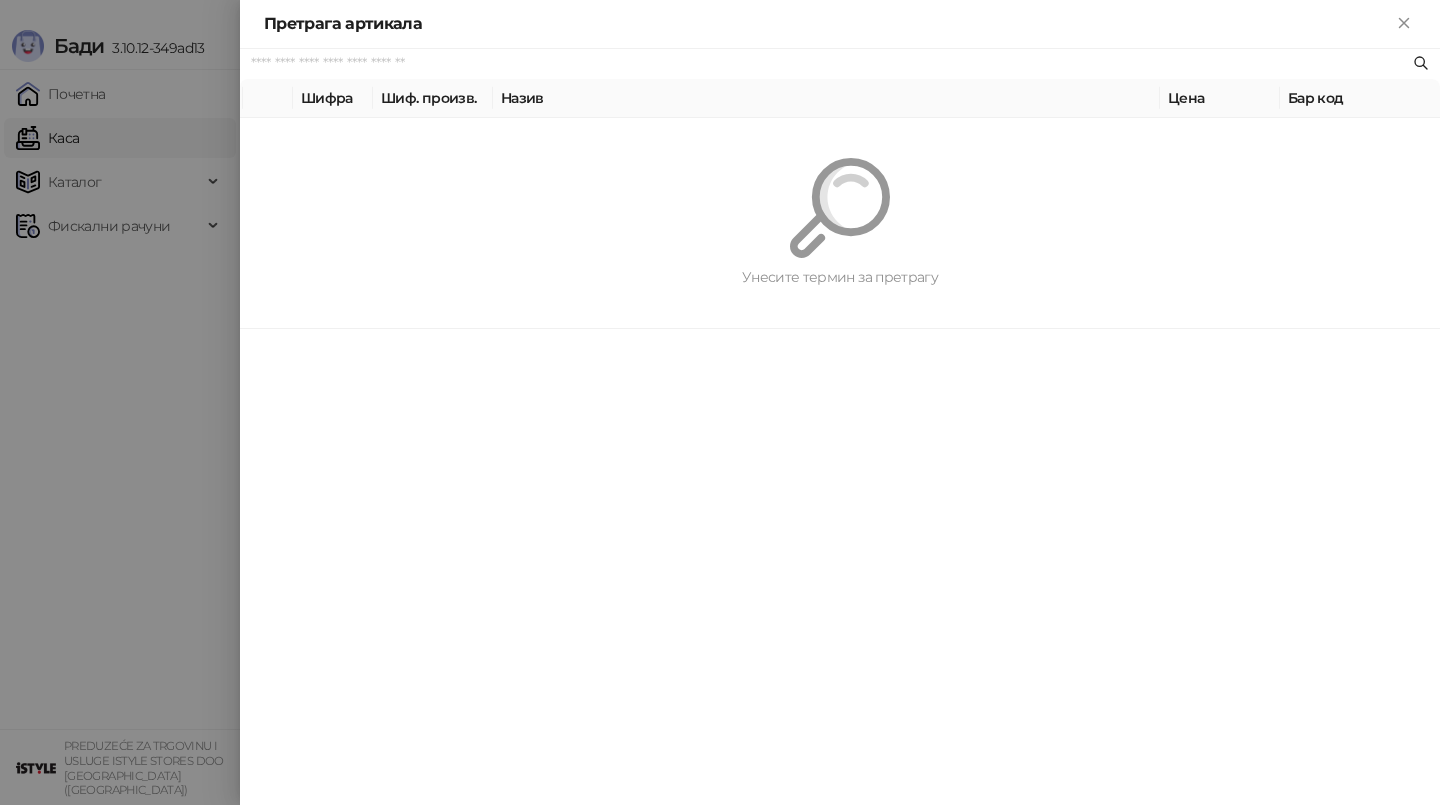 paste on "*********" 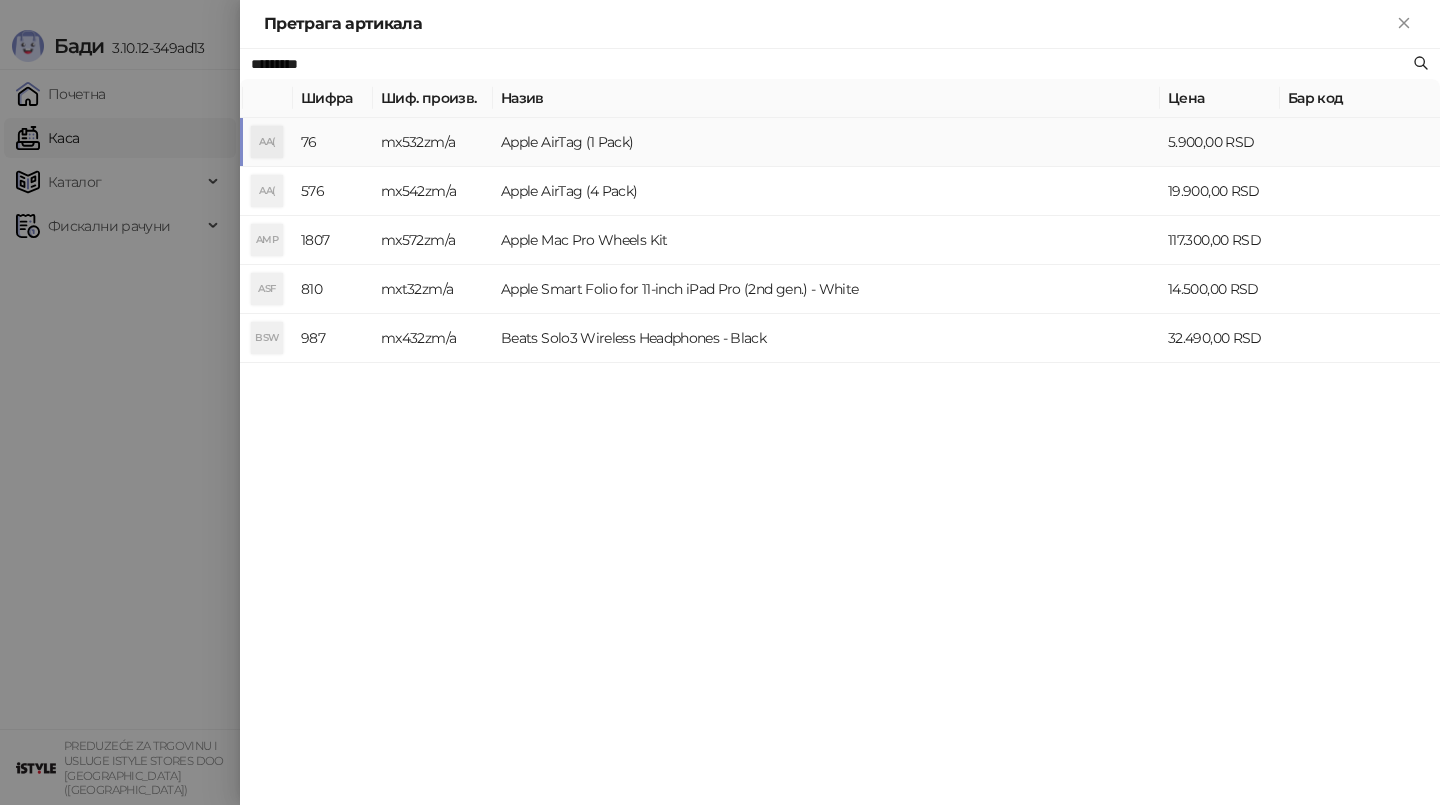 type on "*********" 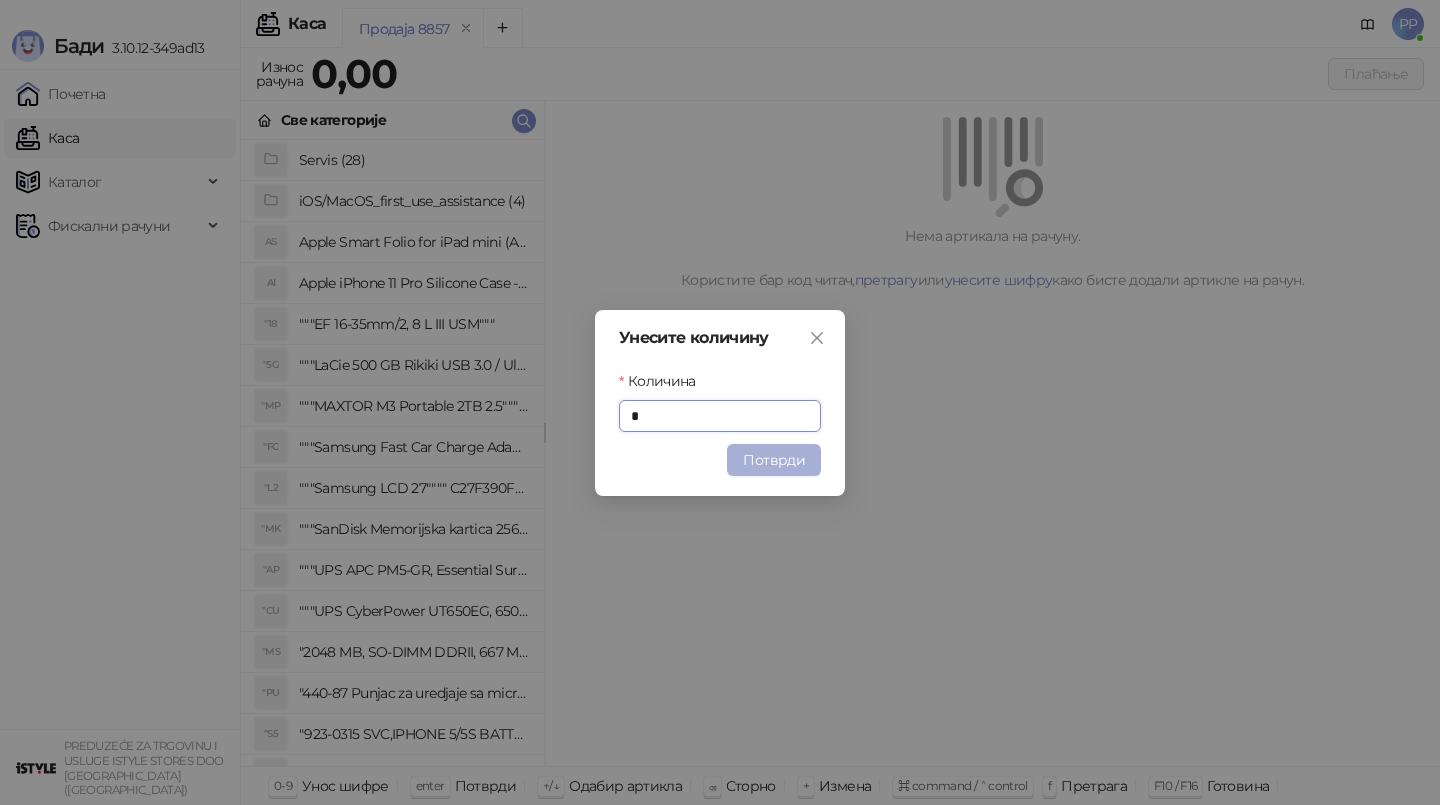click on "Потврди" at bounding box center (774, 460) 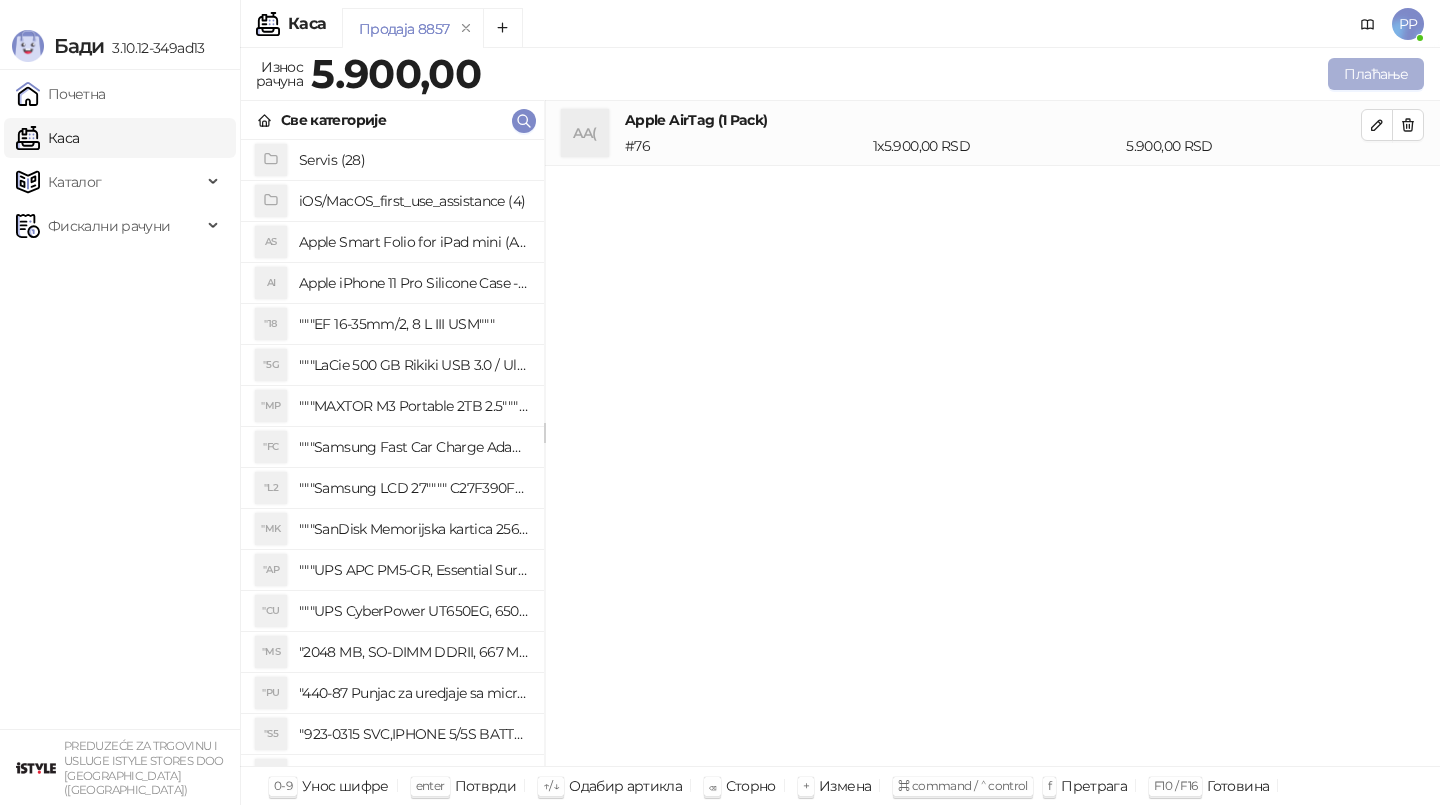 click on "Плаћање" at bounding box center (1376, 74) 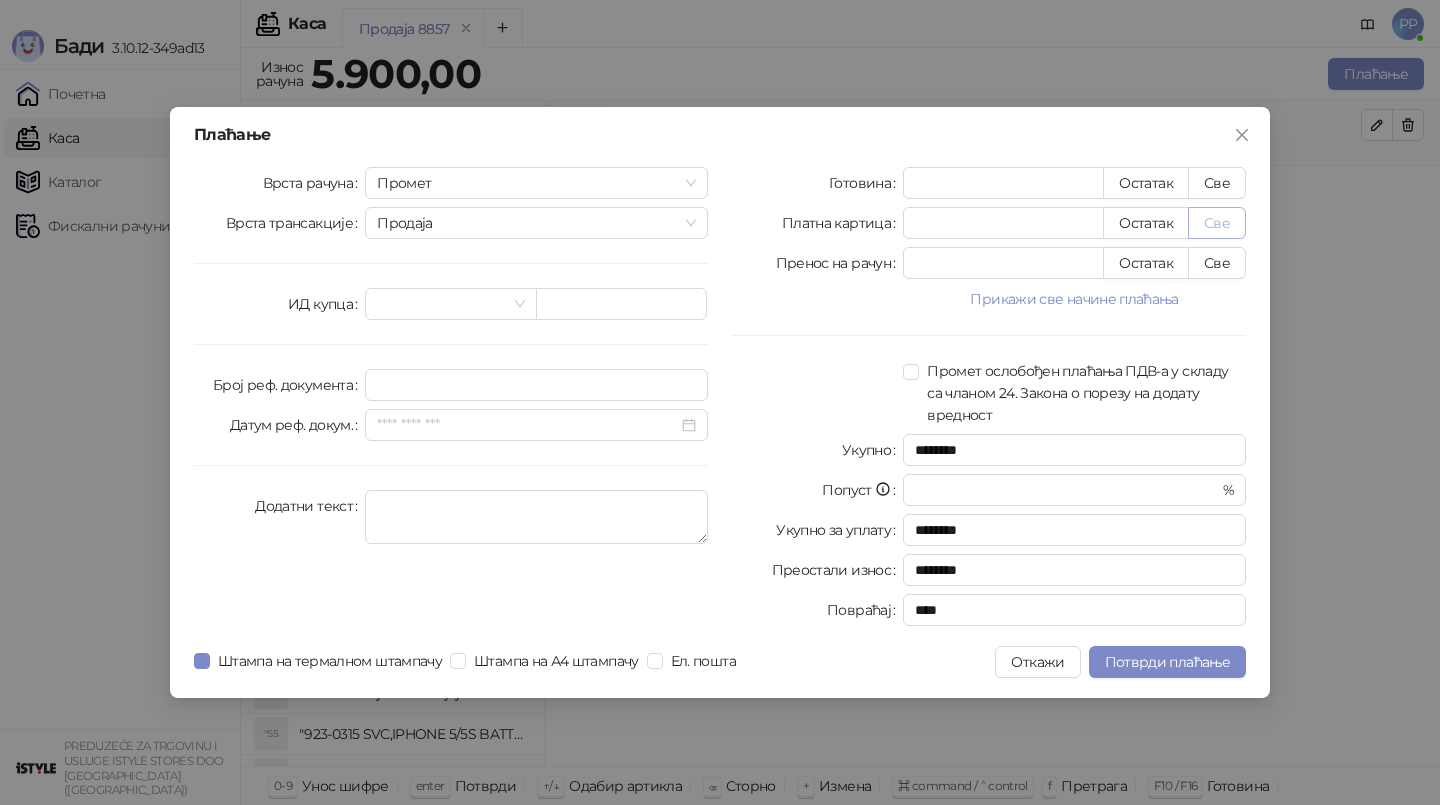 click on "Све" at bounding box center [1217, 223] 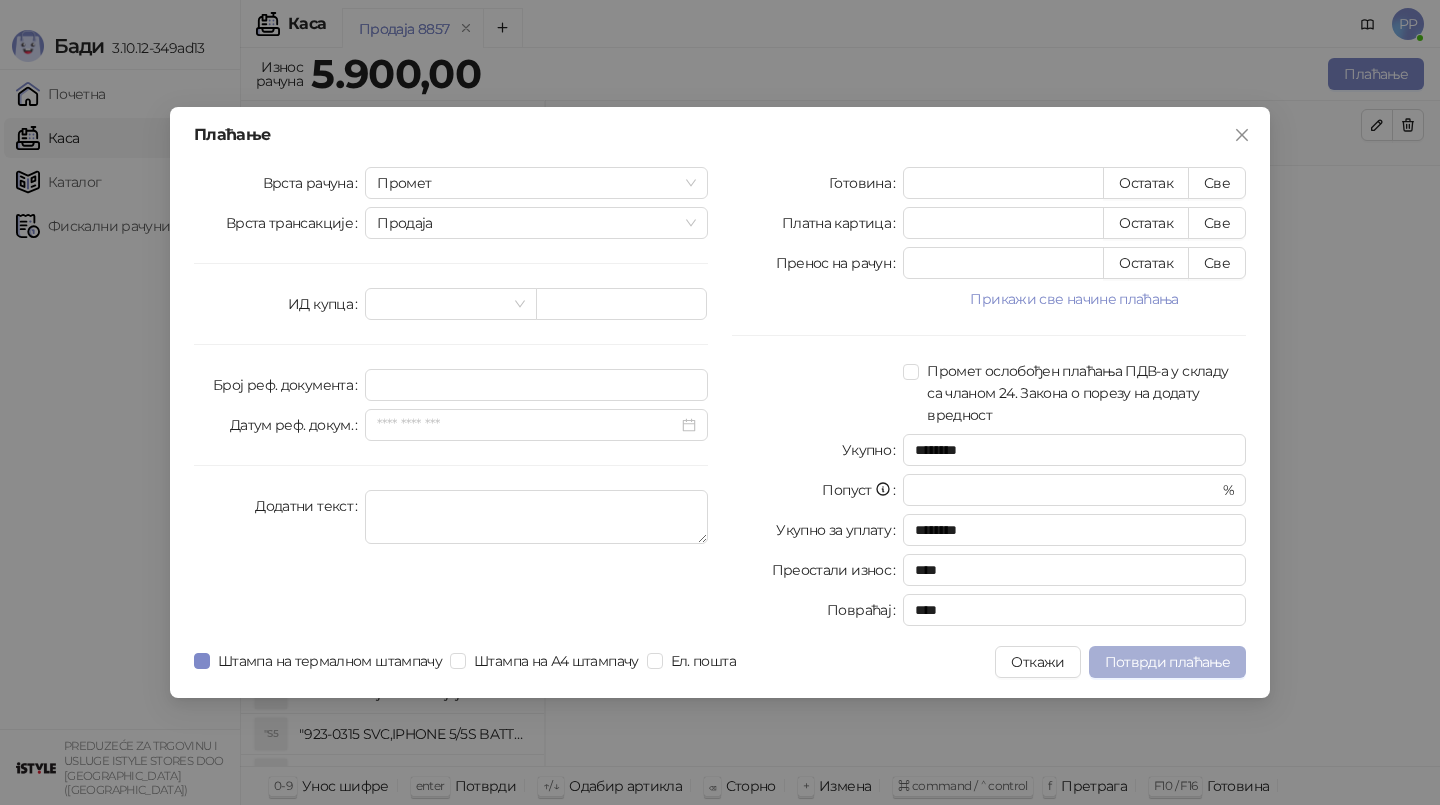 click on "Потврди плаћање" at bounding box center (1167, 662) 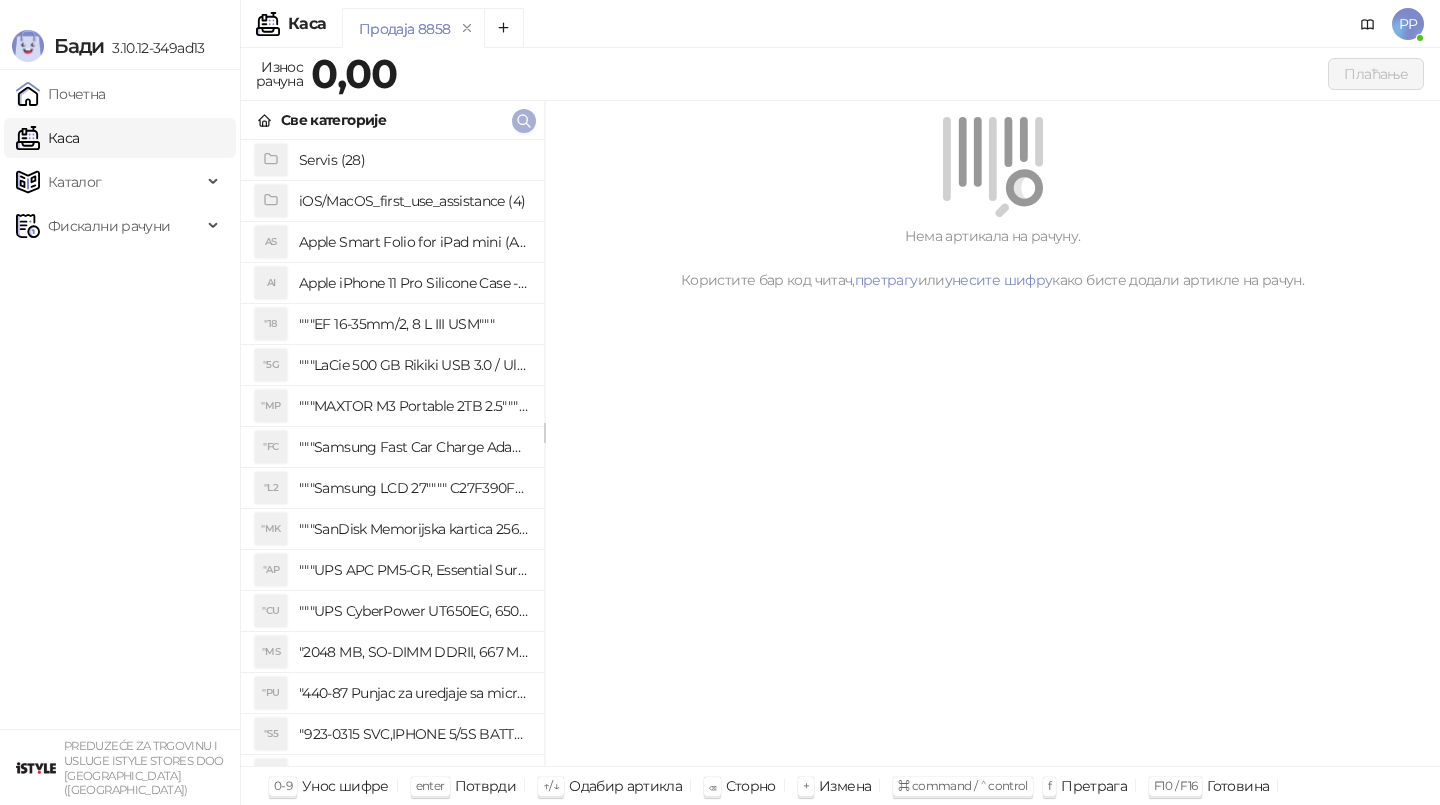 click at bounding box center (524, 121) 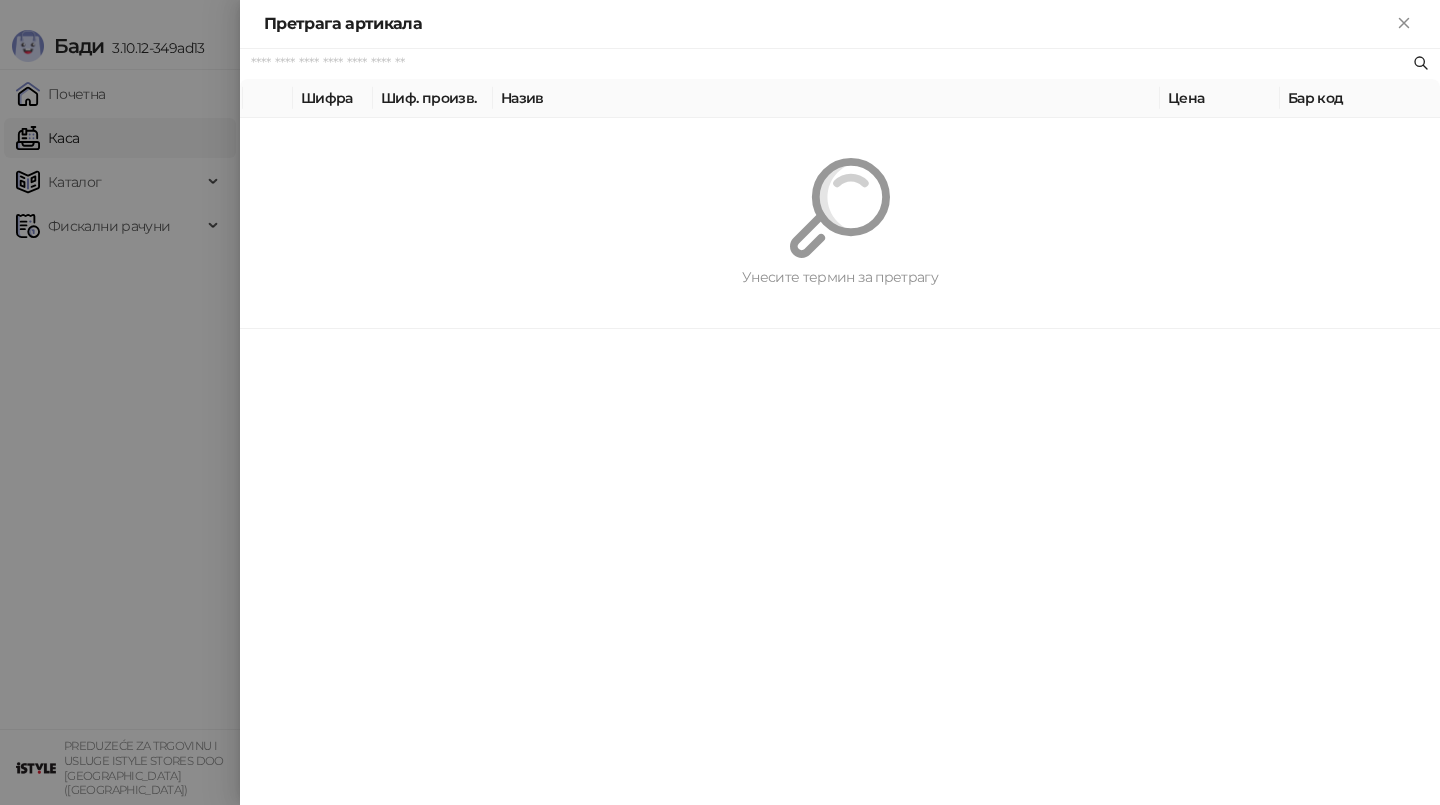 paste on "*********" 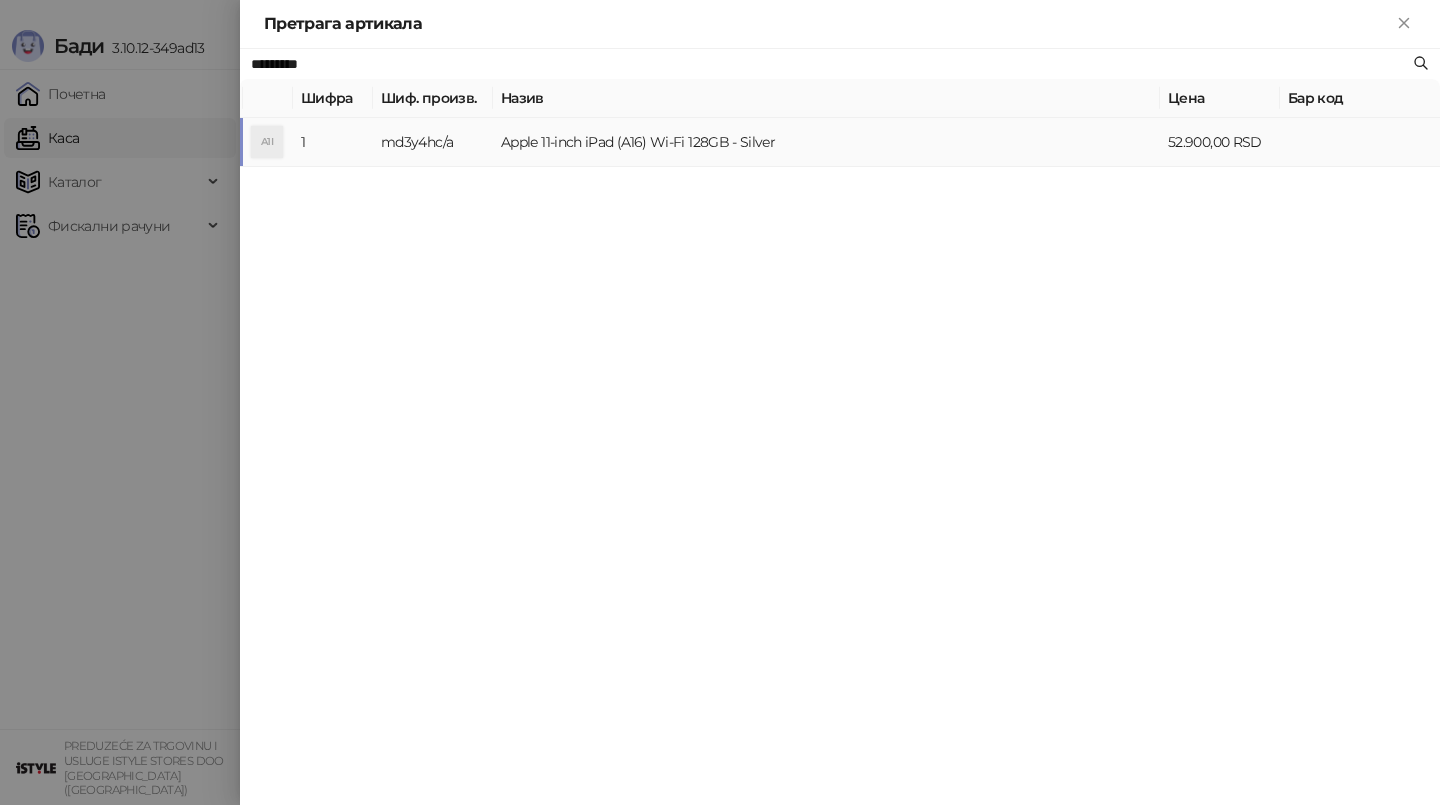 type on "*********" 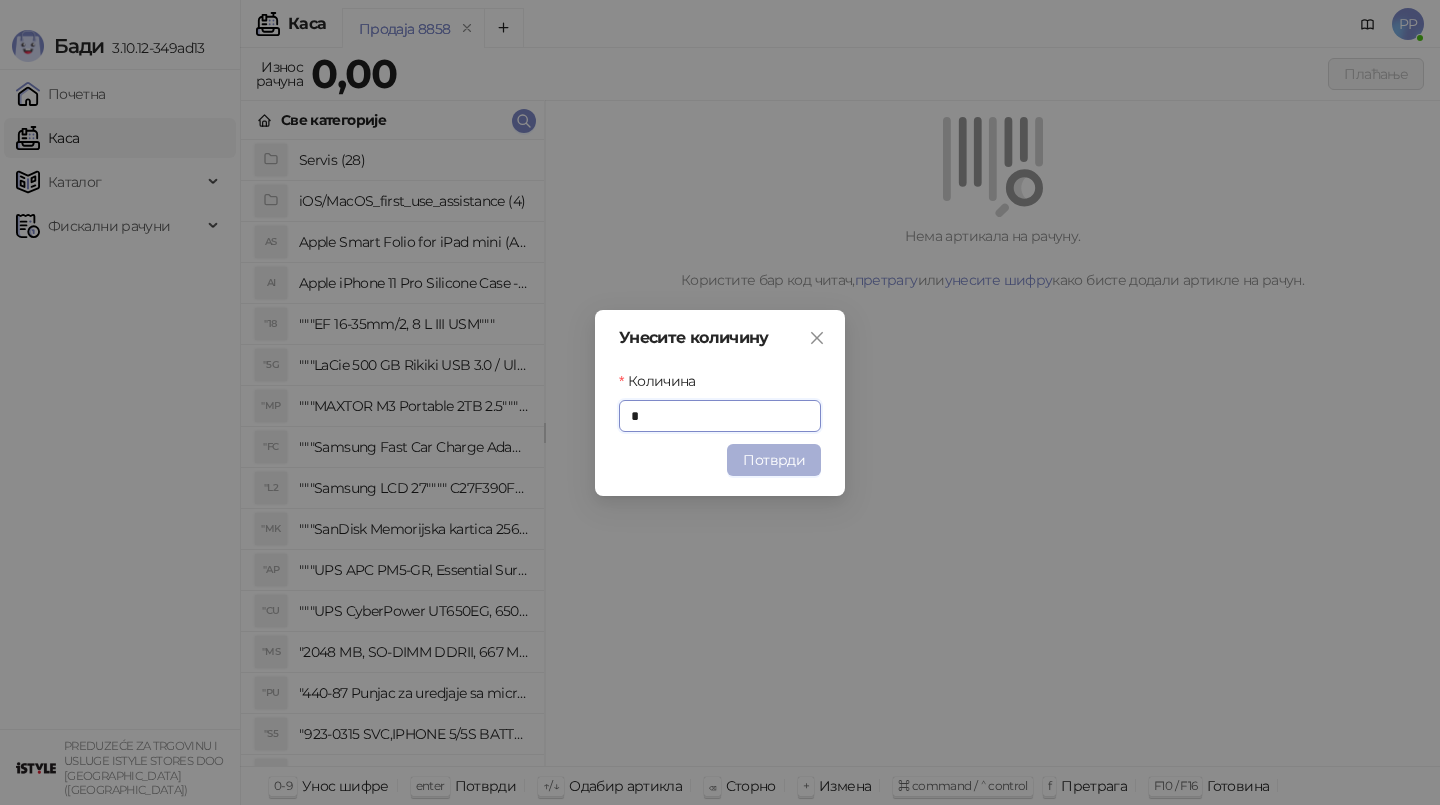 click on "Потврди" at bounding box center [774, 460] 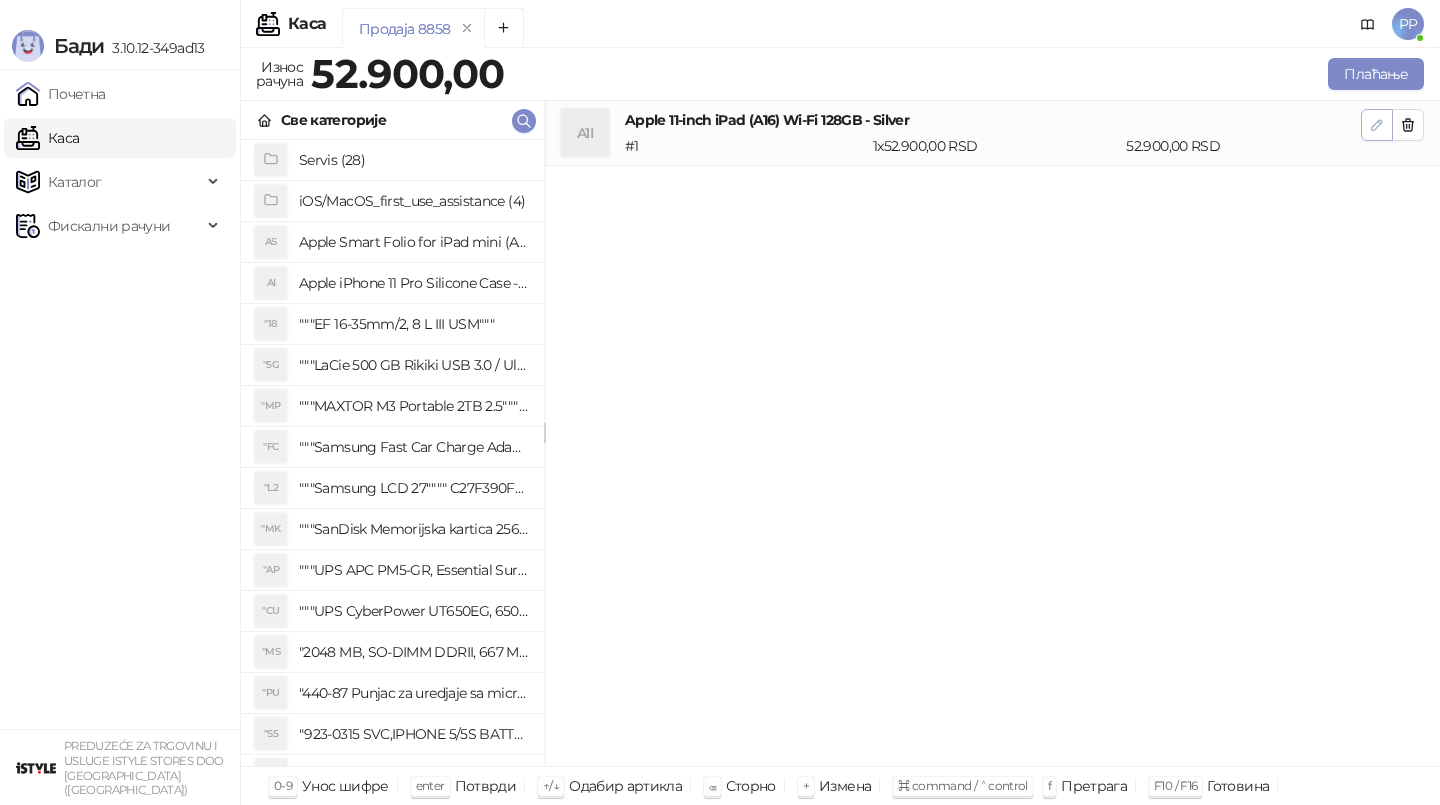 click at bounding box center (1377, 125) 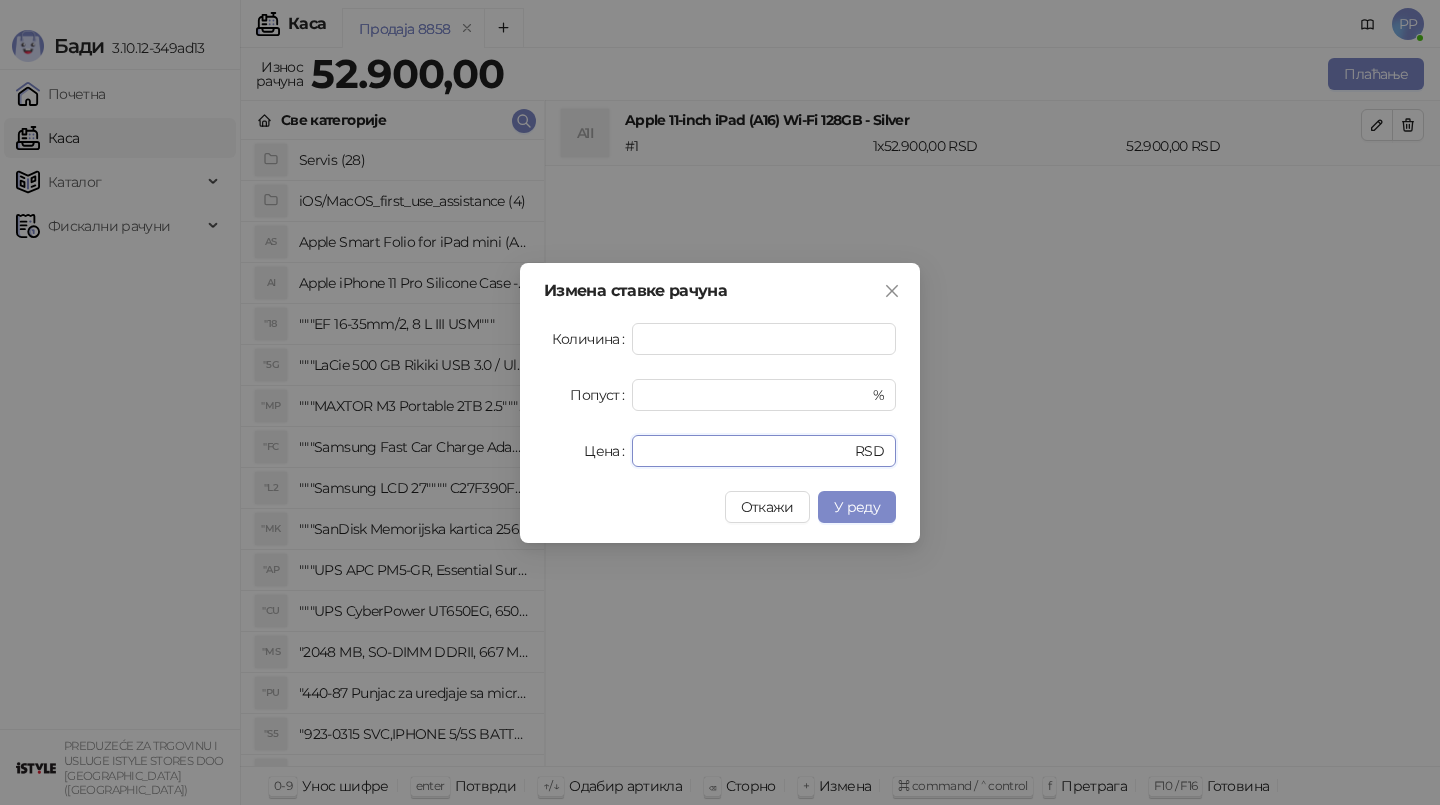 drag, startPoint x: 729, startPoint y: 455, endPoint x: 513, endPoint y: 453, distance: 216.00926 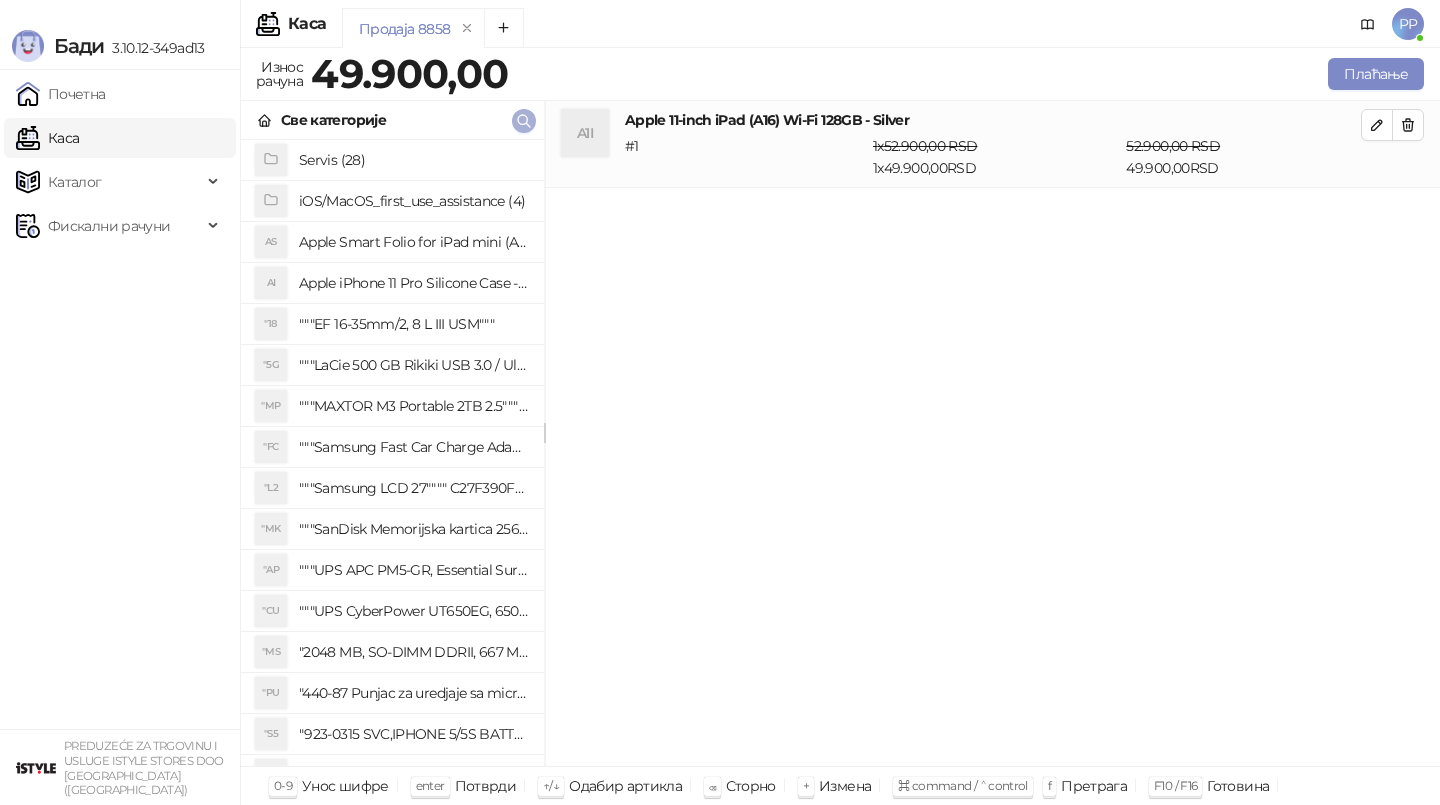 click 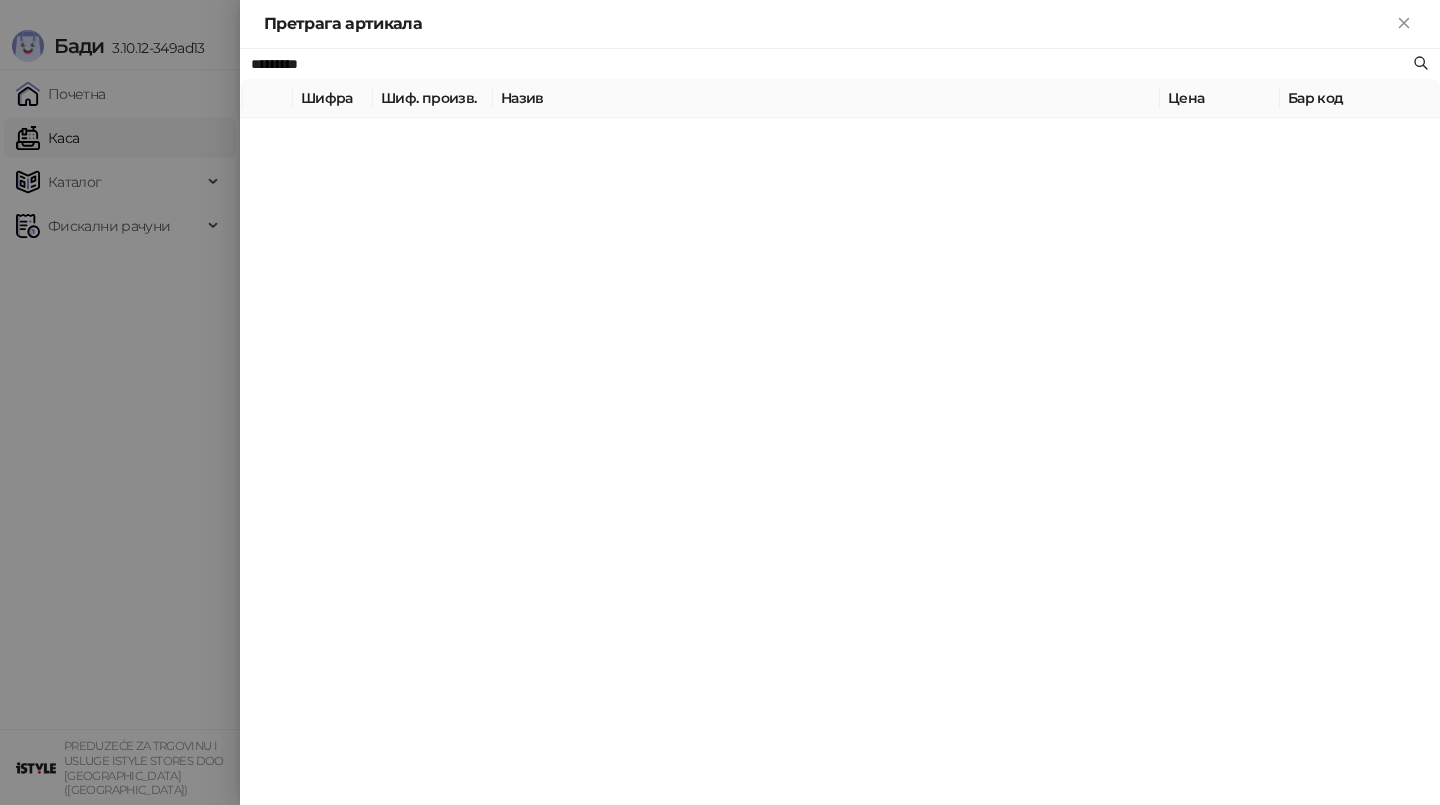 paste on "**********" 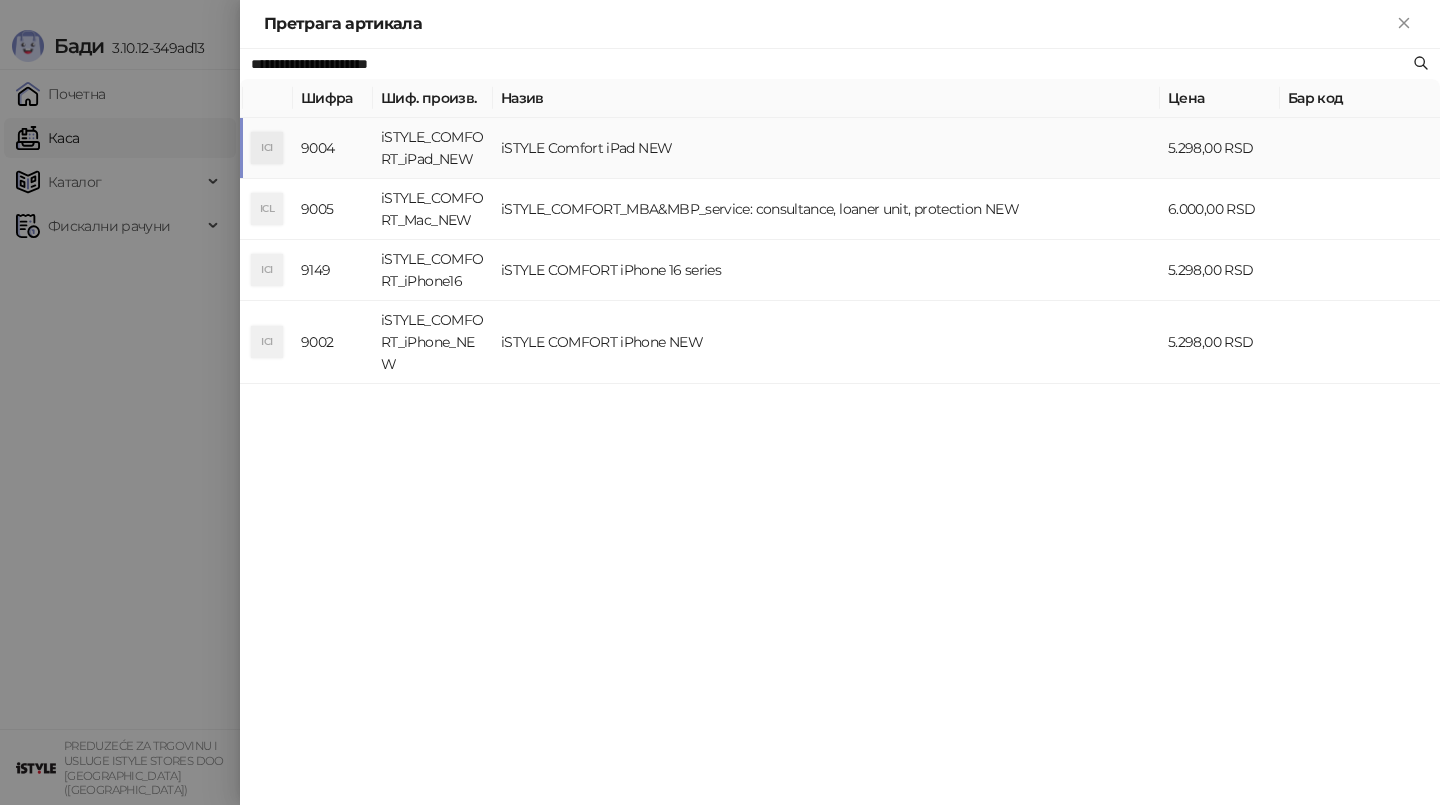 click on "iSTYLE Comfort iPad NEW" at bounding box center [826, 148] 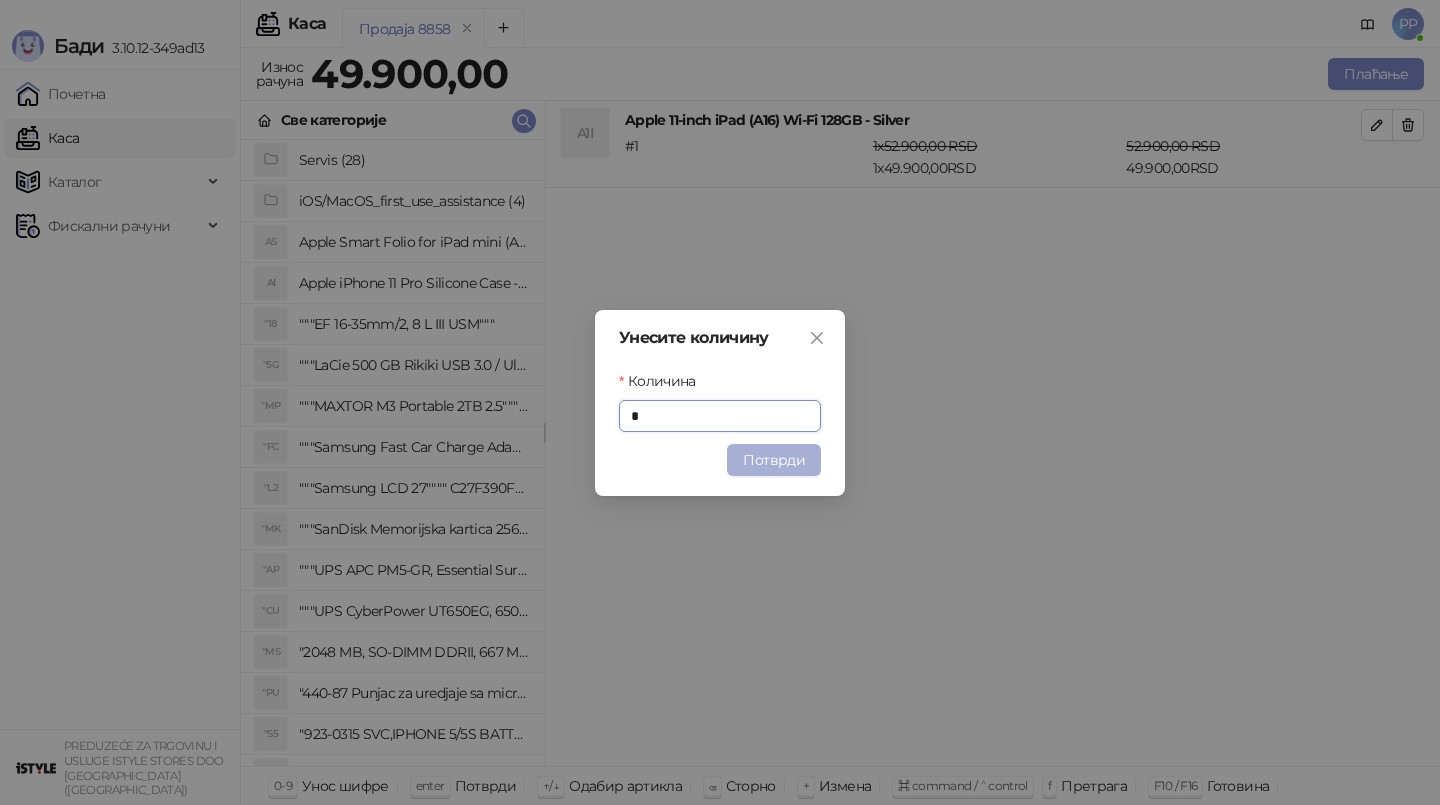 click on "Потврди" at bounding box center (774, 460) 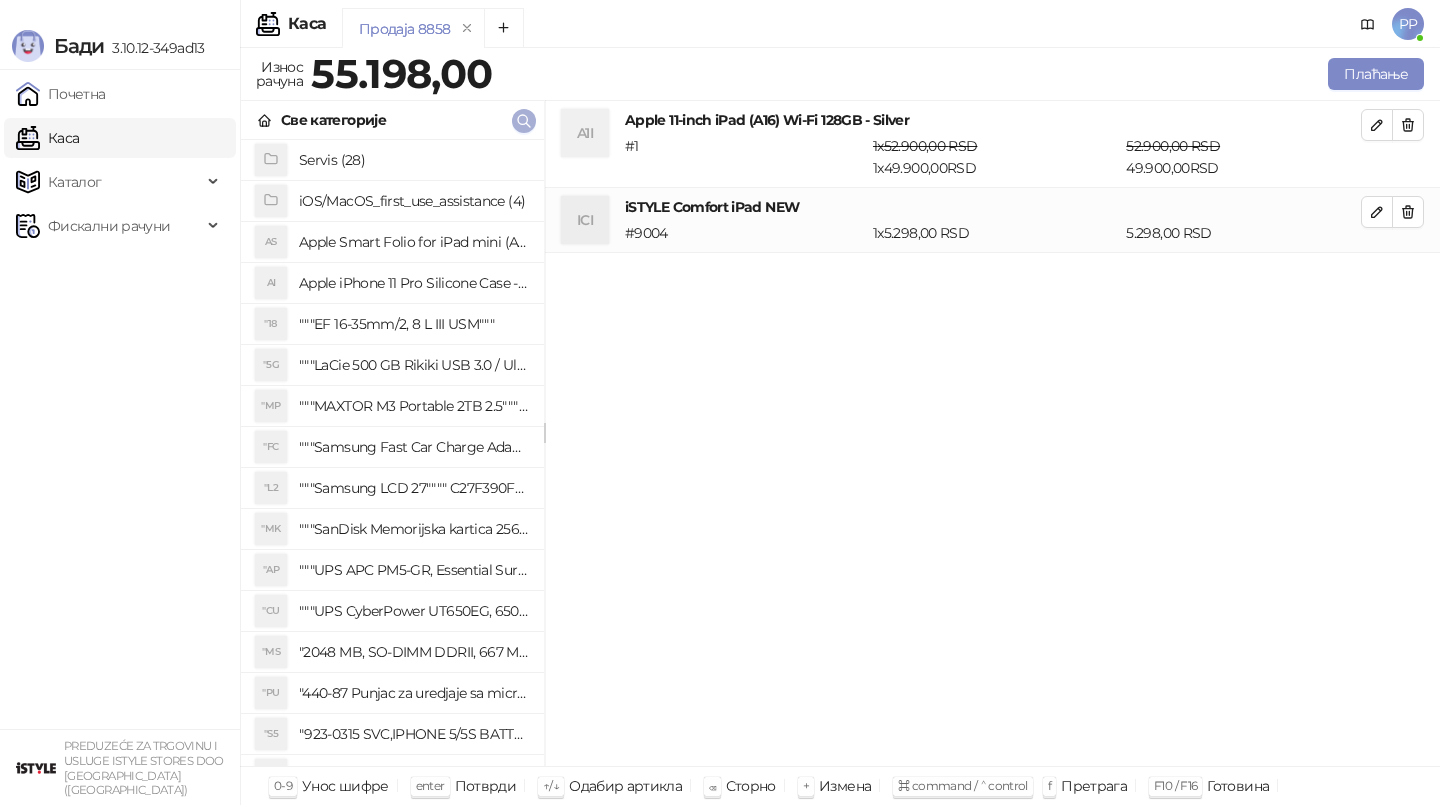 click 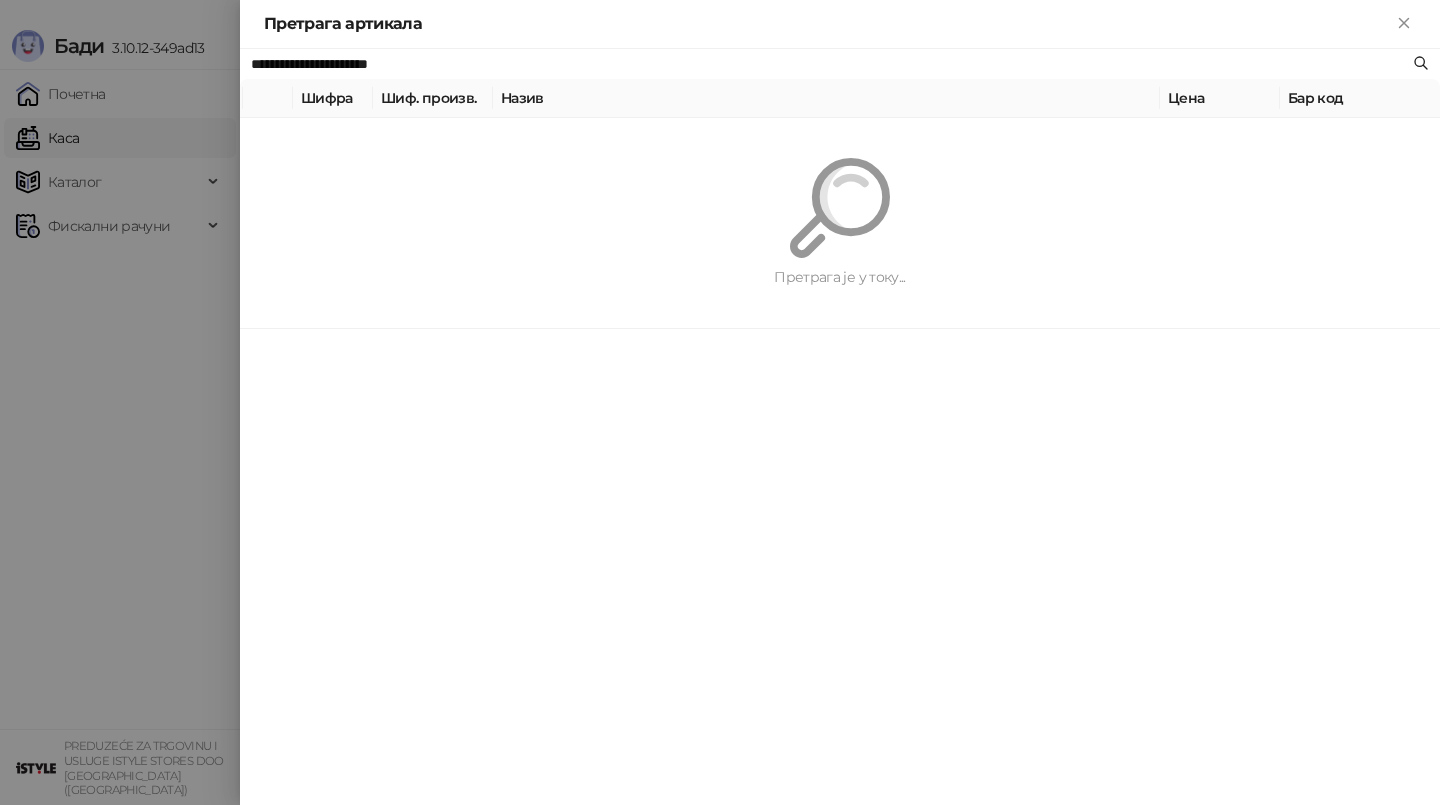 paste 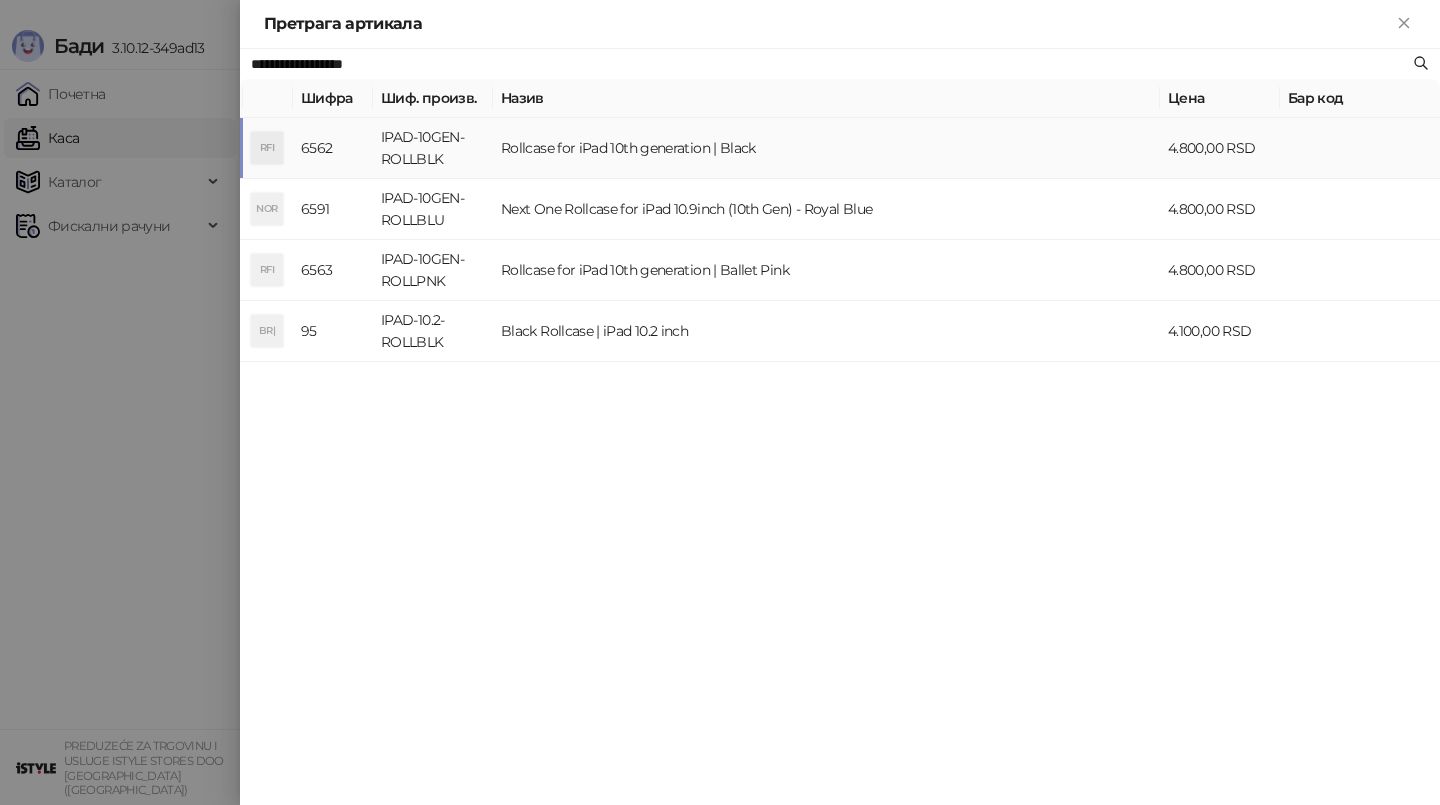 type on "**********" 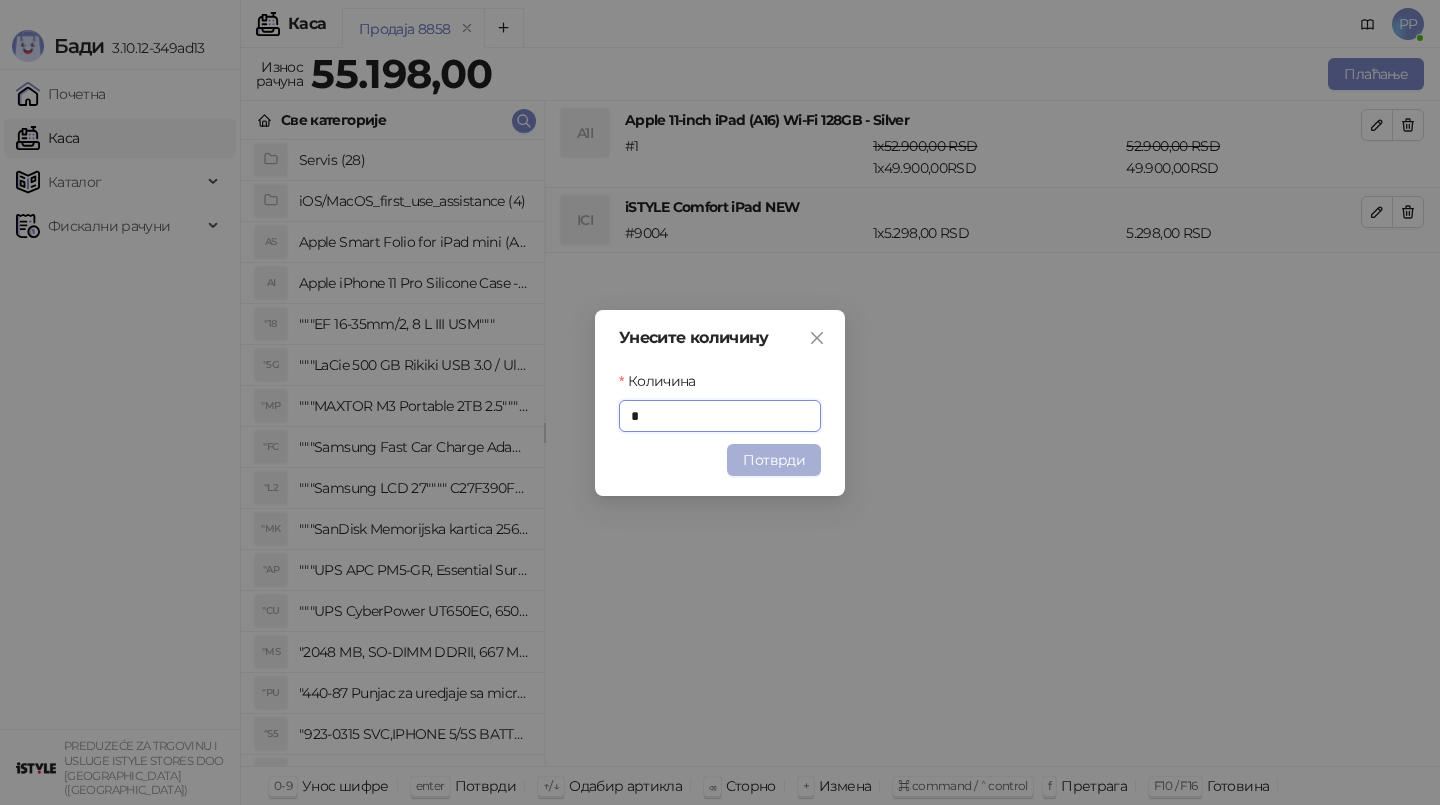 click on "Потврди" at bounding box center [774, 460] 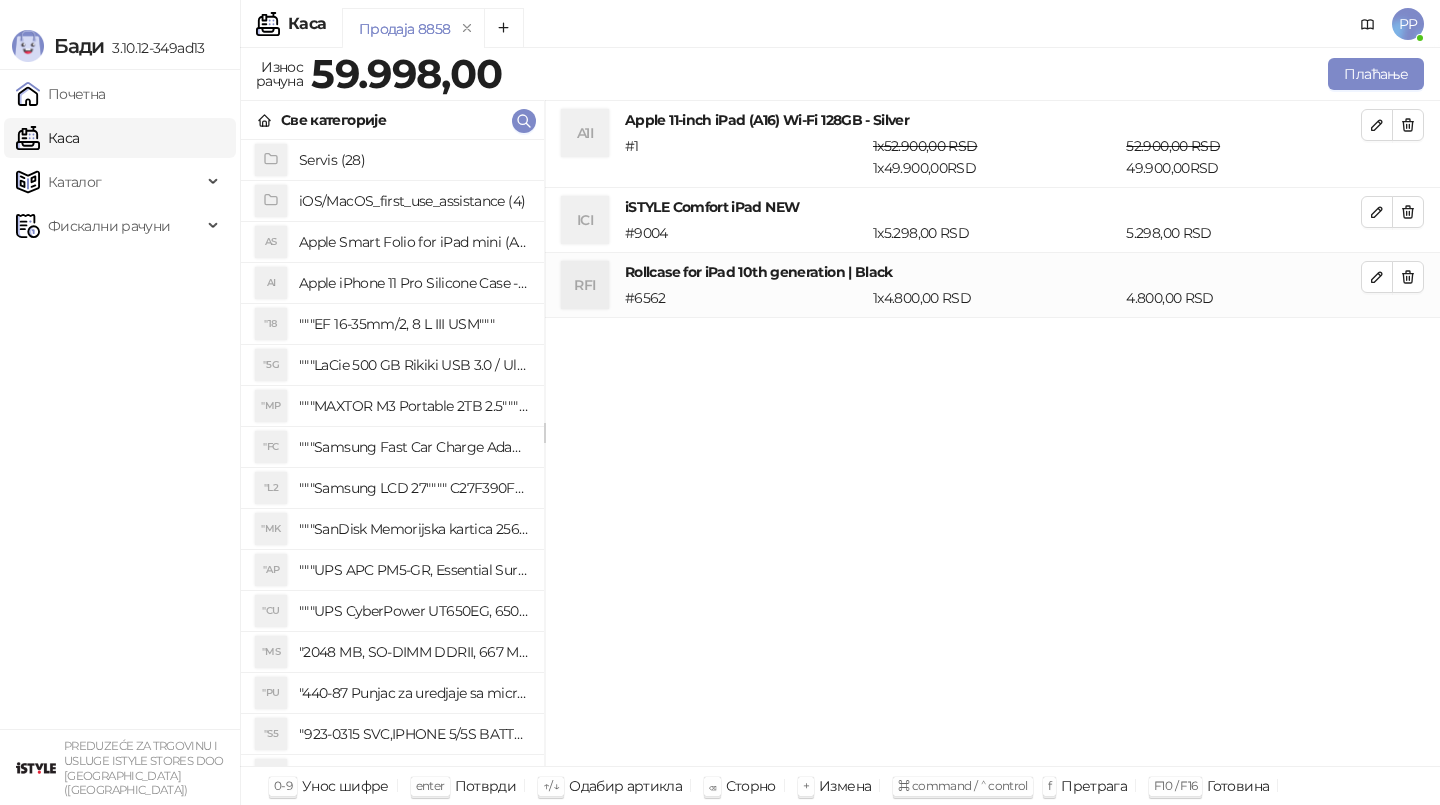 click 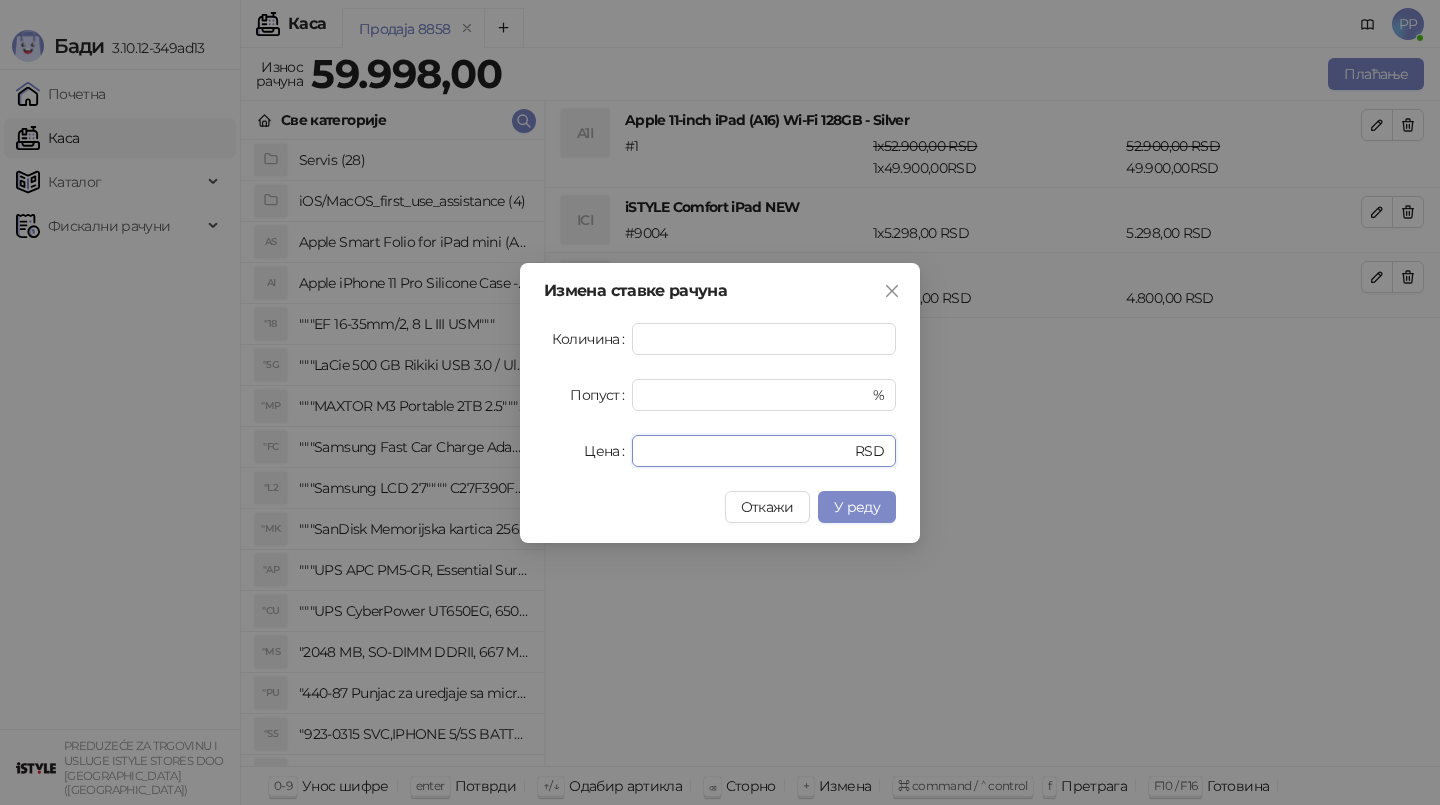 drag, startPoint x: 714, startPoint y: 455, endPoint x: 555, endPoint y: 431, distance: 160.80112 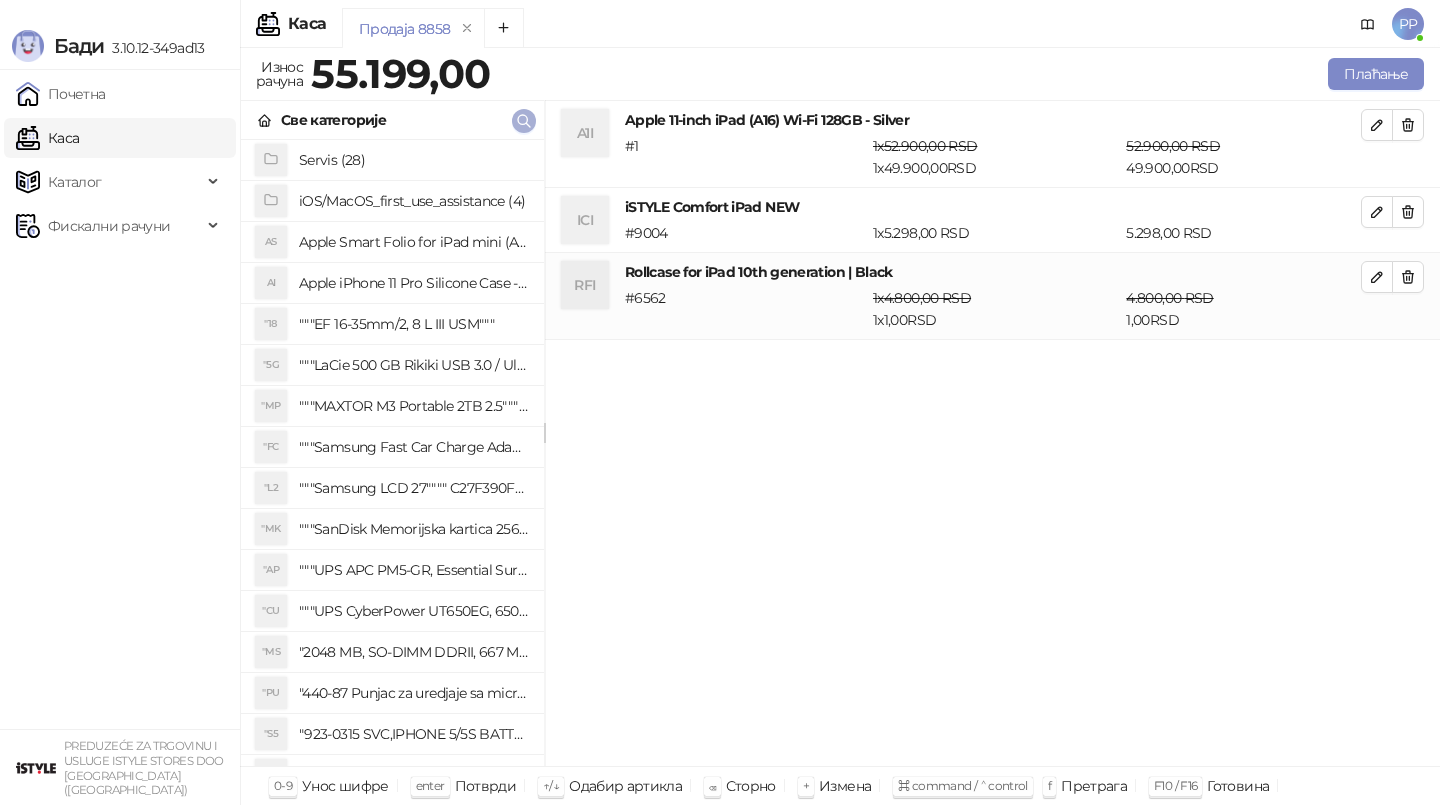 click 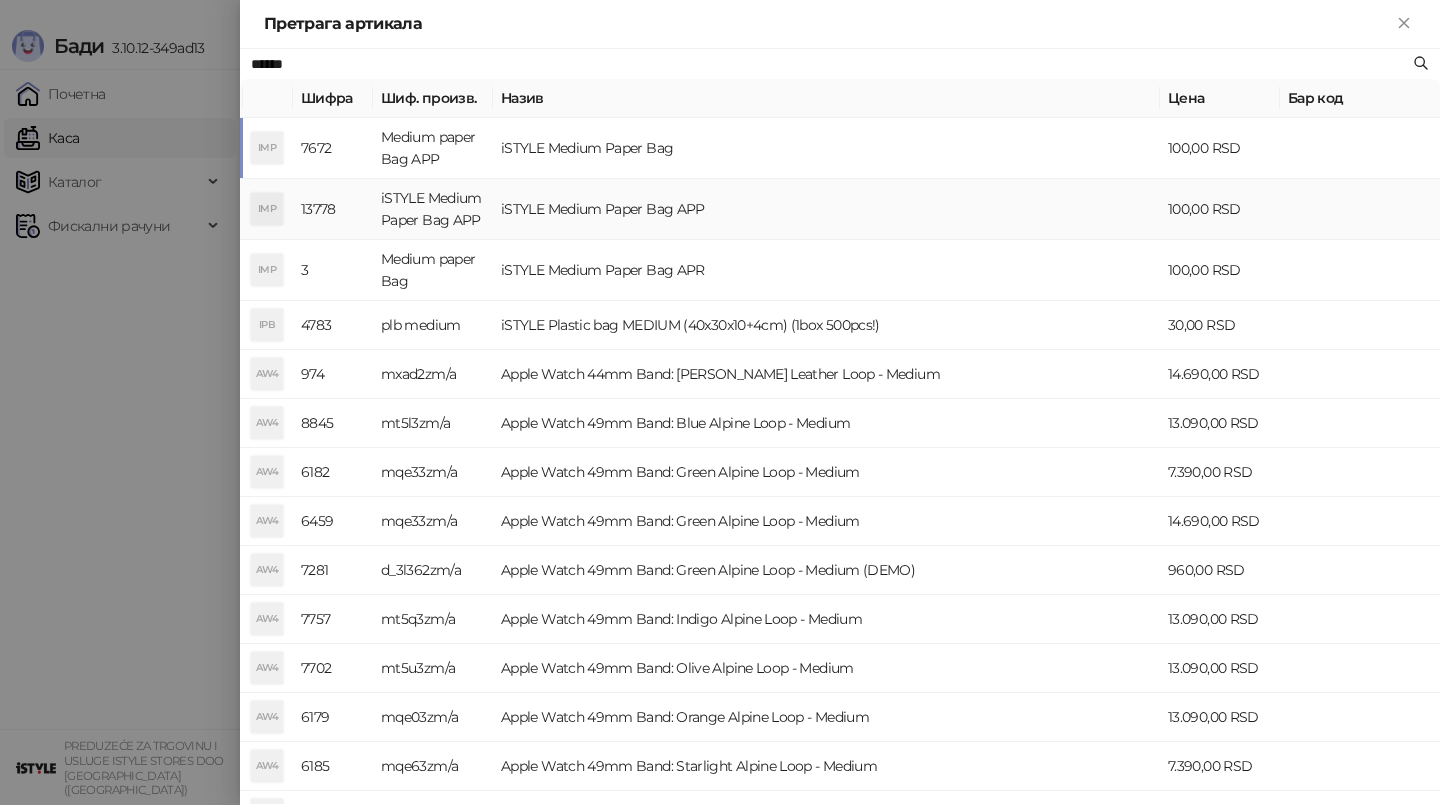 type on "******" 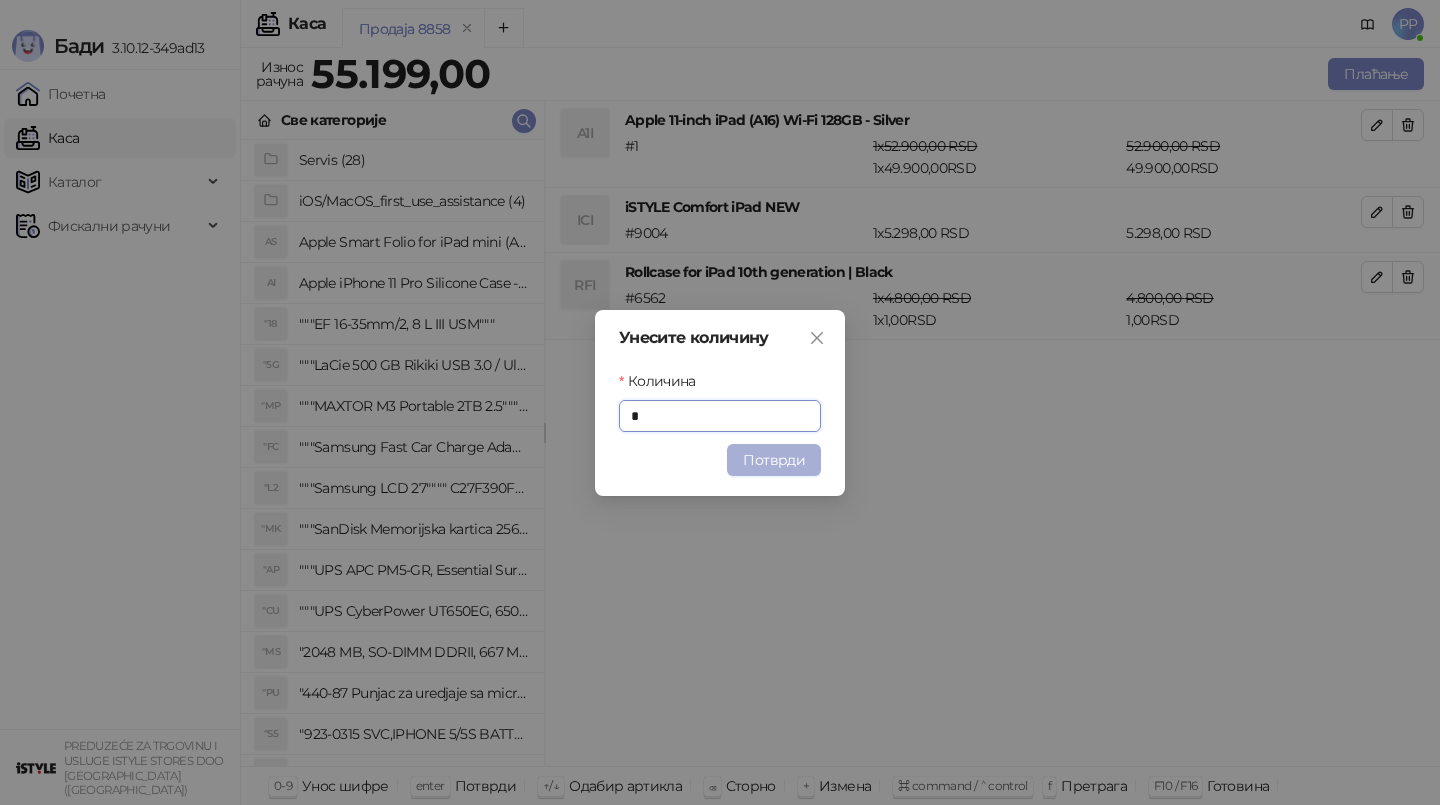 click on "Потврди" at bounding box center (774, 460) 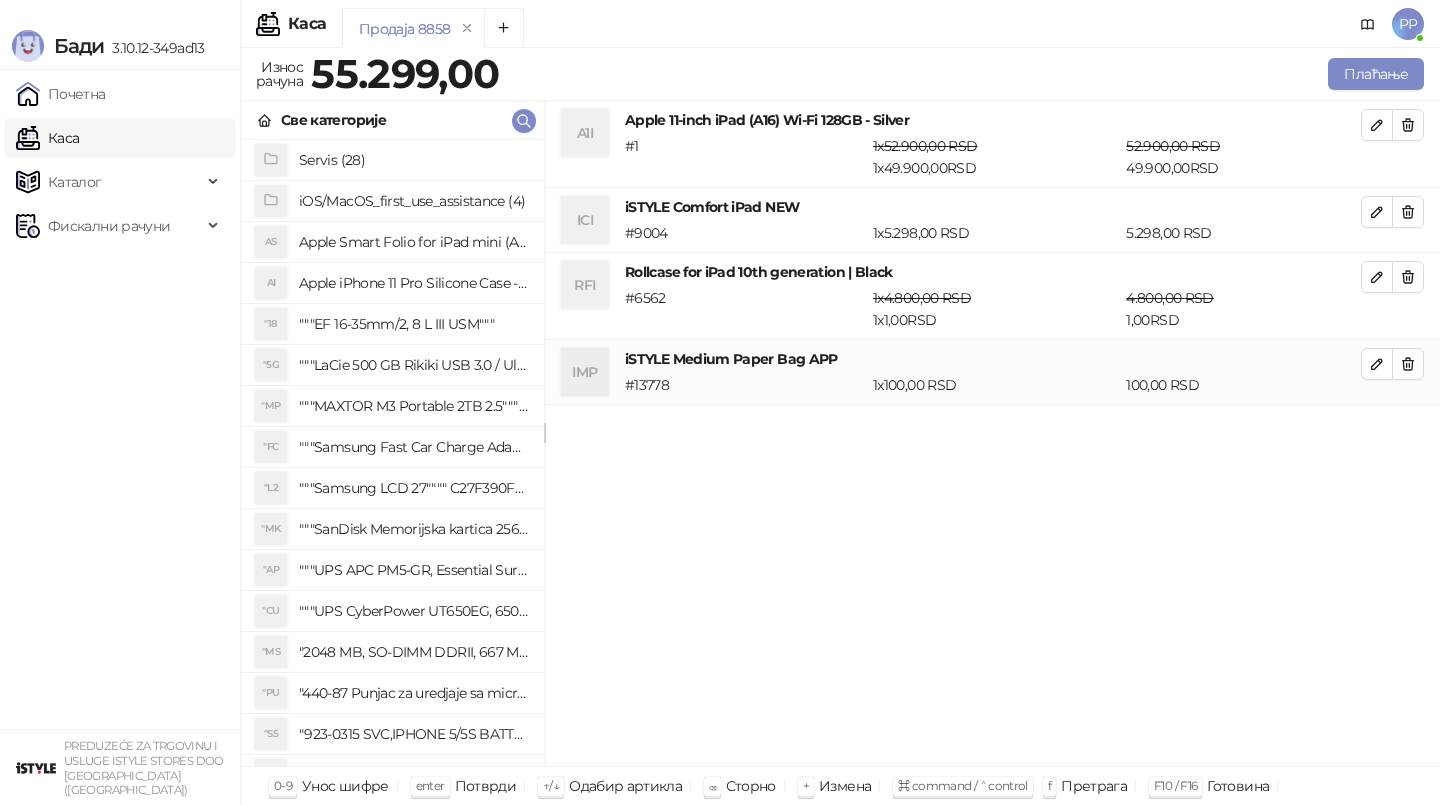 click on "A1I Apple 11-inch iPad (A16) Wi-Fi 128GB - Silver    # 1 1  x  52.900,00   RSD 1  x  49.900,00  RSD  52.900,00   RSD 49.900,00  RSD  ICI iSTYLE Comfort iPad NEW    # 9004 1  x  5.298,00 RSD 5.298,00 RSD RFI Rollcase for iPad 10th generation | Black    # 6562 1  x  4.800,00   RSD 1  x  1,00  RSD  4.800,00   RSD 1,00  RSD  IMP iSTYLE Medium Paper Bag APP    # 13778 1  x  100,00 RSD 100,00 RSD" at bounding box center [992, 434] 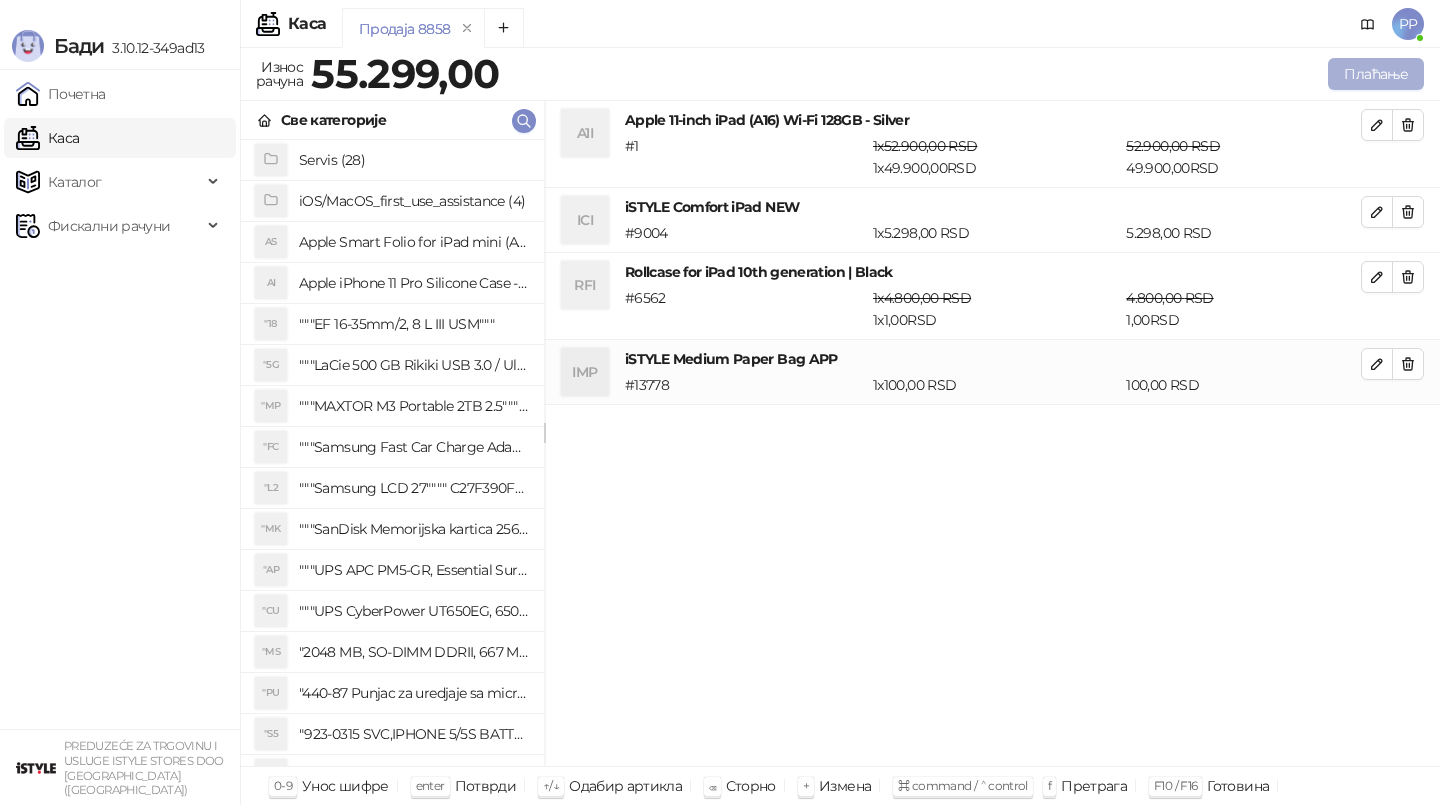 click on "Плаћање" at bounding box center [1376, 74] 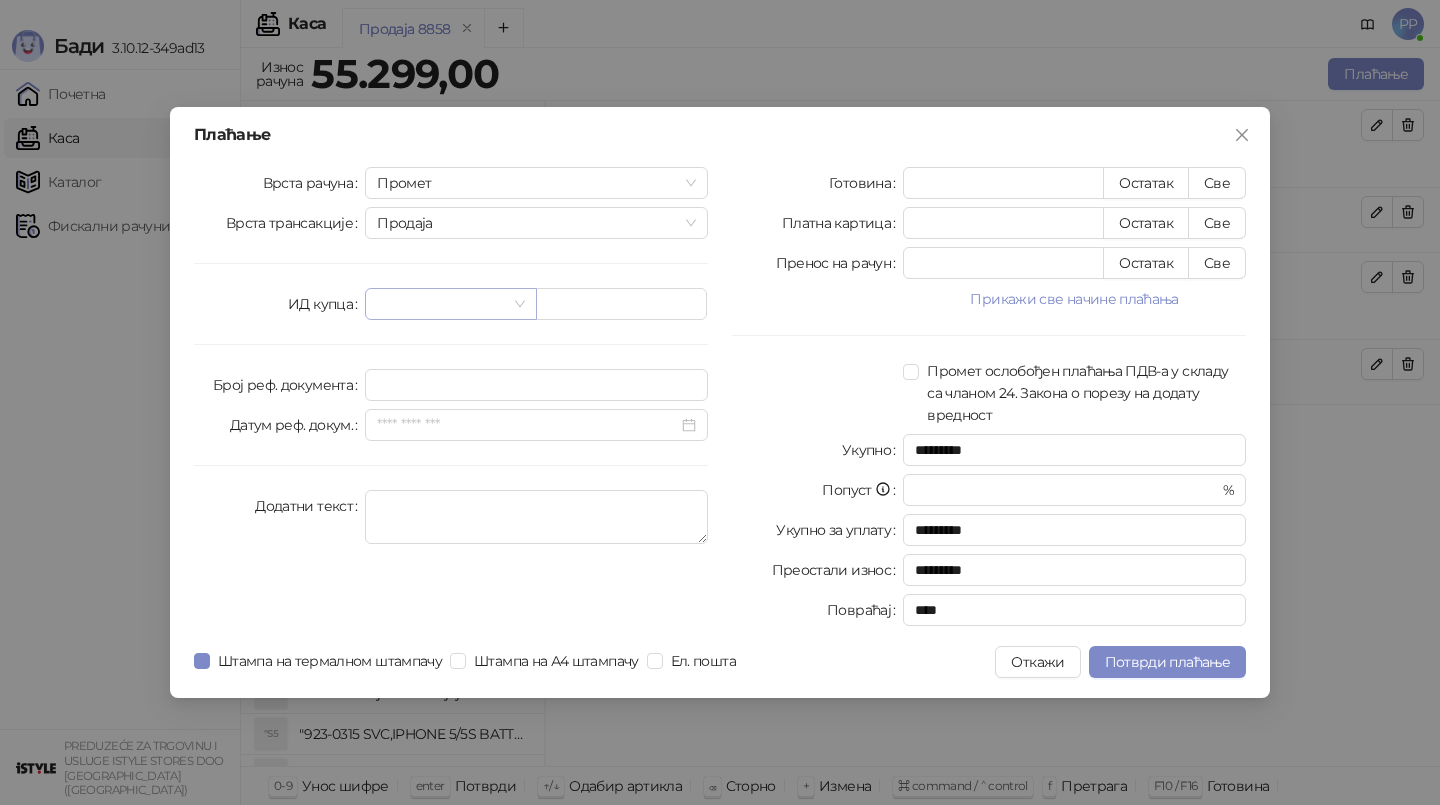 click at bounding box center [441, 304] 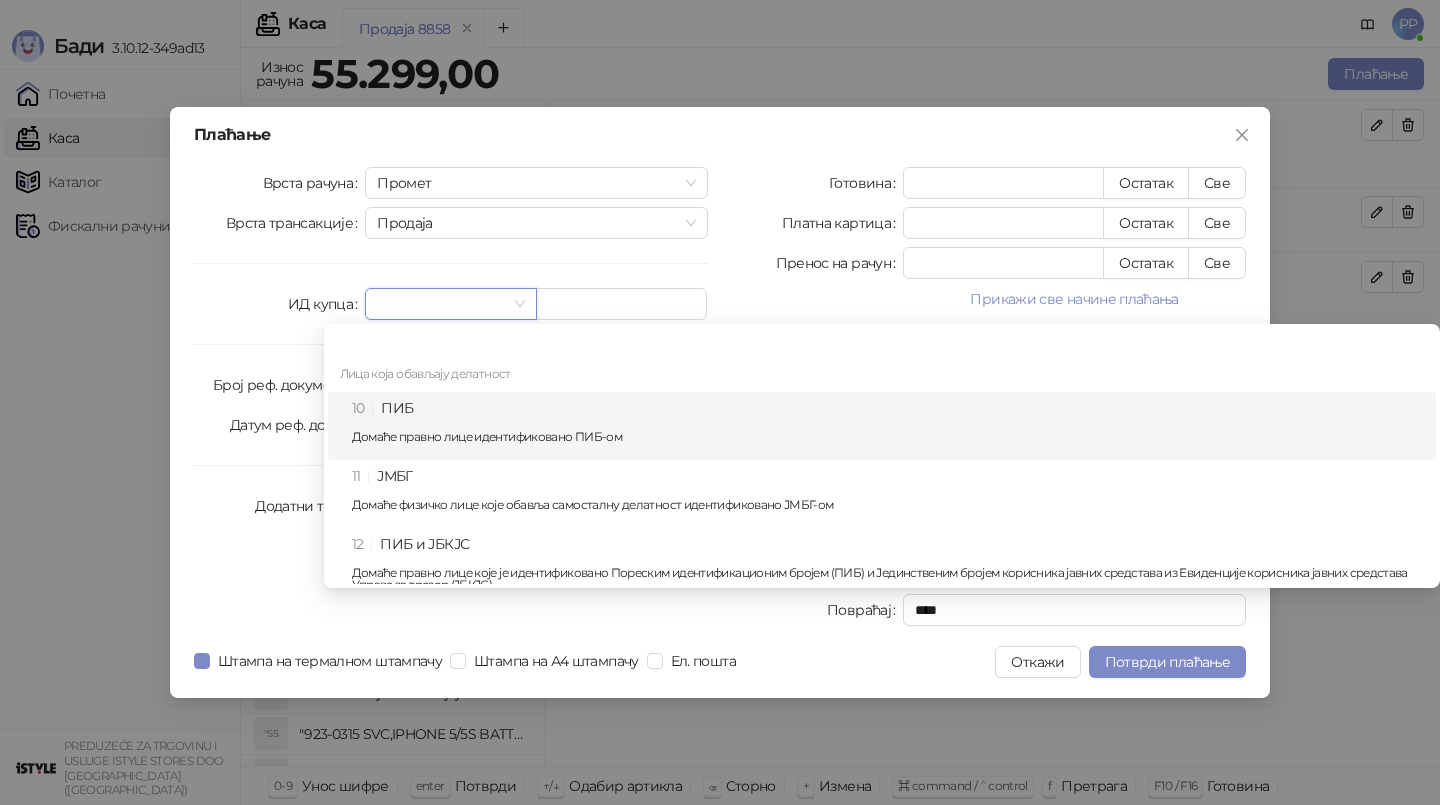 click on "10 ПИБ Домаће правно лице идентификовано ПИБ-ом" at bounding box center (888, 426) 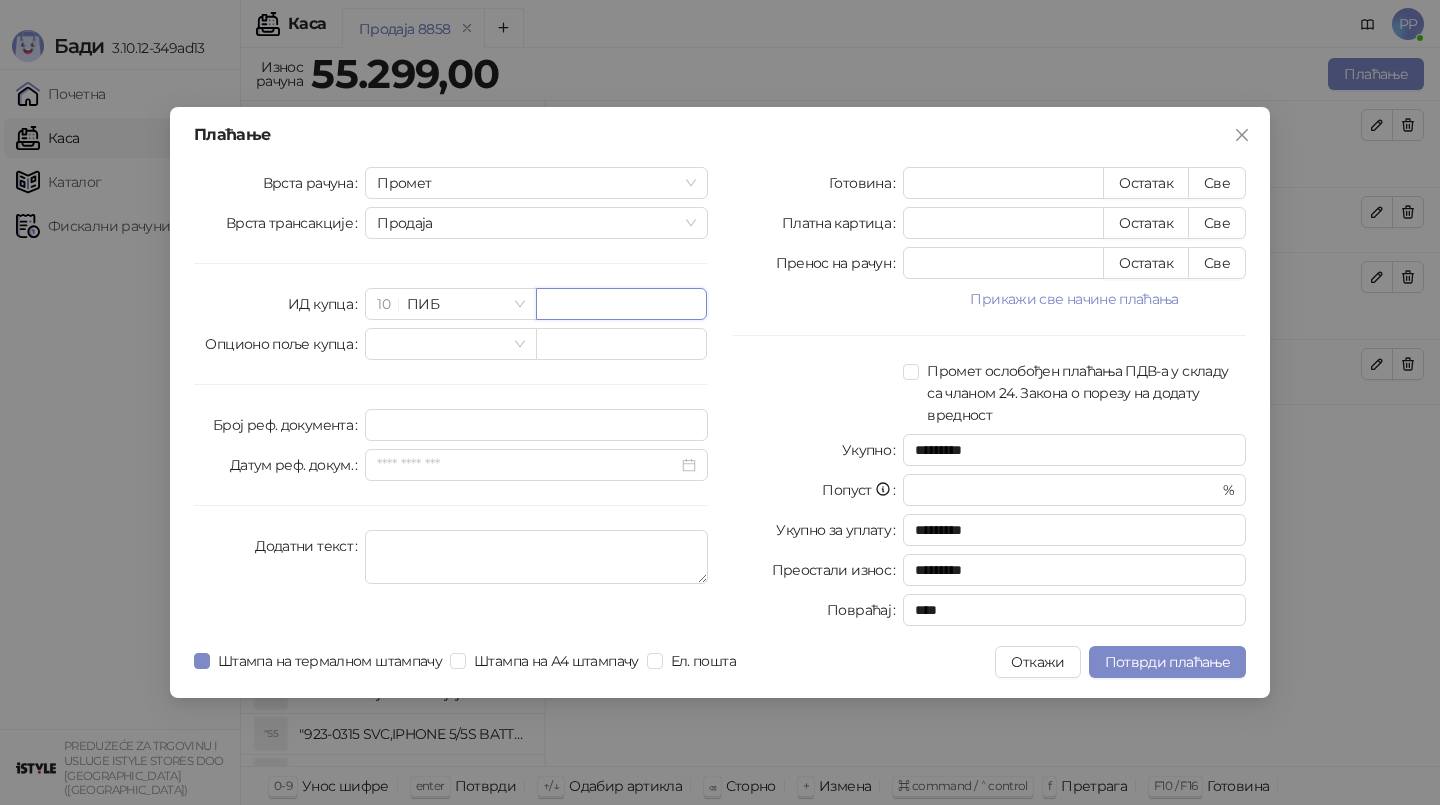 paste on "*********" 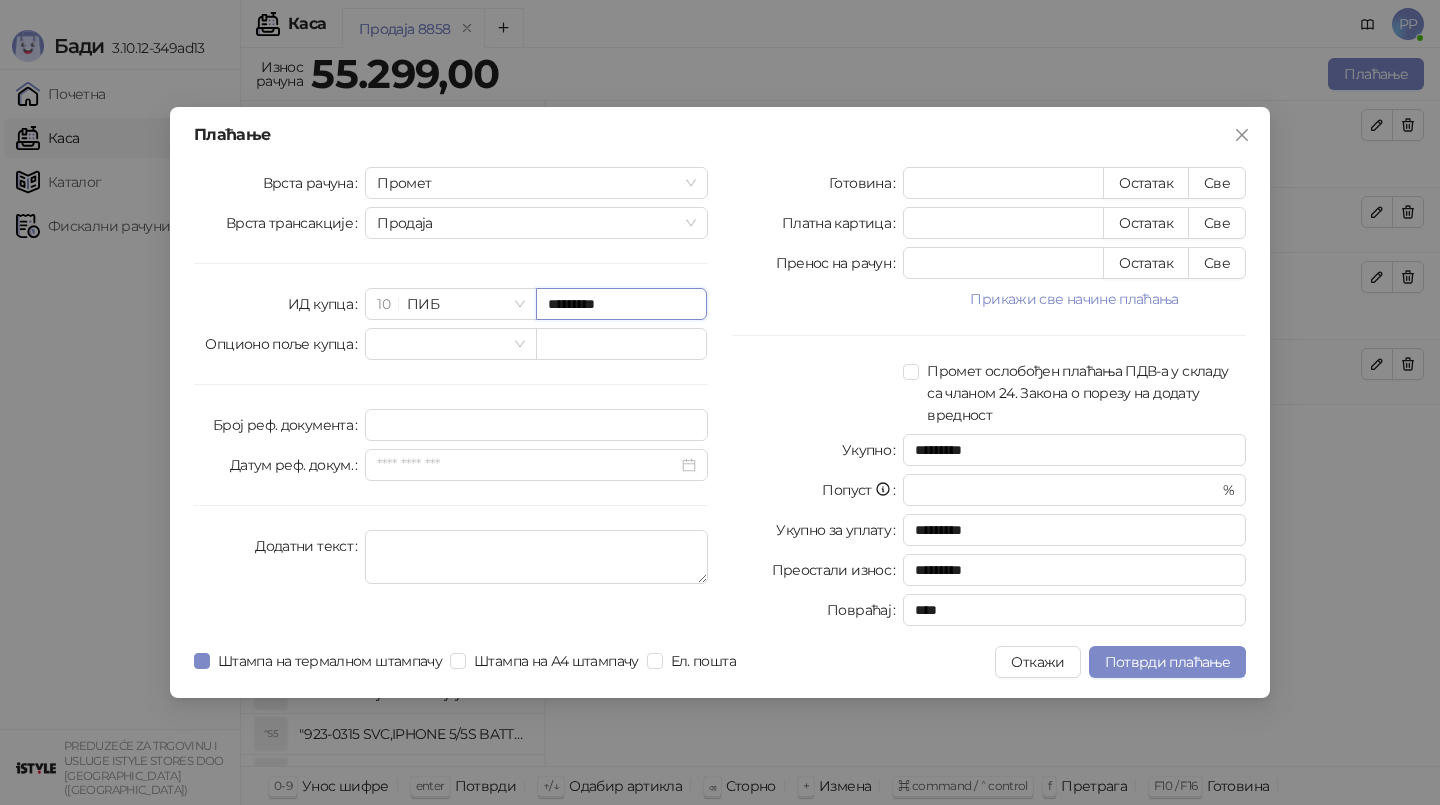 type on "*********" 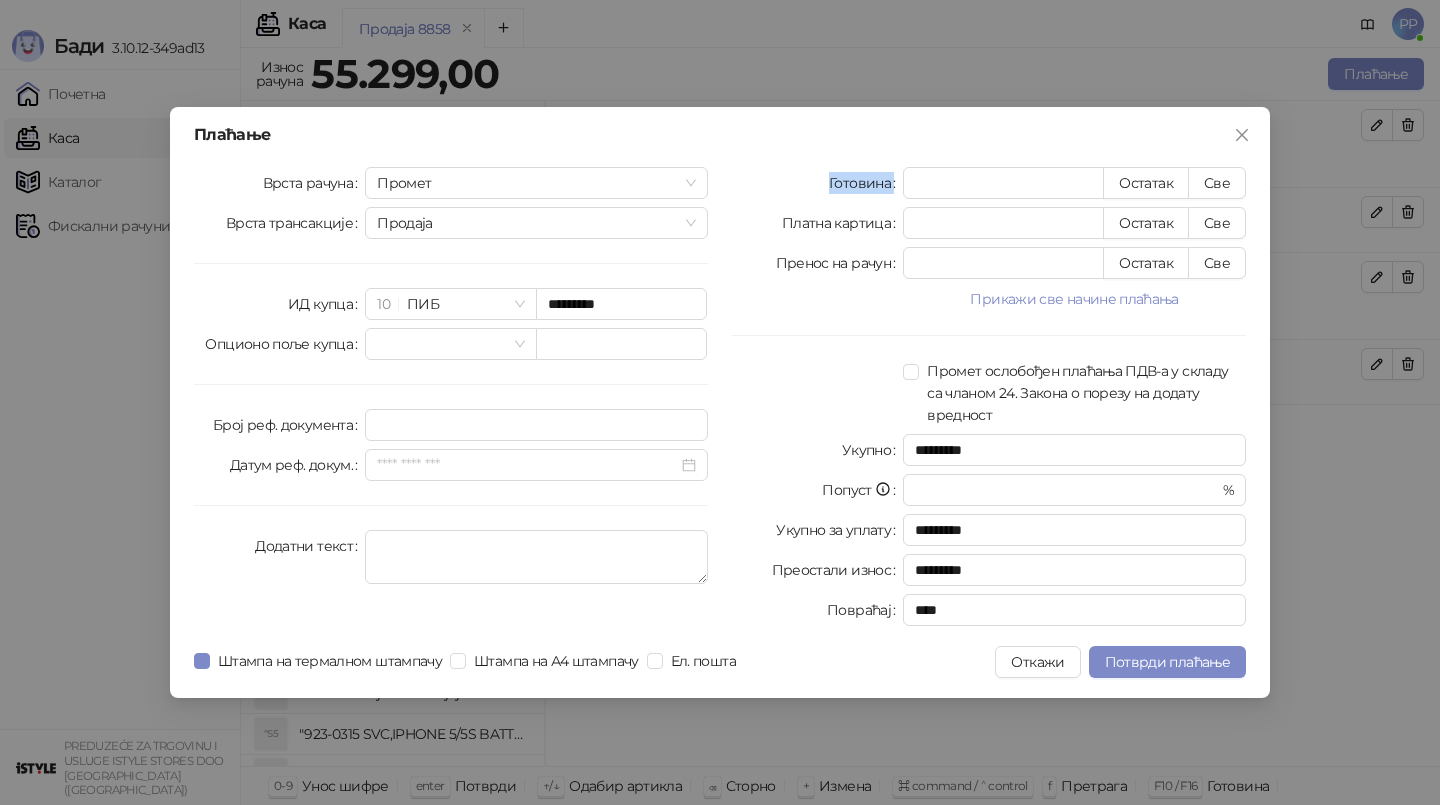 drag, startPoint x: 882, startPoint y: 205, endPoint x: 910, endPoint y: 143, distance: 68.0294 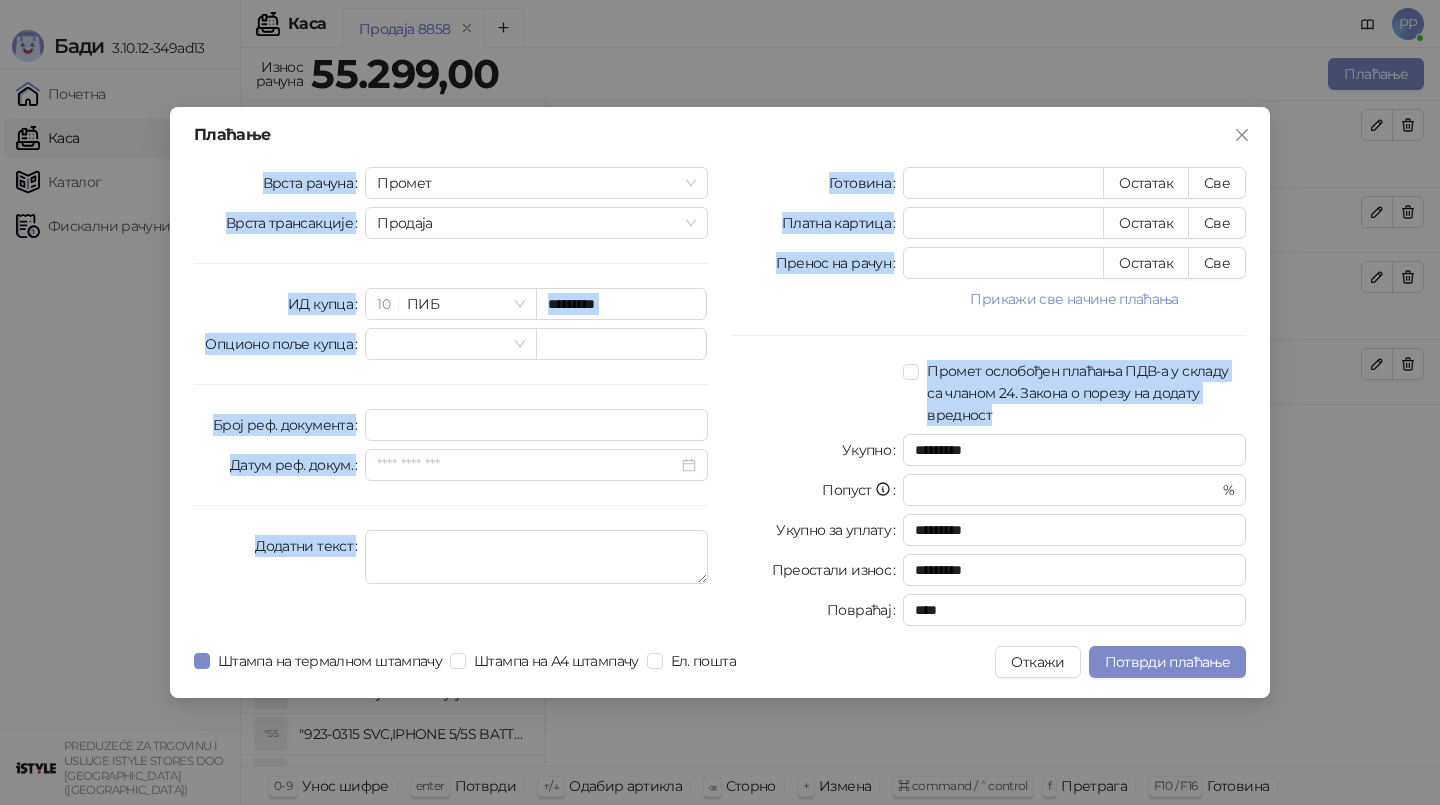 drag, startPoint x: 920, startPoint y: 135, endPoint x: 1251, endPoint y: 400, distance: 424.01178 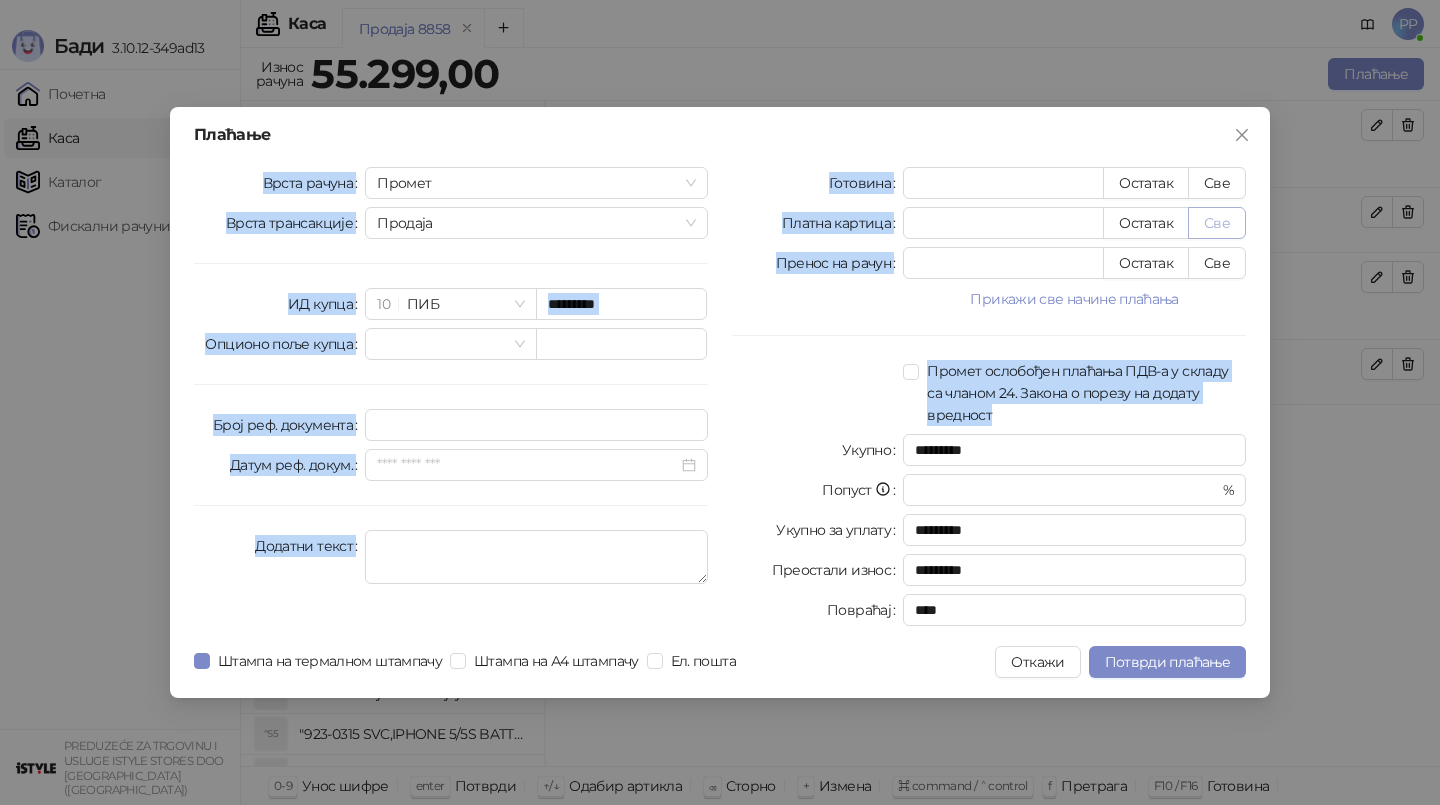 click on "Све" at bounding box center (1217, 223) 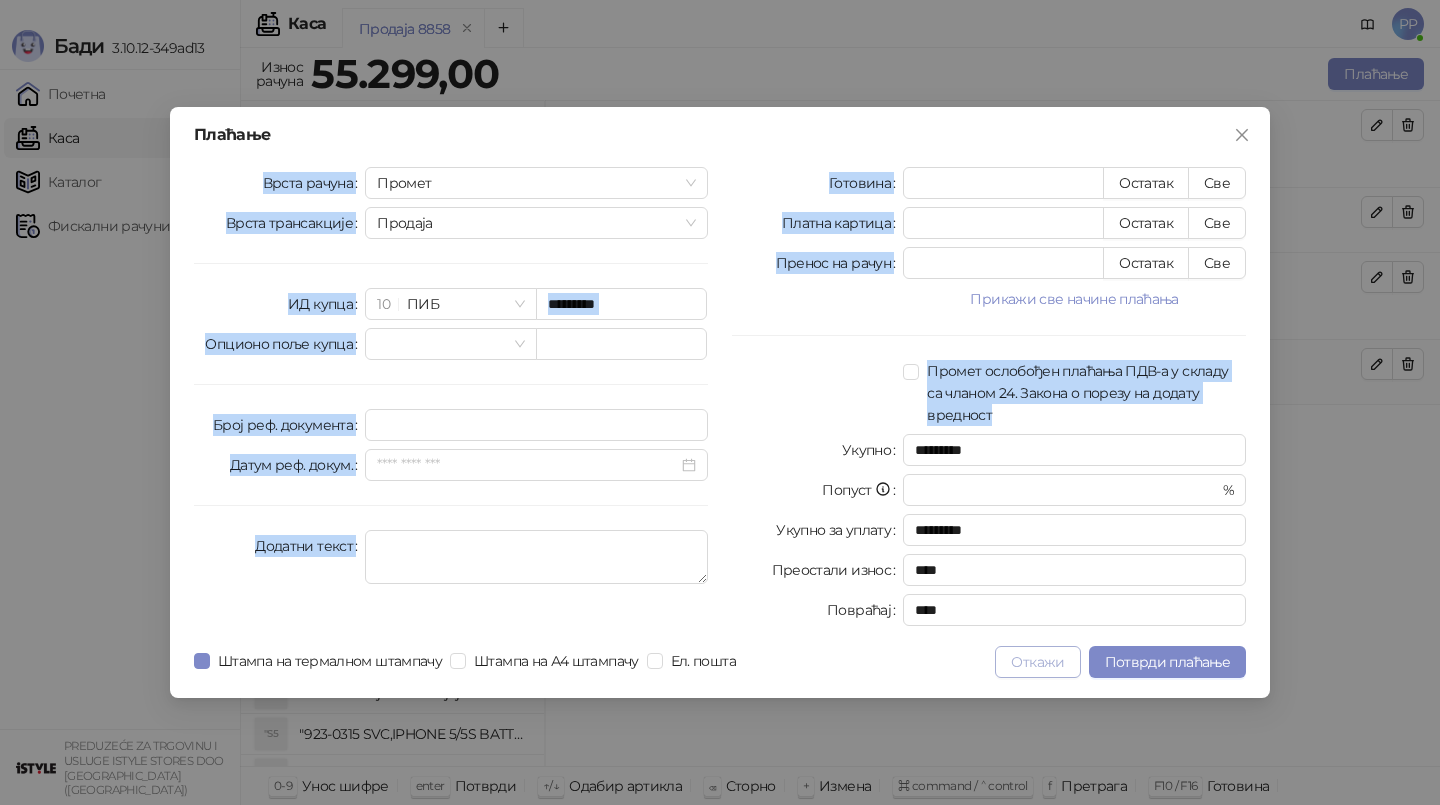 click on "Откажи" at bounding box center [1037, 662] 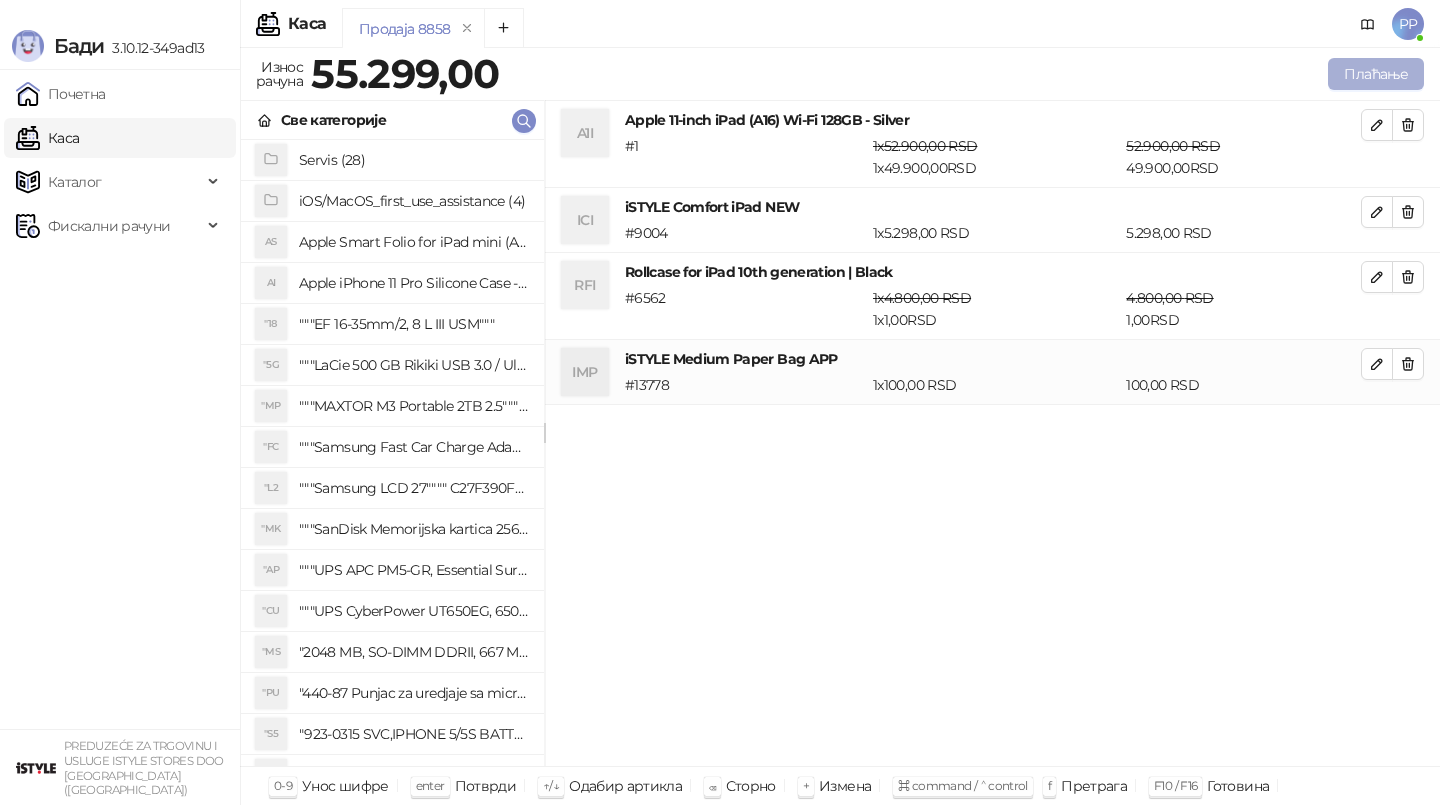 click on "Плаћање" at bounding box center [1376, 74] 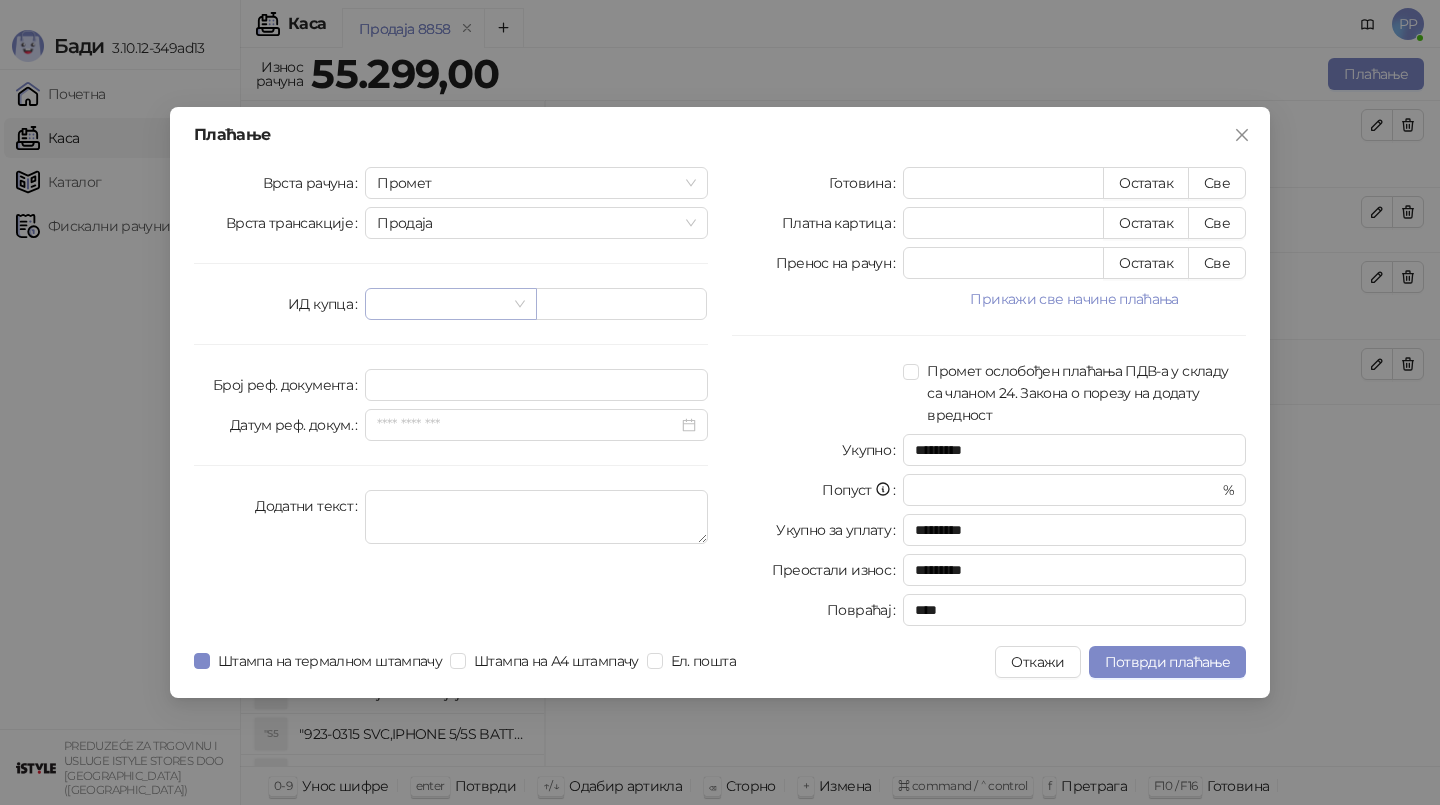 click at bounding box center (441, 304) 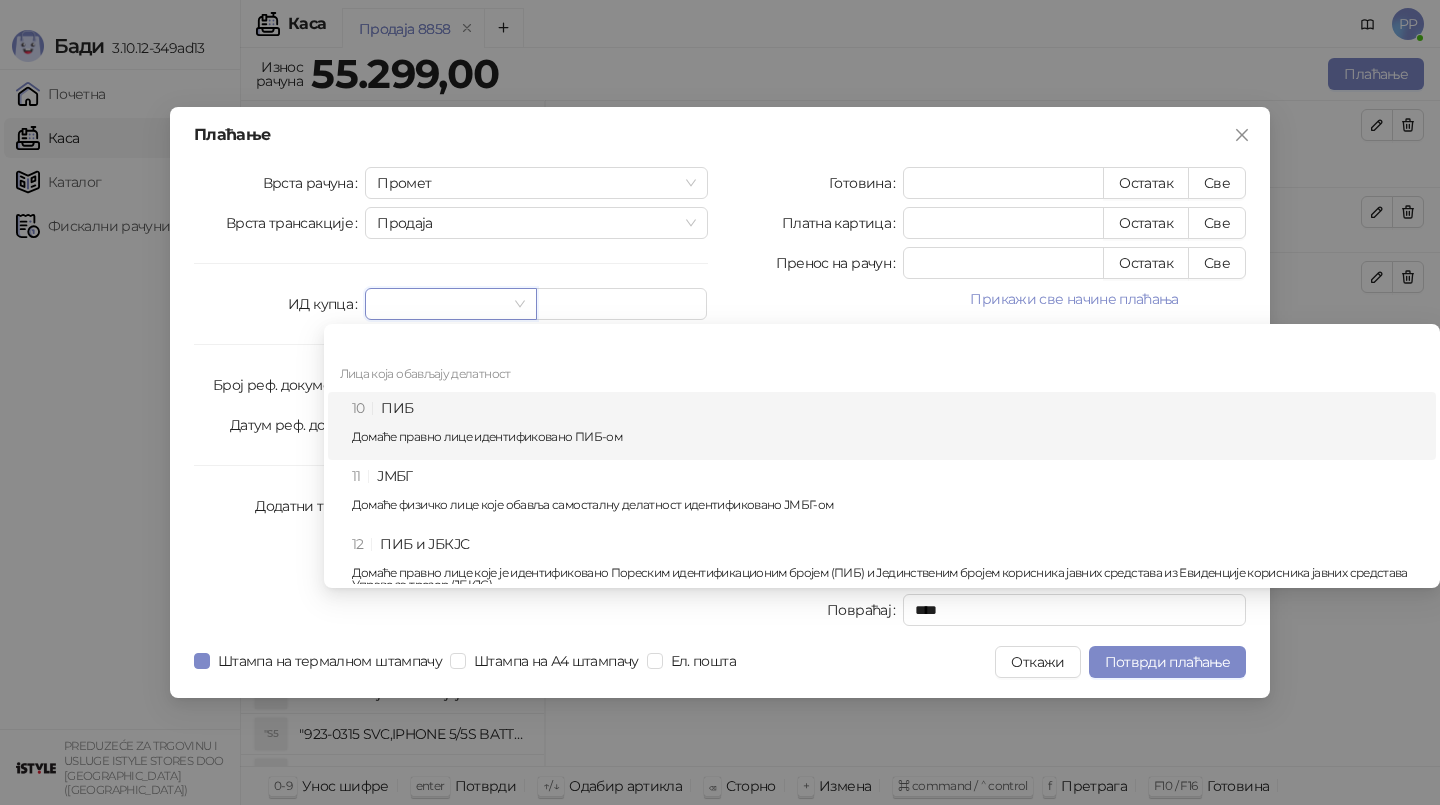 click on "Домаће правно лице идентификовано ПИБ-ом" at bounding box center [888, 437] 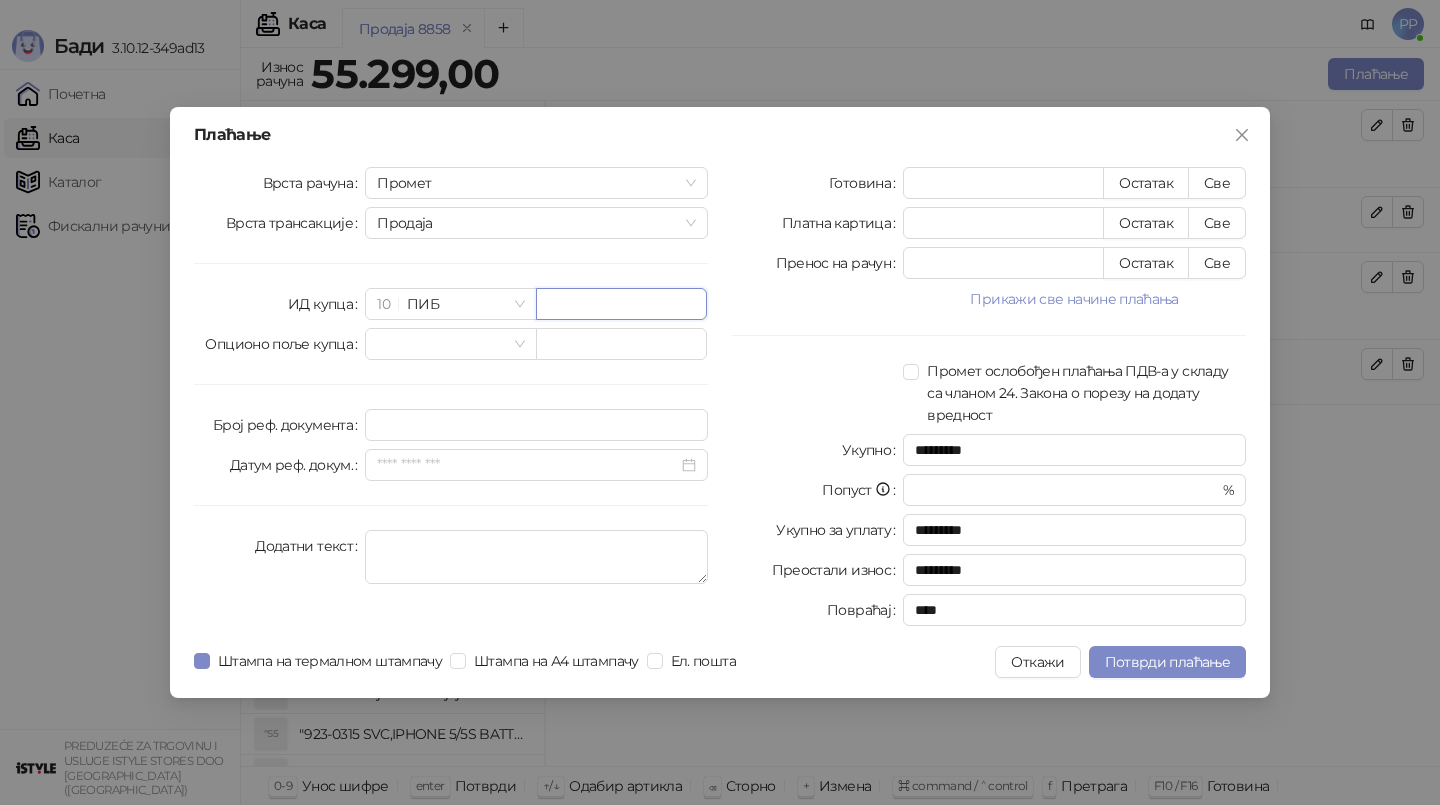 paste on "*********" 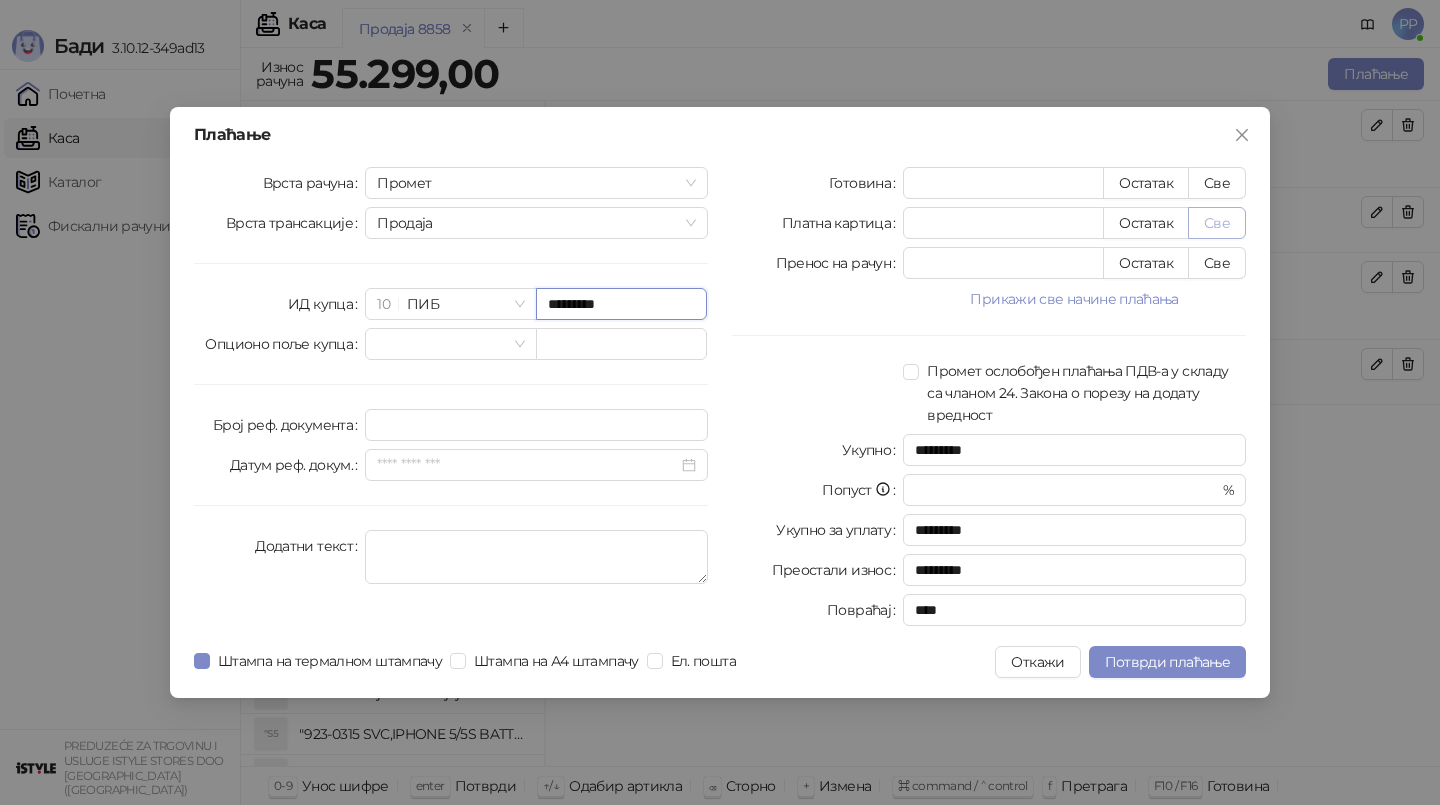 type on "*********" 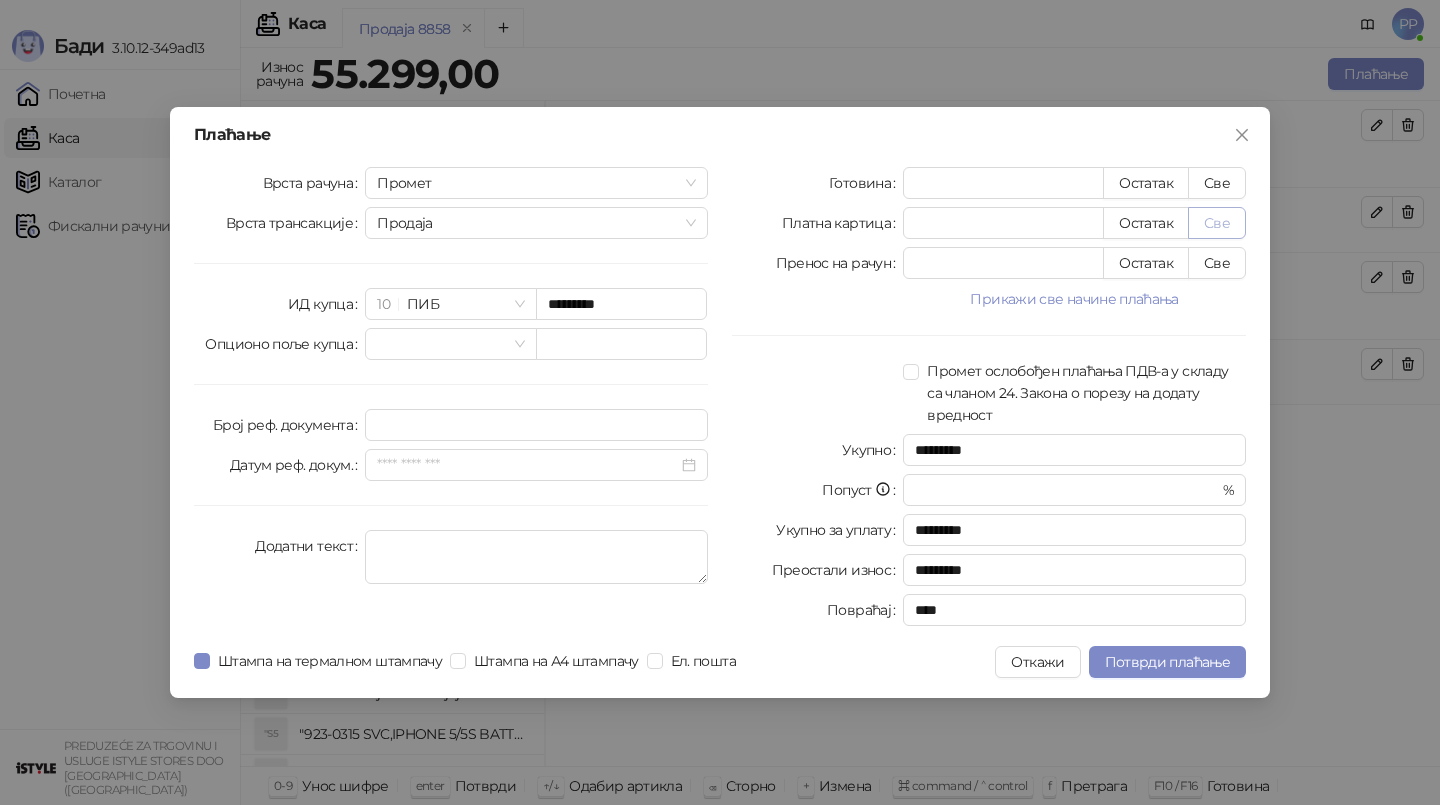 click on "Све" at bounding box center [1217, 223] 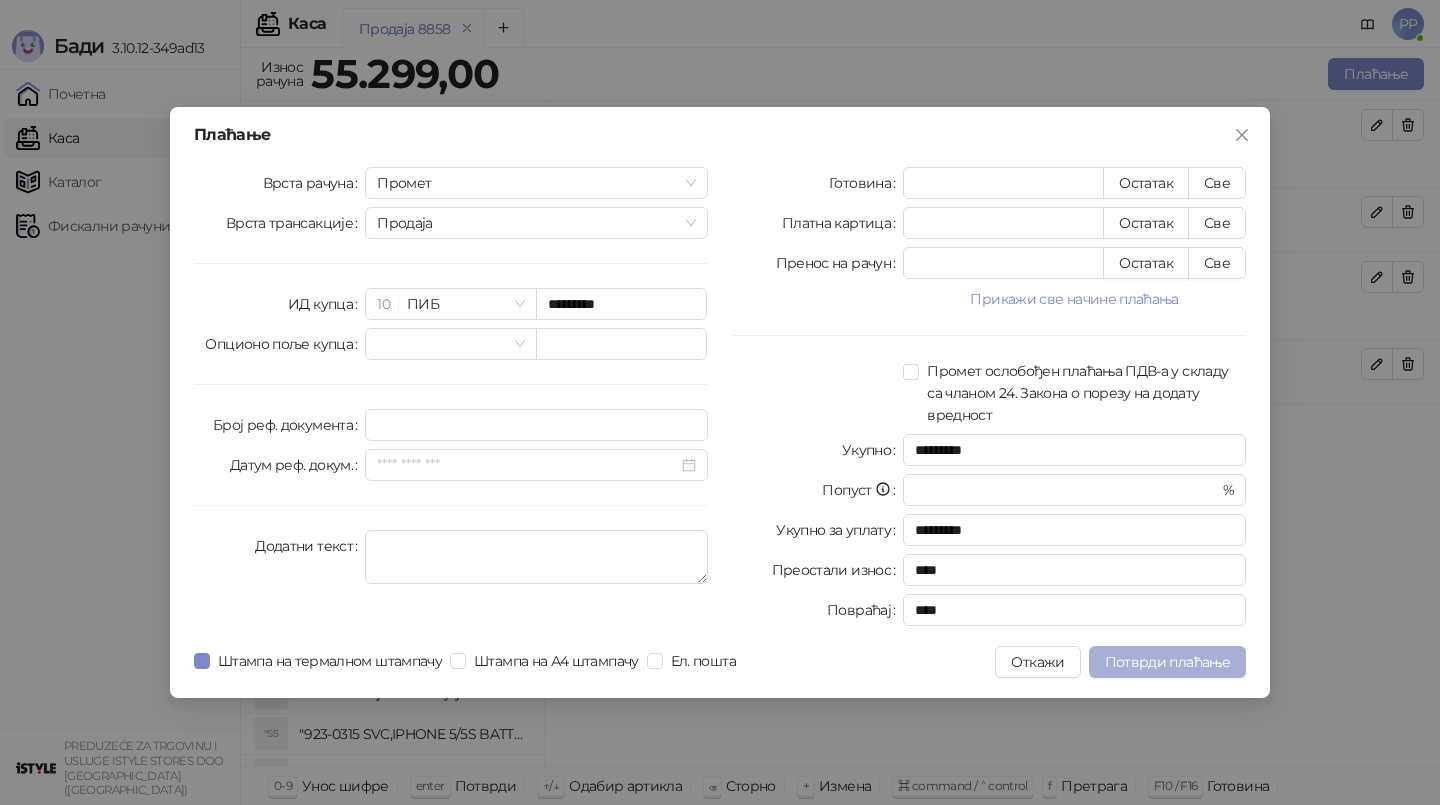 click on "Потврди плаћање" at bounding box center [1167, 662] 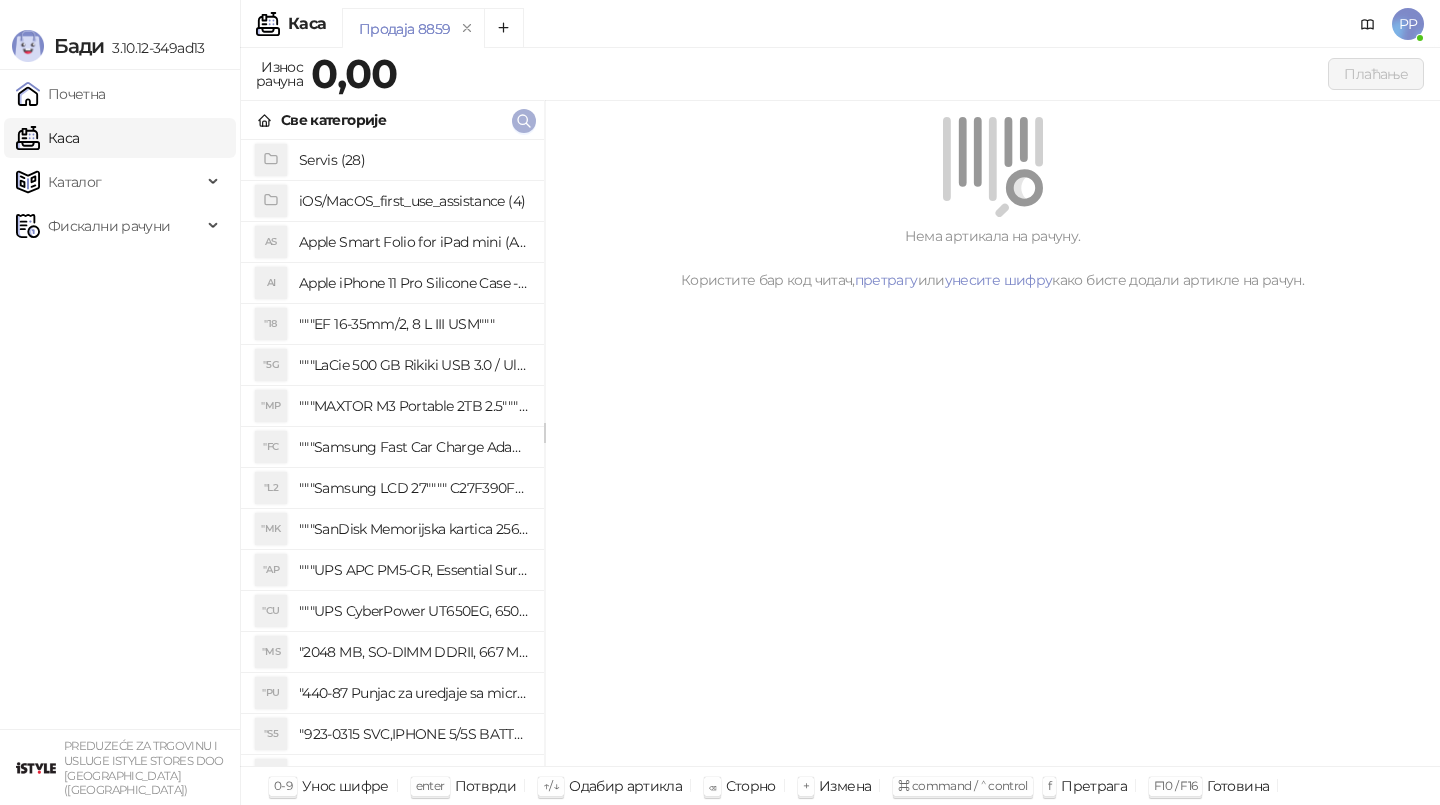 click 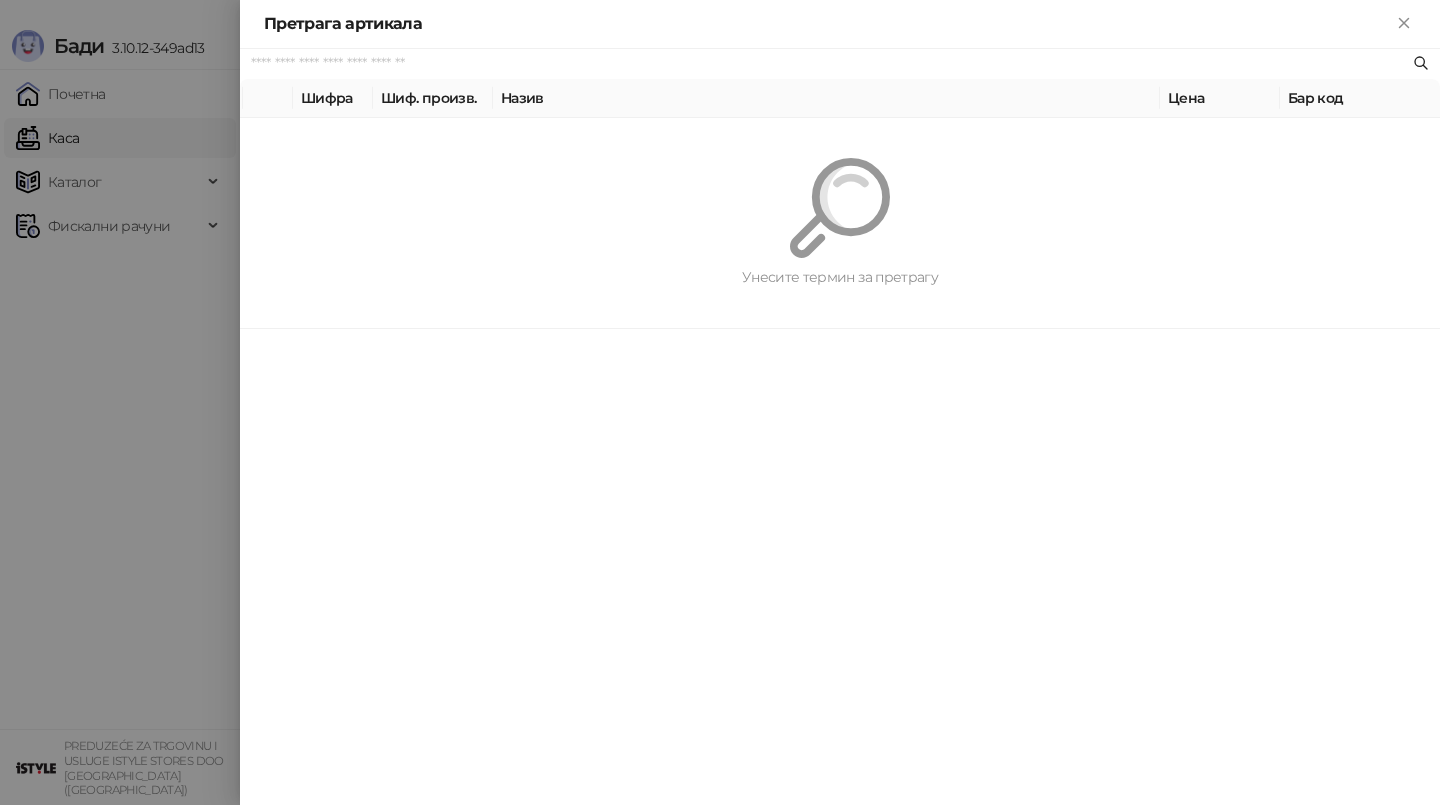 paste on "**********" 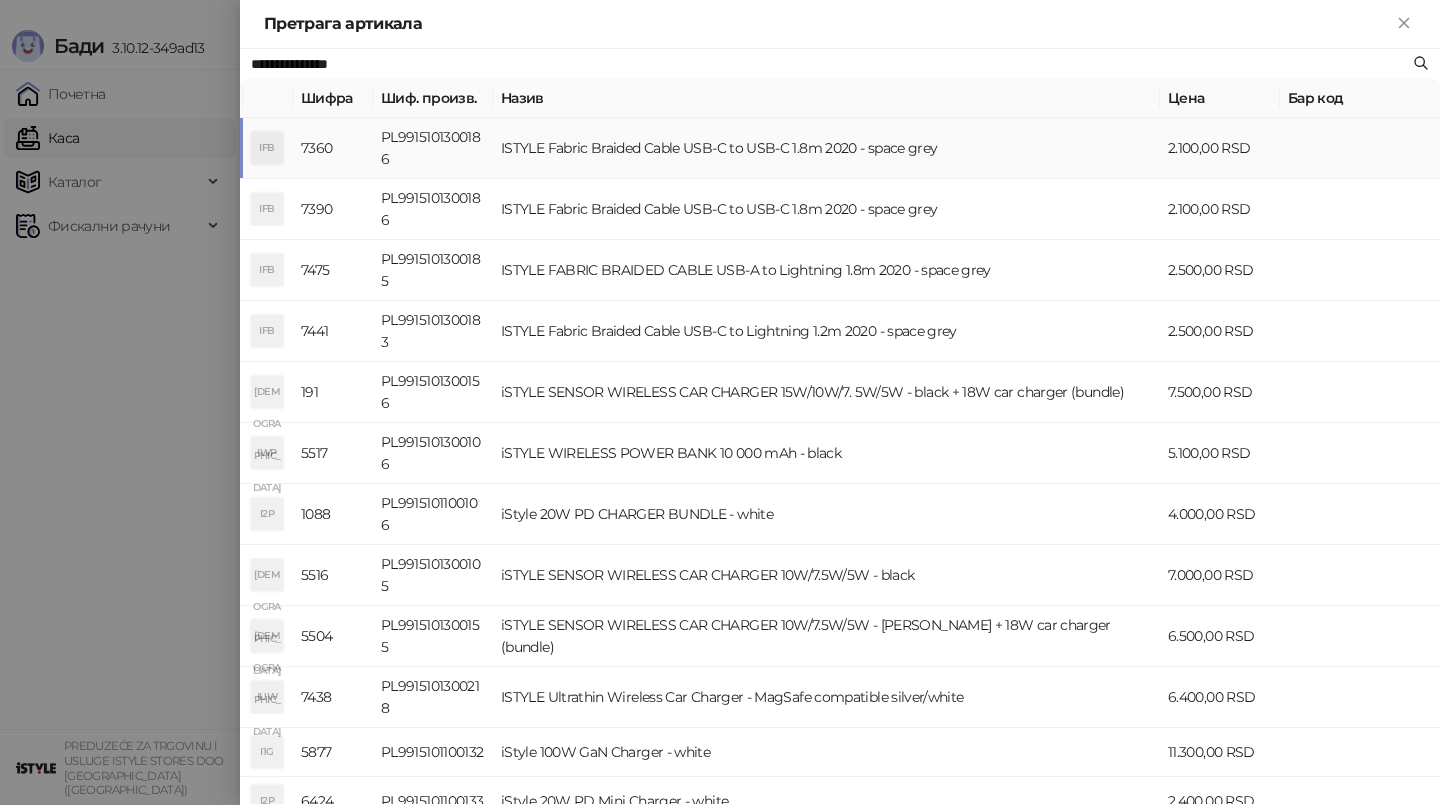 type on "**********" 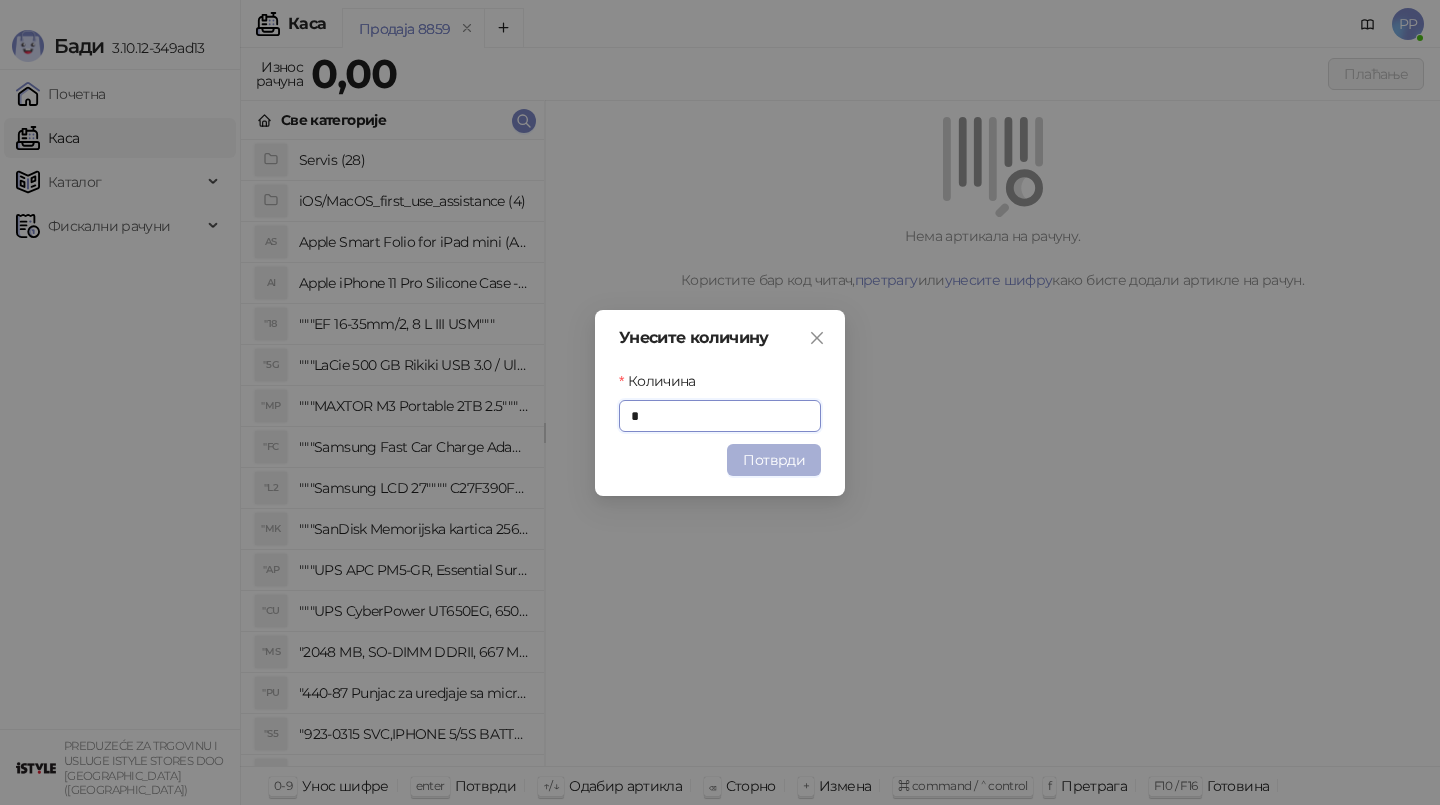 click on "Потврди" at bounding box center [774, 460] 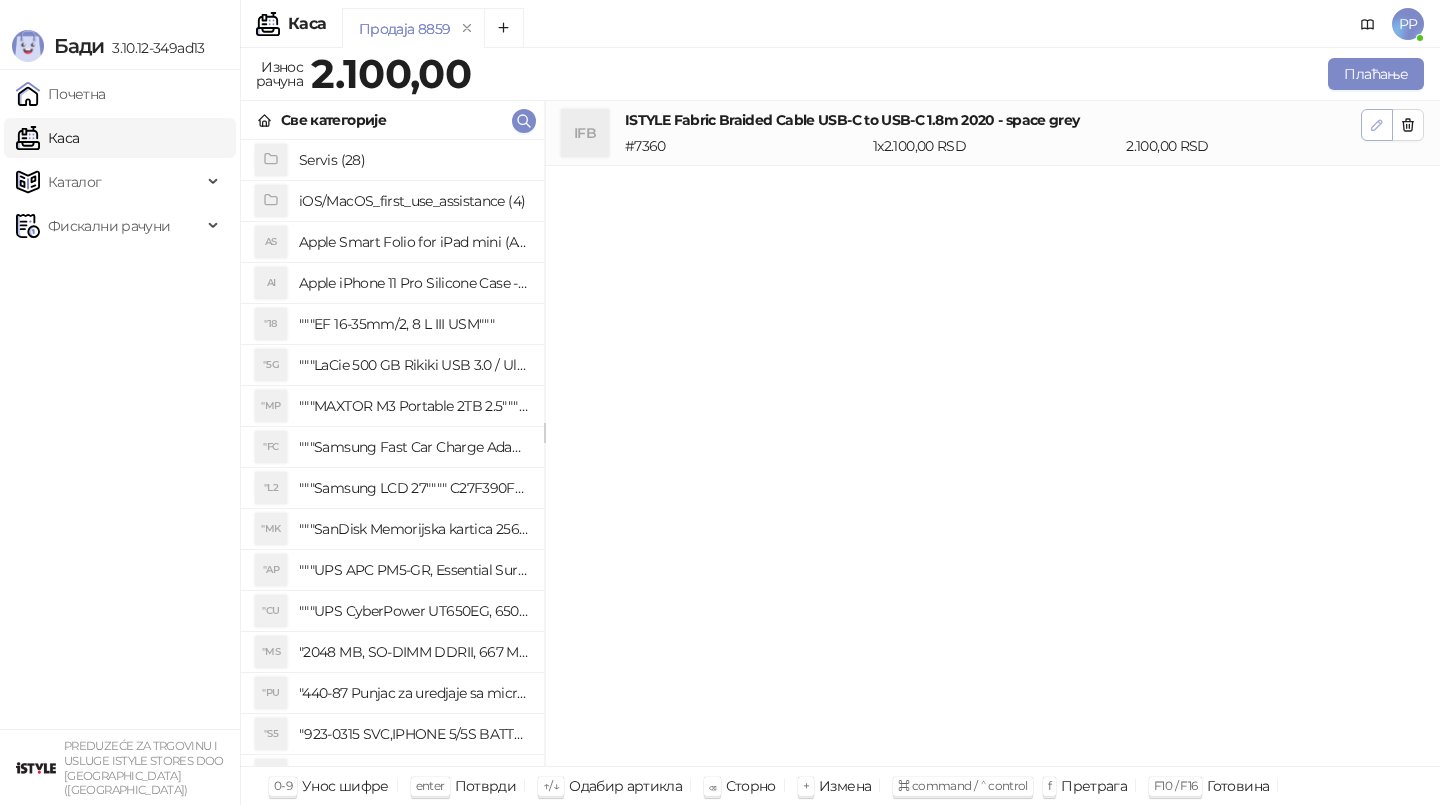 click at bounding box center [1377, 124] 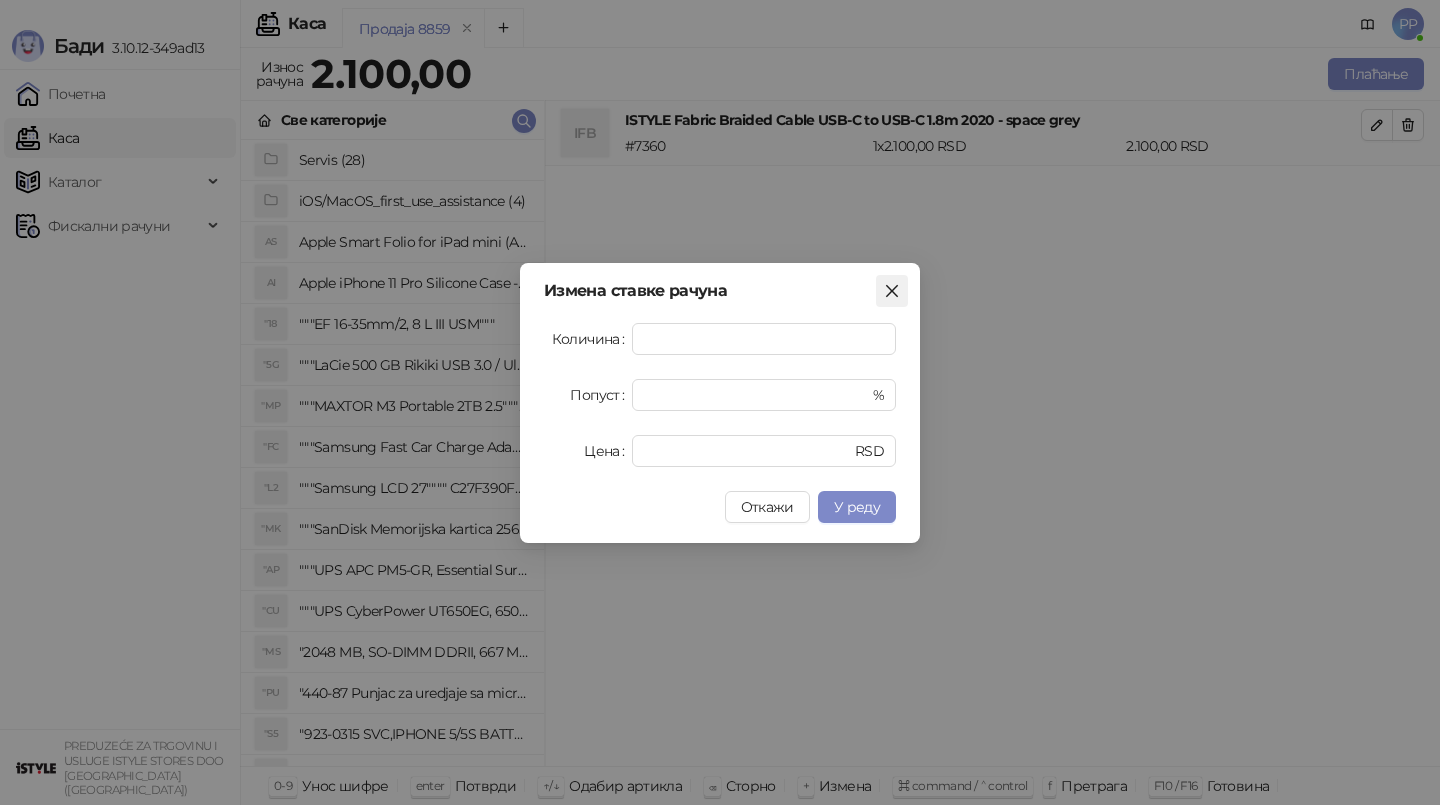 click 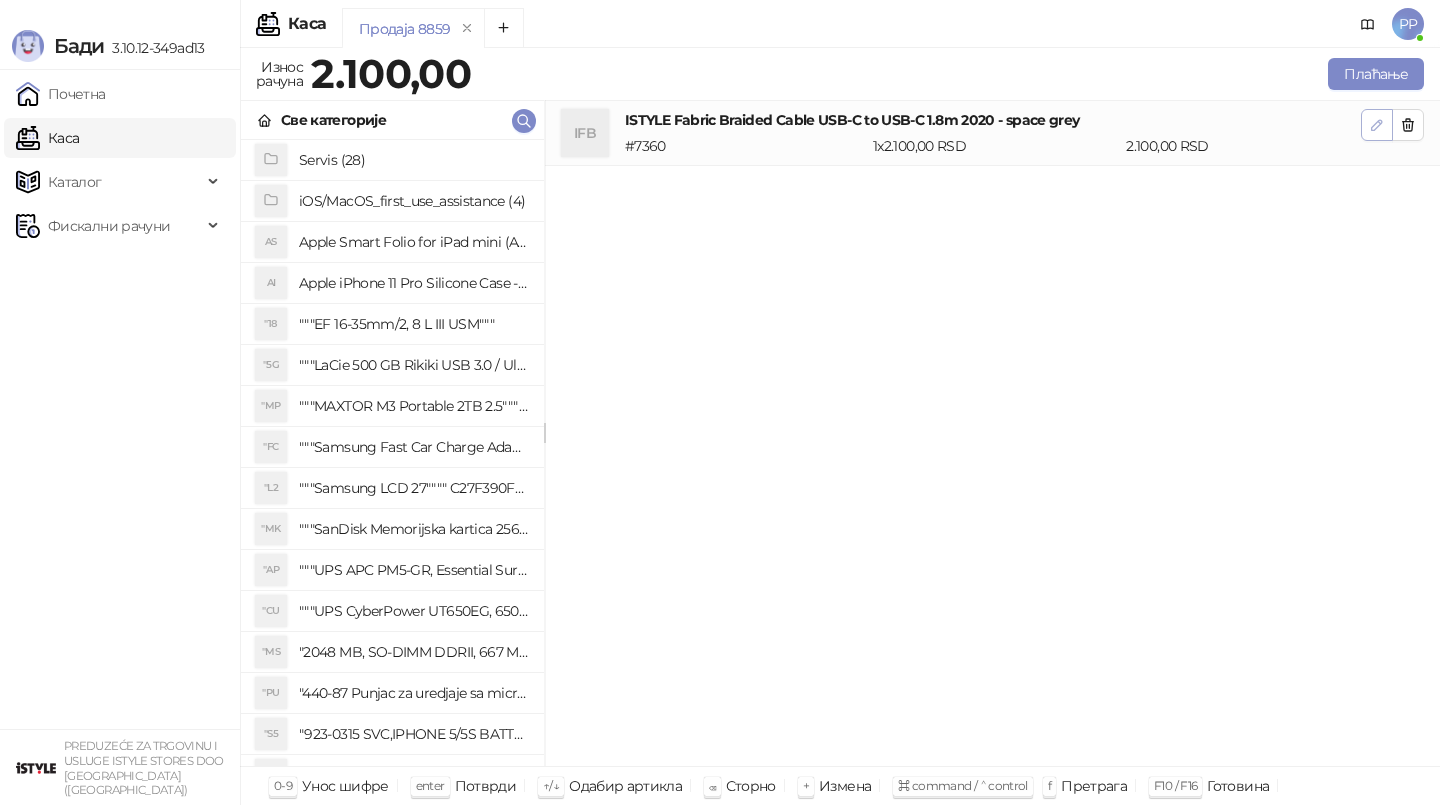 click at bounding box center [1377, 125] 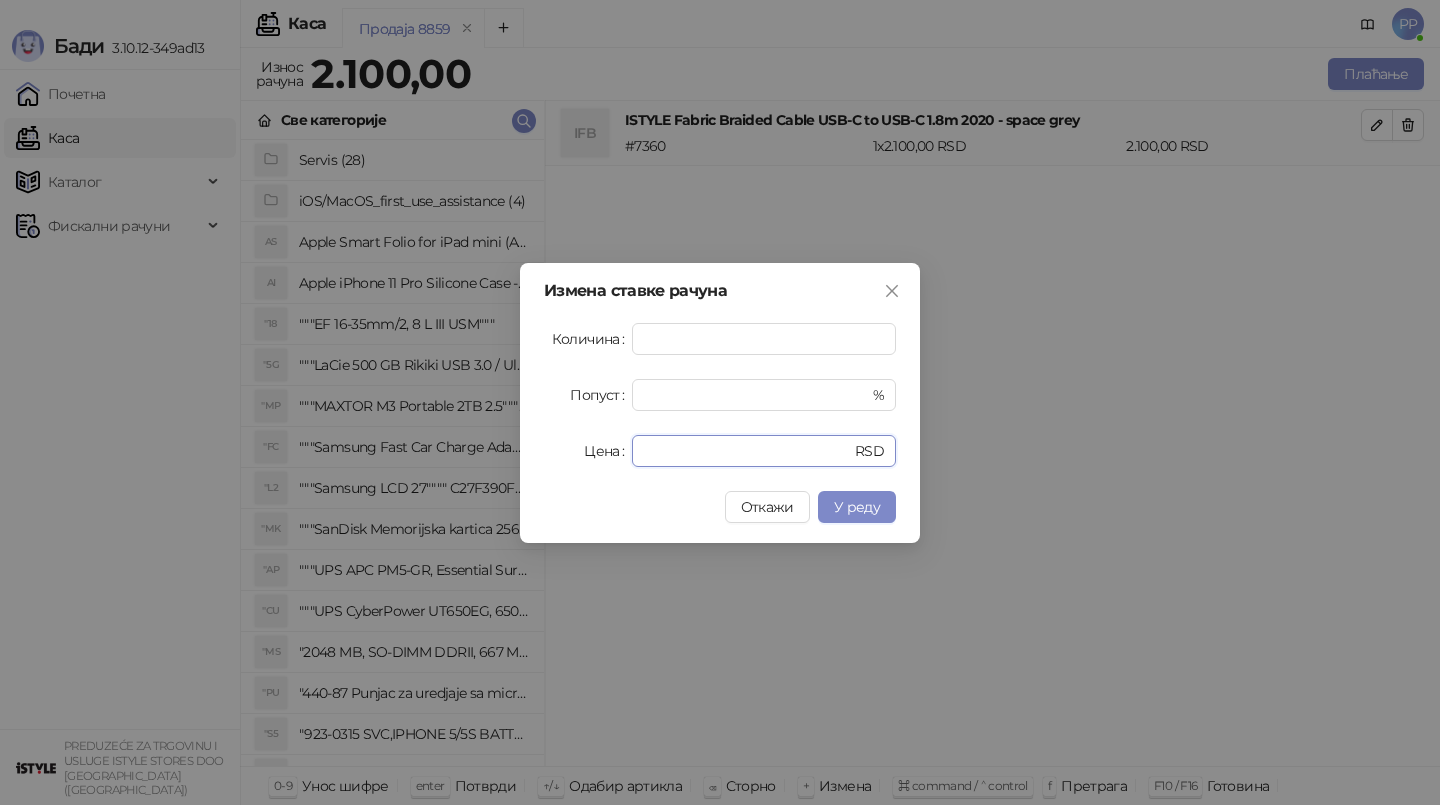 drag, startPoint x: 709, startPoint y: 459, endPoint x: 561, endPoint y: 424, distance: 152.08221 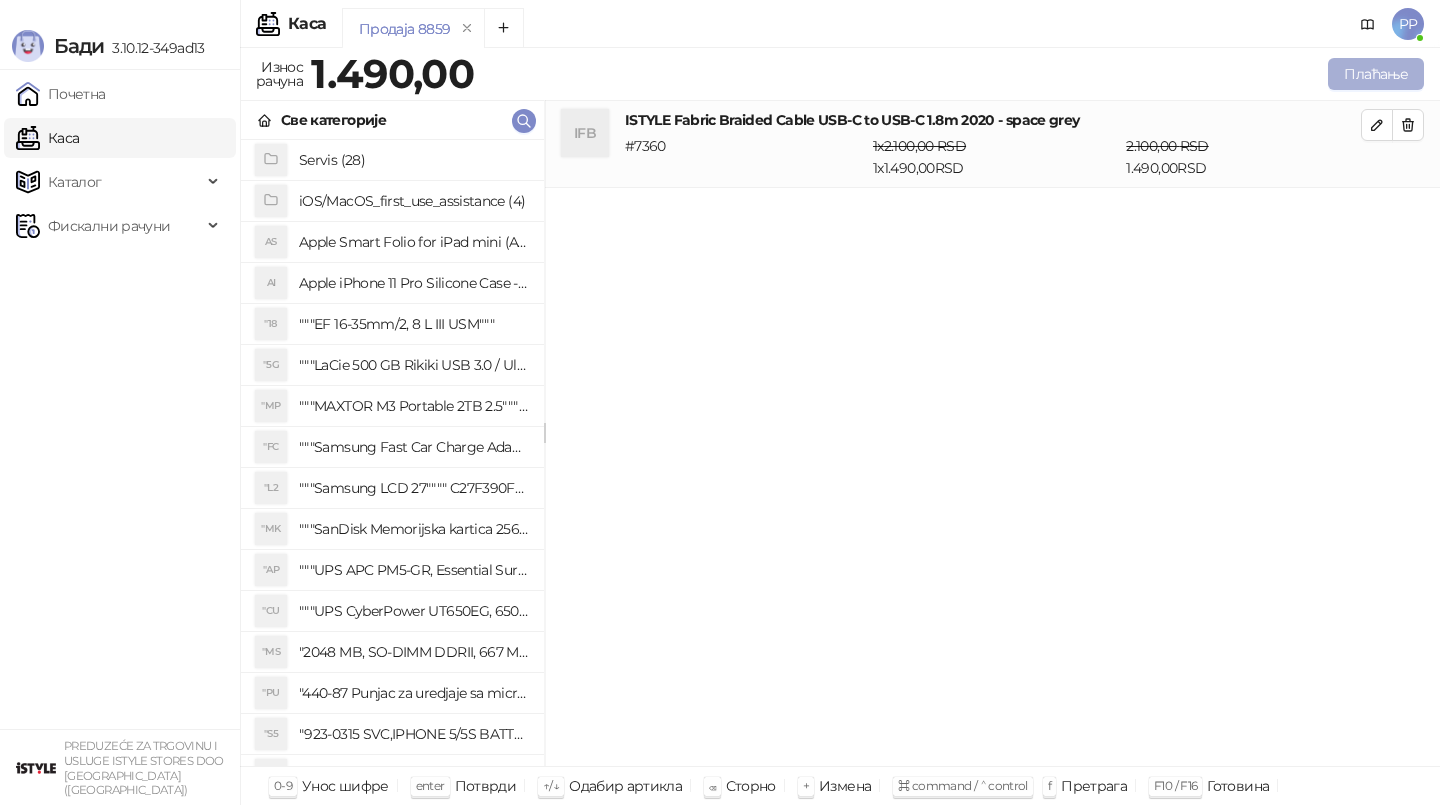 click on "Плаћање" at bounding box center [1376, 74] 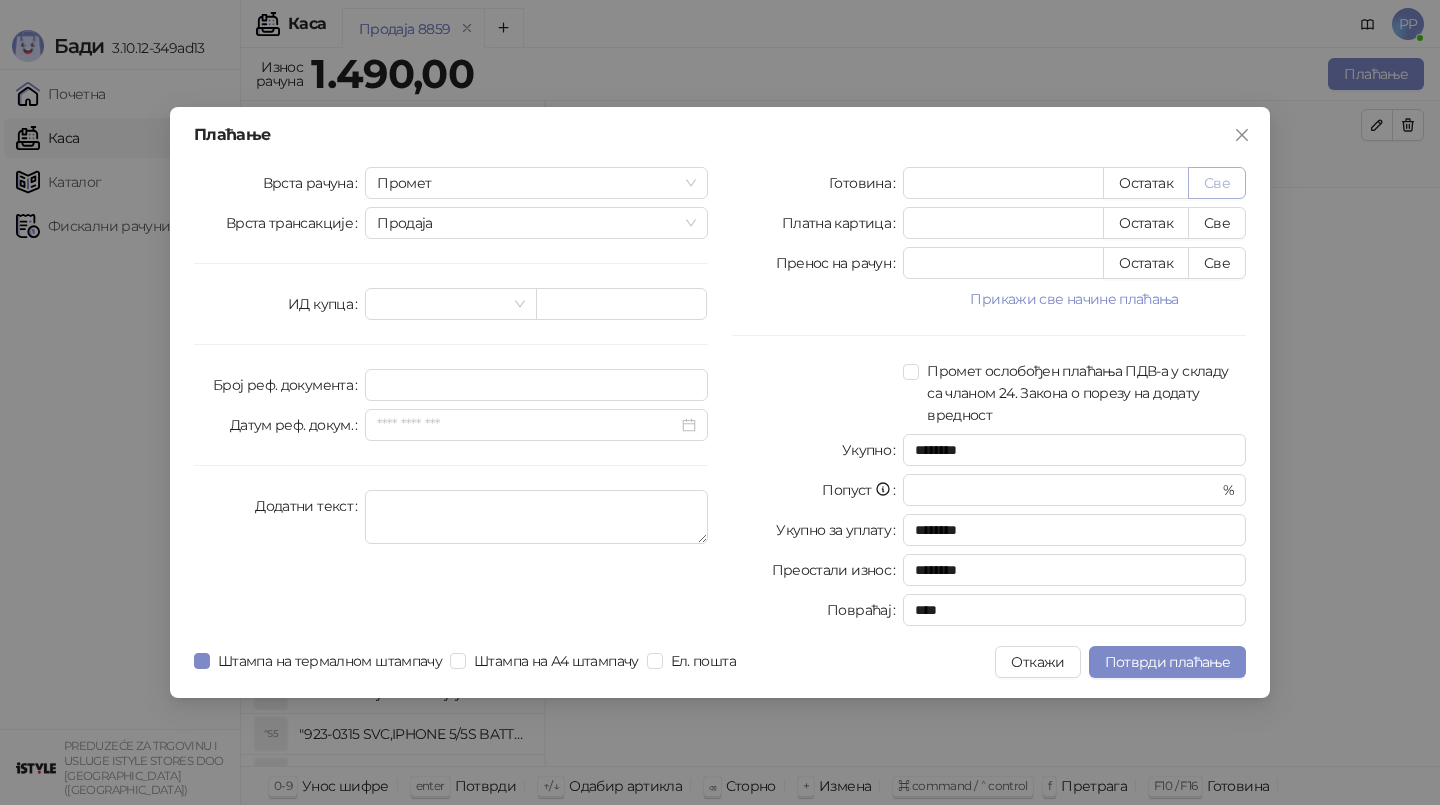 click on "Све" at bounding box center [1217, 183] 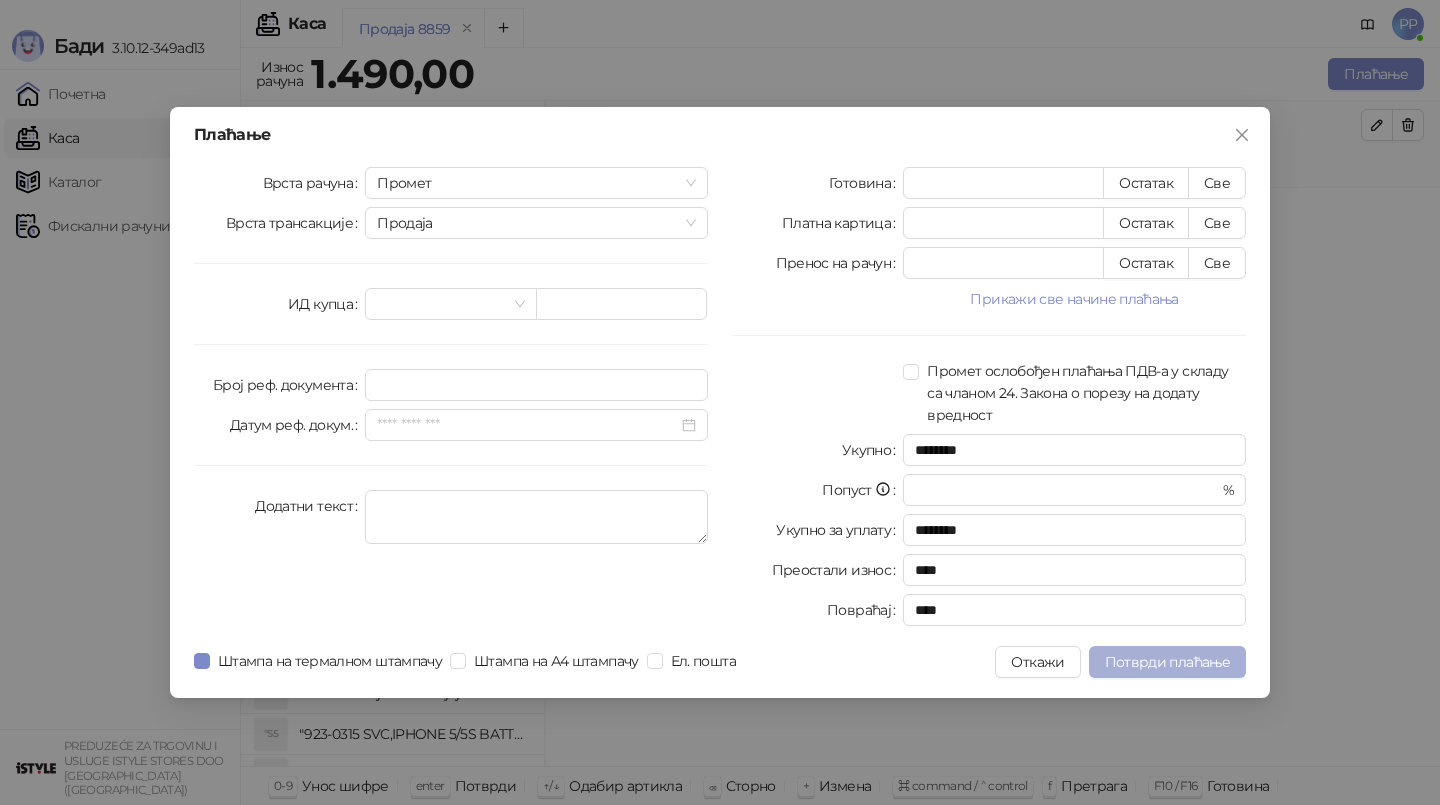 click on "Потврди плаћање" at bounding box center [1167, 662] 